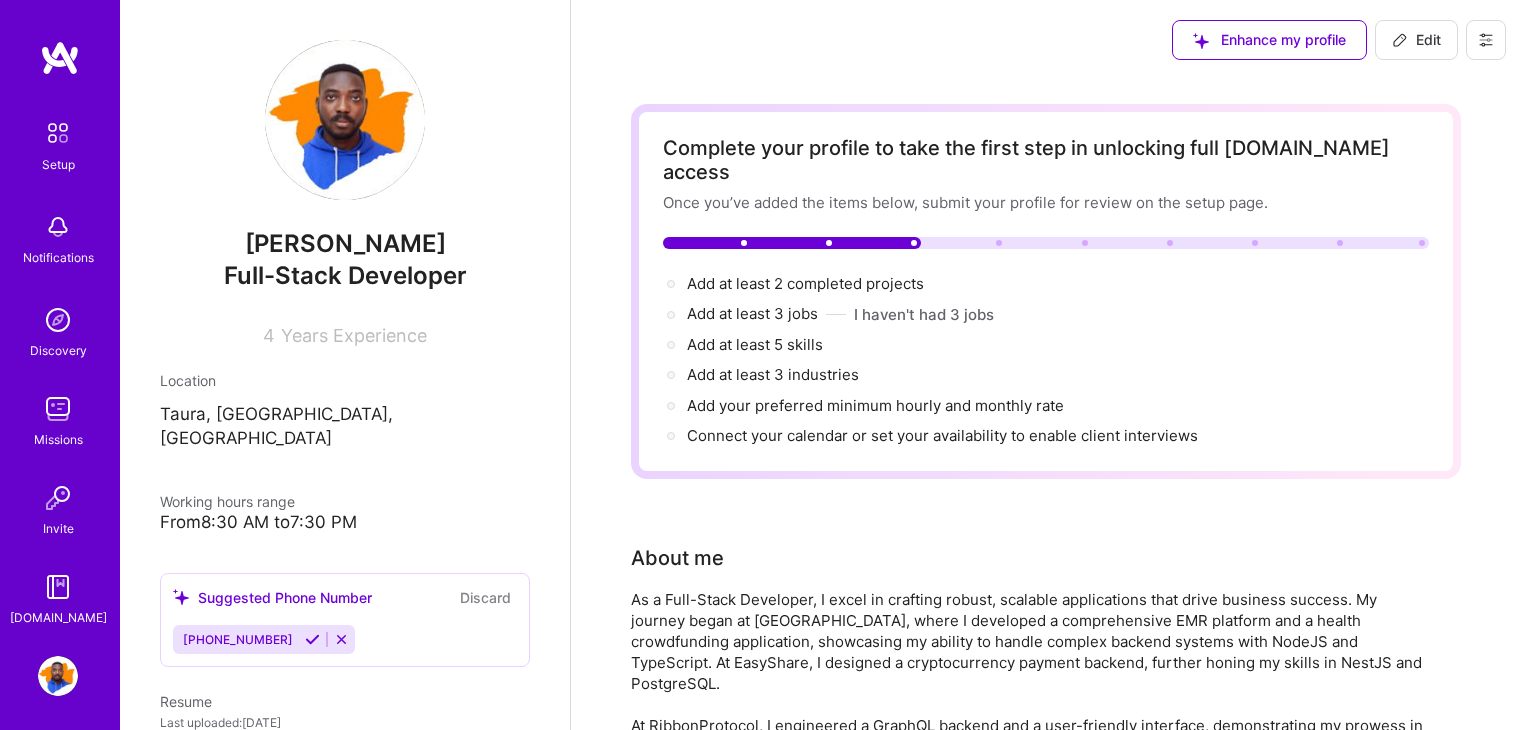 scroll, scrollTop: 0, scrollLeft: 0, axis: both 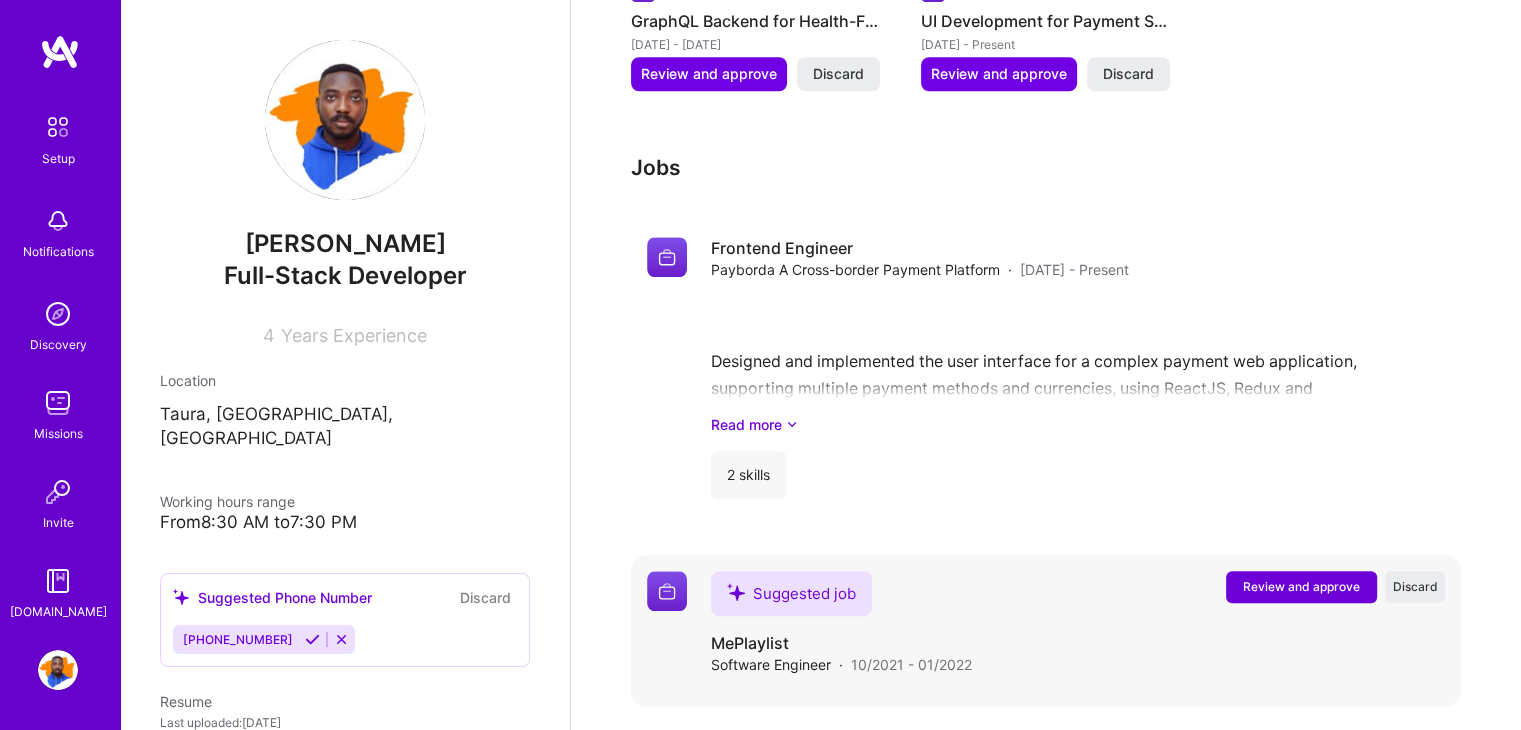 click on "Review and approve" at bounding box center [1301, 586] 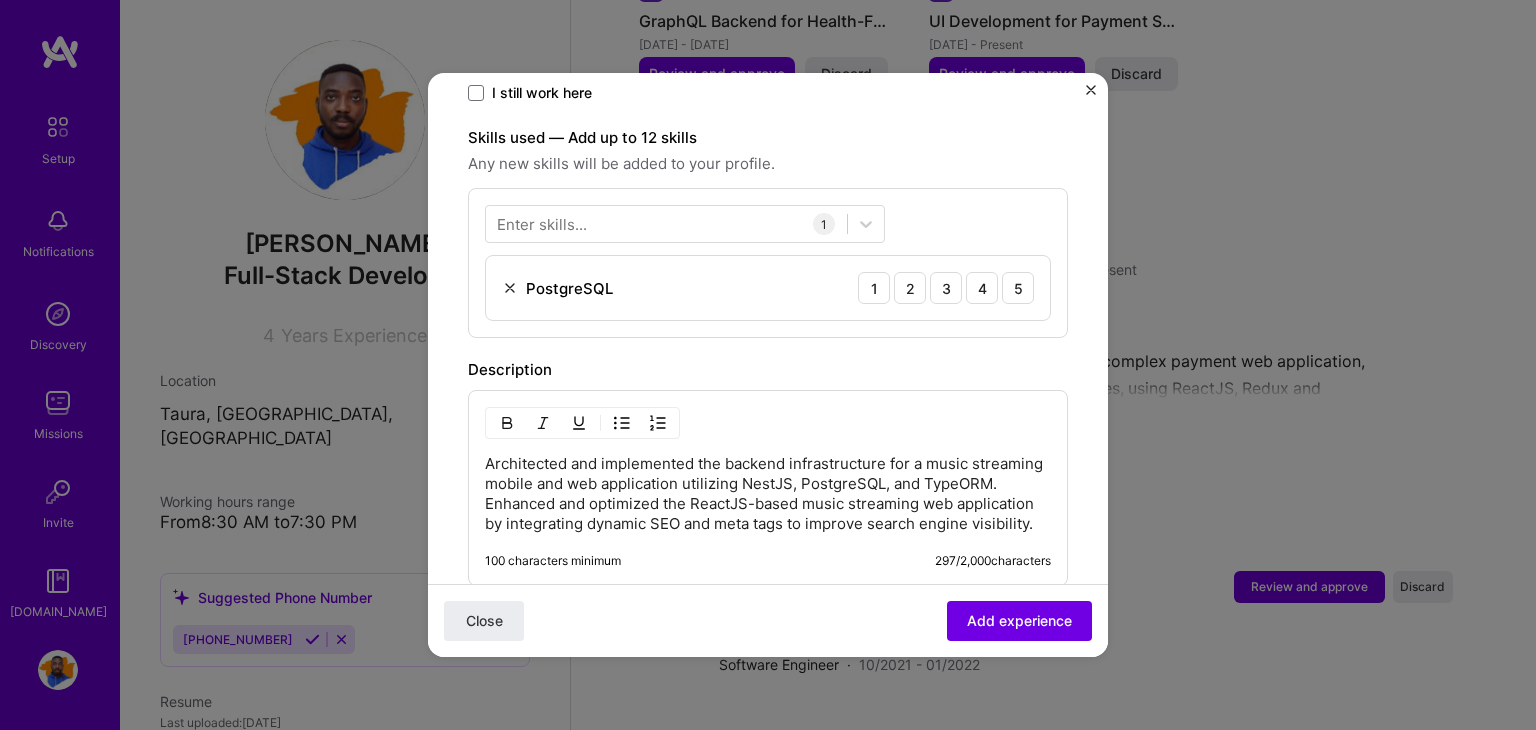 scroll, scrollTop: 662, scrollLeft: 0, axis: vertical 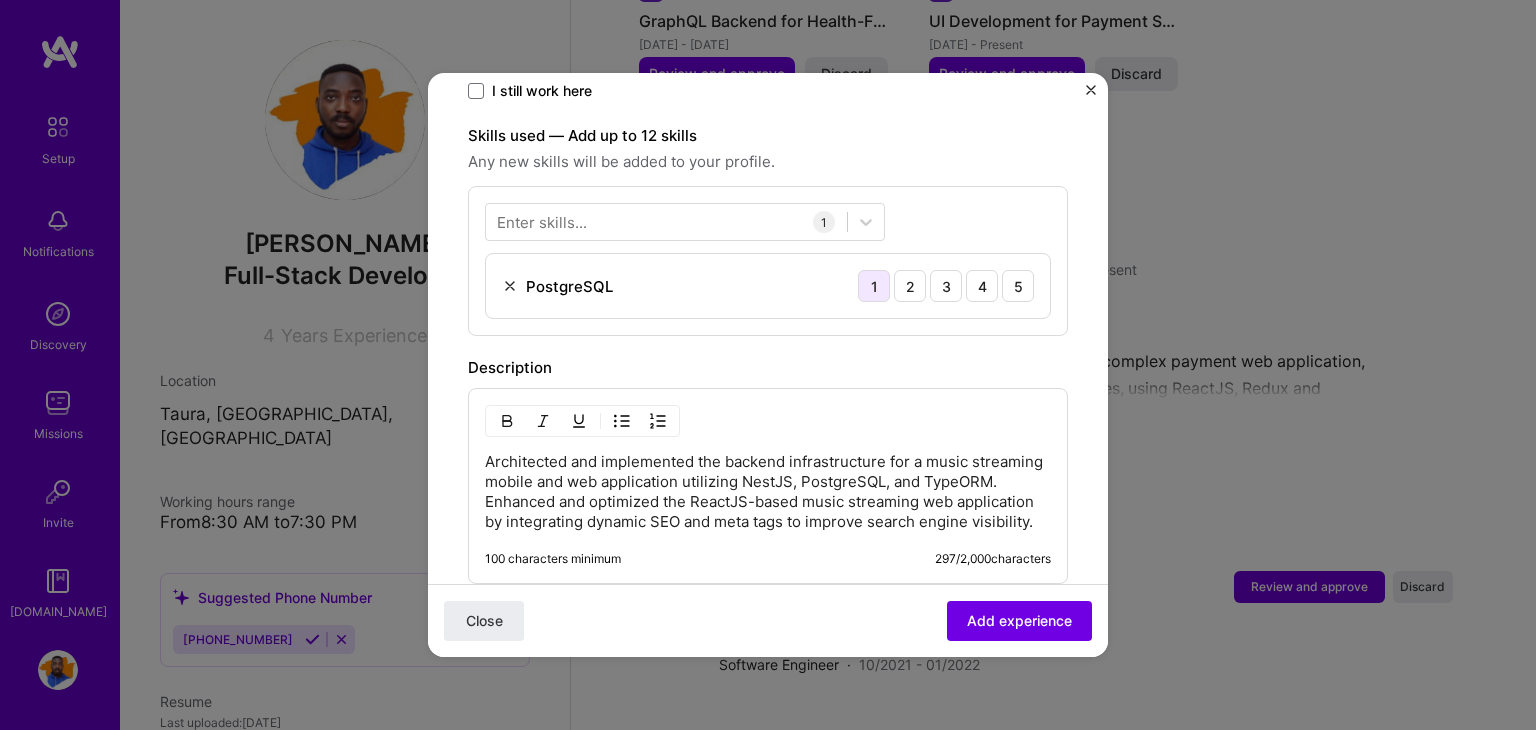 click on "1" at bounding box center (874, 286) 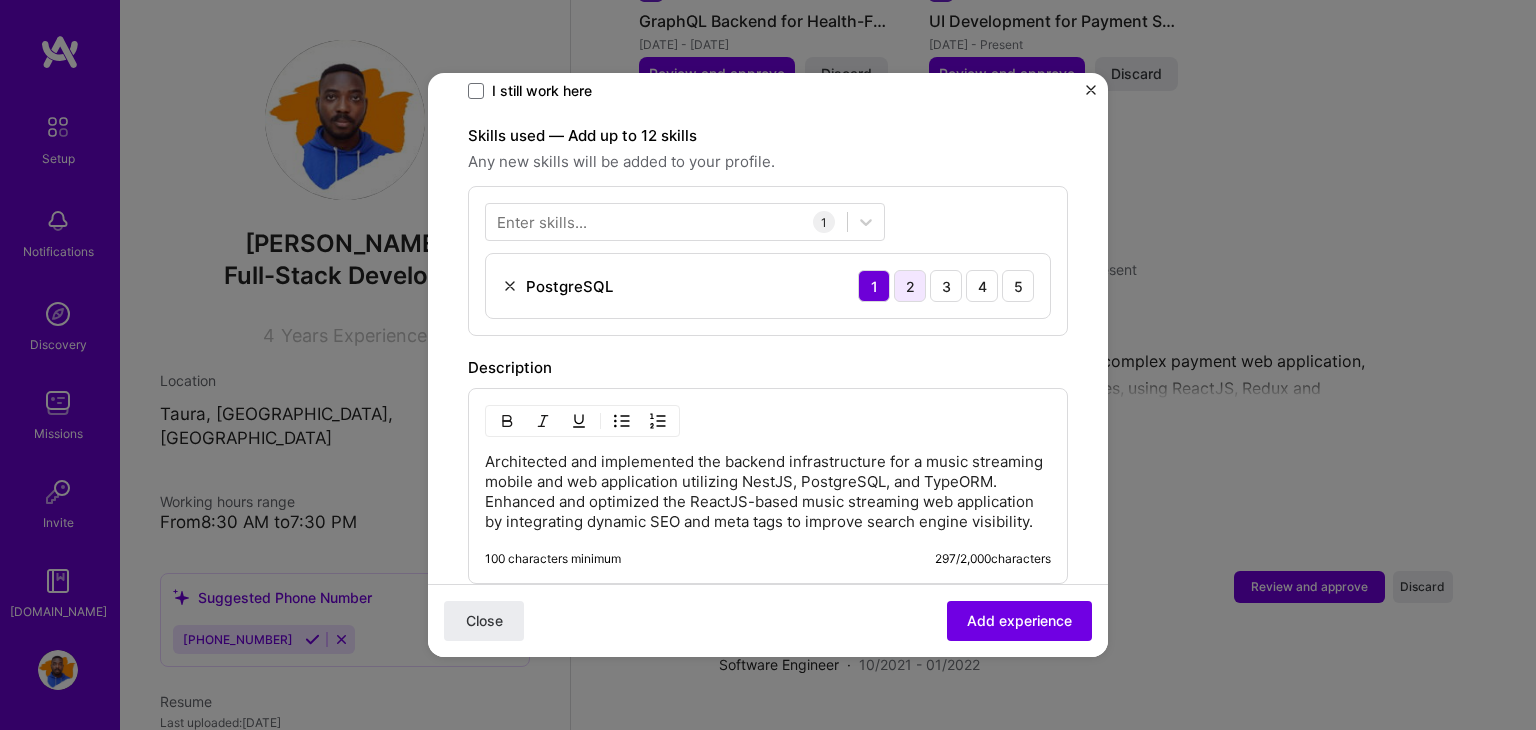 click on "2" at bounding box center (910, 286) 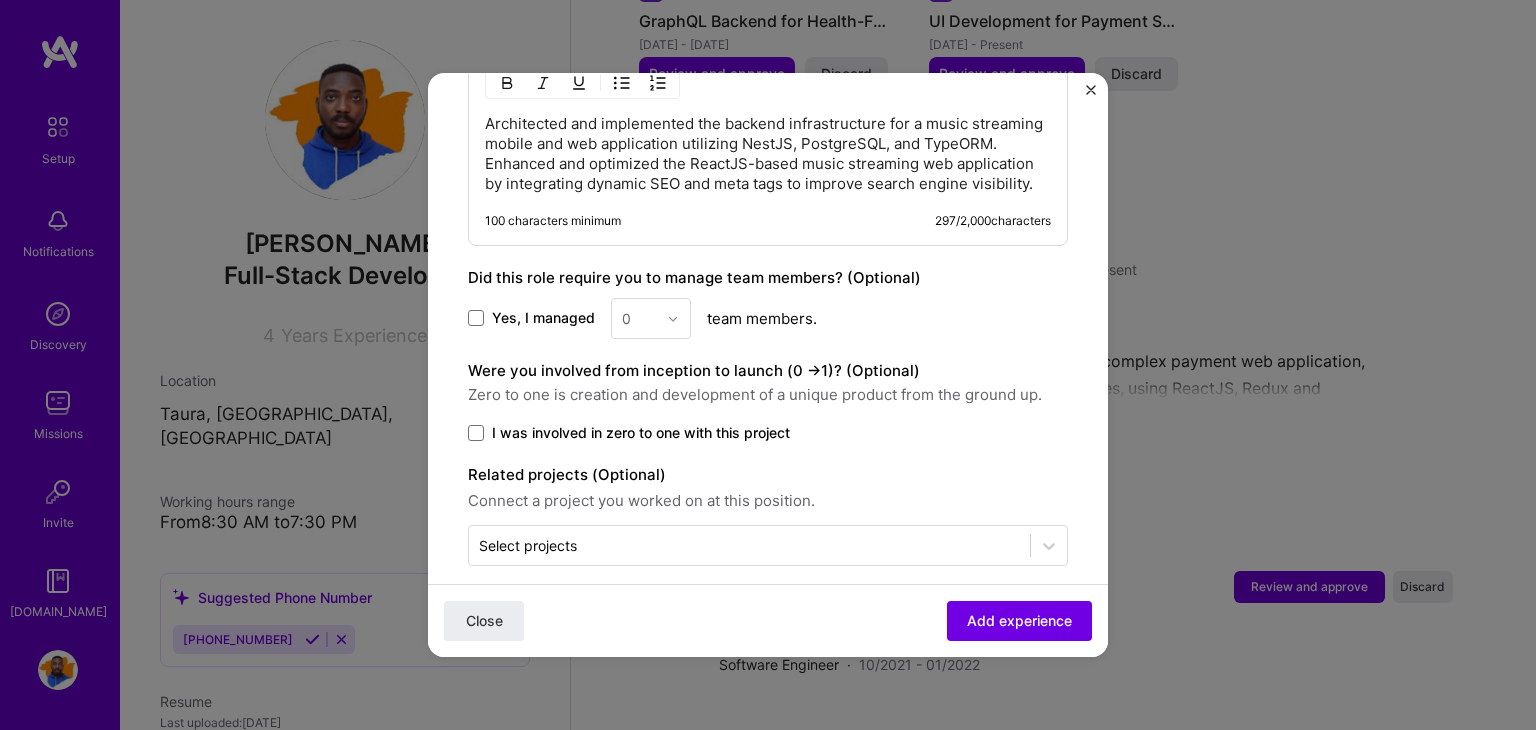 scroll, scrollTop: 1017, scrollLeft: 0, axis: vertical 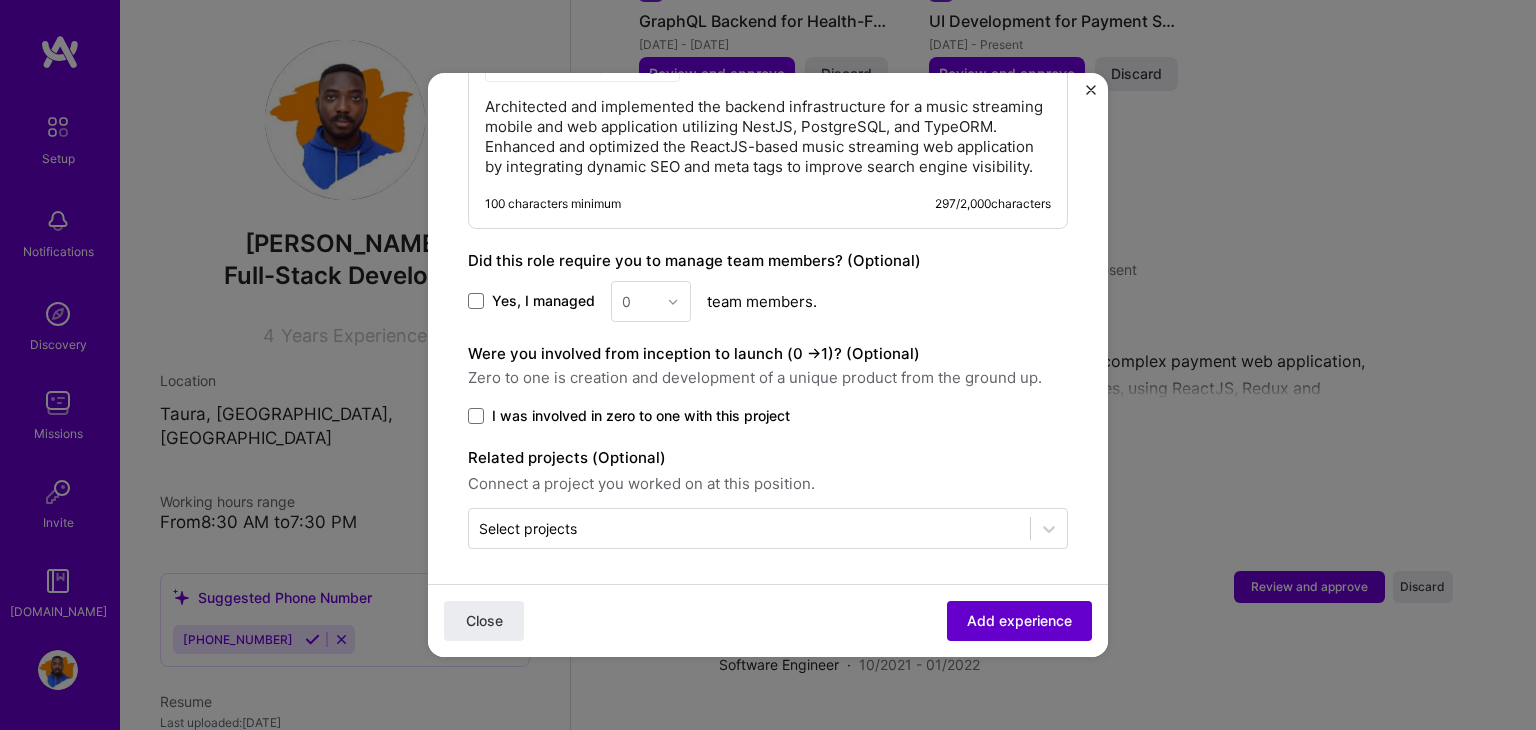 click on "Add experience" at bounding box center (1019, 621) 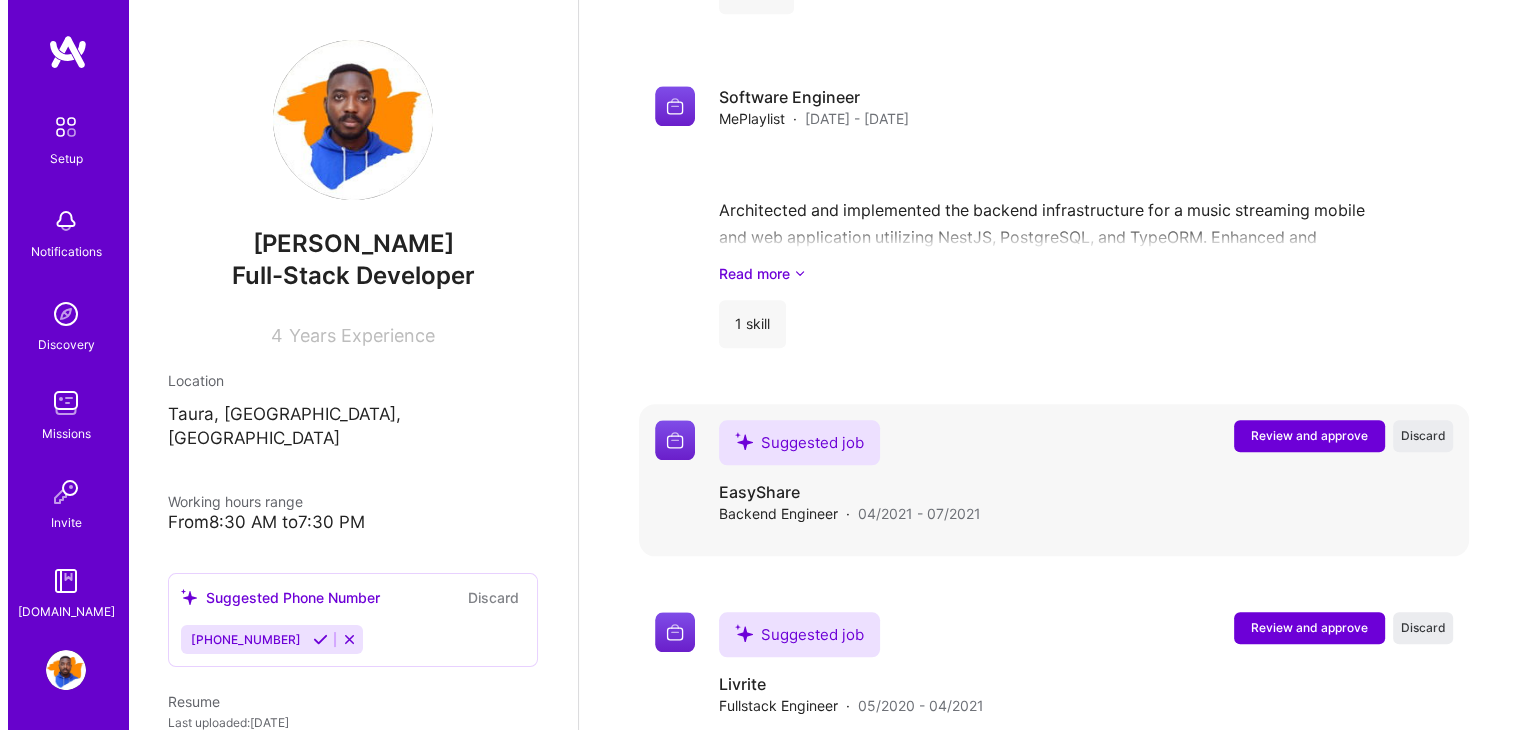 scroll, scrollTop: 2153, scrollLeft: 0, axis: vertical 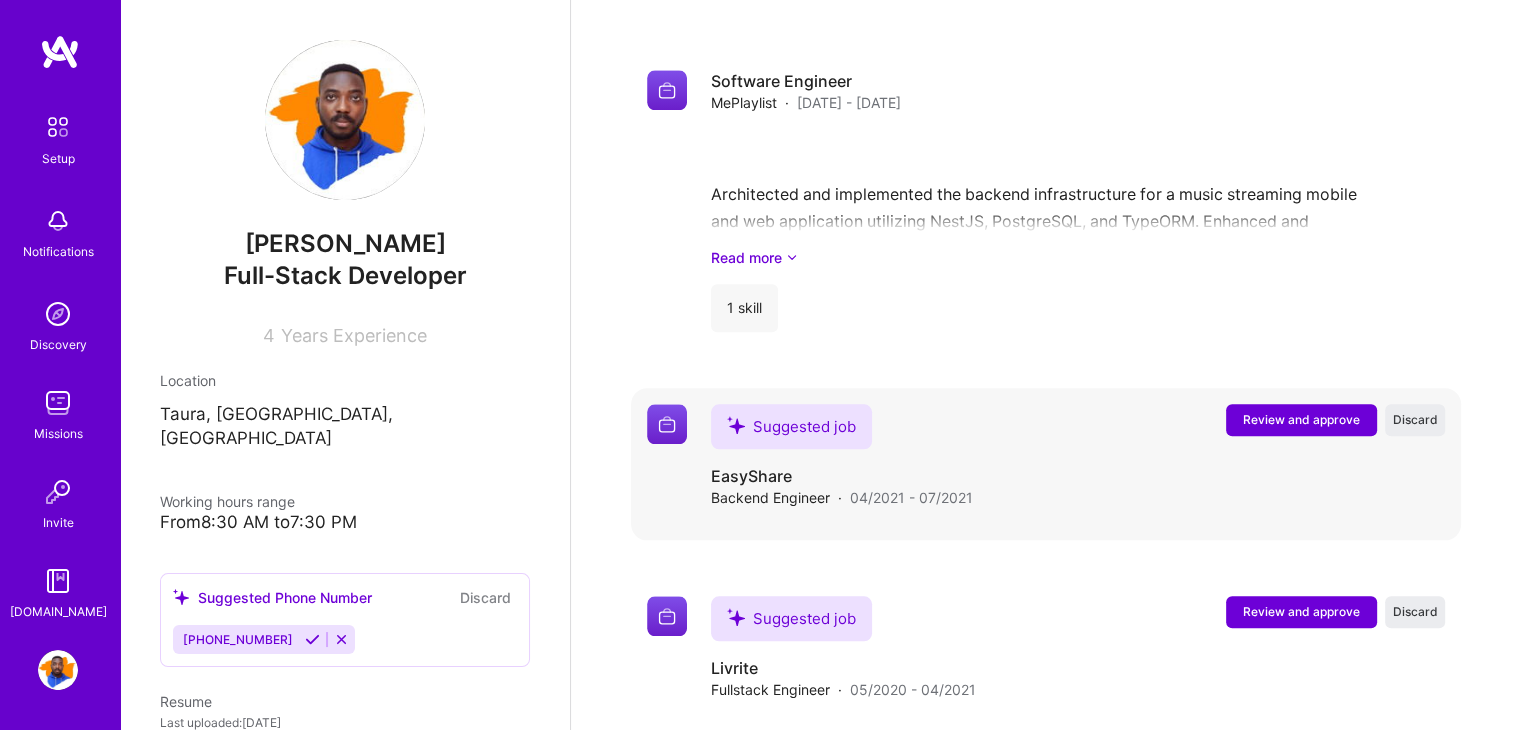click on "Review and approve" at bounding box center (1301, 419) 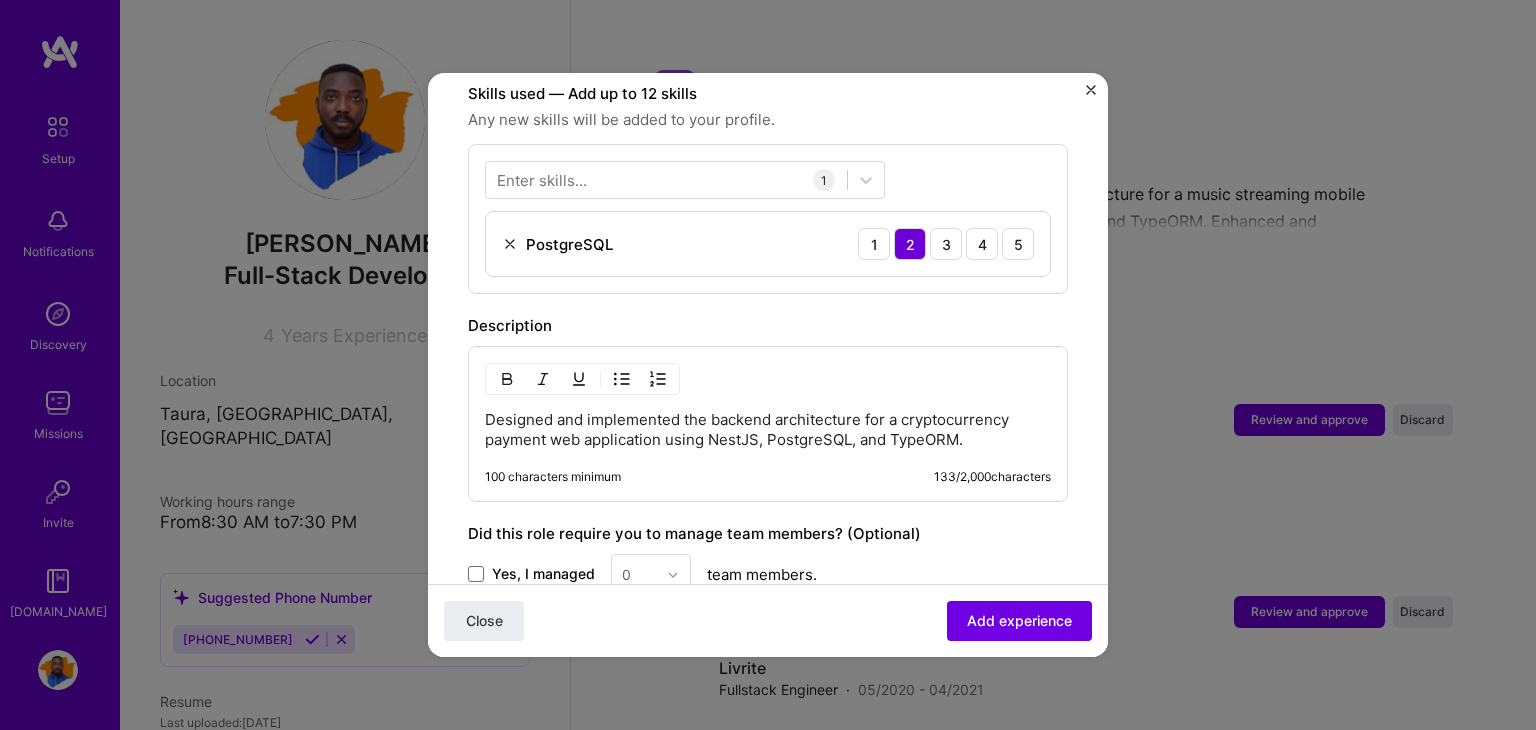 scroll, scrollTop: 760, scrollLeft: 0, axis: vertical 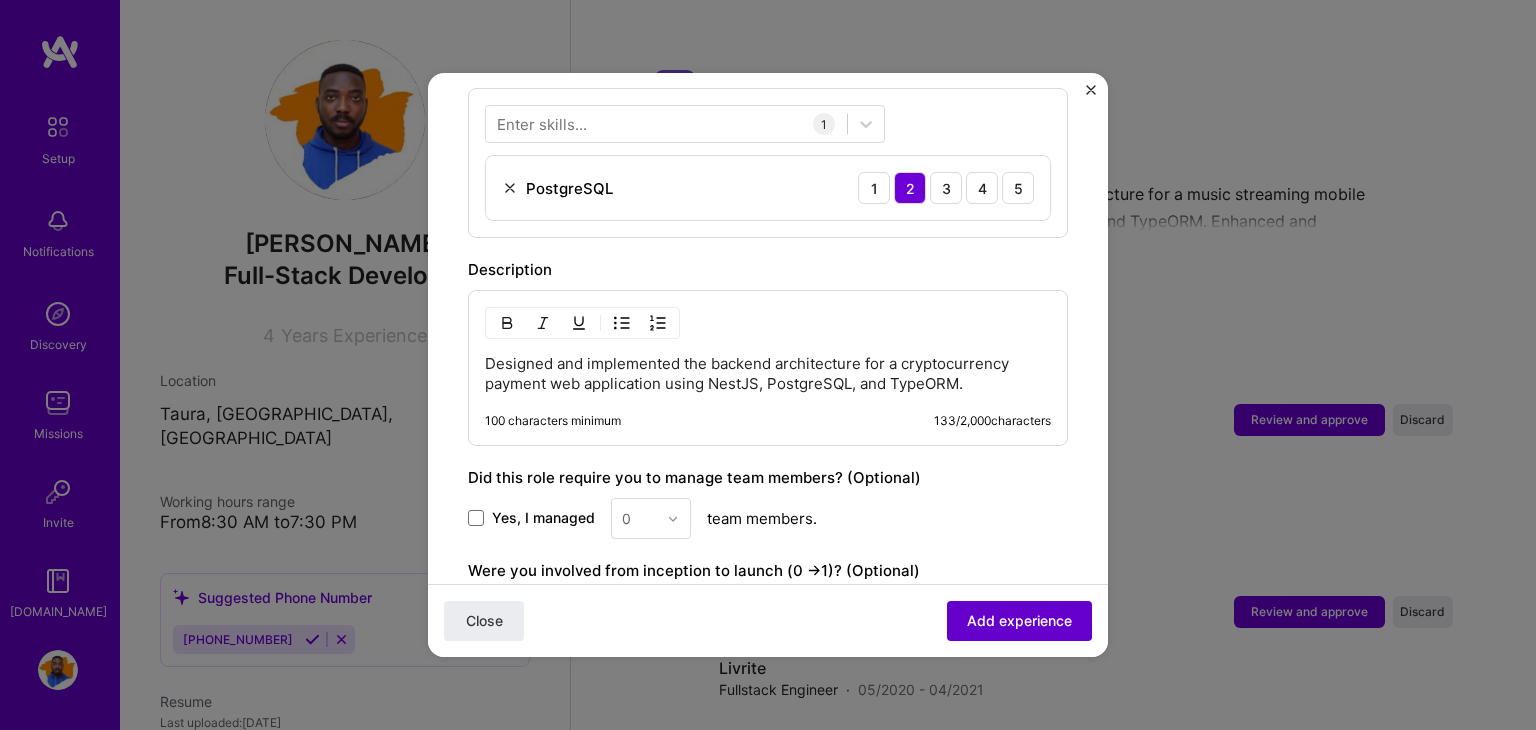 click on "Add experience" at bounding box center [1019, 621] 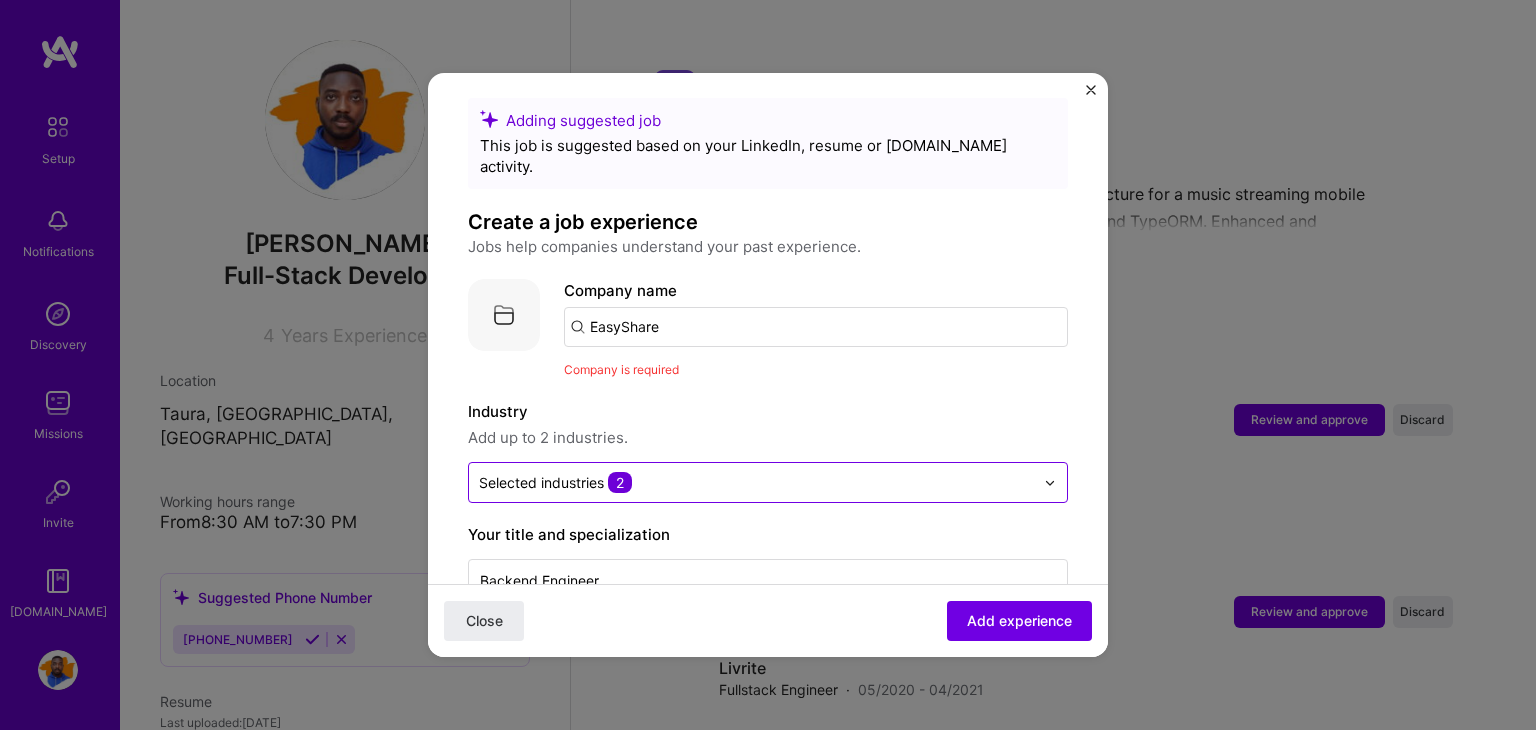 scroll, scrollTop: 11, scrollLeft: 0, axis: vertical 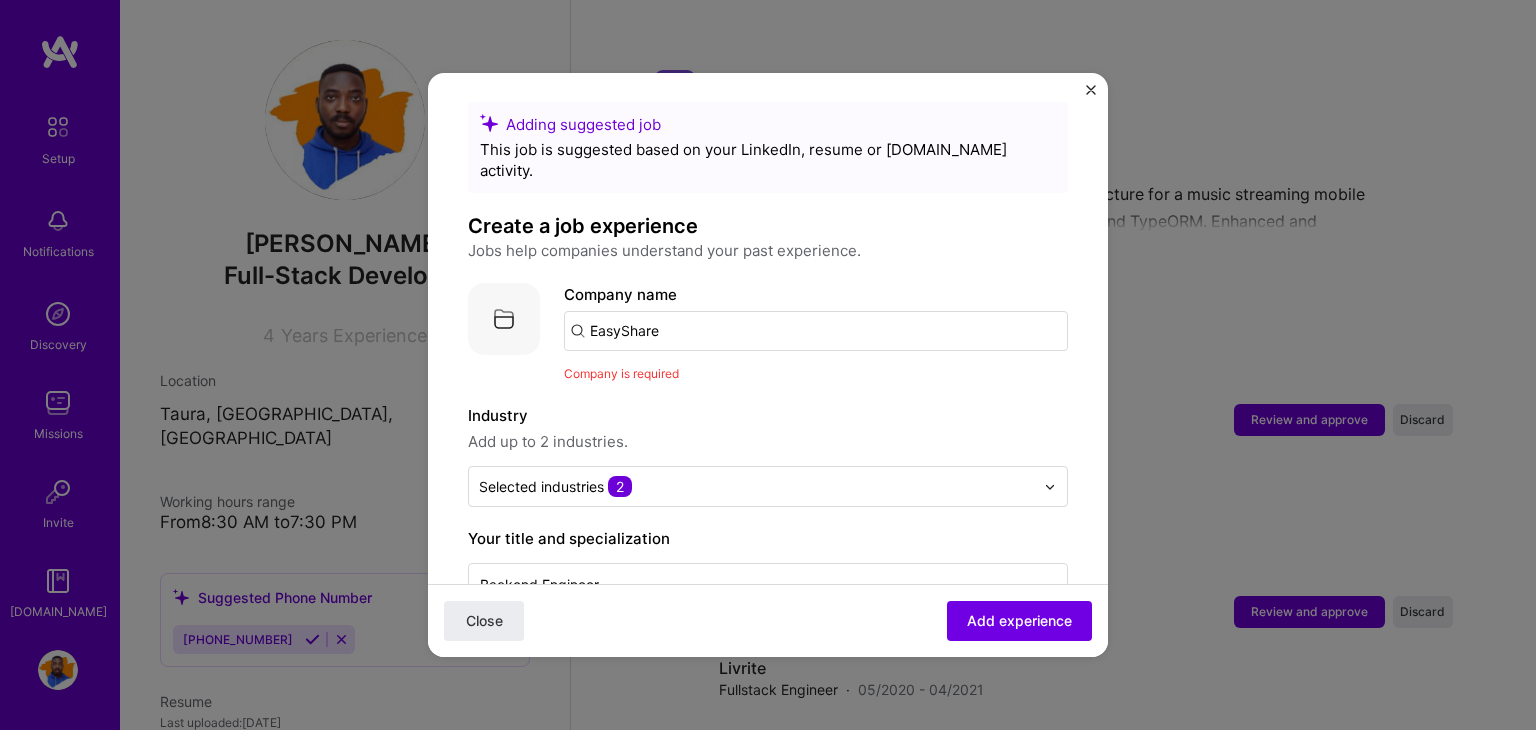 click on "EasyShare" at bounding box center (816, 331) 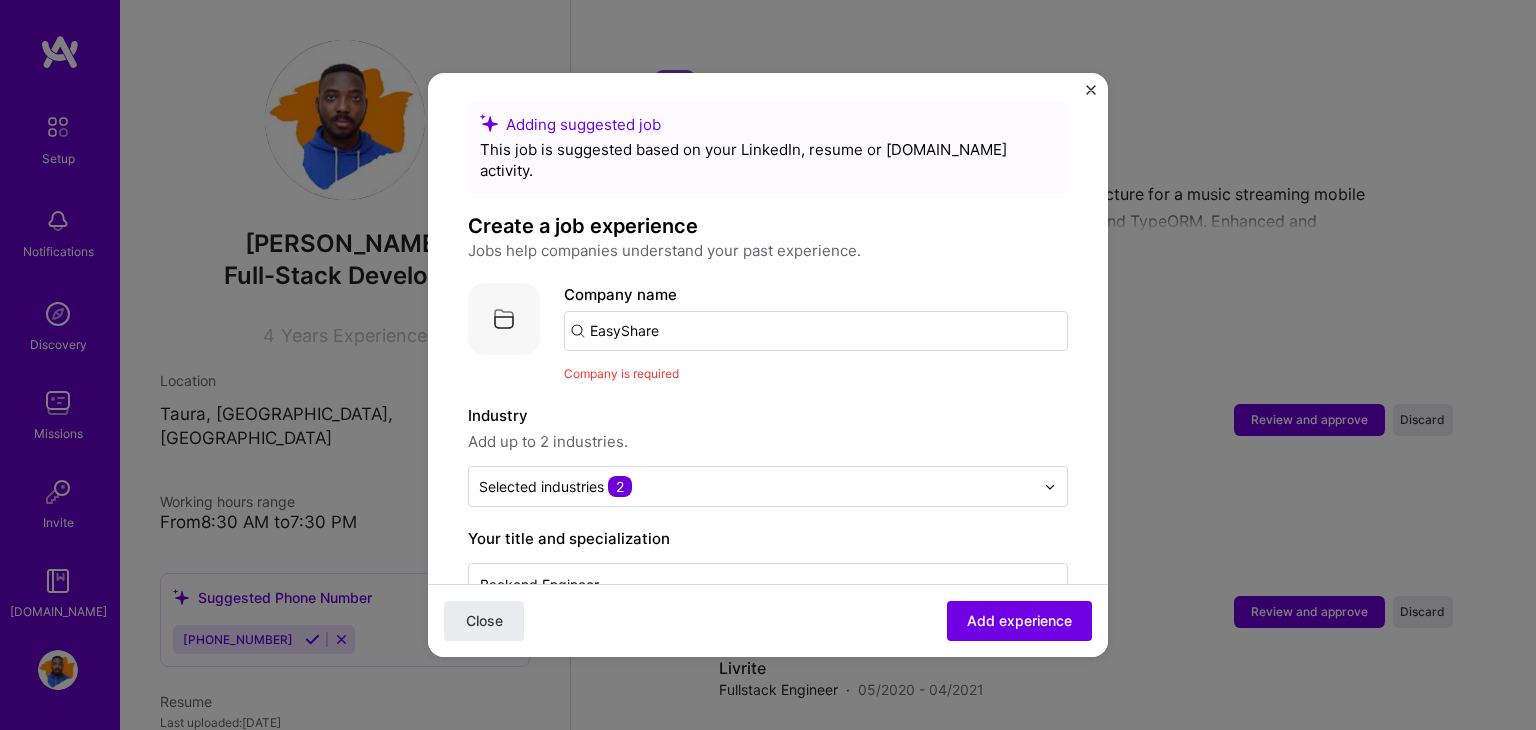 click on "EasyShare" at bounding box center [816, 331] 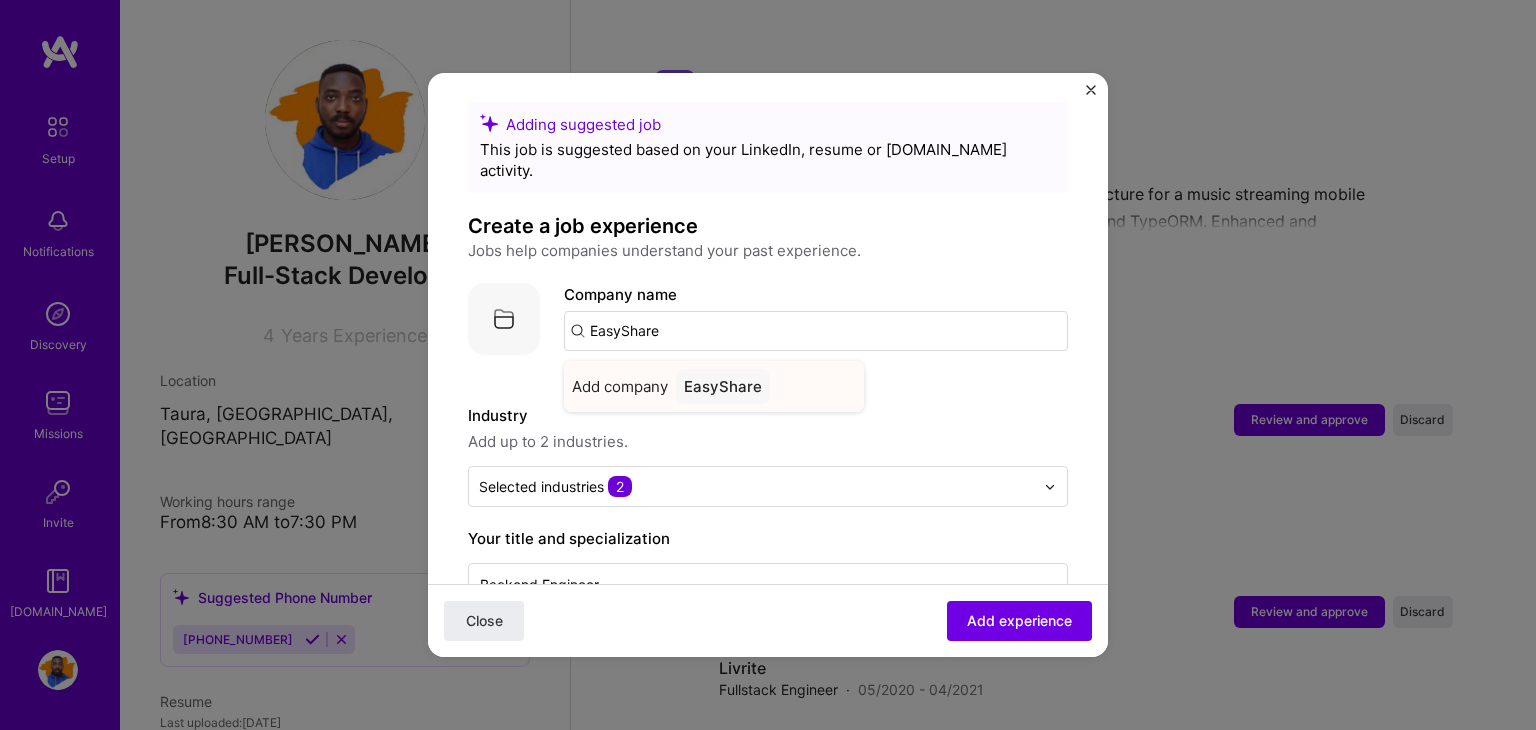 type on "EasyShare" 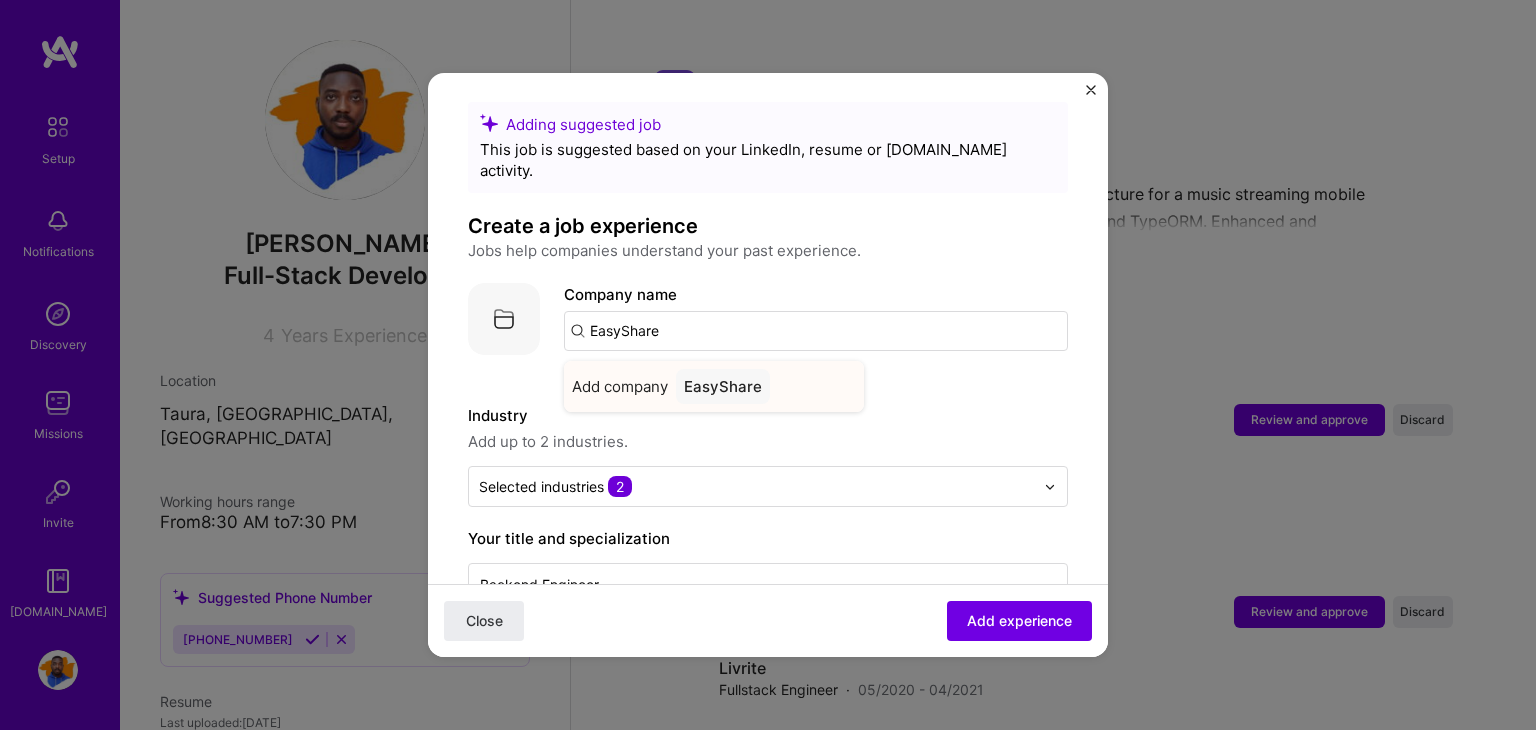 click on "EasyShare" at bounding box center (723, 386) 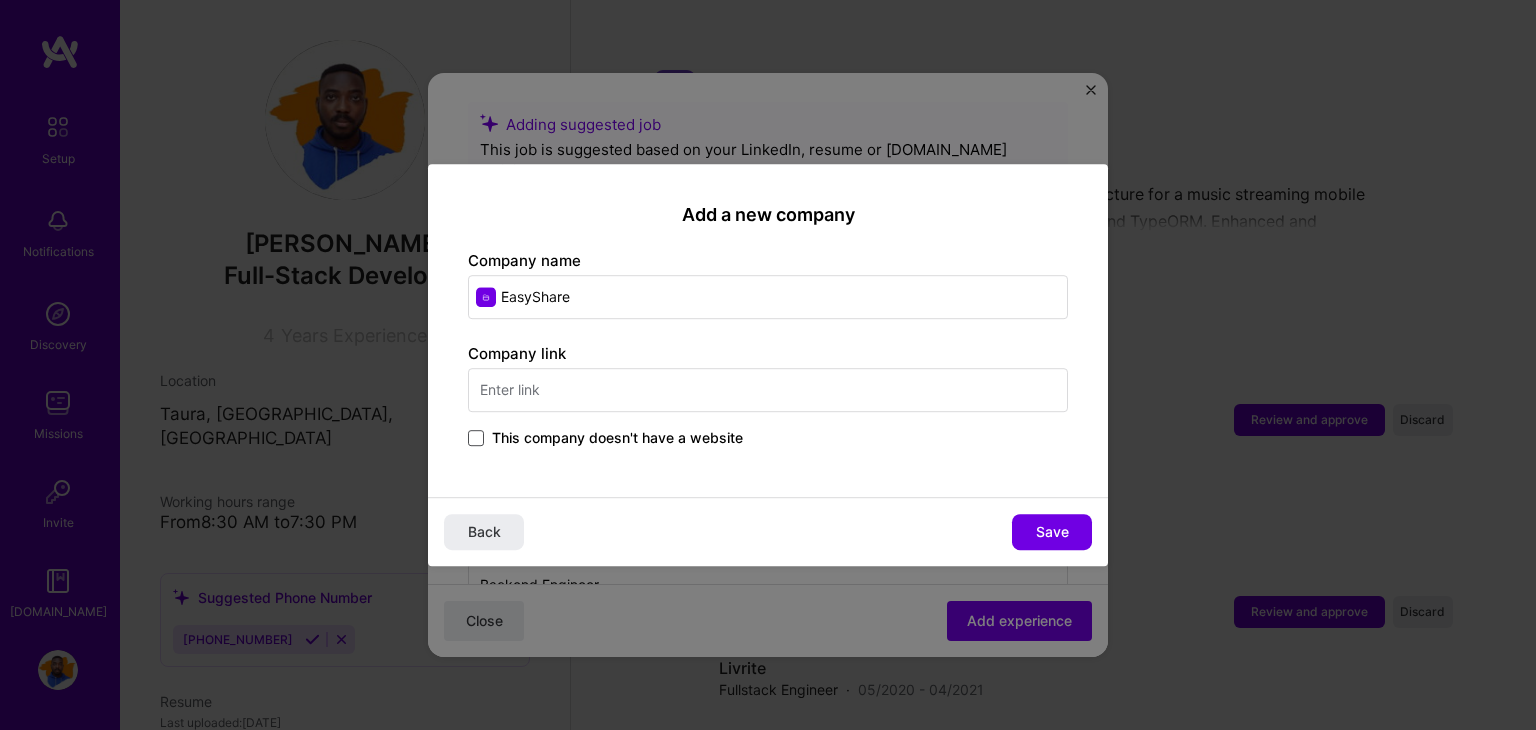 click at bounding box center [476, 438] 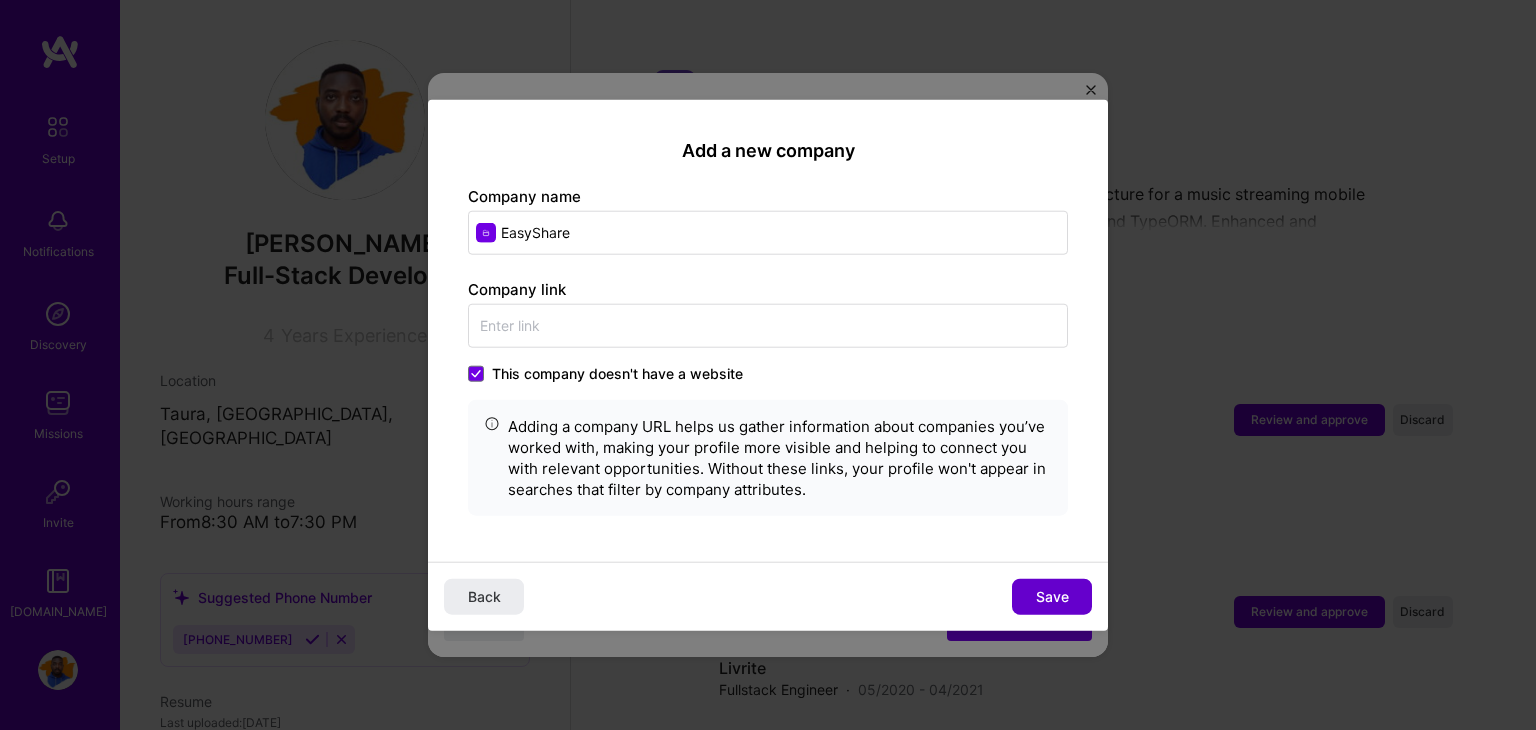 click on "Save" at bounding box center (1052, 596) 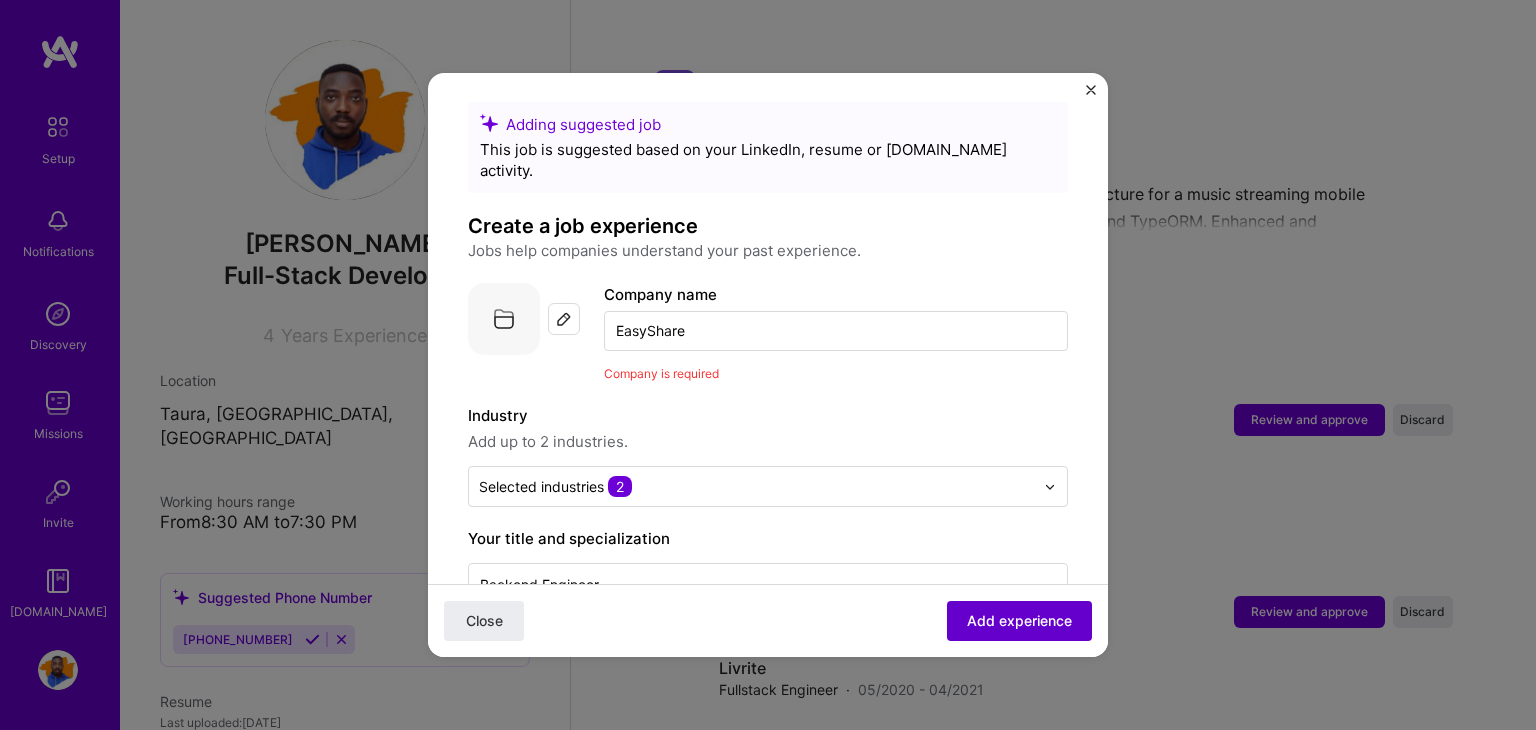 click on "Add experience" at bounding box center (1019, 621) 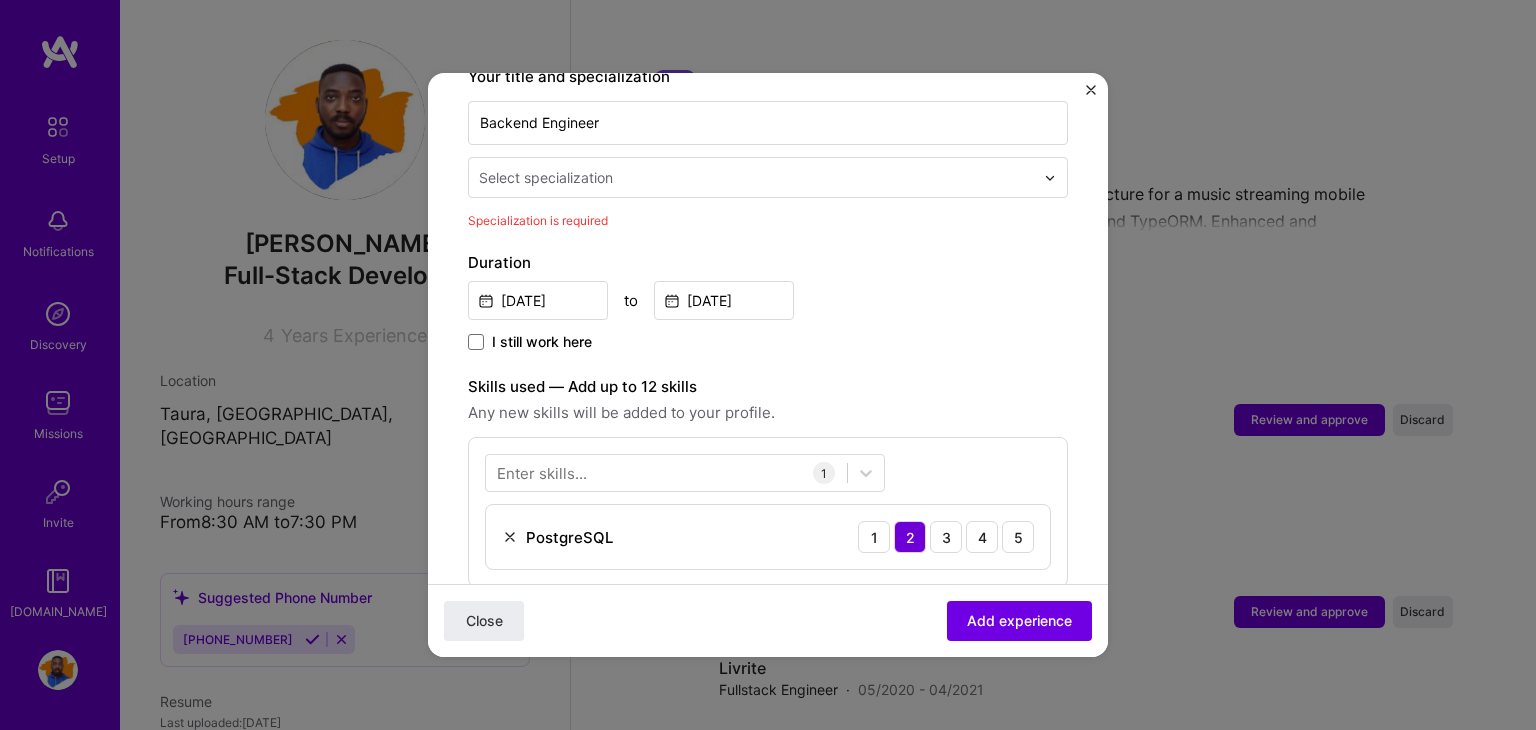 scroll, scrollTop: 380, scrollLeft: 0, axis: vertical 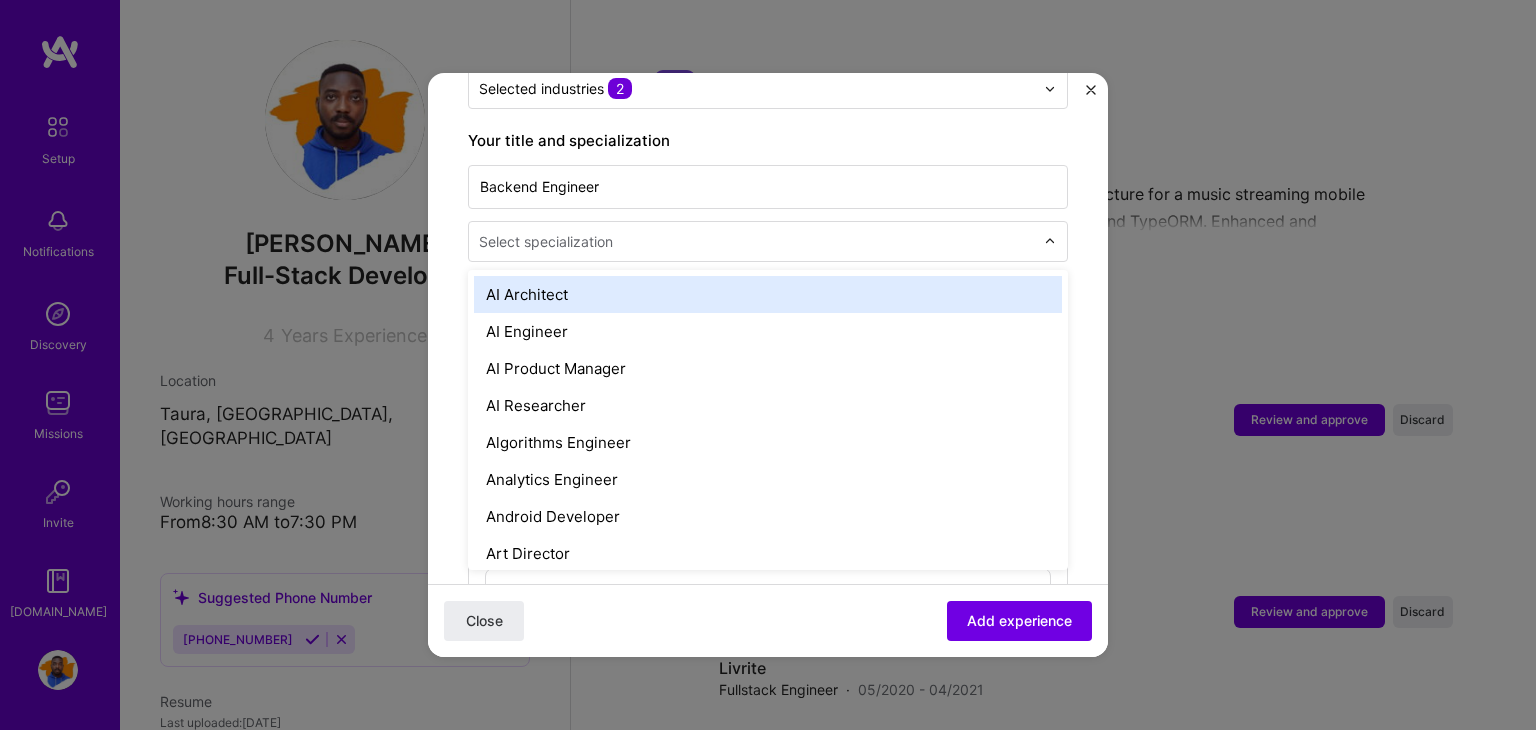 click on "Select specialization" at bounding box center [756, 241] 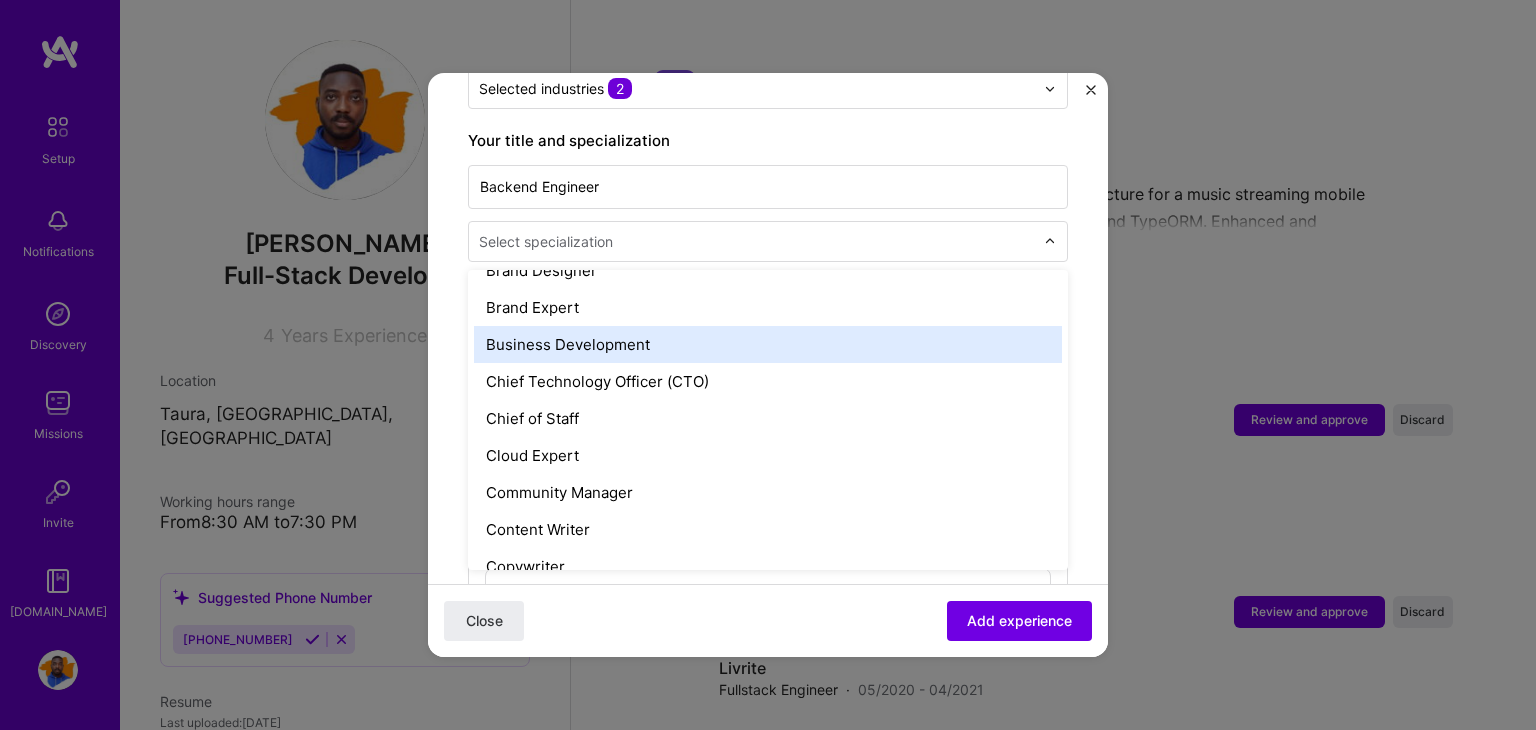 scroll, scrollTop: 430, scrollLeft: 0, axis: vertical 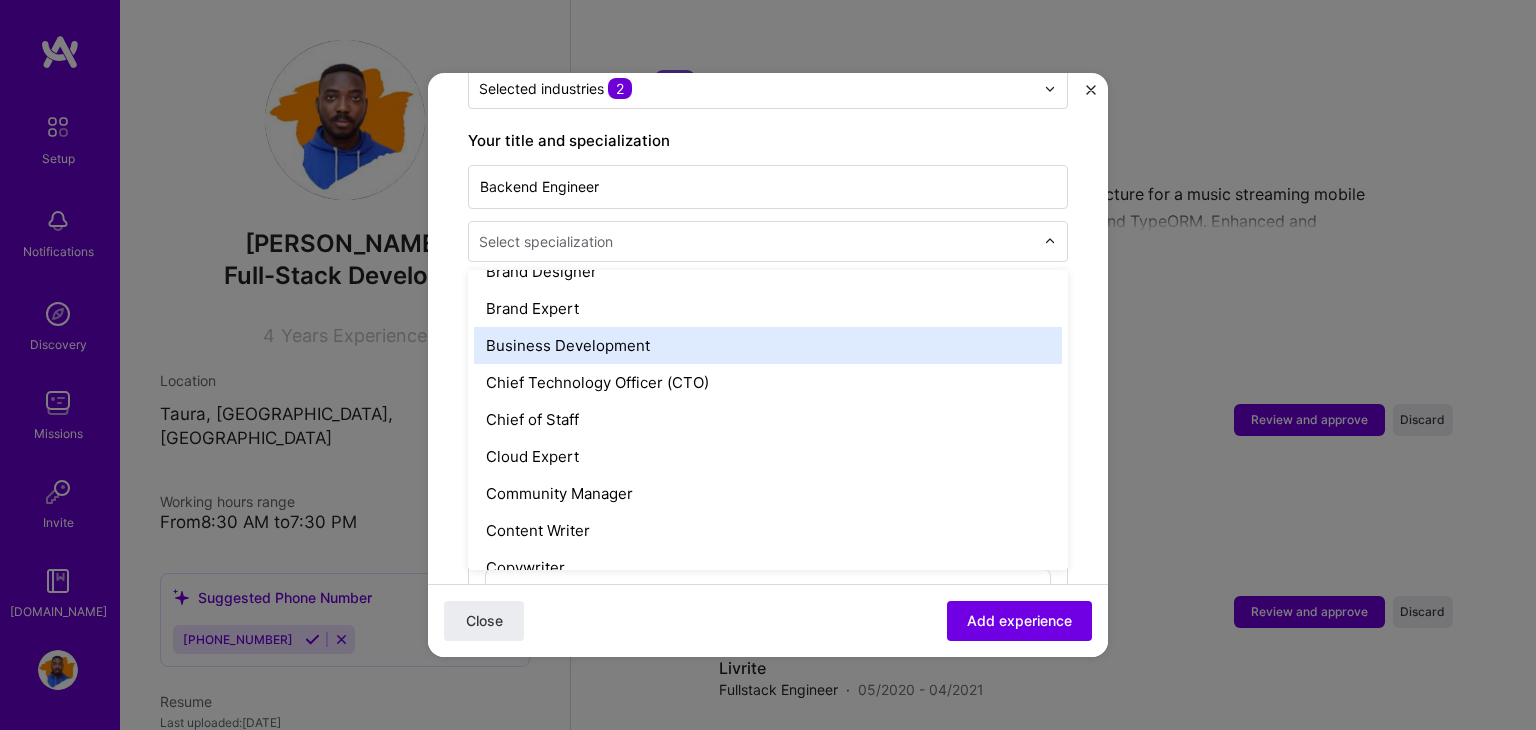 click on "Business Development" at bounding box center [768, 345] 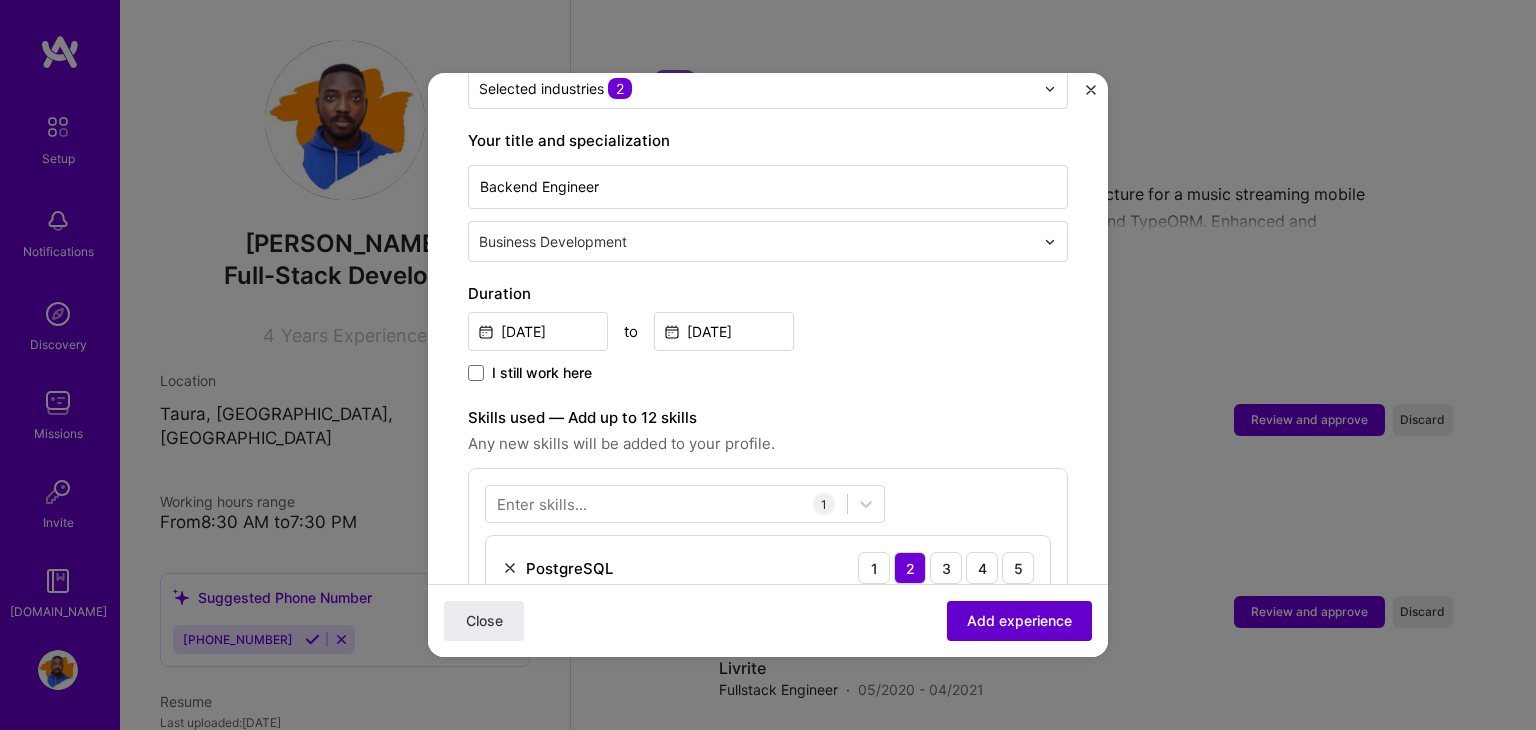 click on "Add experience" at bounding box center (1019, 621) 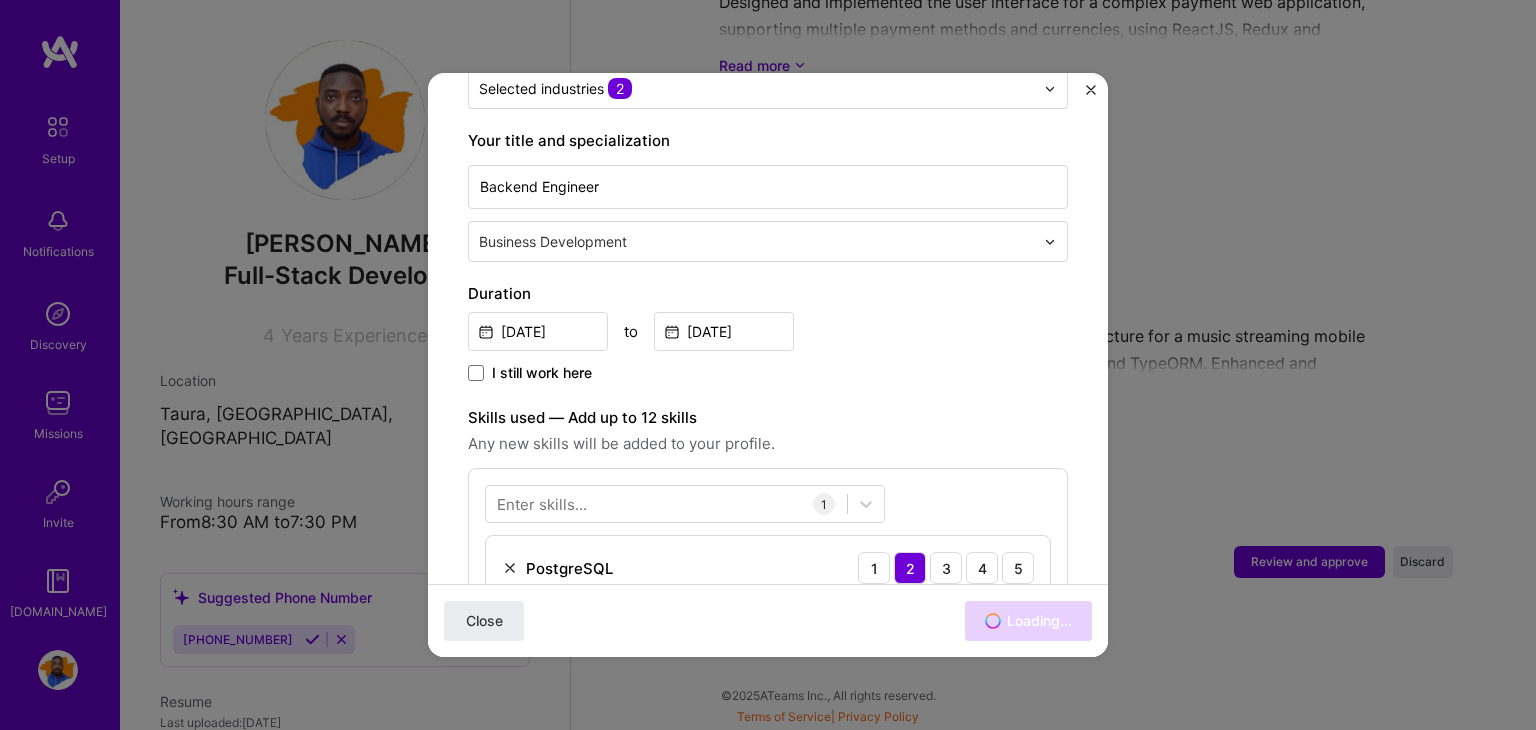 scroll, scrollTop: 1961, scrollLeft: 0, axis: vertical 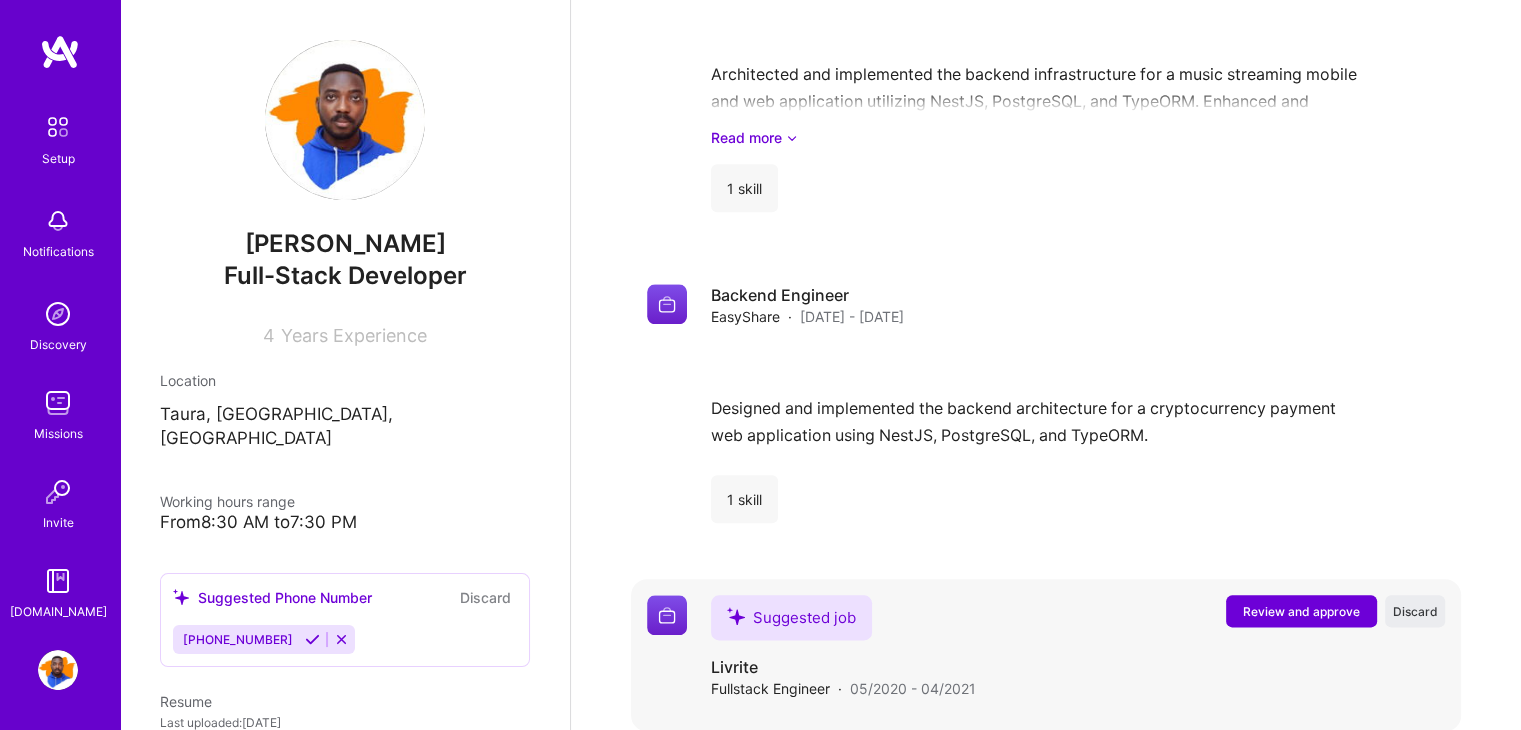 click on "Review and approve" at bounding box center (1301, 611) 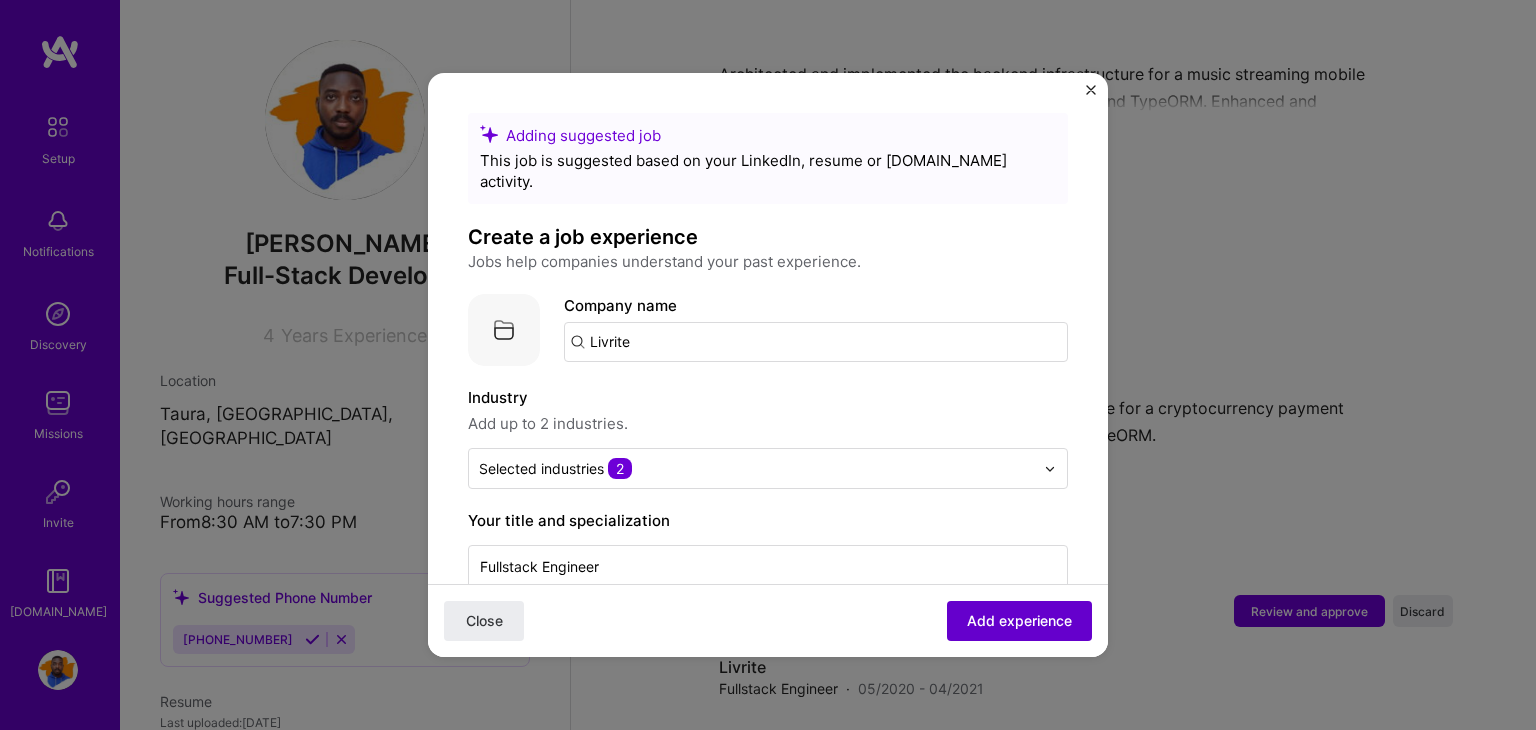 click on "Add experience" at bounding box center [1019, 621] 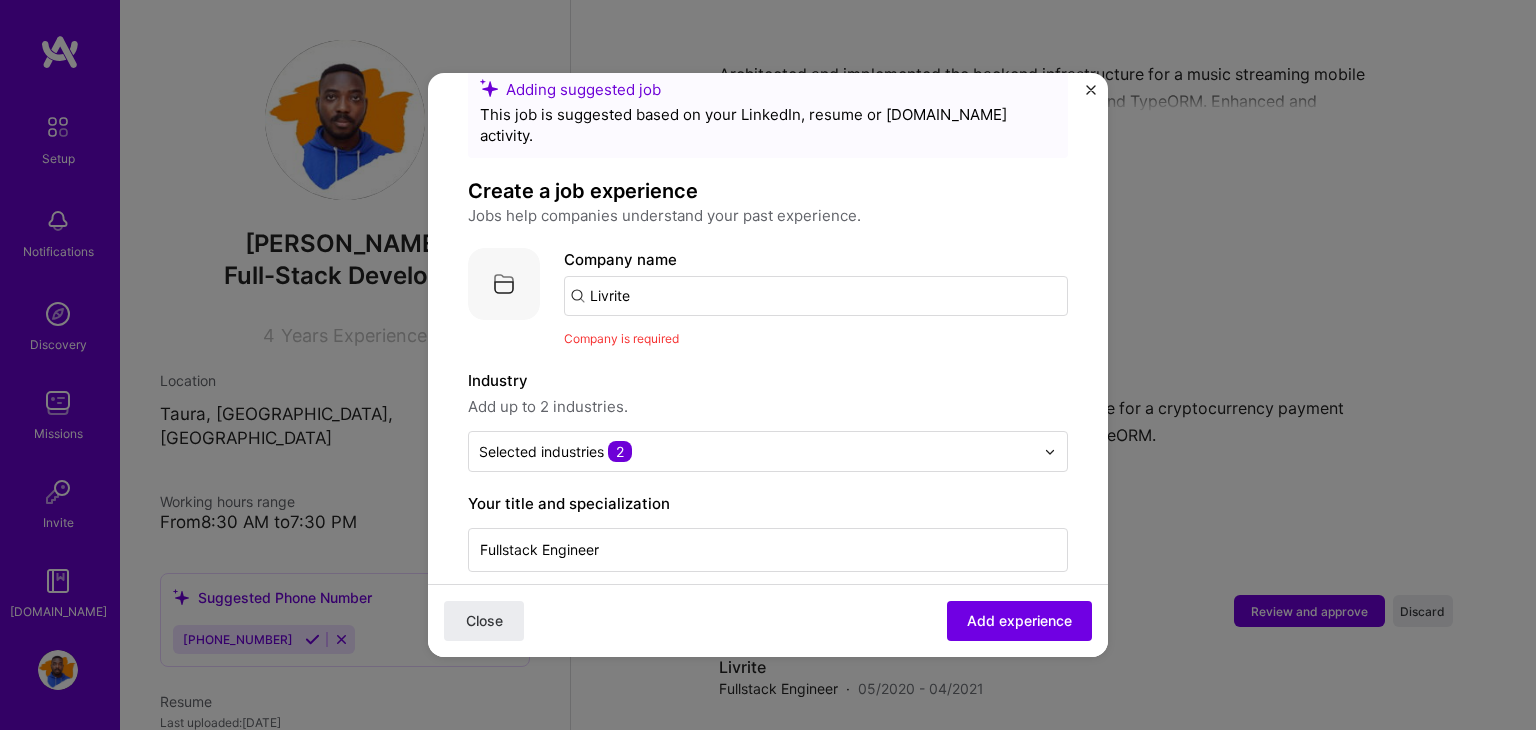 scroll, scrollTop: 44, scrollLeft: 0, axis: vertical 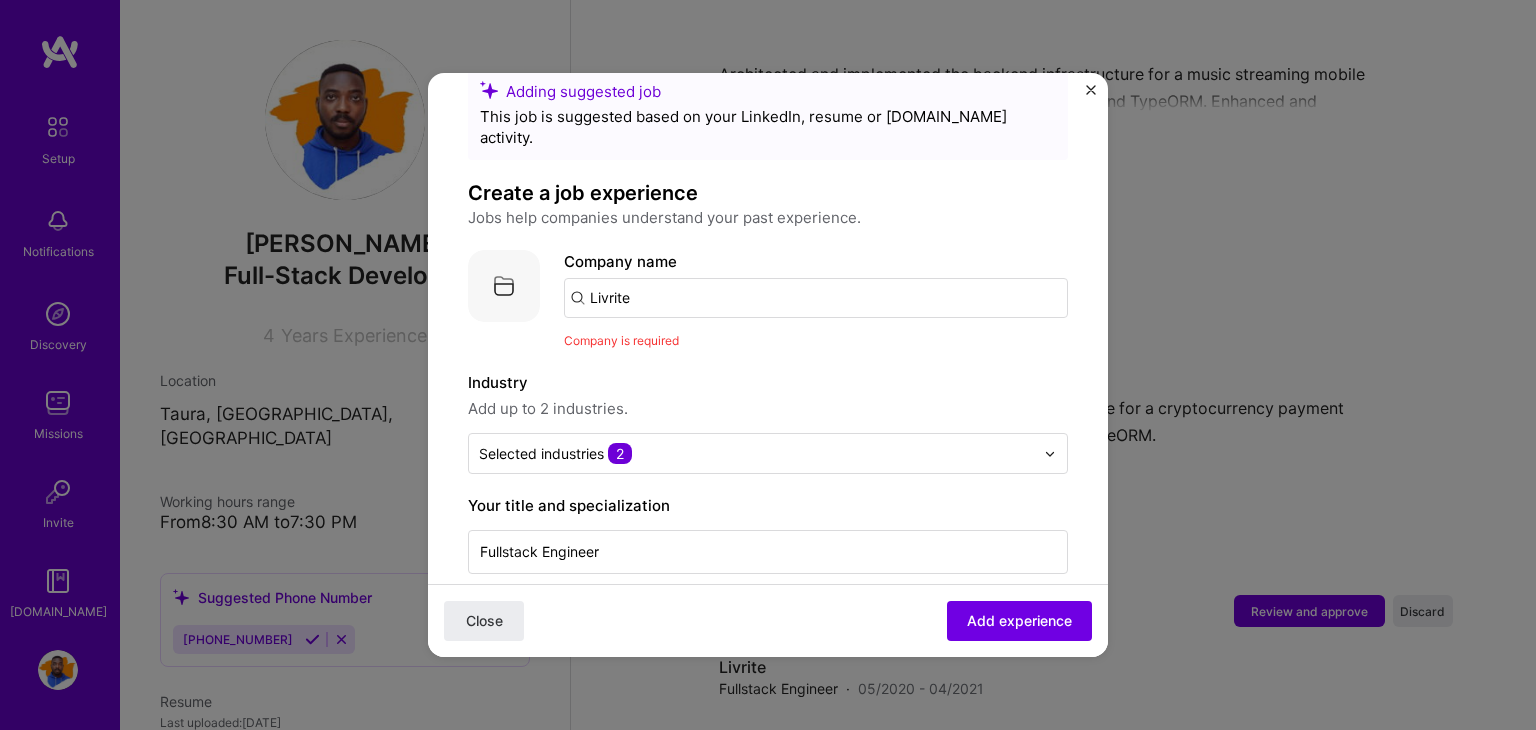 click on "Livrite" at bounding box center (816, 298) 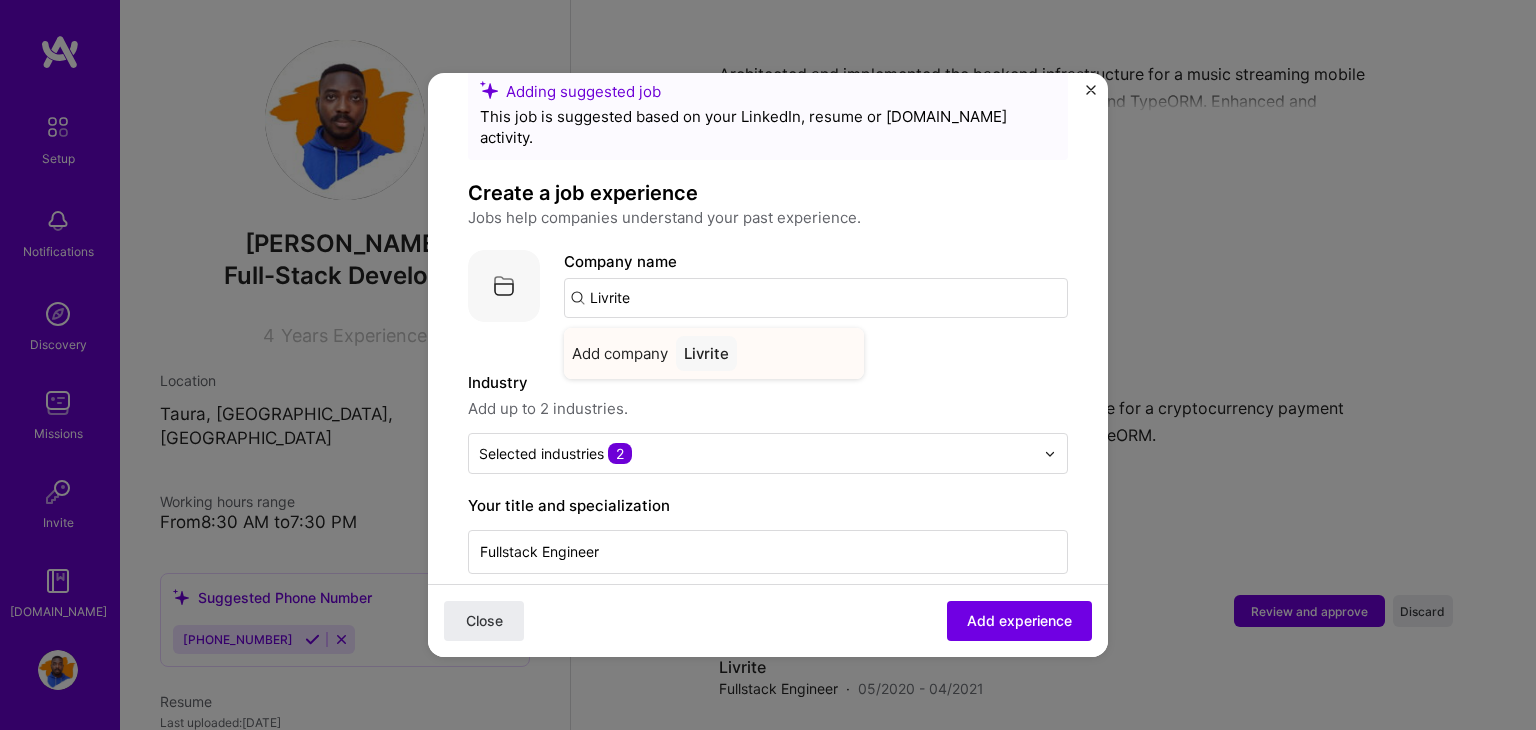 type on "Livrite" 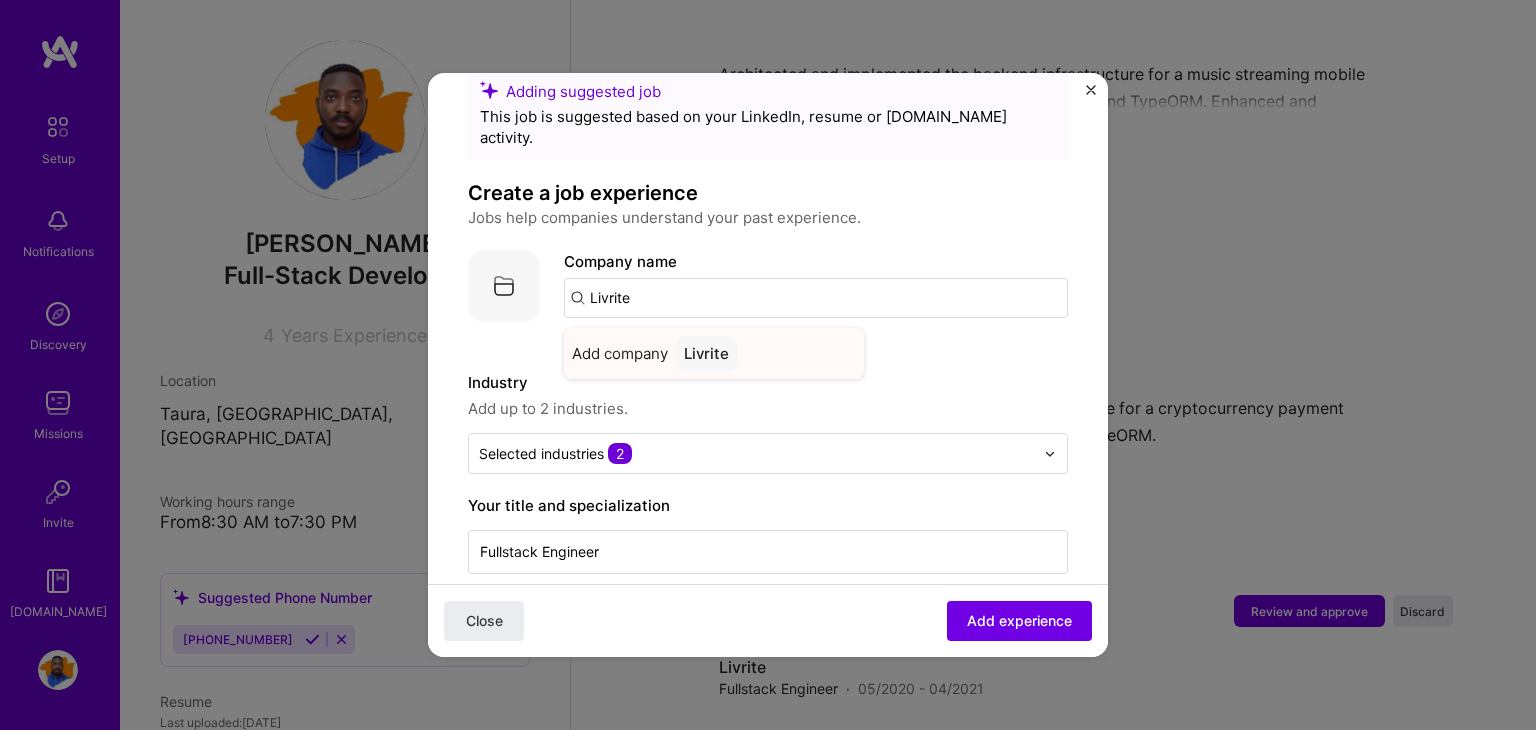 click on "Livrite" at bounding box center (706, 353) 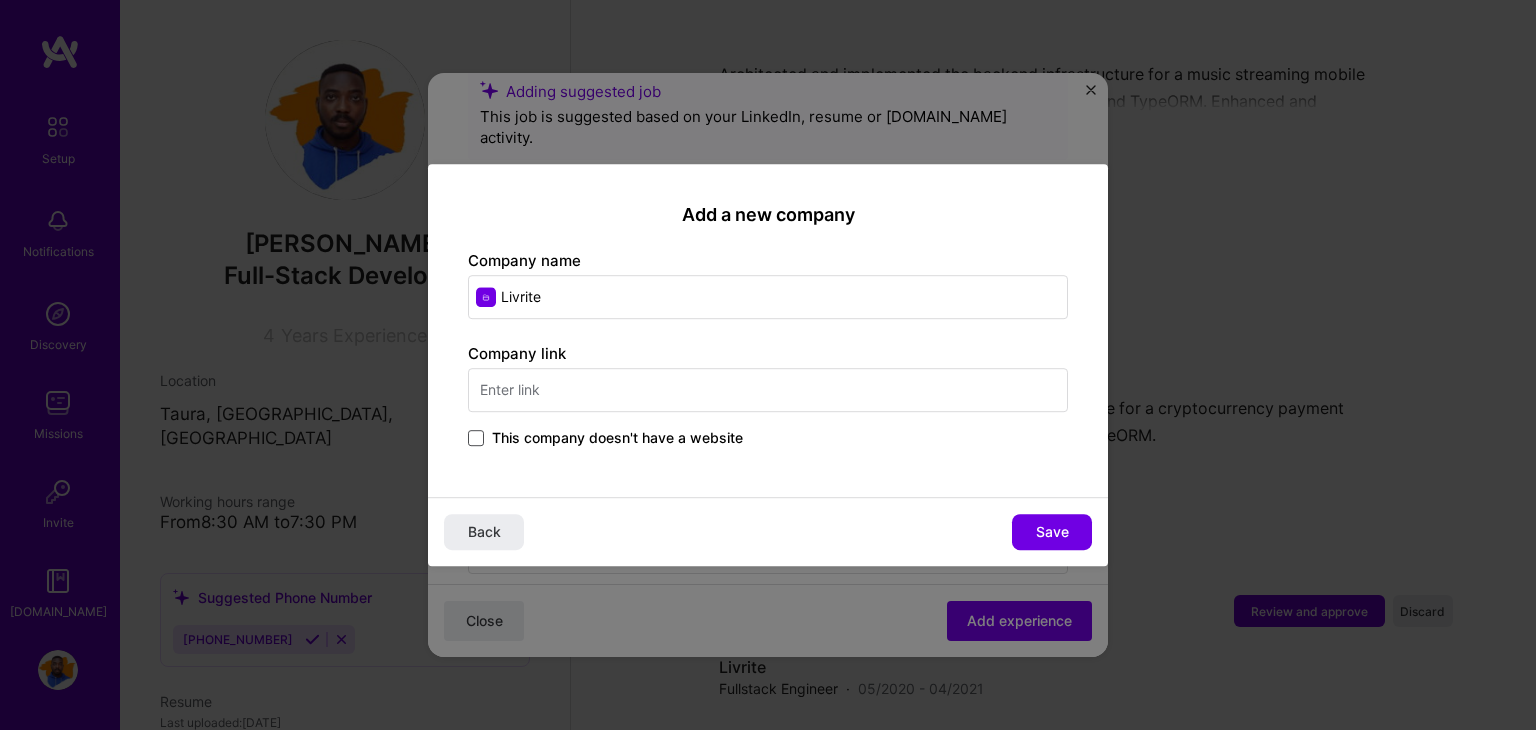 click on "Company link This company doesn't have a website" at bounding box center [768, 397] 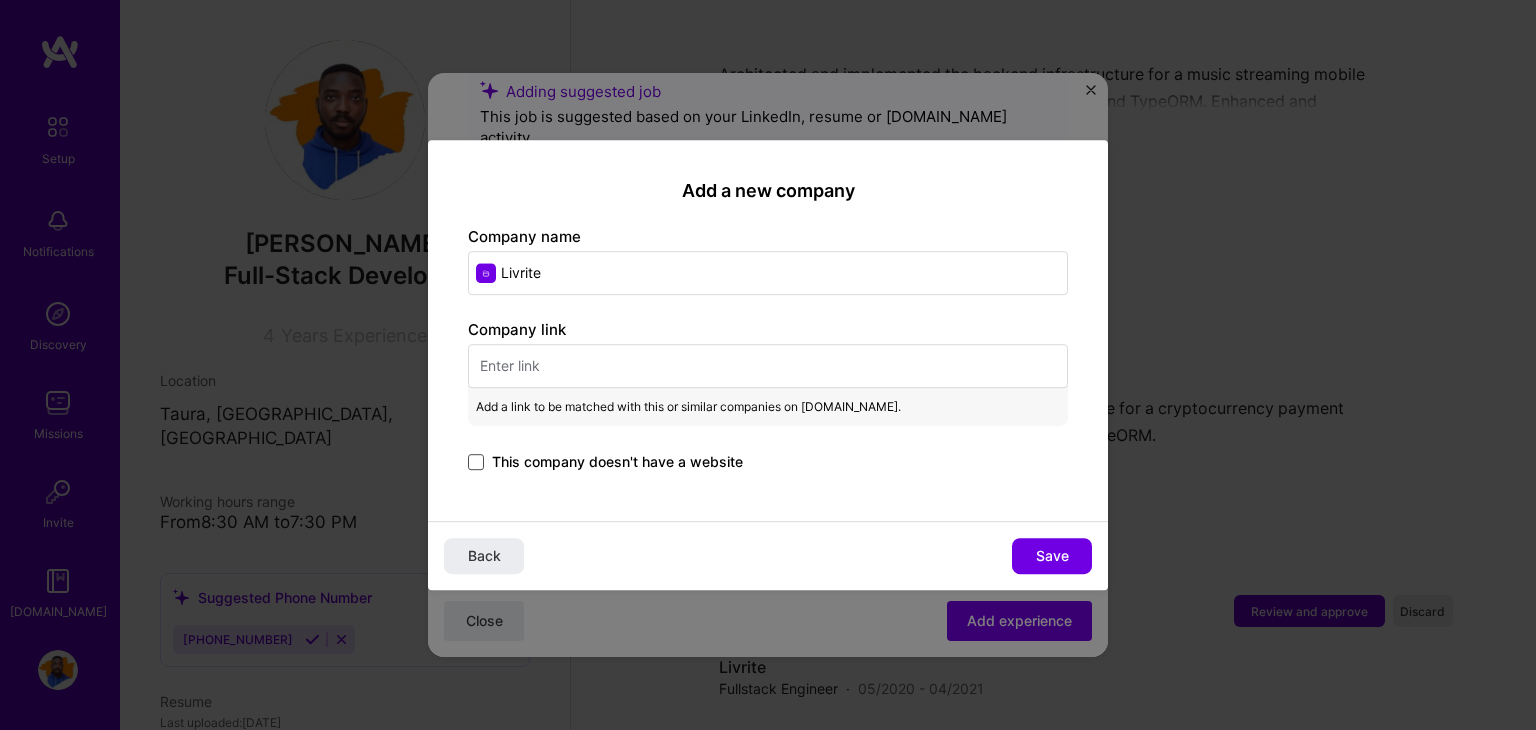 click at bounding box center (476, 462) 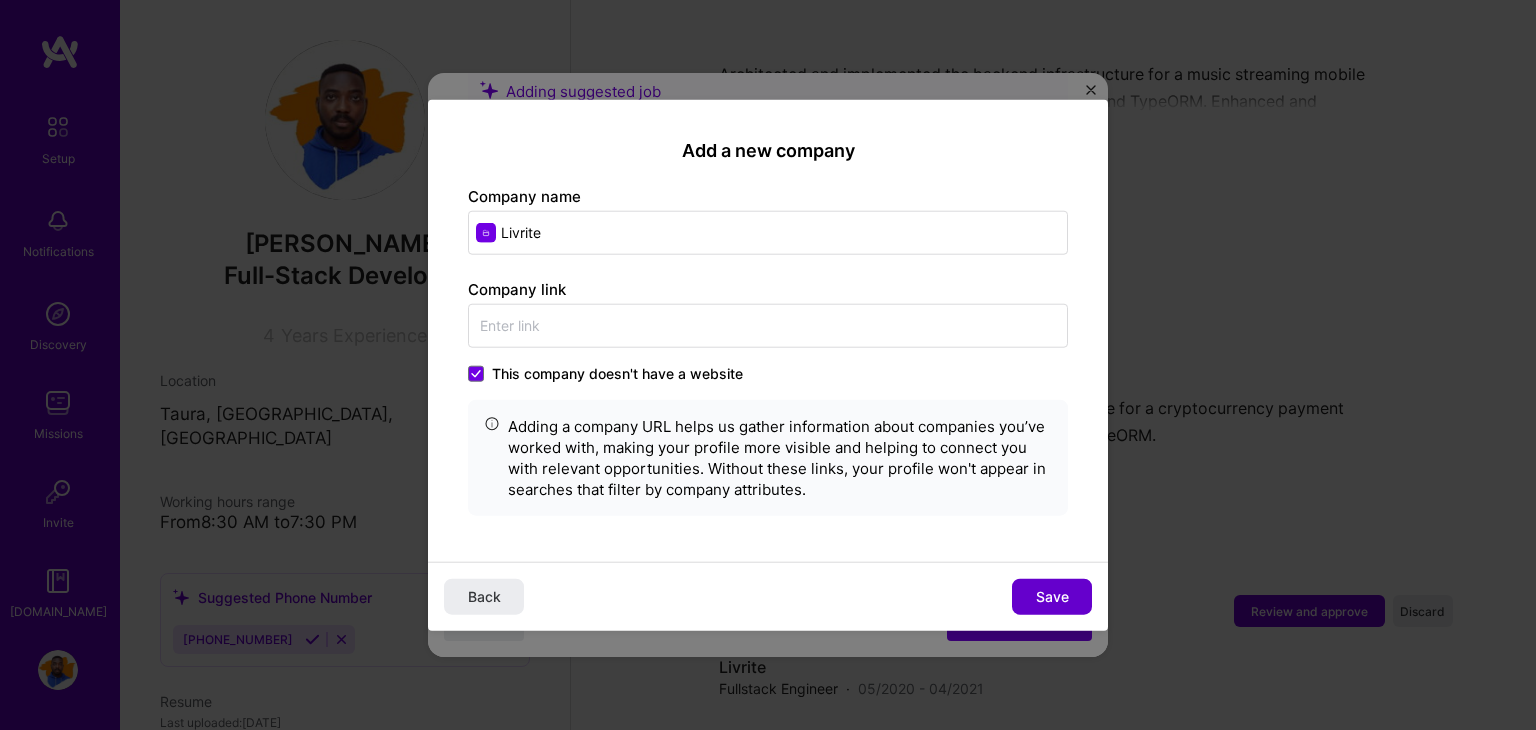 click on "Save" at bounding box center (1052, 596) 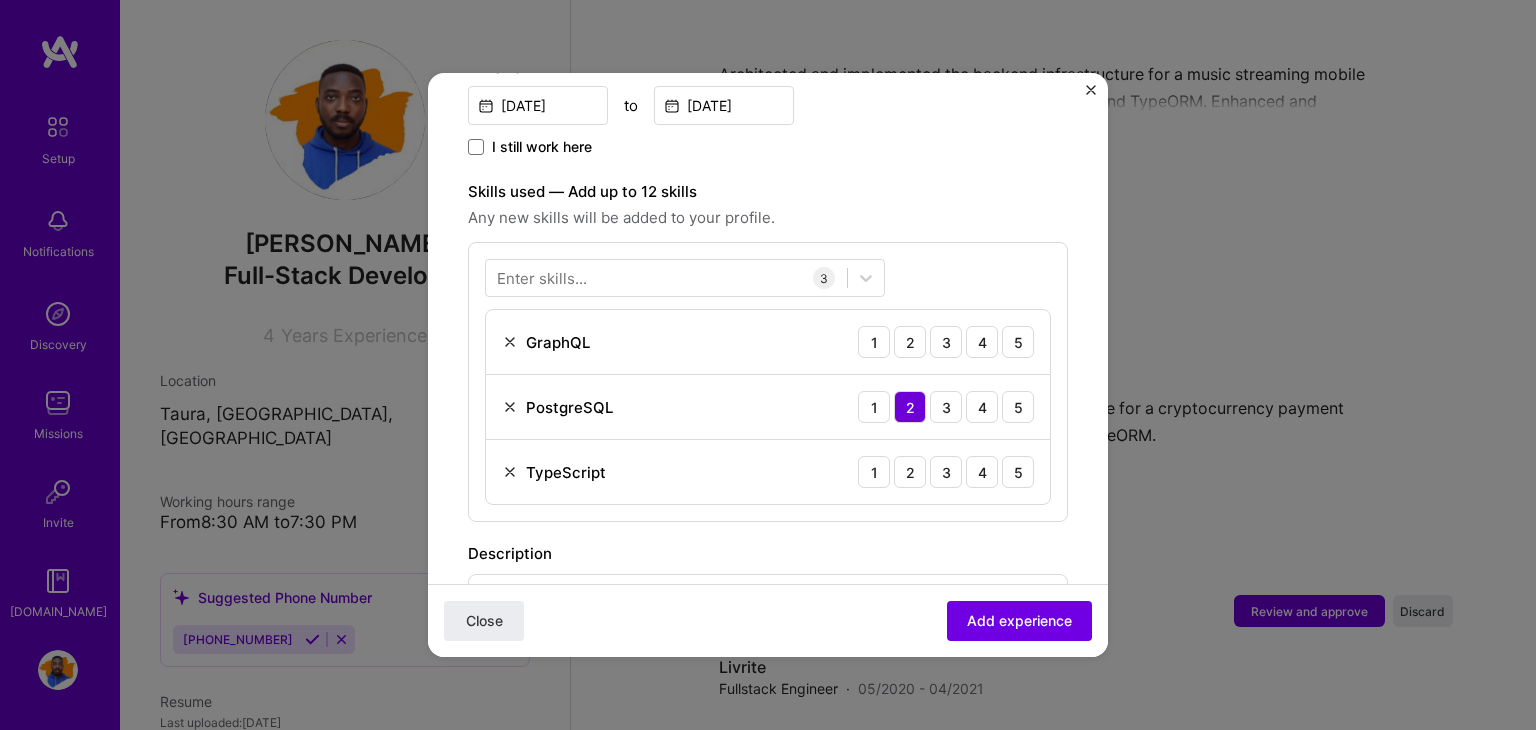 scroll, scrollTop: 680, scrollLeft: 0, axis: vertical 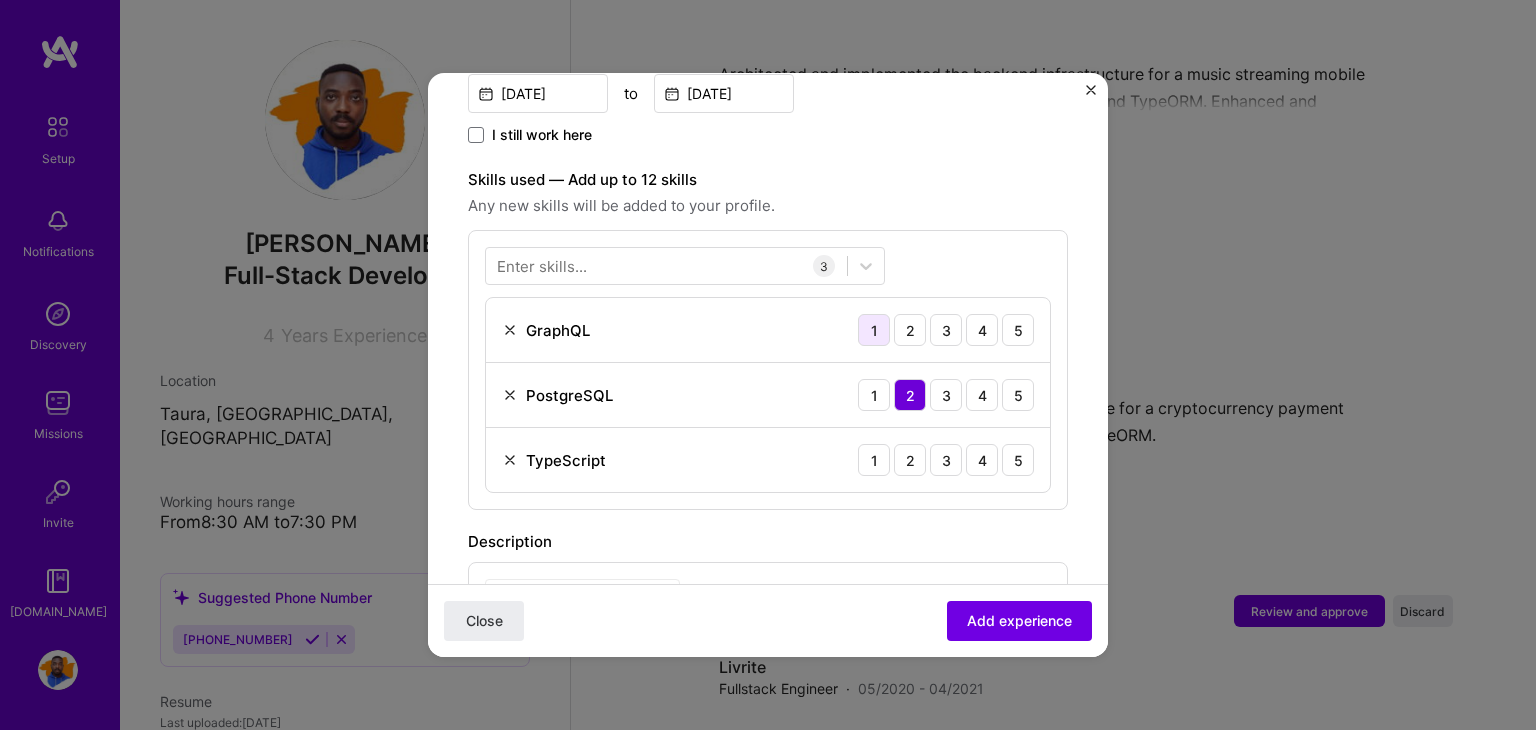click on "1" at bounding box center (874, 330) 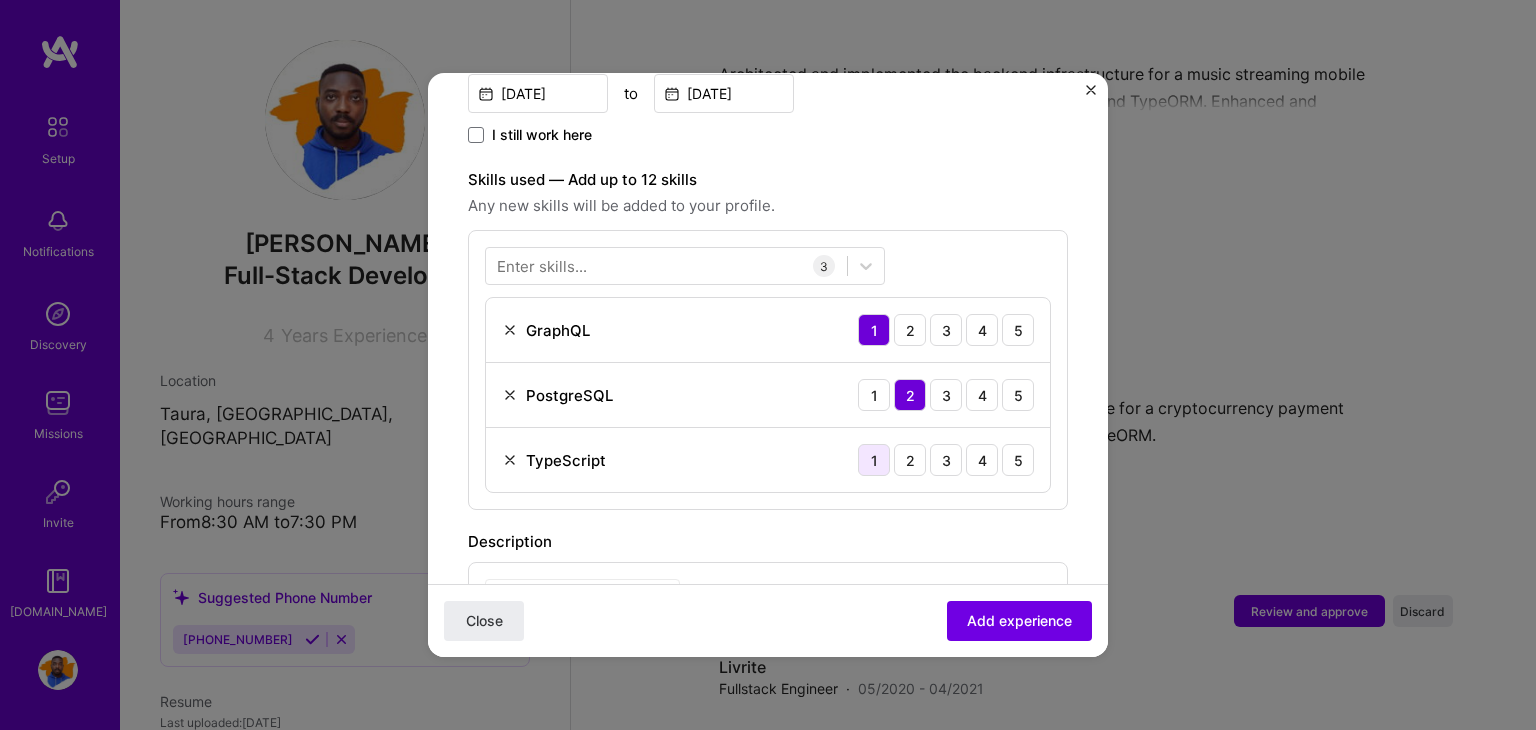 click on "1" at bounding box center [874, 460] 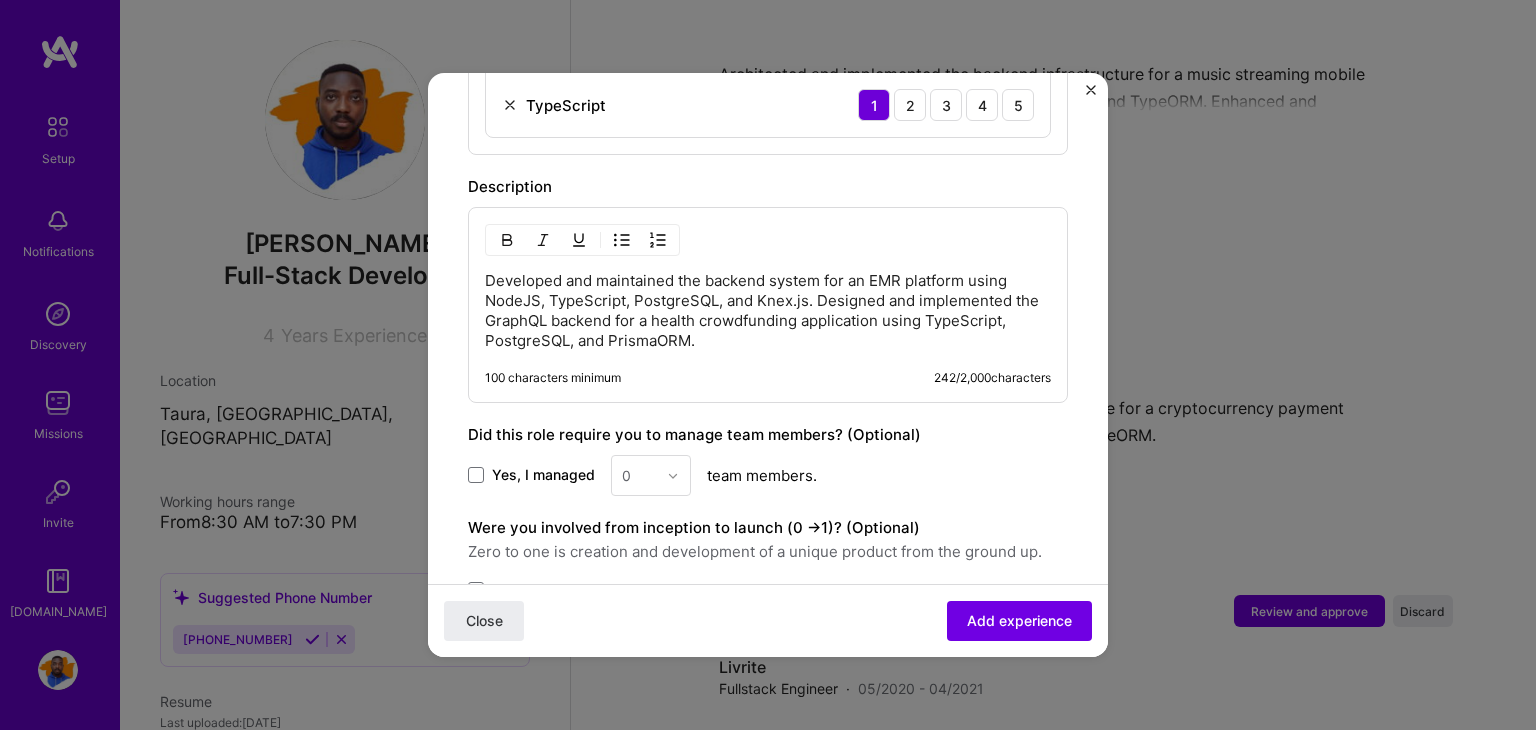 scroll, scrollTop: 1189, scrollLeft: 0, axis: vertical 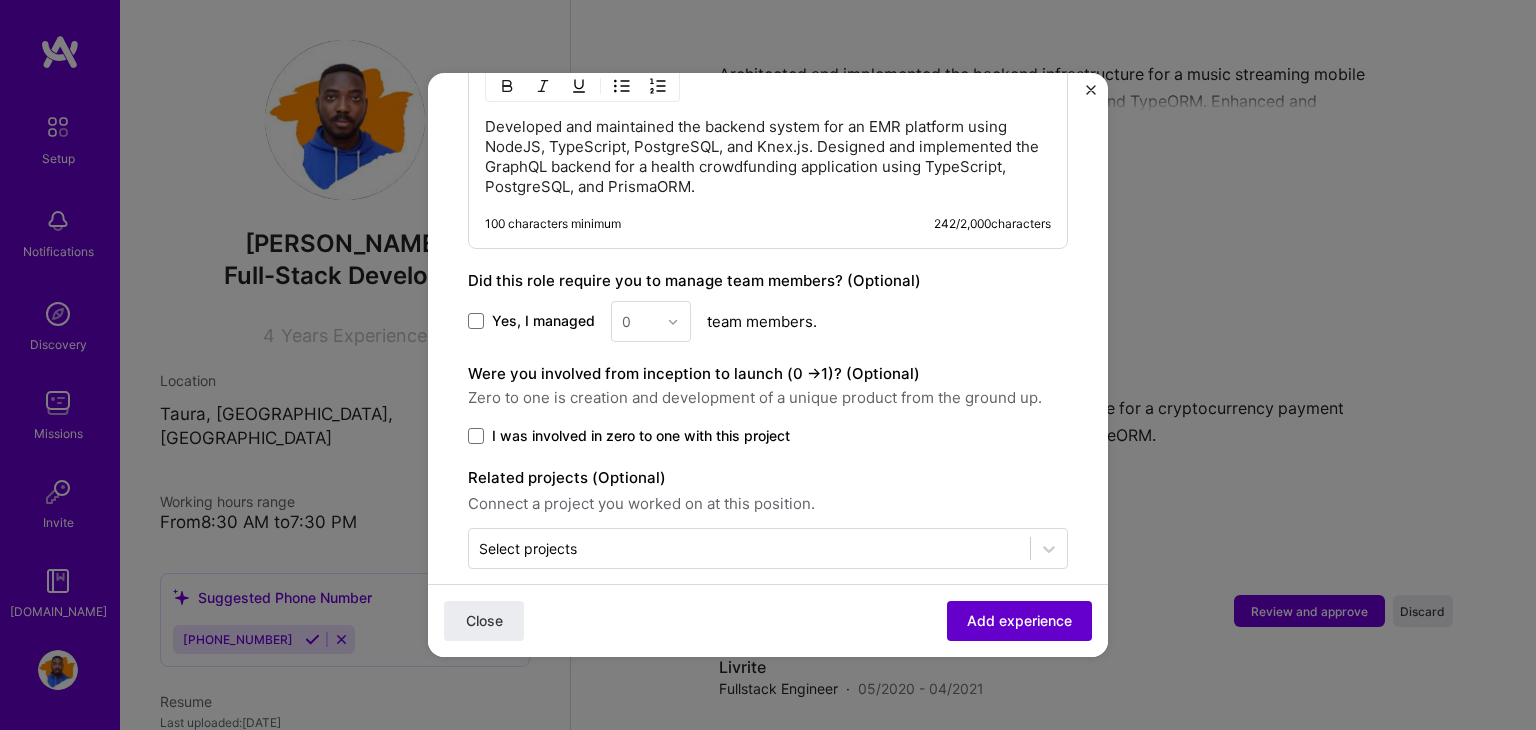 click on "Add experience" at bounding box center (1019, 621) 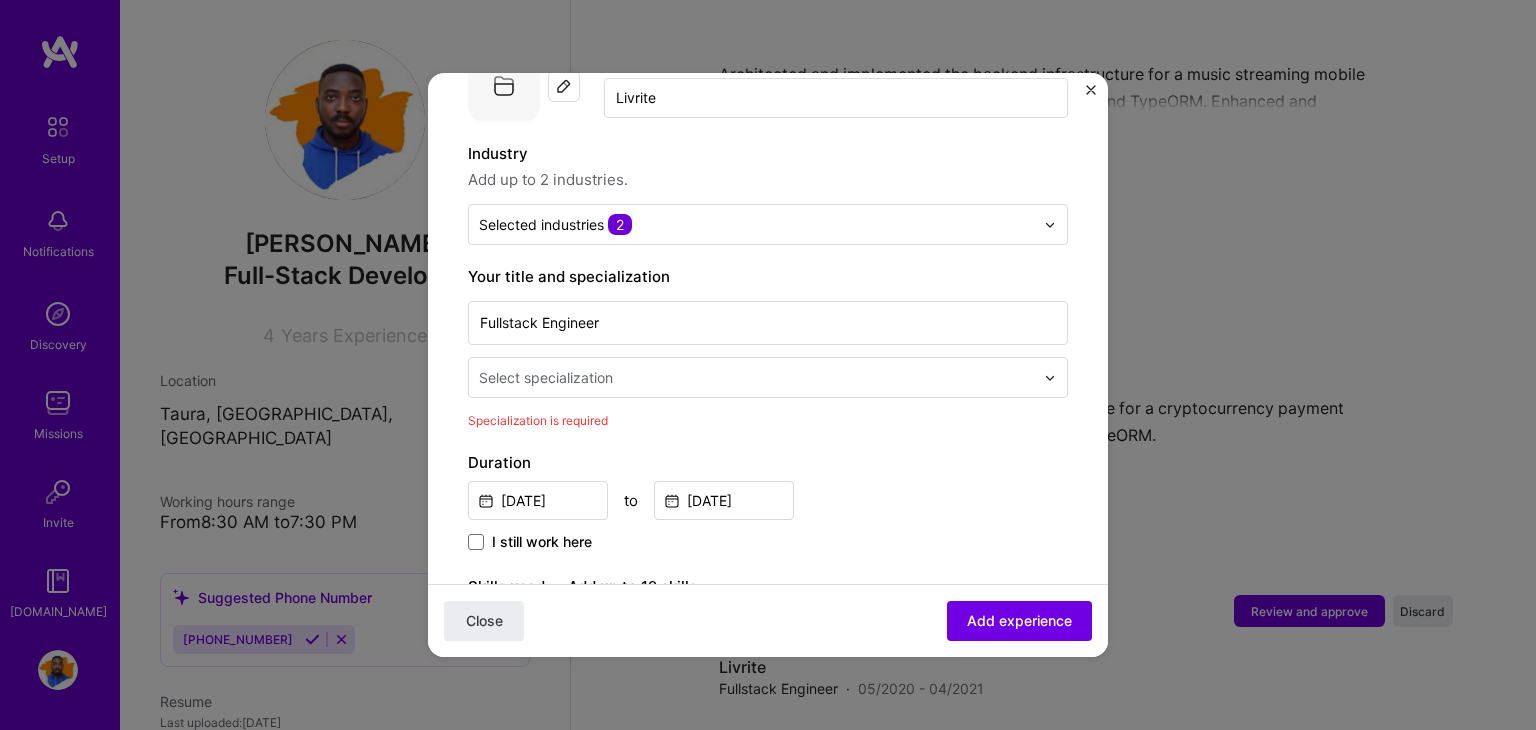 scroll, scrollTop: 235, scrollLeft: 0, axis: vertical 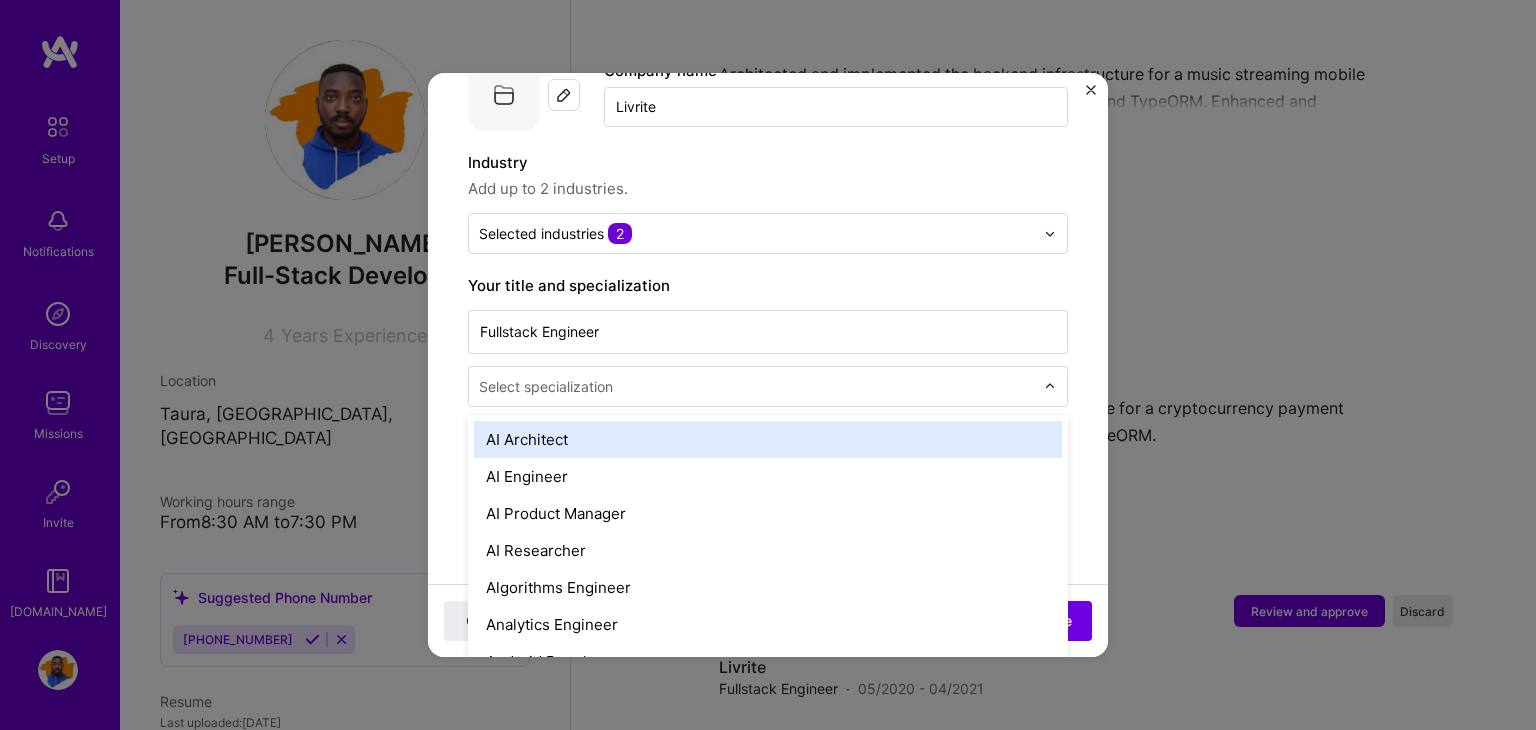 click at bounding box center [758, 386] 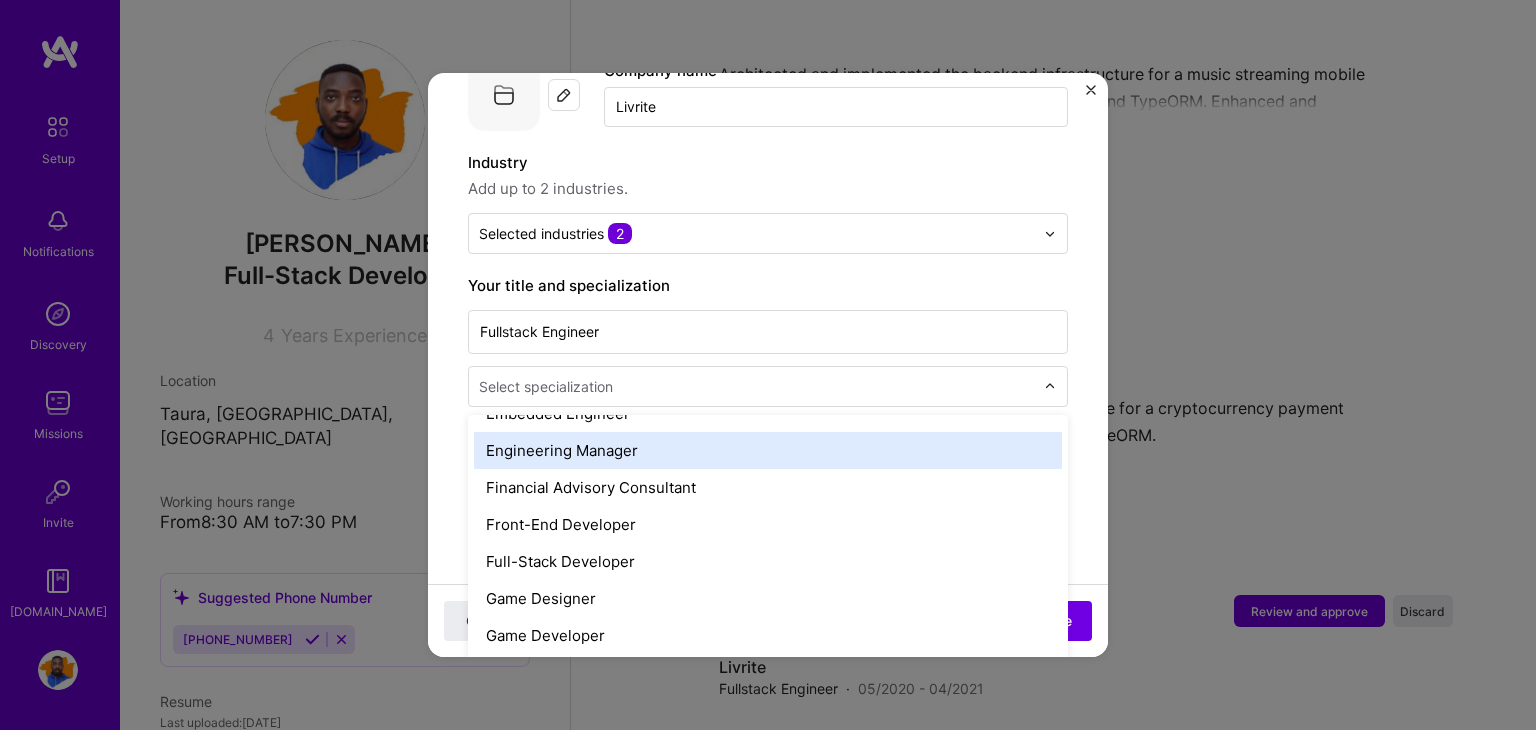 scroll, scrollTop: 1076, scrollLeft: 0, axis: vertical 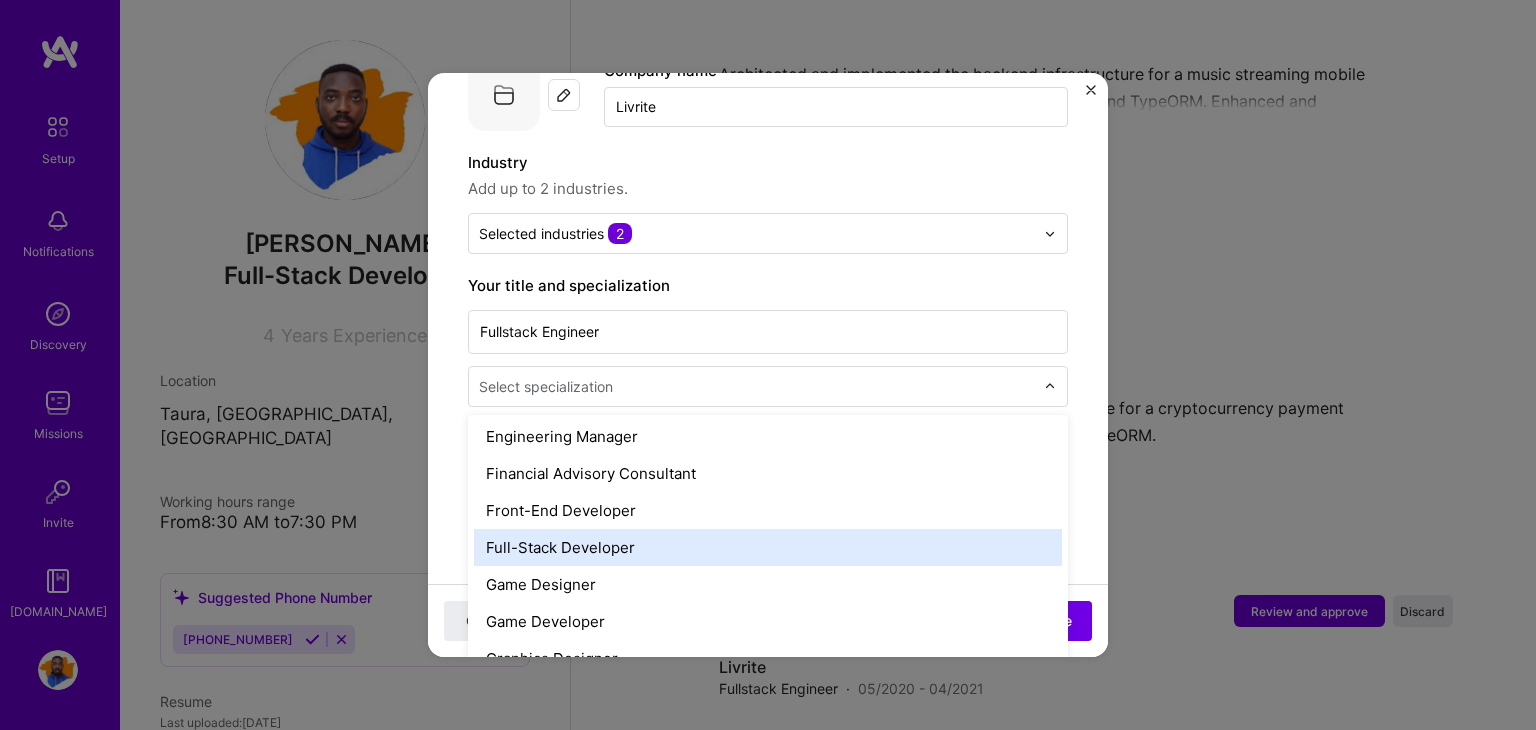 click on "Full-Stack Developer" at bounding box center (768, 547) 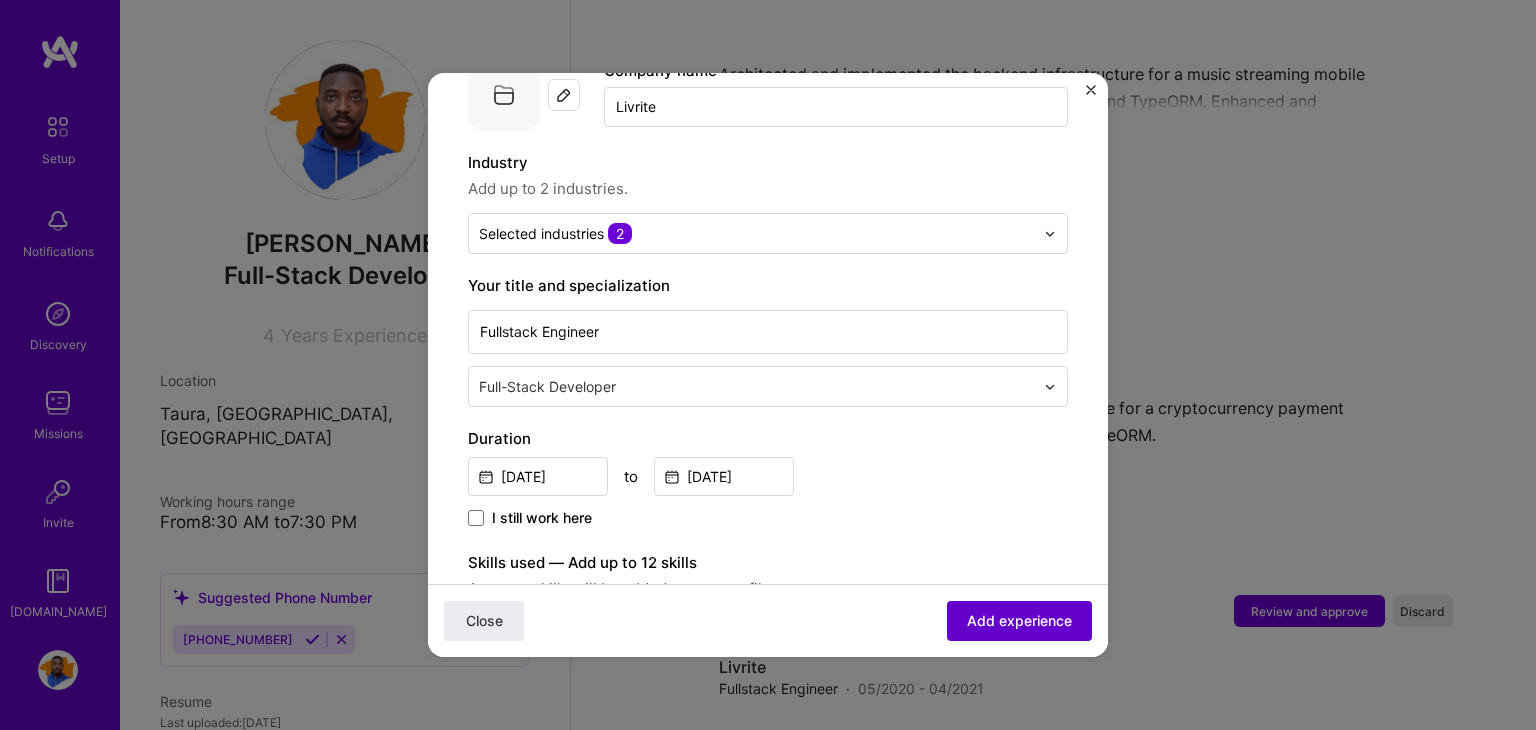 click on "Add experience" at bounding box center (1019, 621) 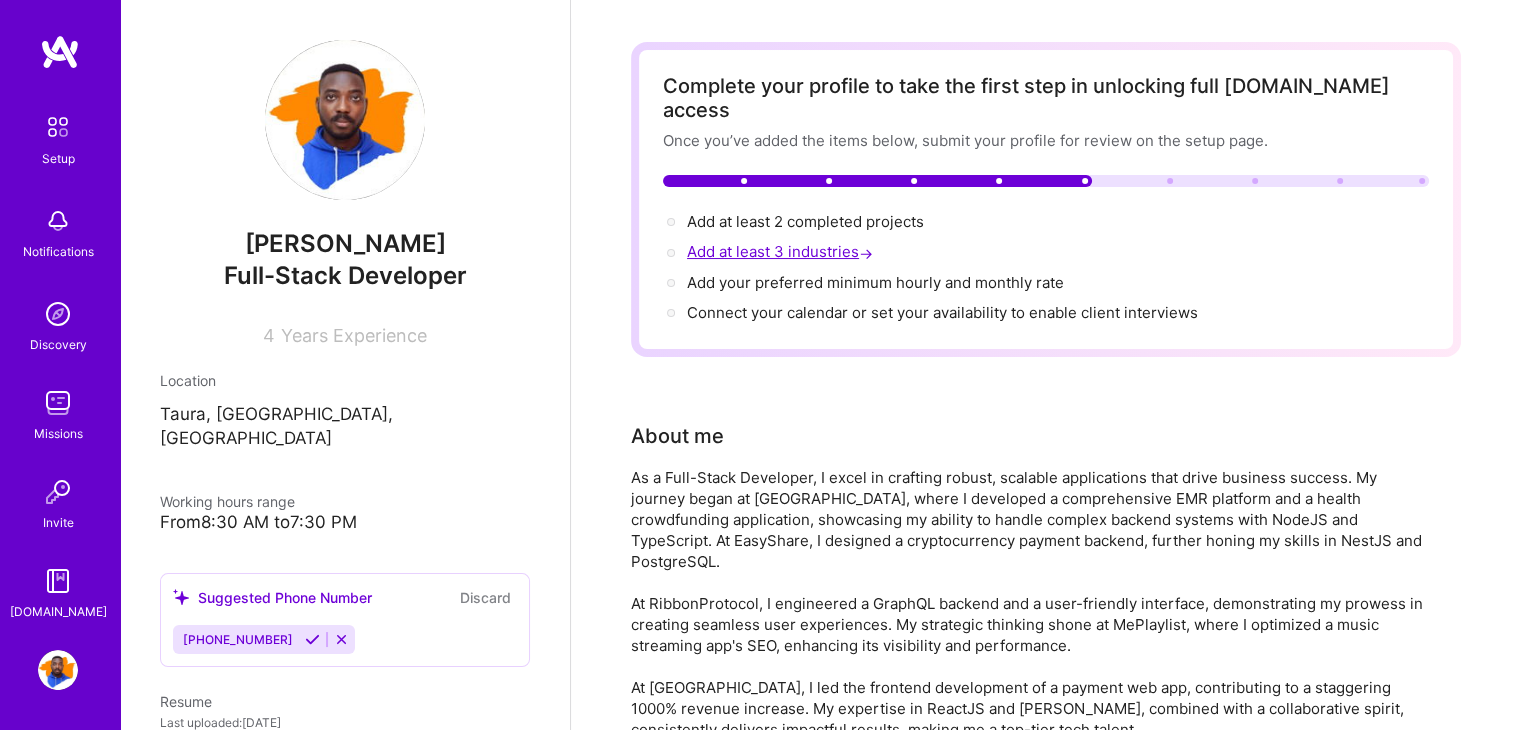 scroll, scrollTop: 60, scrollLeft: 0, axis: vertical 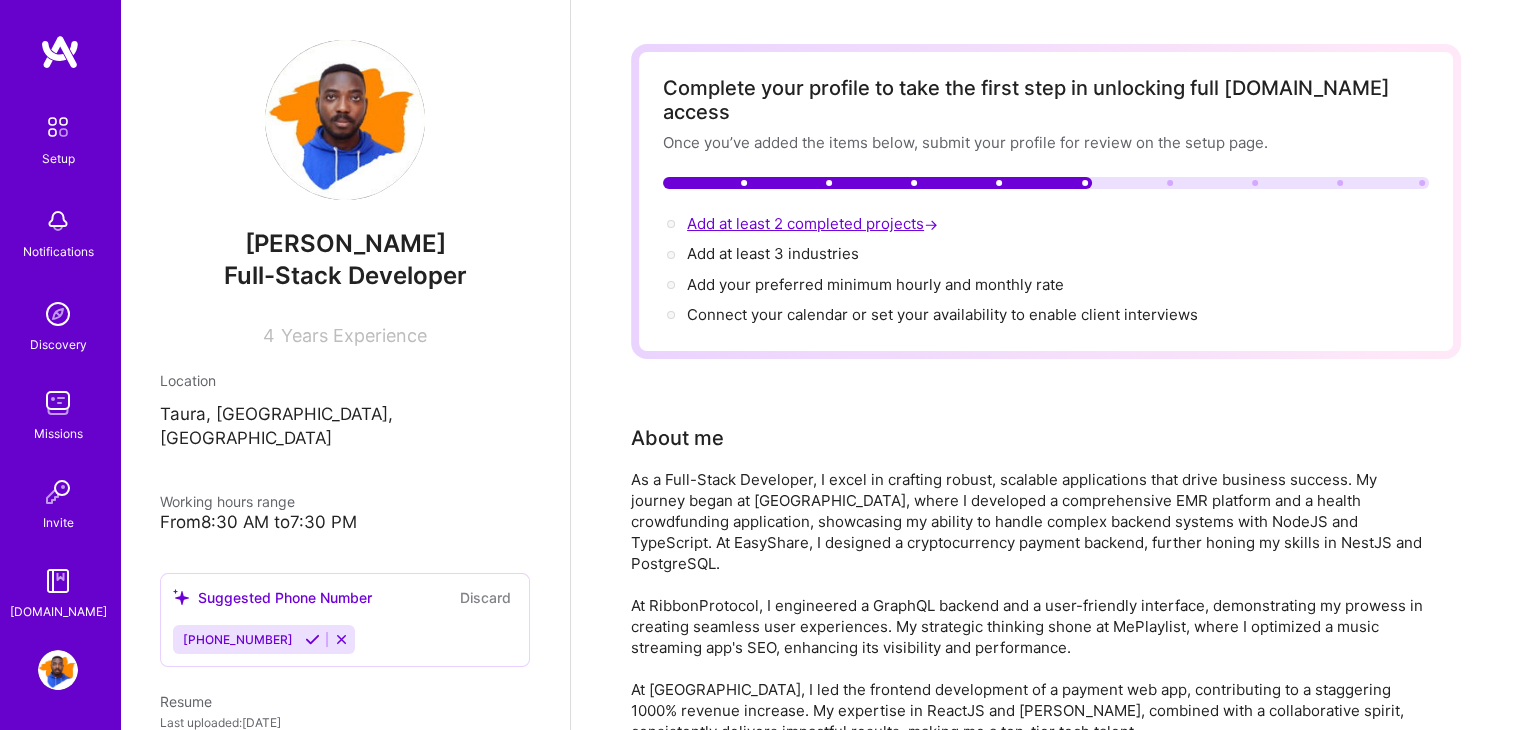 click on "Add at least 2 completed projects  →" at bounding box center (814, 223) 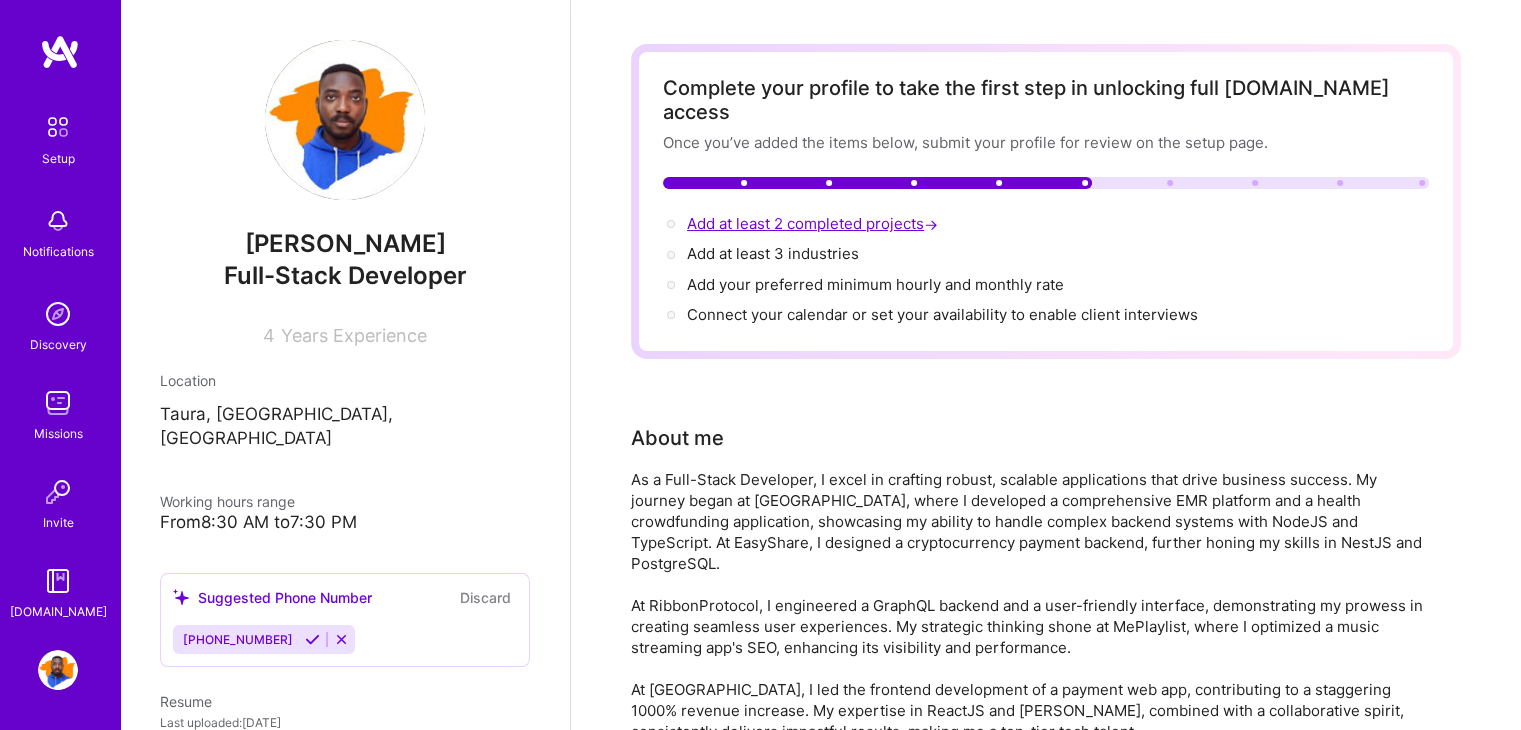 select on "US" 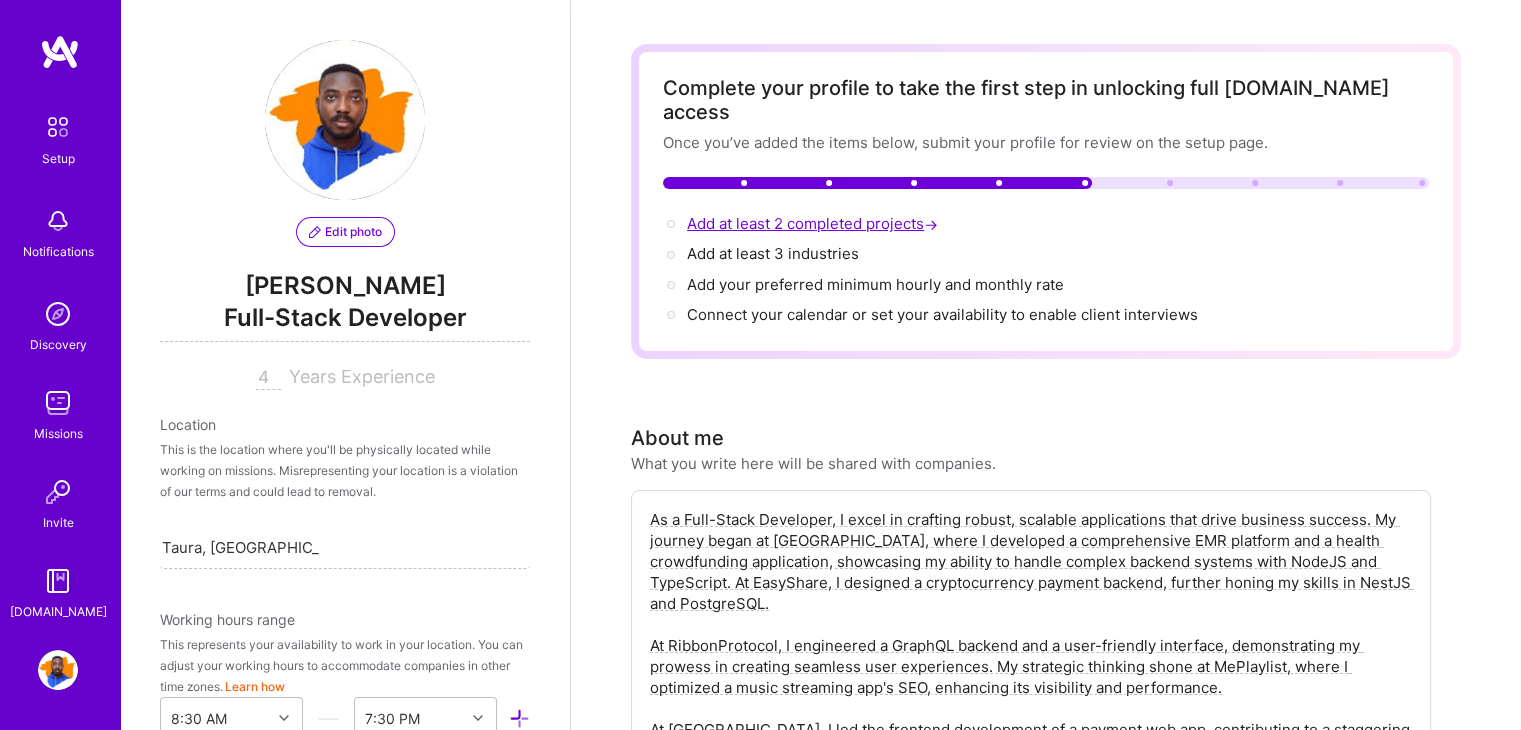 scroll, scrollTop: 922, scrollLeft: 0, axis: vertical 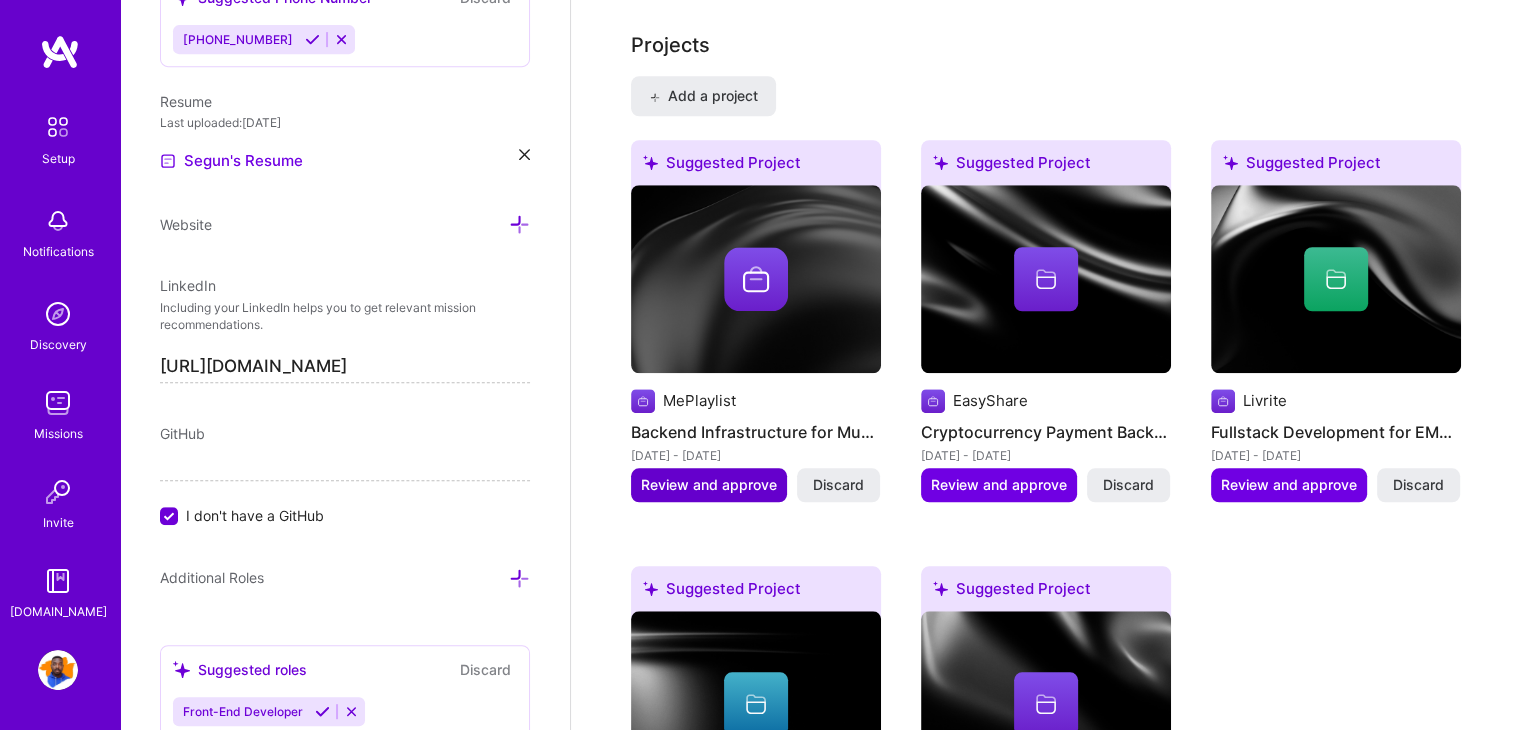 click on "Review and approve" at bounding box center [709, 485] 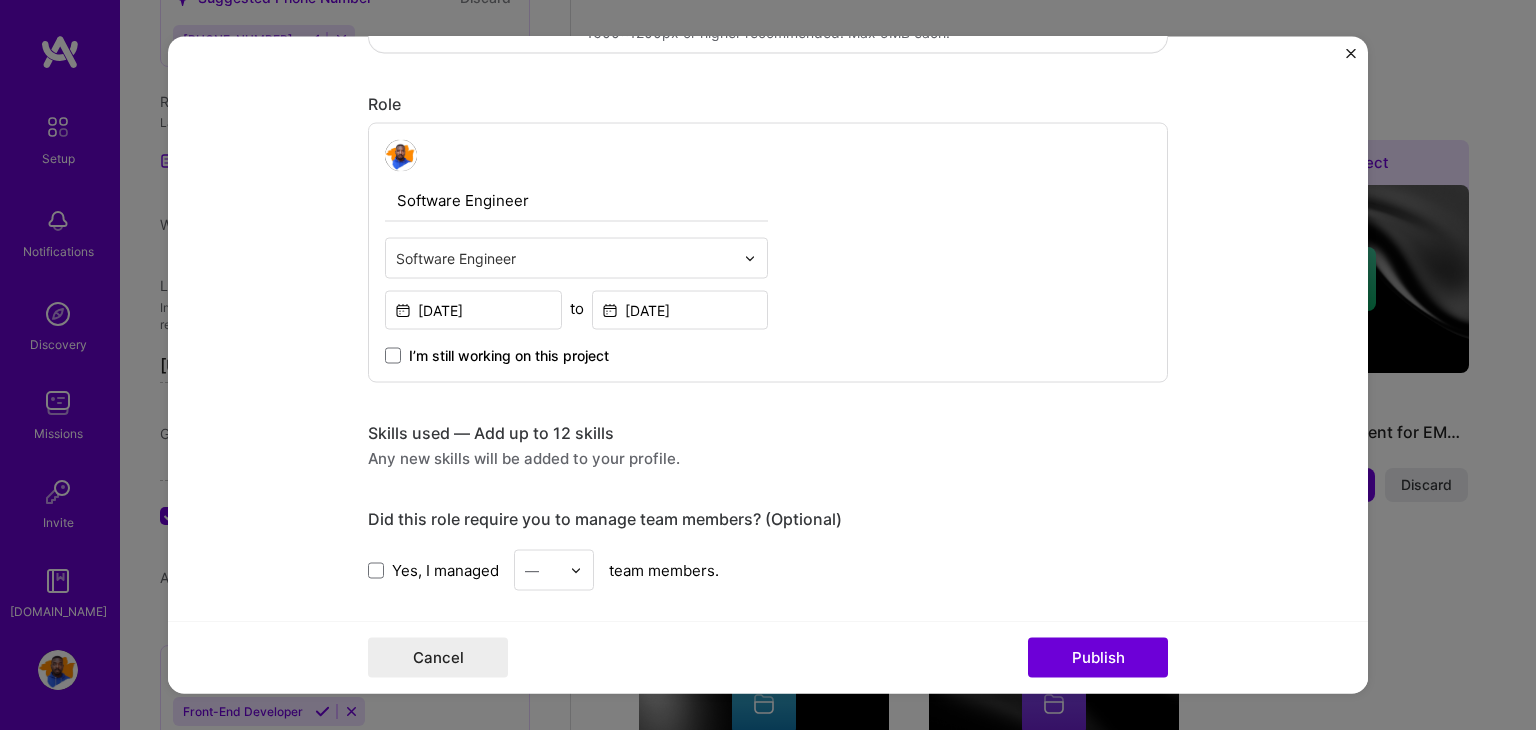 scroll, scrollTop: 620, scrollLeft: 0, axis: vertical 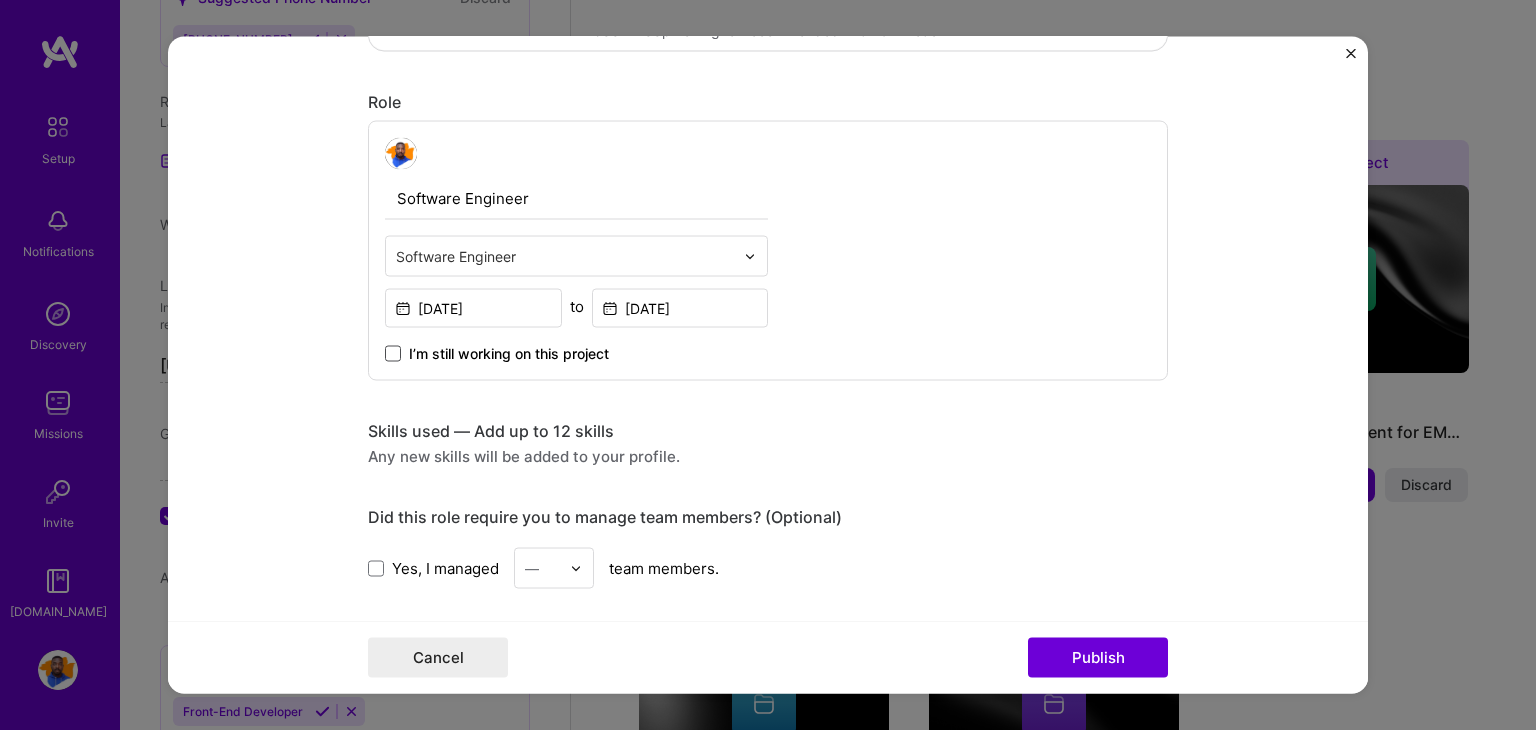 click at bounding box center (393, 354) 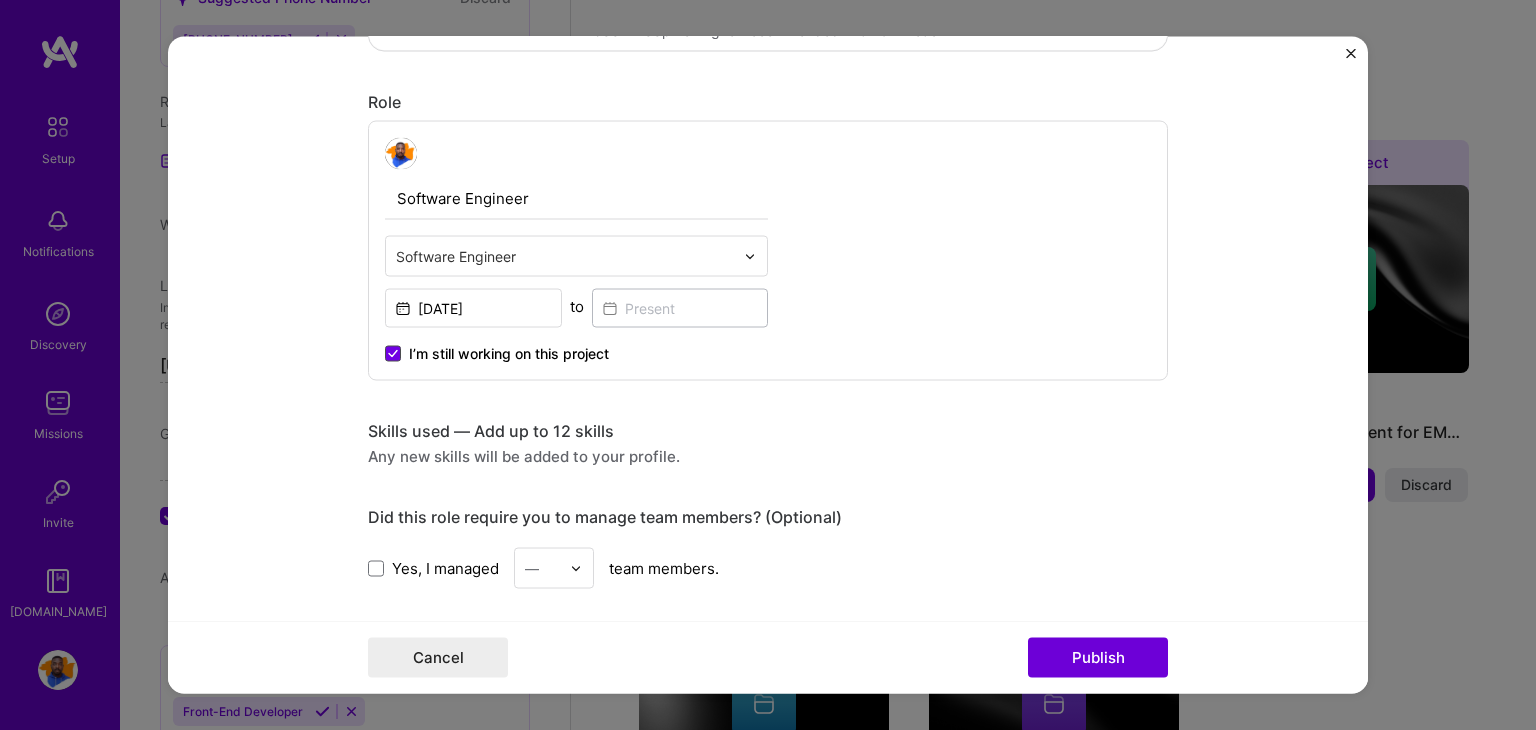 click 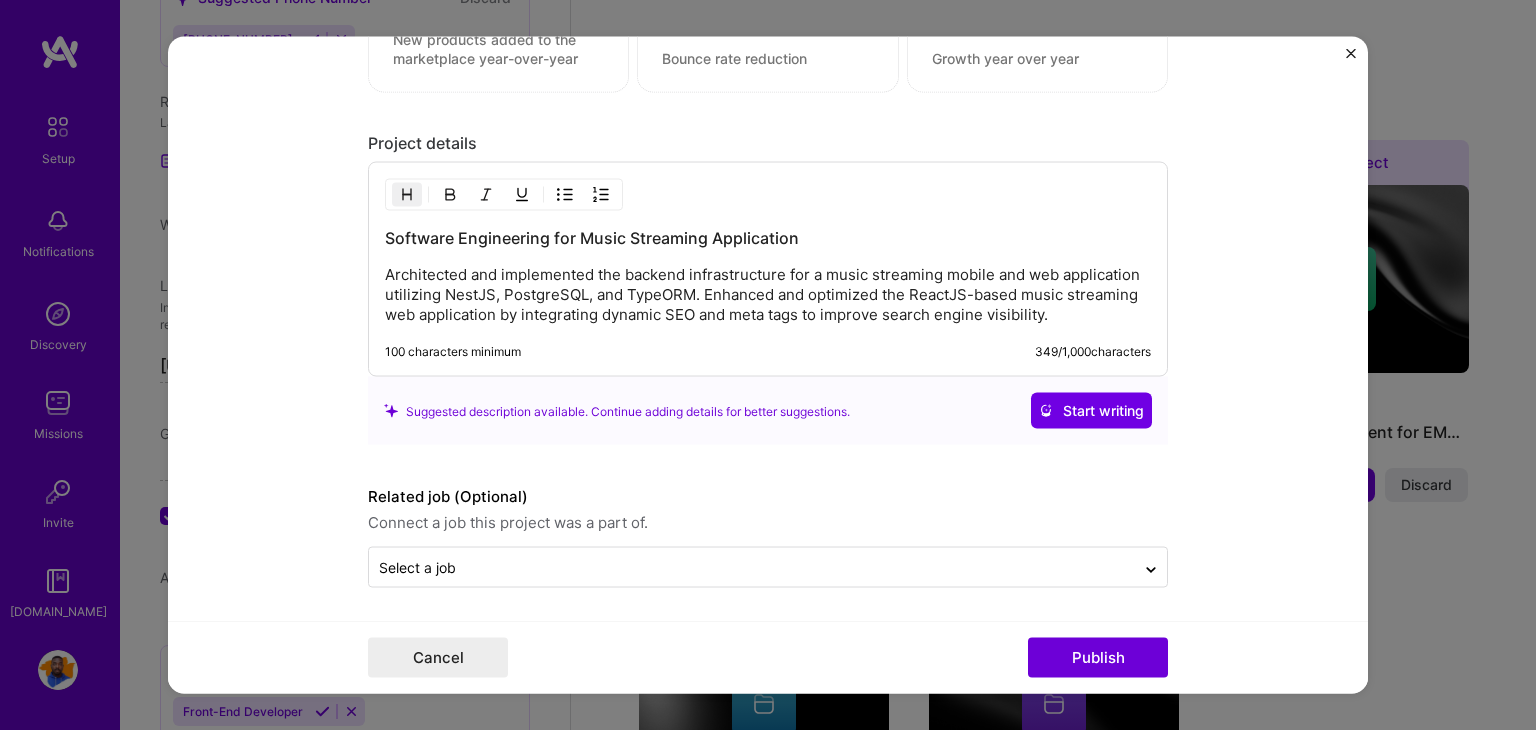 scroll, scrollTop: 1504, scrollLeft: 0, axis: vertical 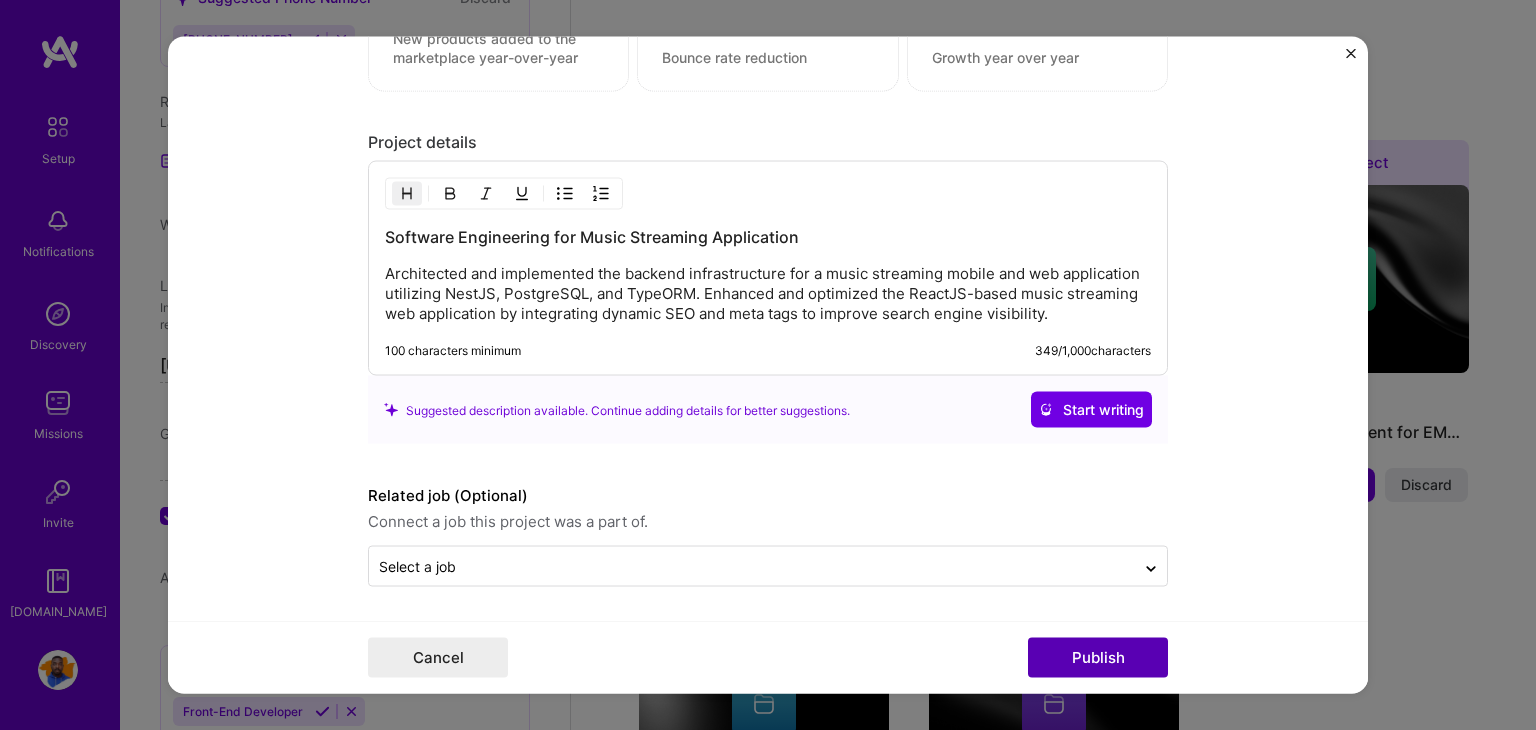 click on "Publish" at bounding box center [1098, 658] 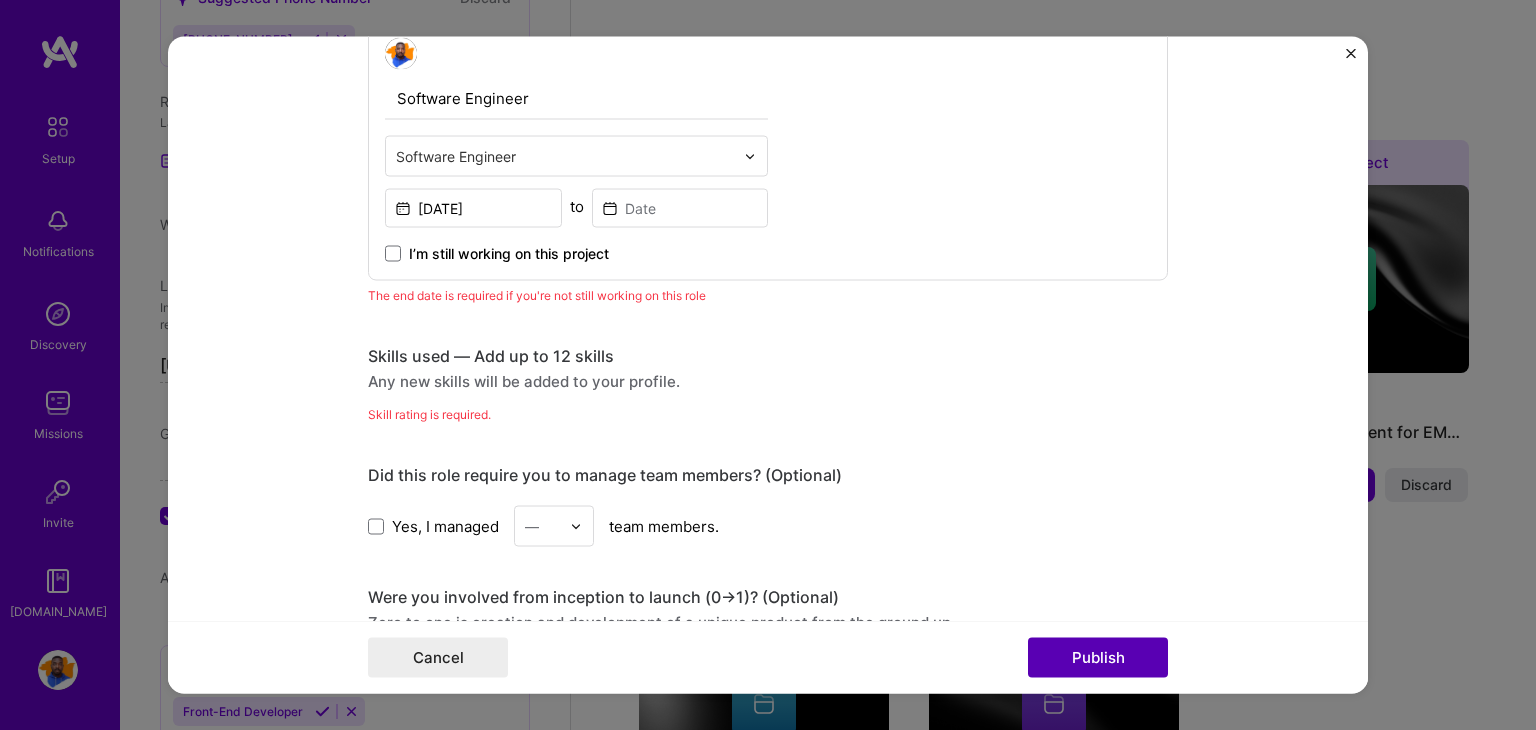 scroll, scrollTop: 675, scrollLeft: 0, axis: vertical 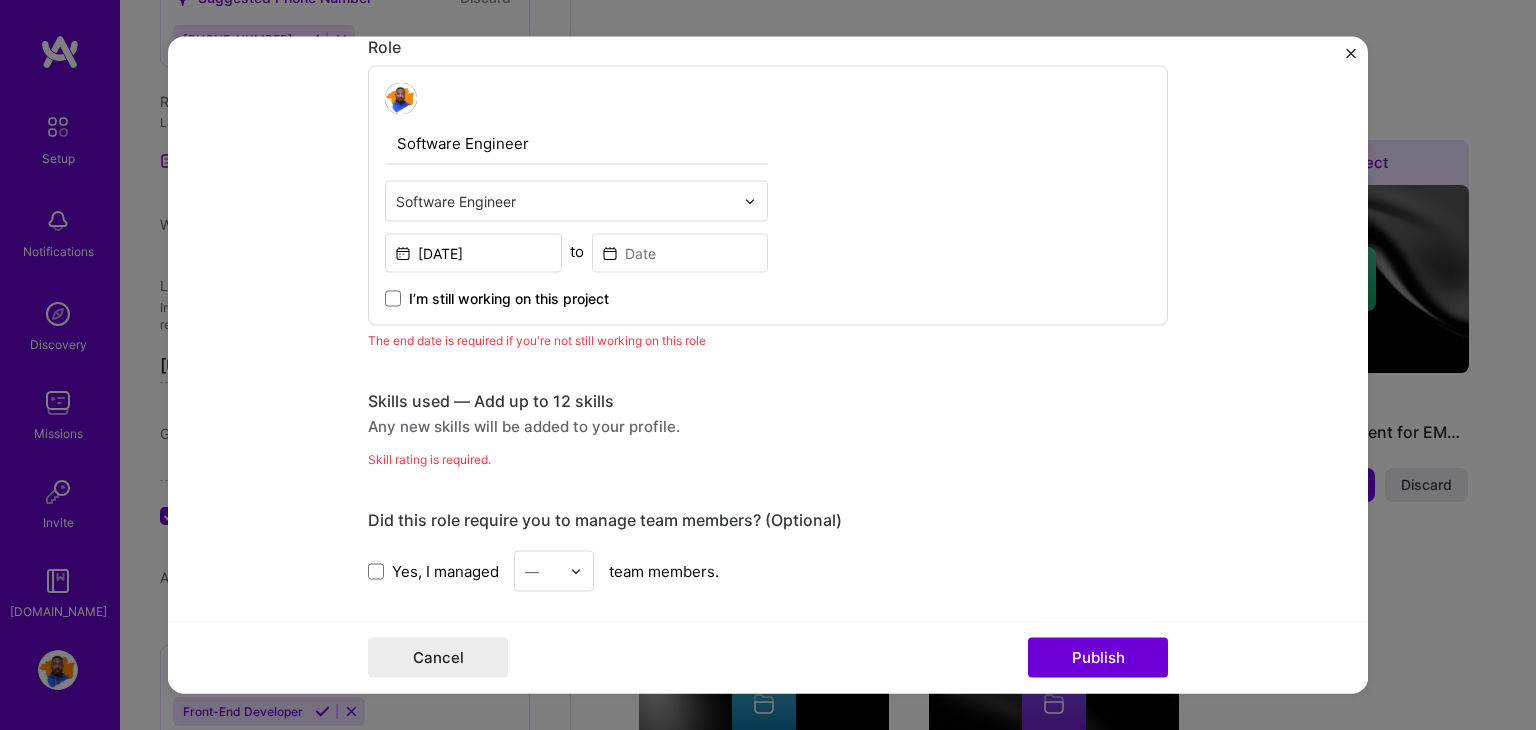 click on "I’m still working on this project" at bounding box center [497, 299] 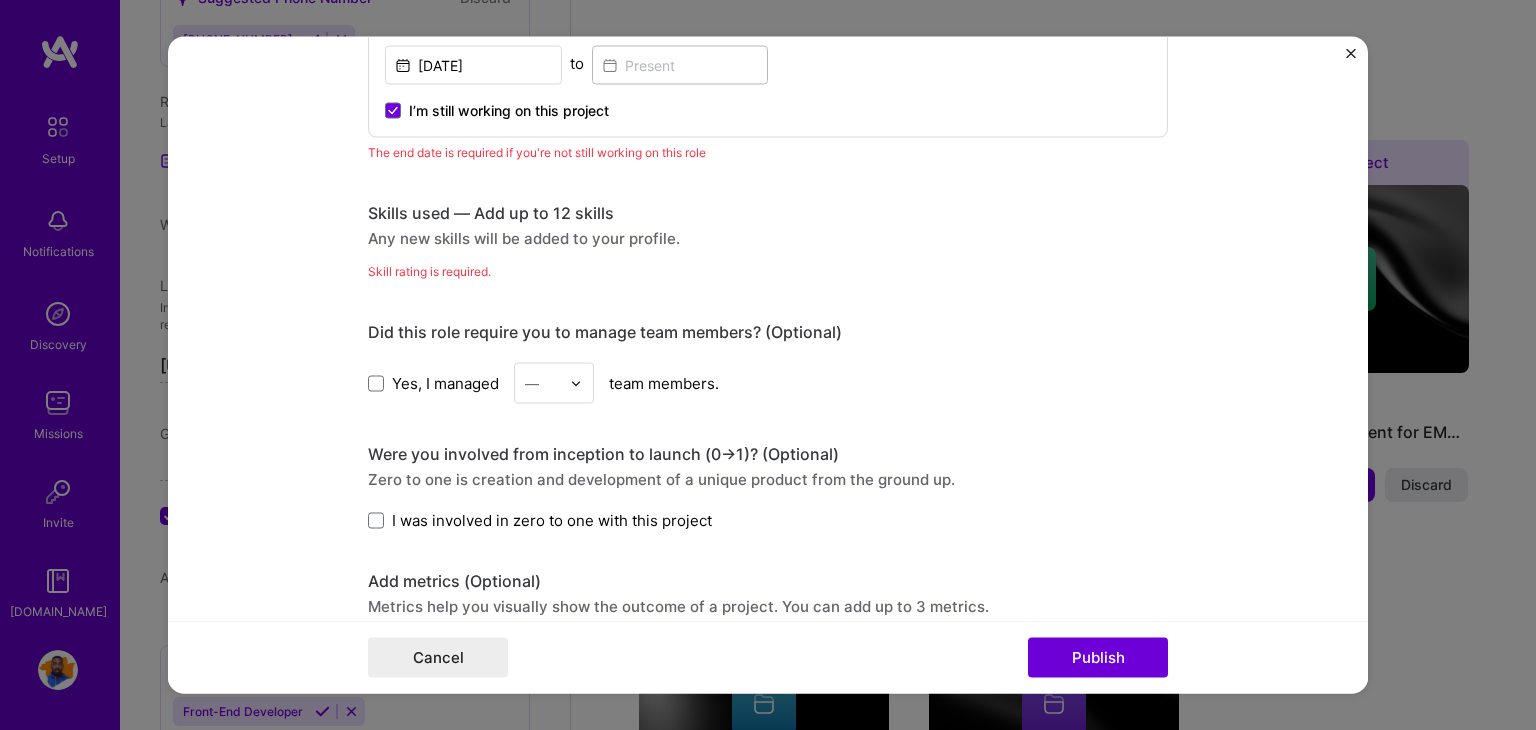 scroll, scrollTop: 866, scrollLeft: 0, axis: vertical 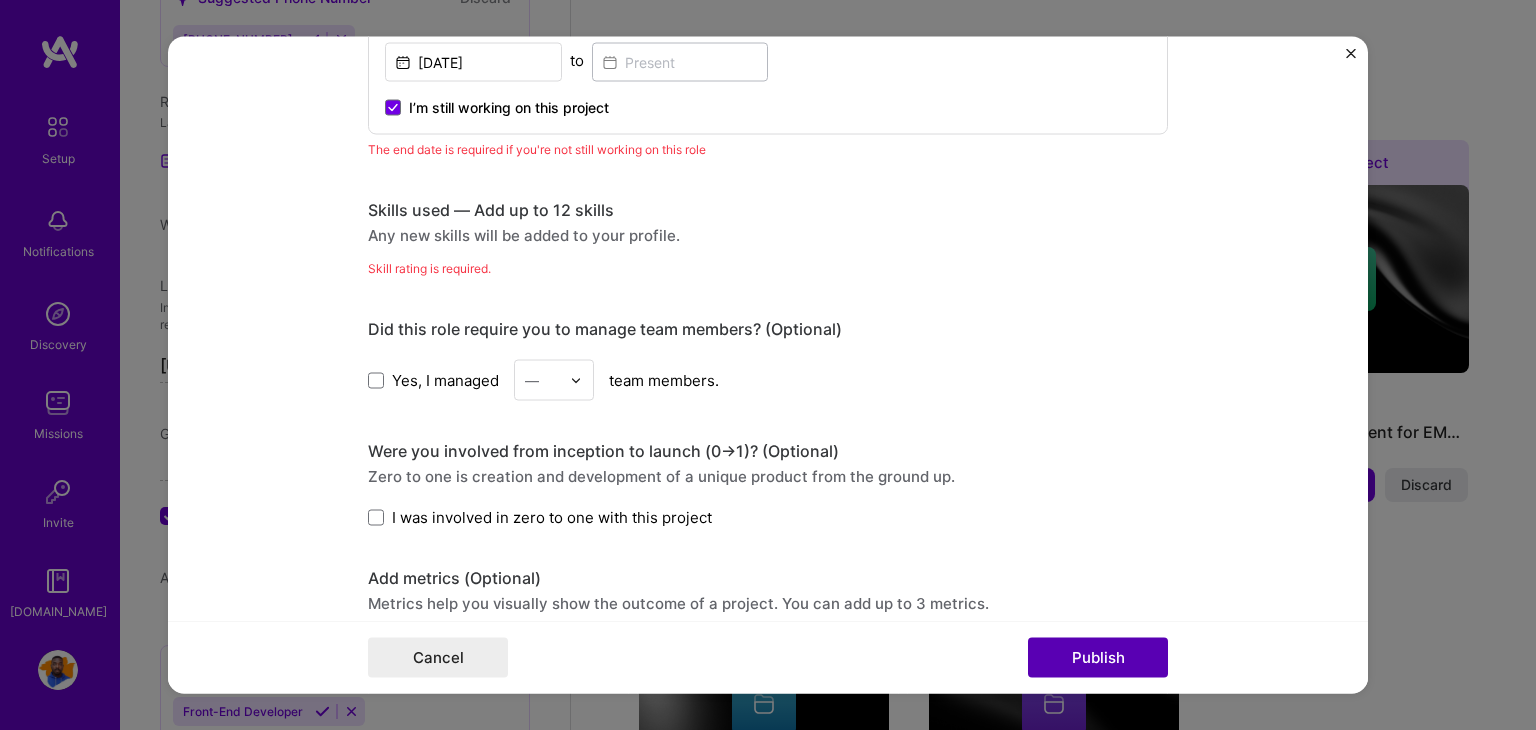 click on "Publish" at bounding box center [1098, 658] 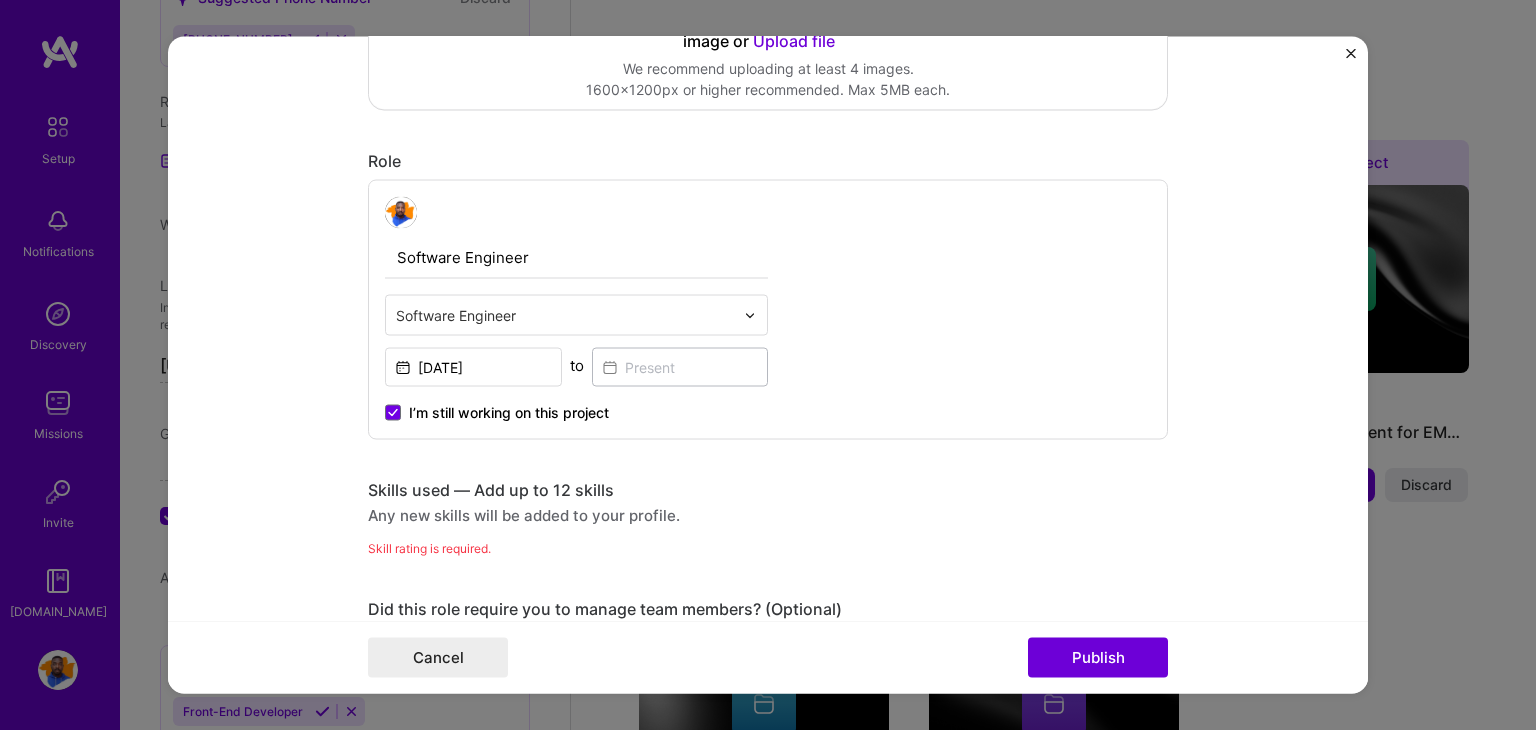 scroll, scrollTop: 569, scrollLeft: 0, axis: vertical 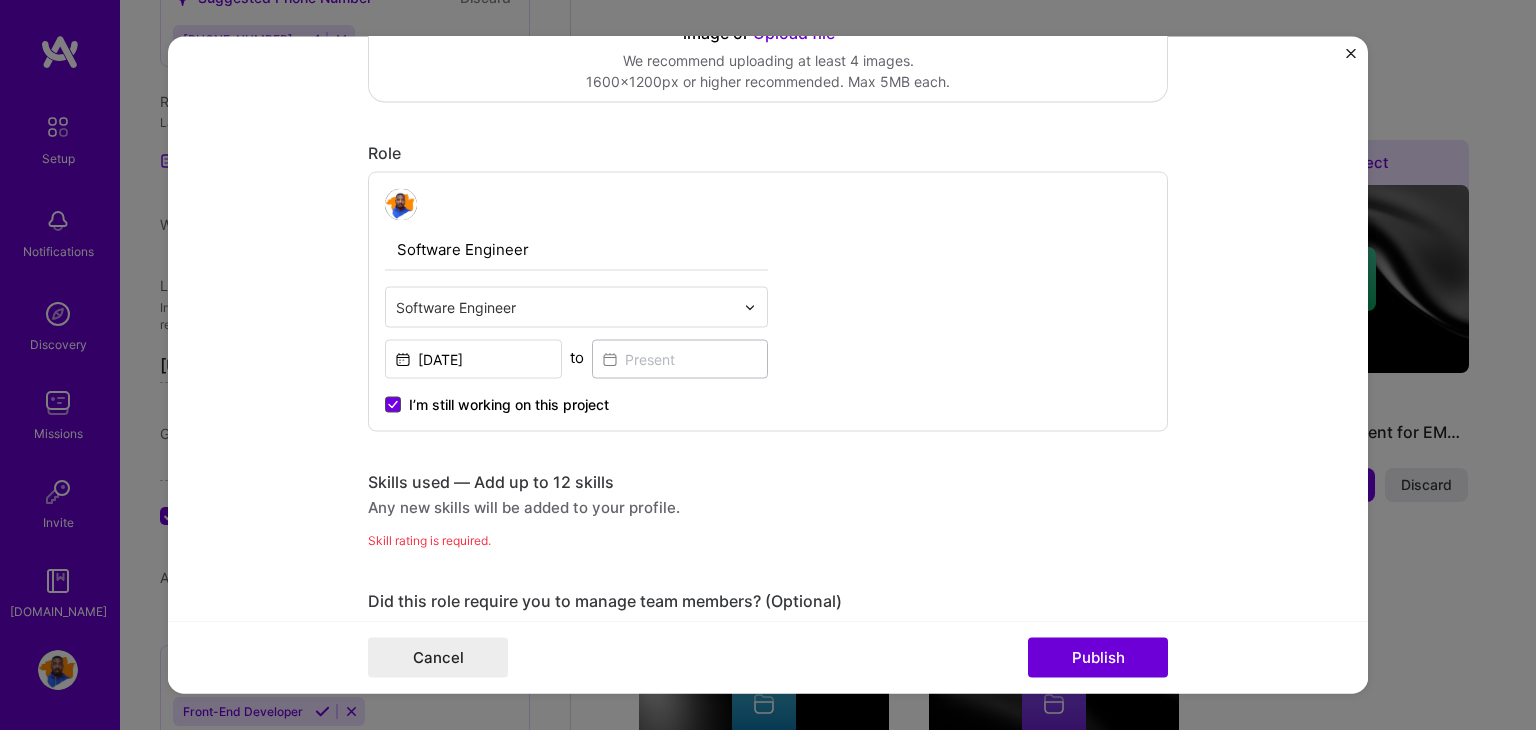 click 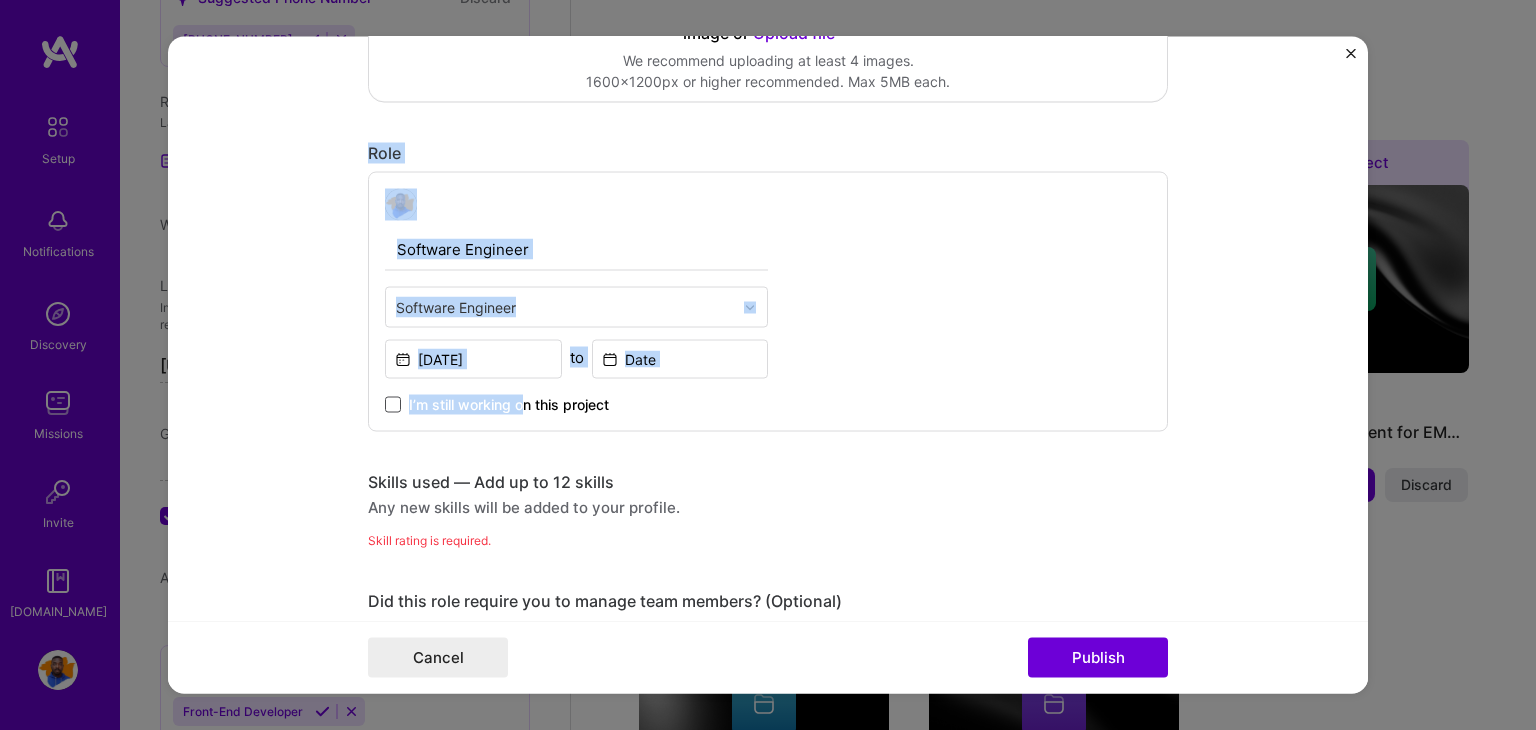 drag, startPoint x: 324, startPoint y: 156, endPoint x: 520, endPoint y: 429, distance: 336.0729 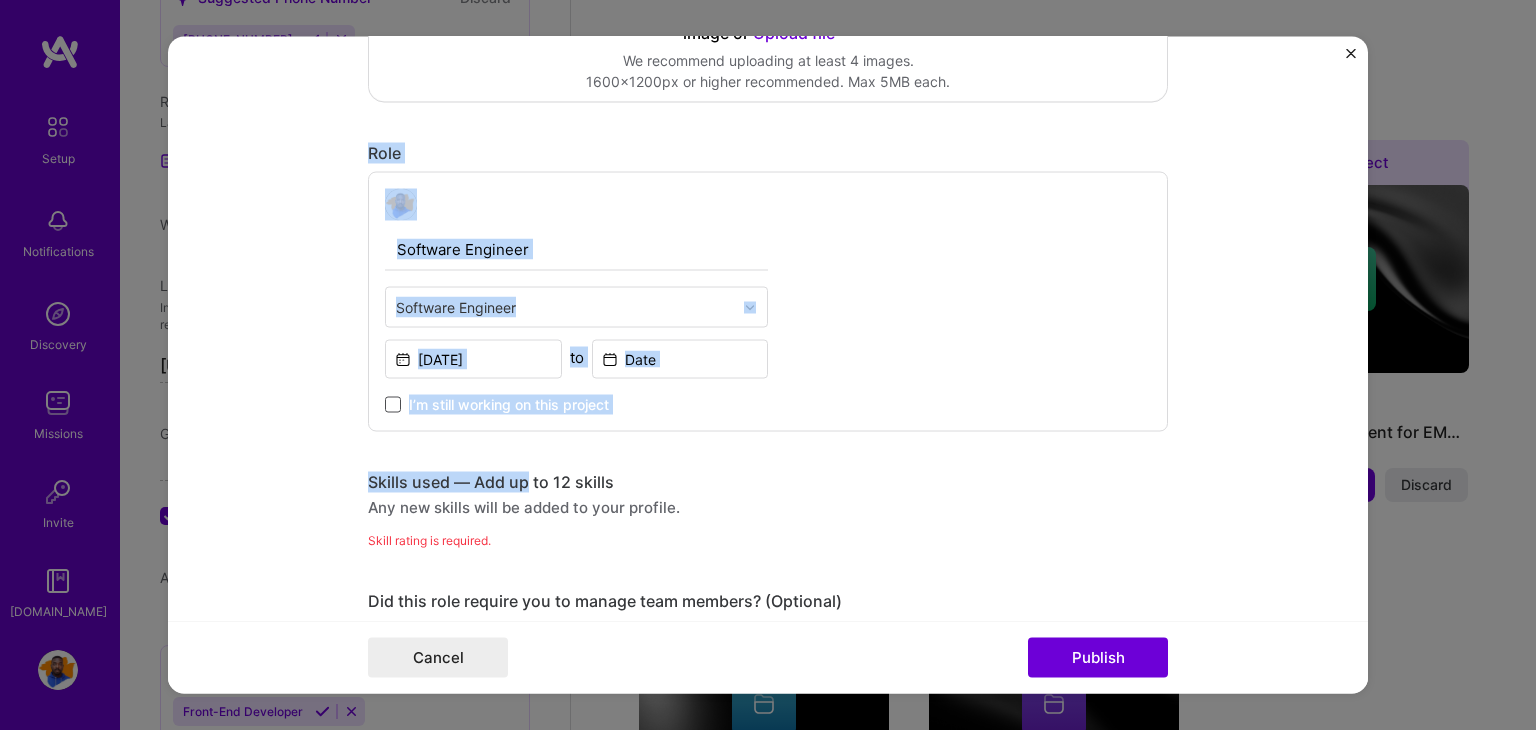click at bounding box center [393, 405] 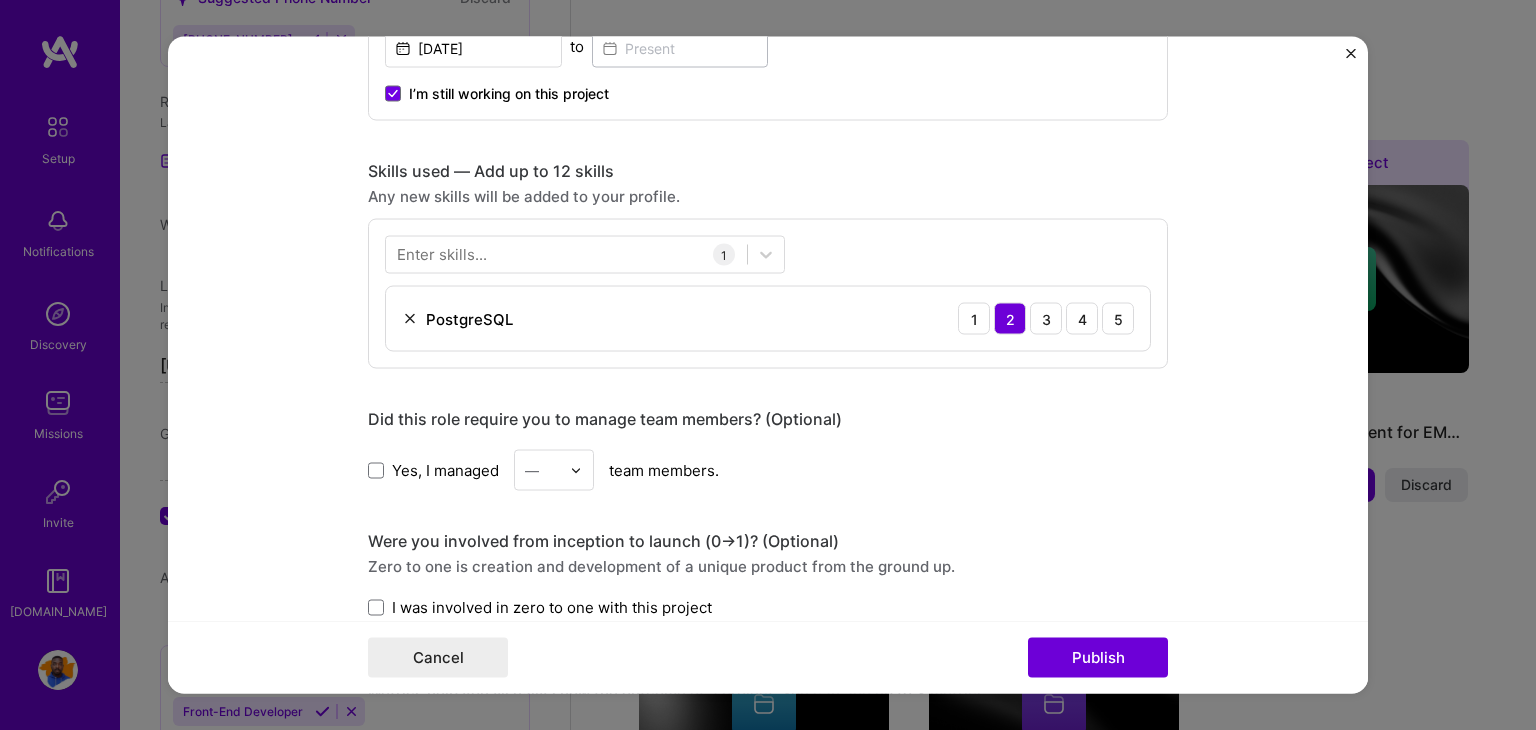 scroll, scrollTop: 872, scrollLeft: 0, axis: vertical 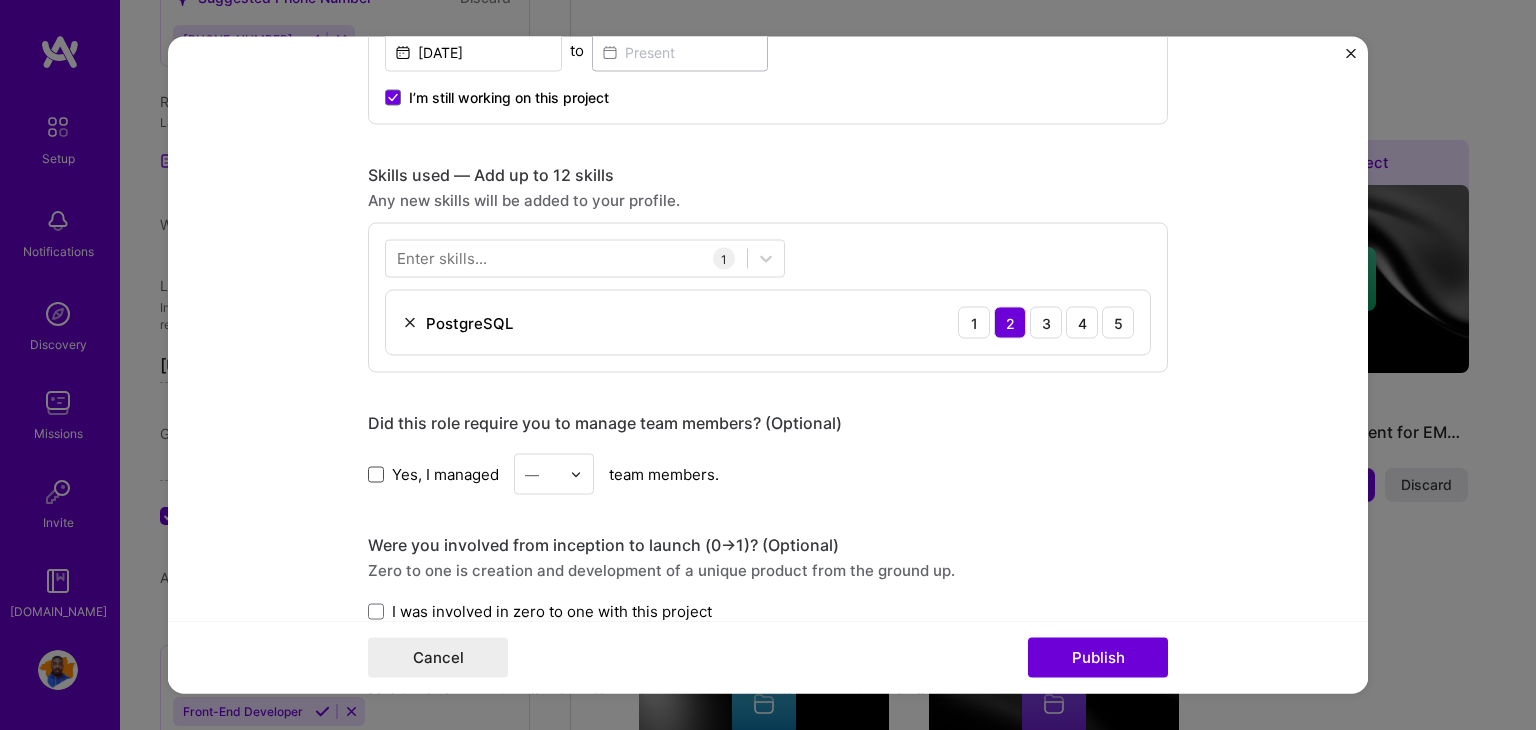 click at bounding box center [376, 474] 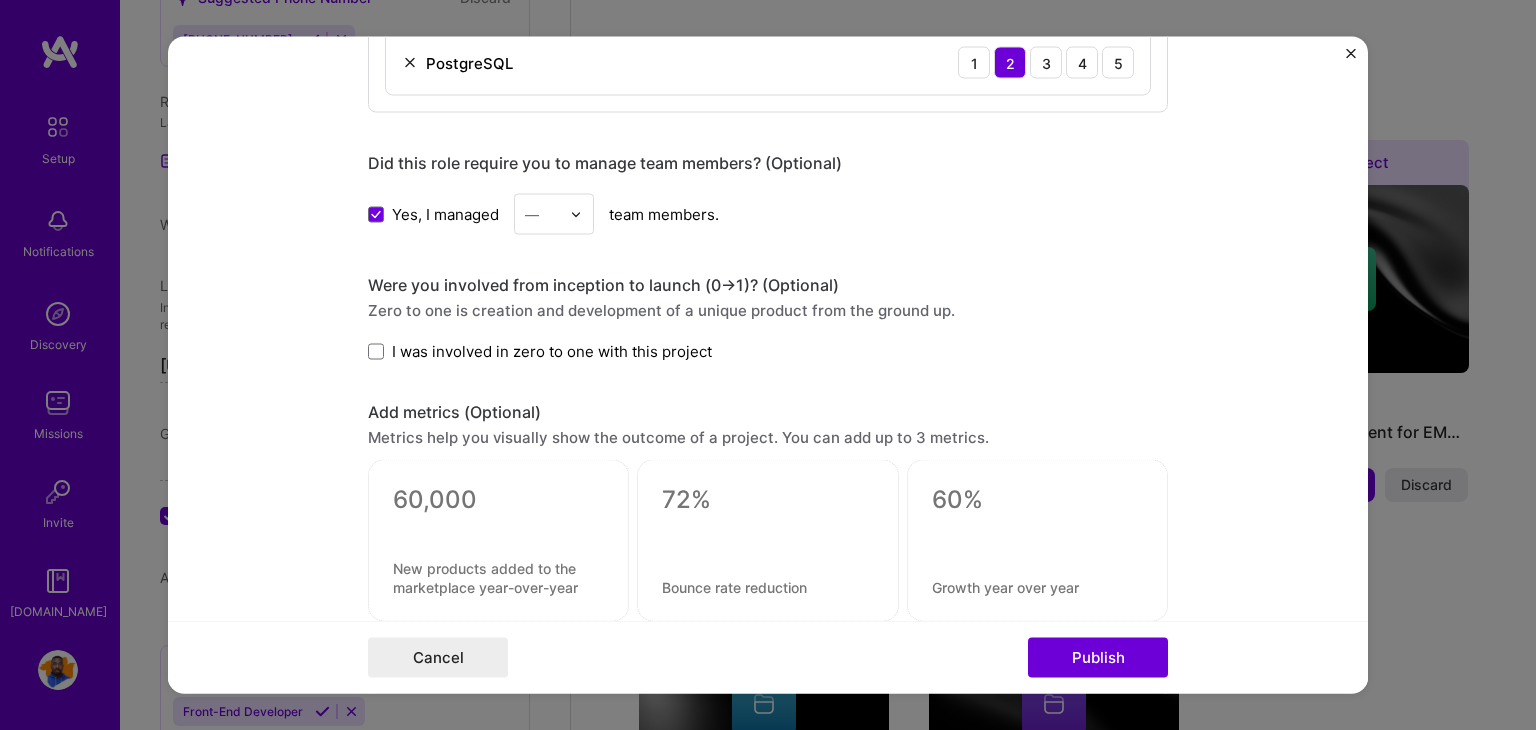 scroll, scrollTop: 1133, scrollLeft: 0, axis: vertical 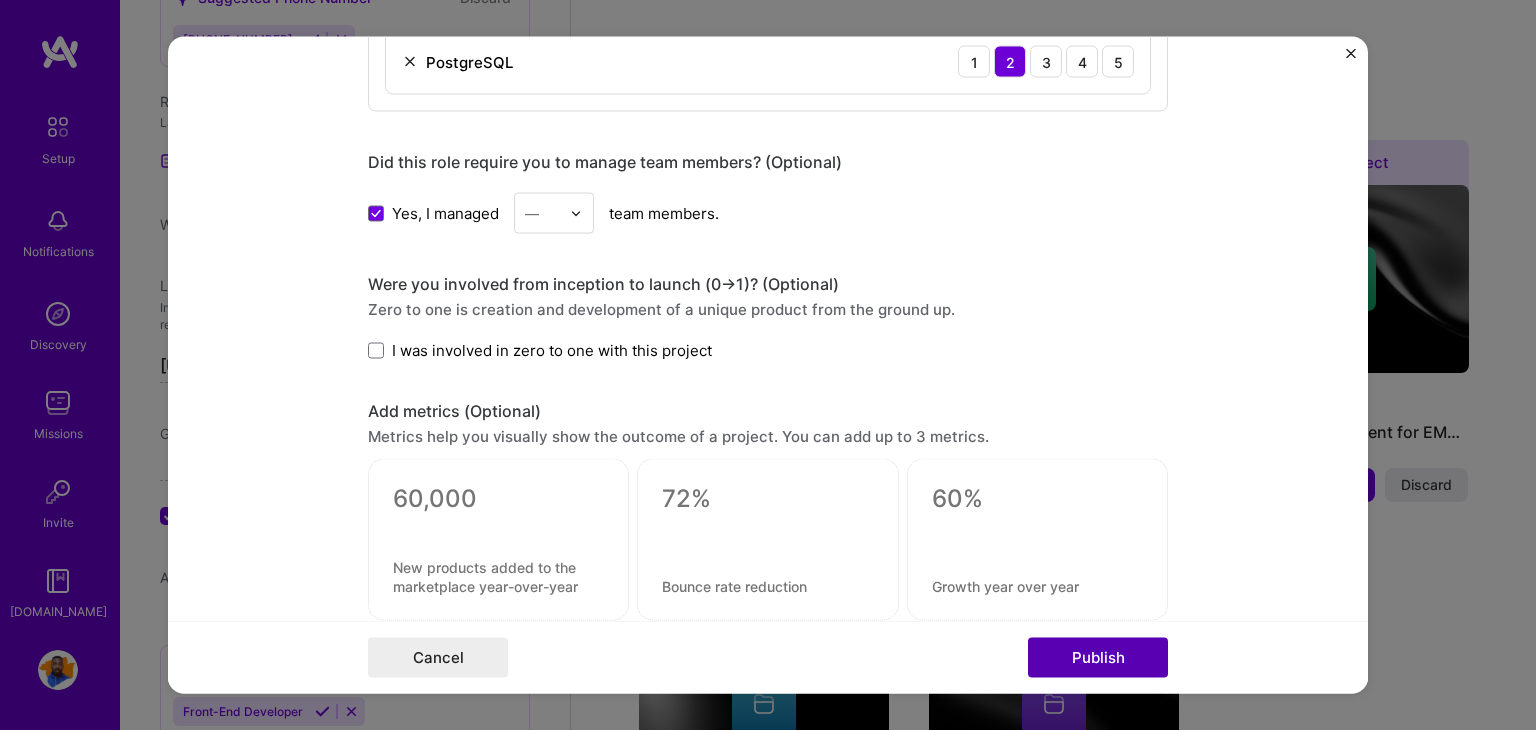 click on "Publish" at bounding box center (1098, 658) 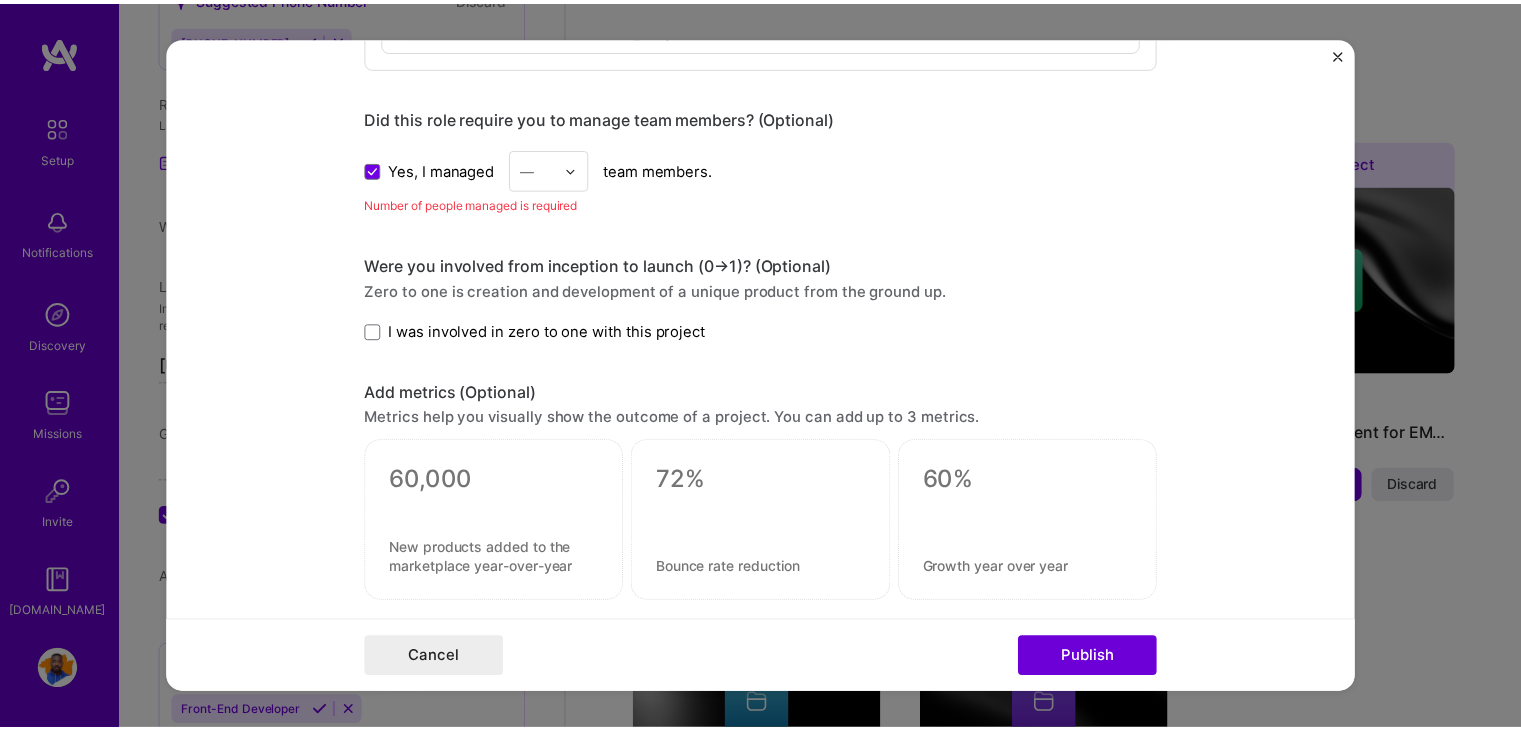 scroll, scrollTop: 1176, scrollLeft: 0, axis: vertical 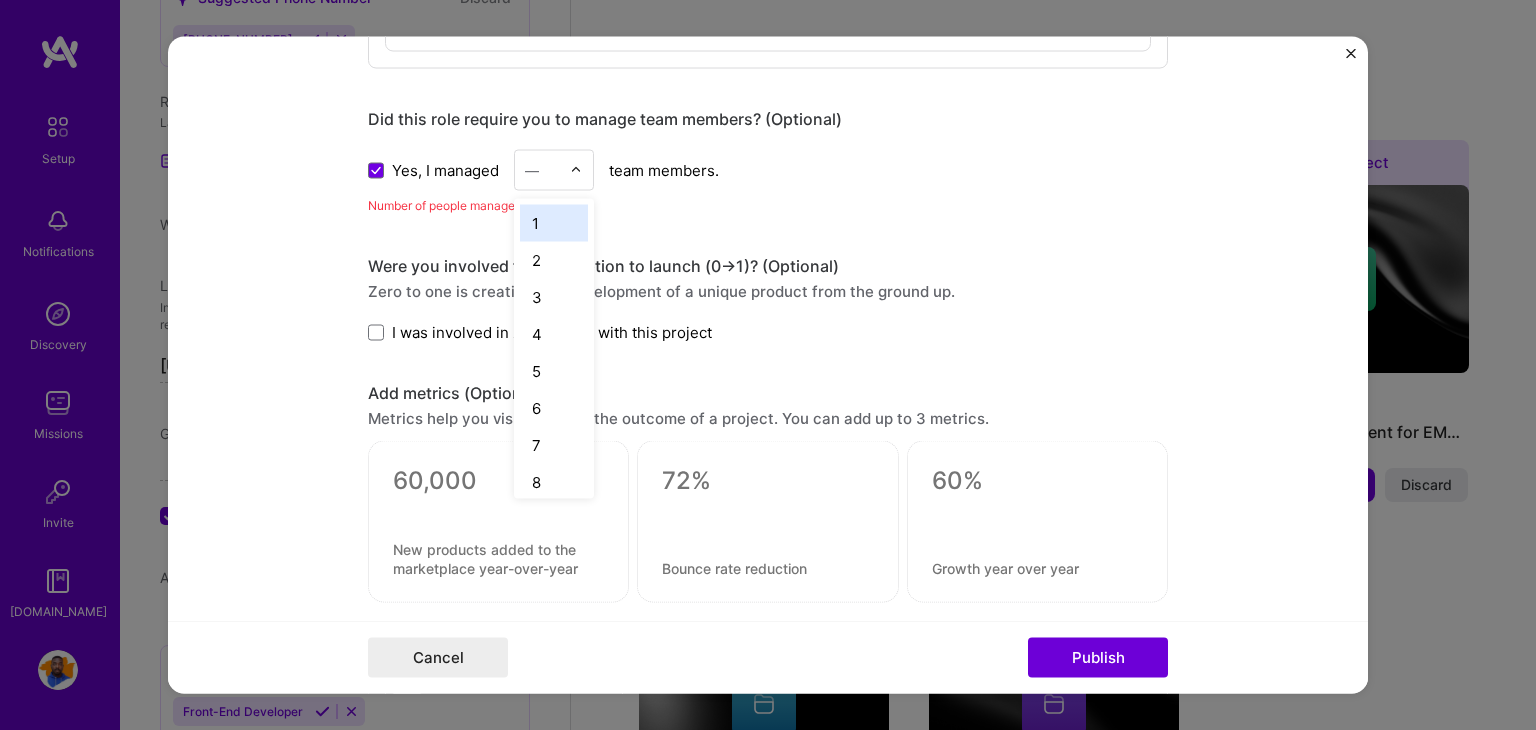 click on "—" at bounding box center [542, 170] 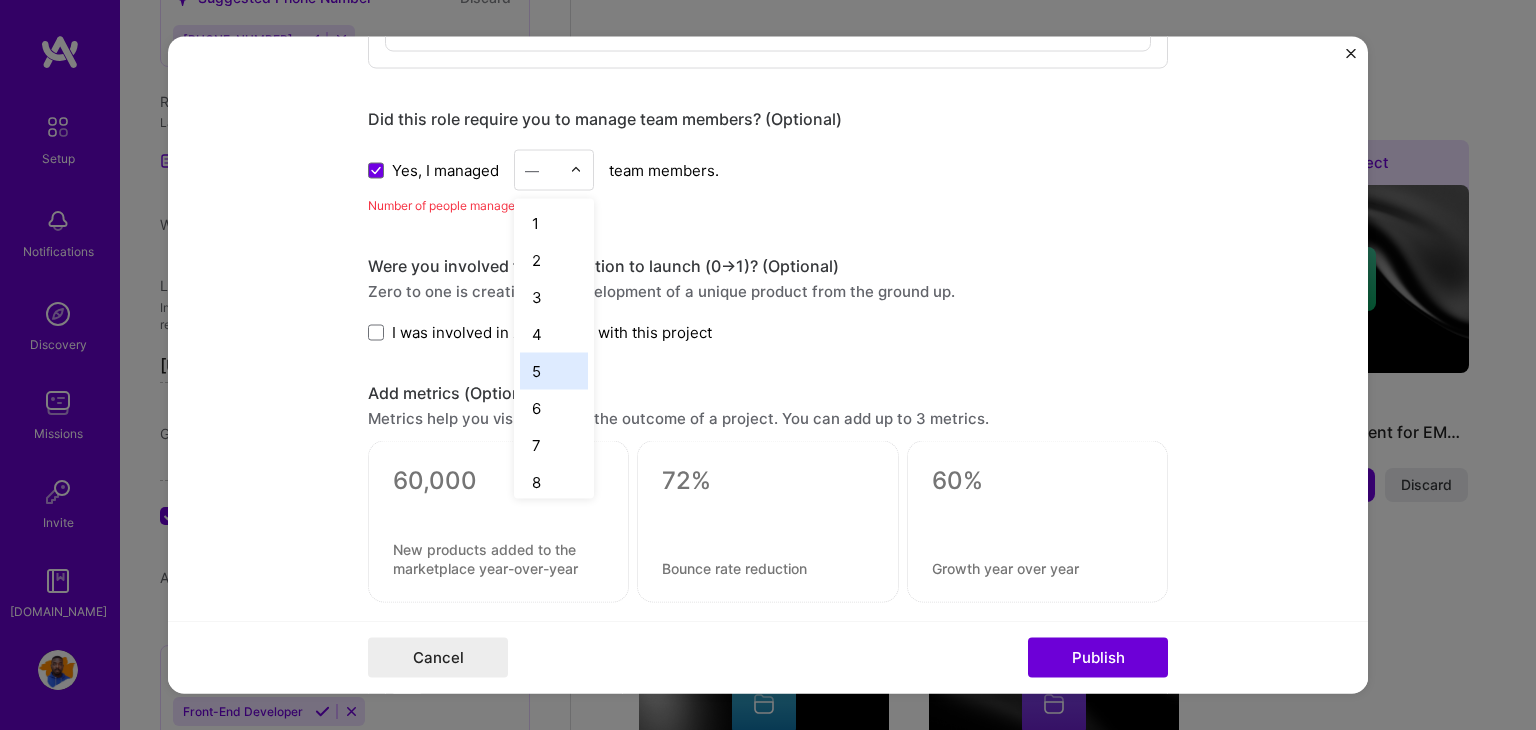 click on "5" at bounding box center (554, 371) 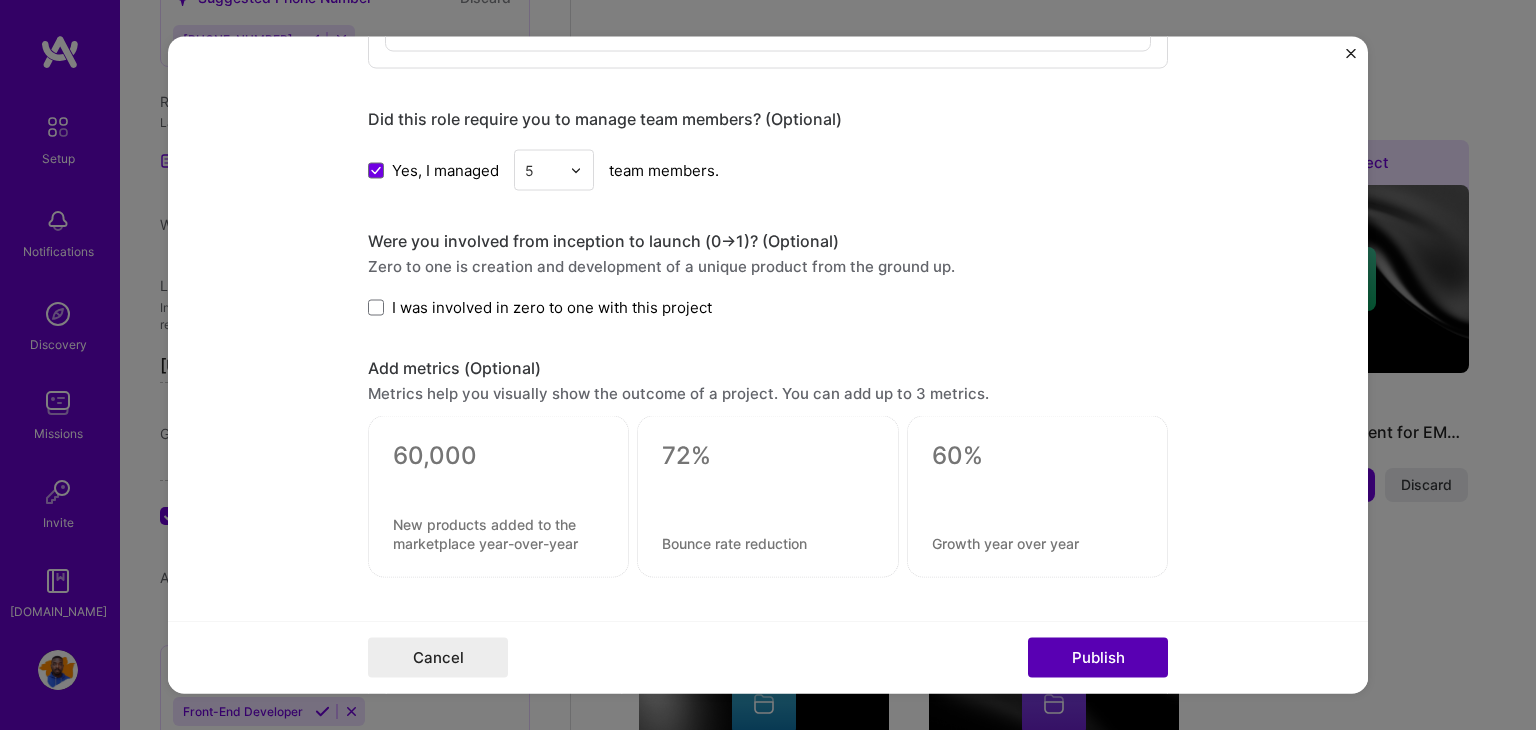 click on "Publish" at bounding box center (1098, 658) 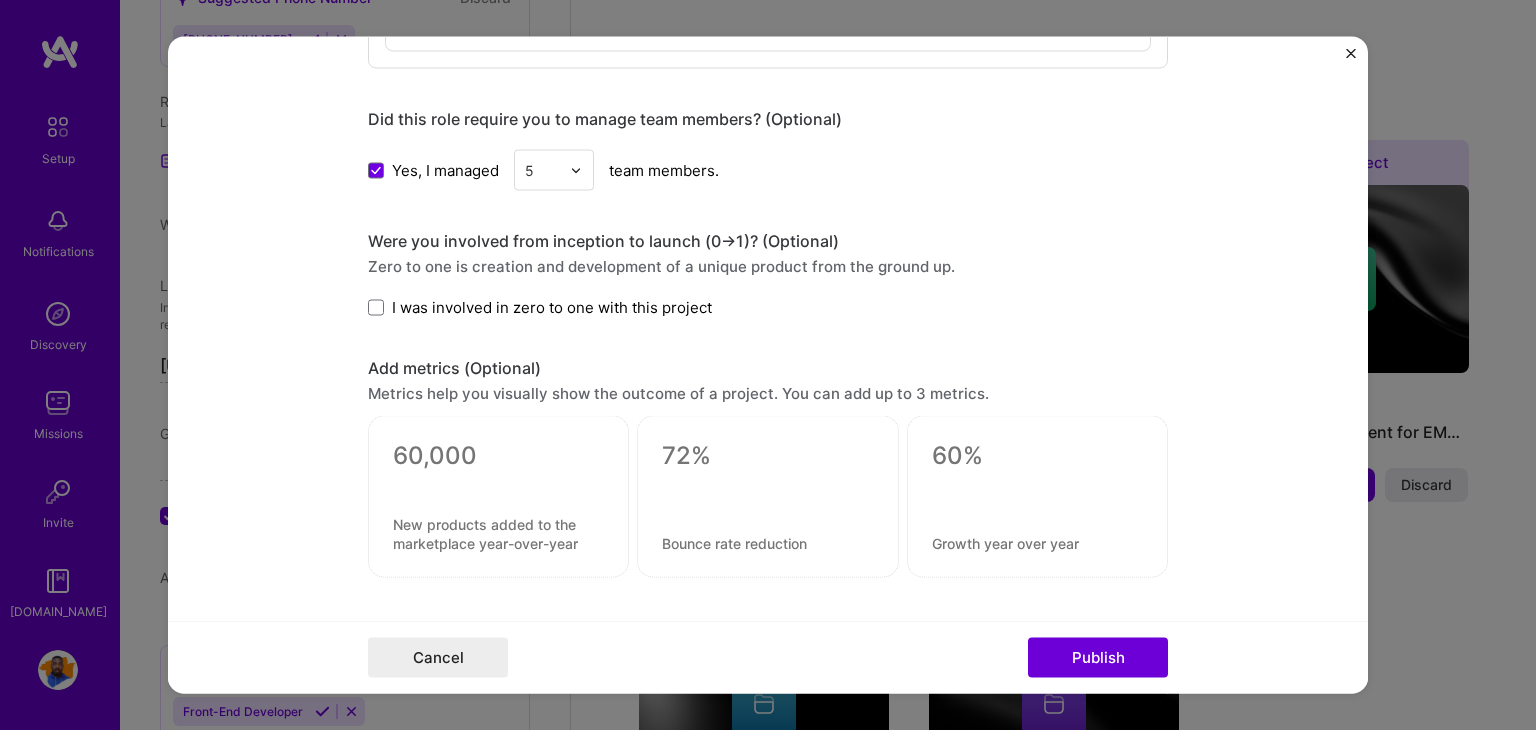 type 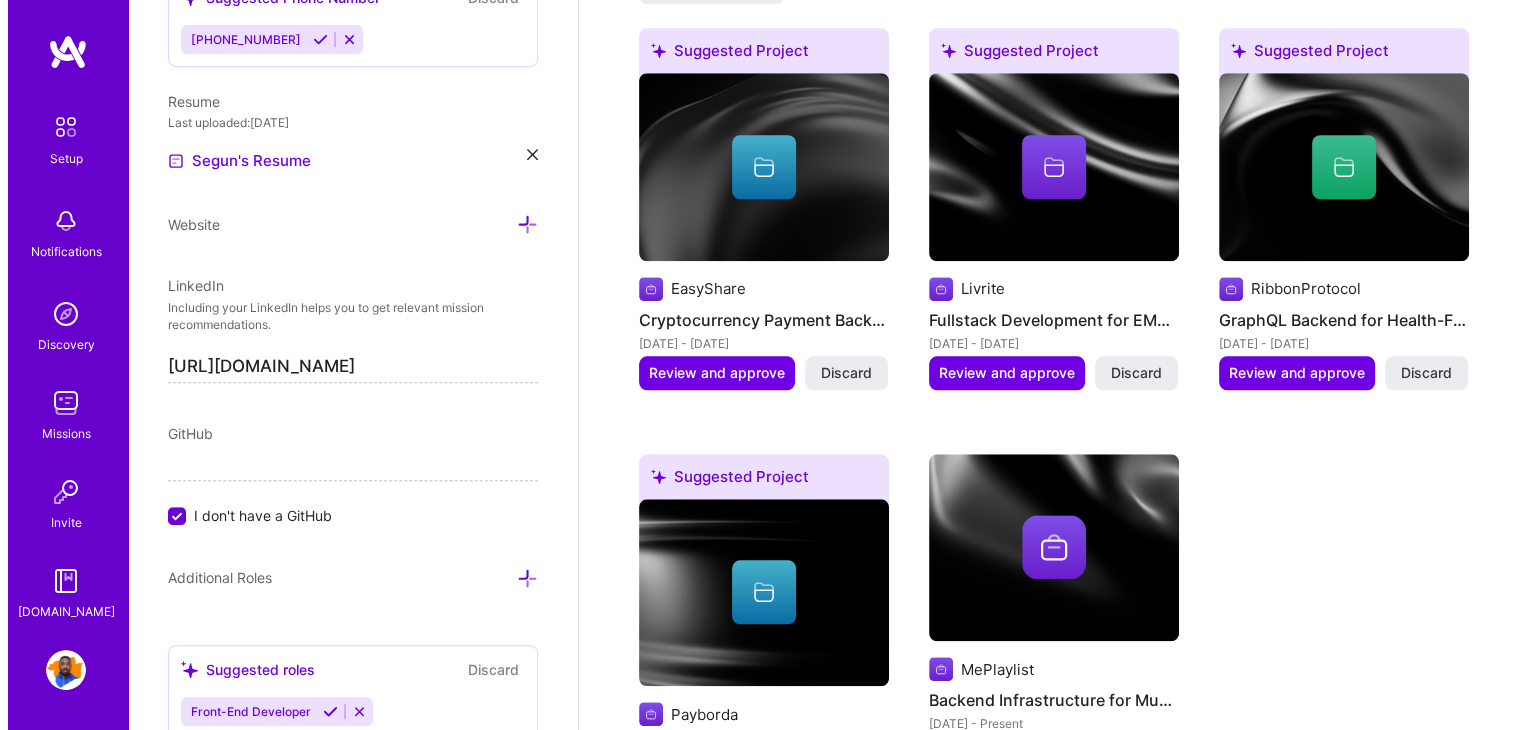 scroll, scrollTop: 1832, scrollLeft: 0, axis: vertical 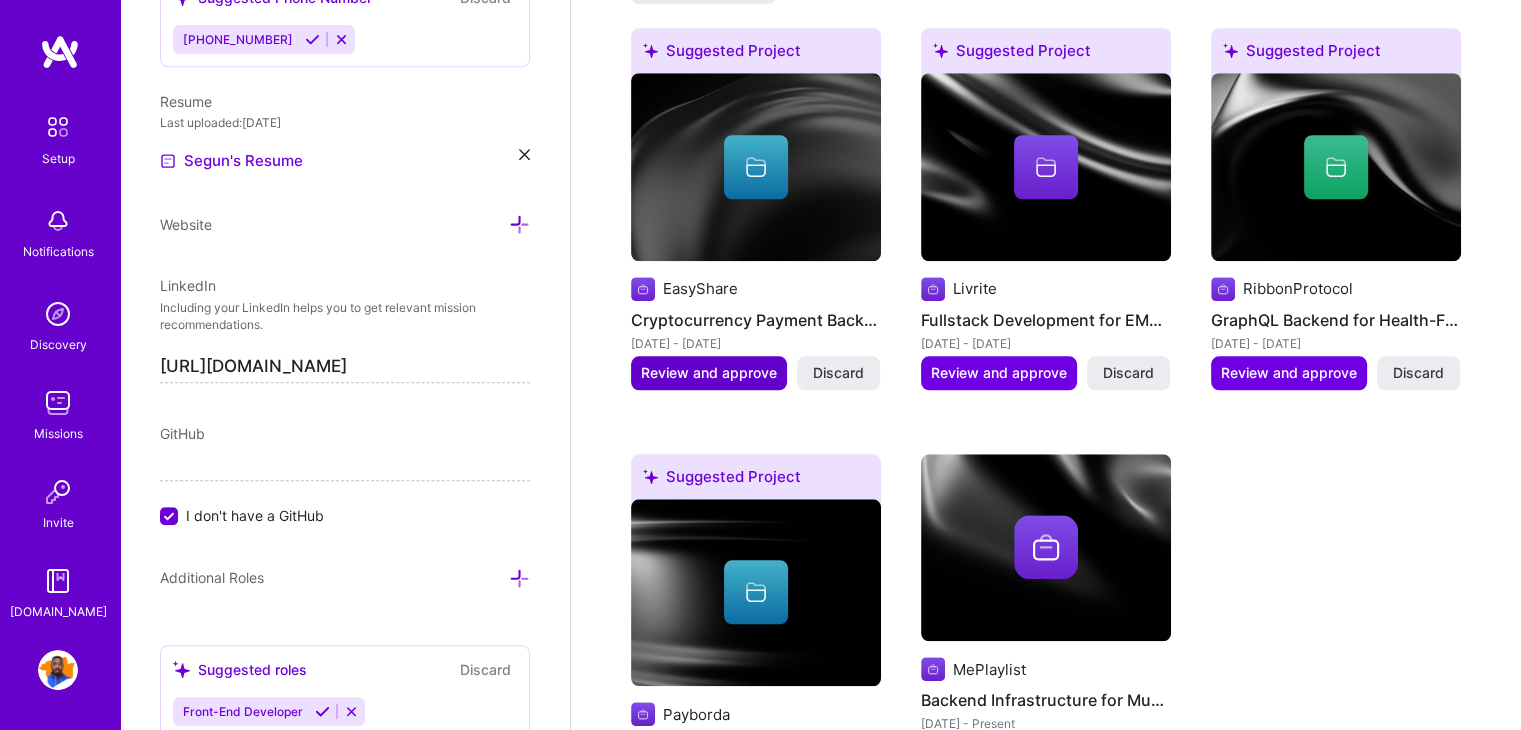 click on "Review and approve" at bounding box center [709, 373] 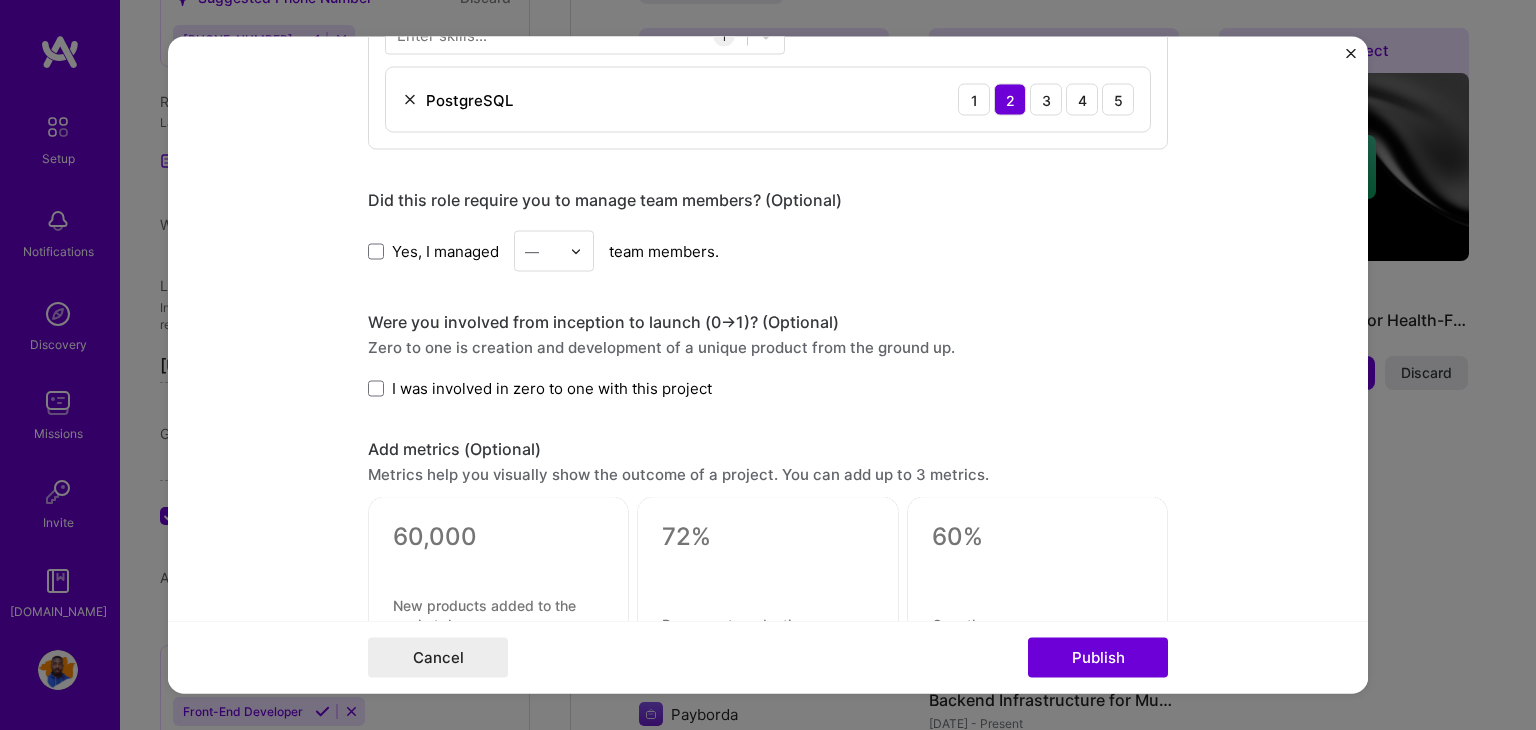 scroll, scrollTop: 1096, scrollLeft: 0, axis: vertical 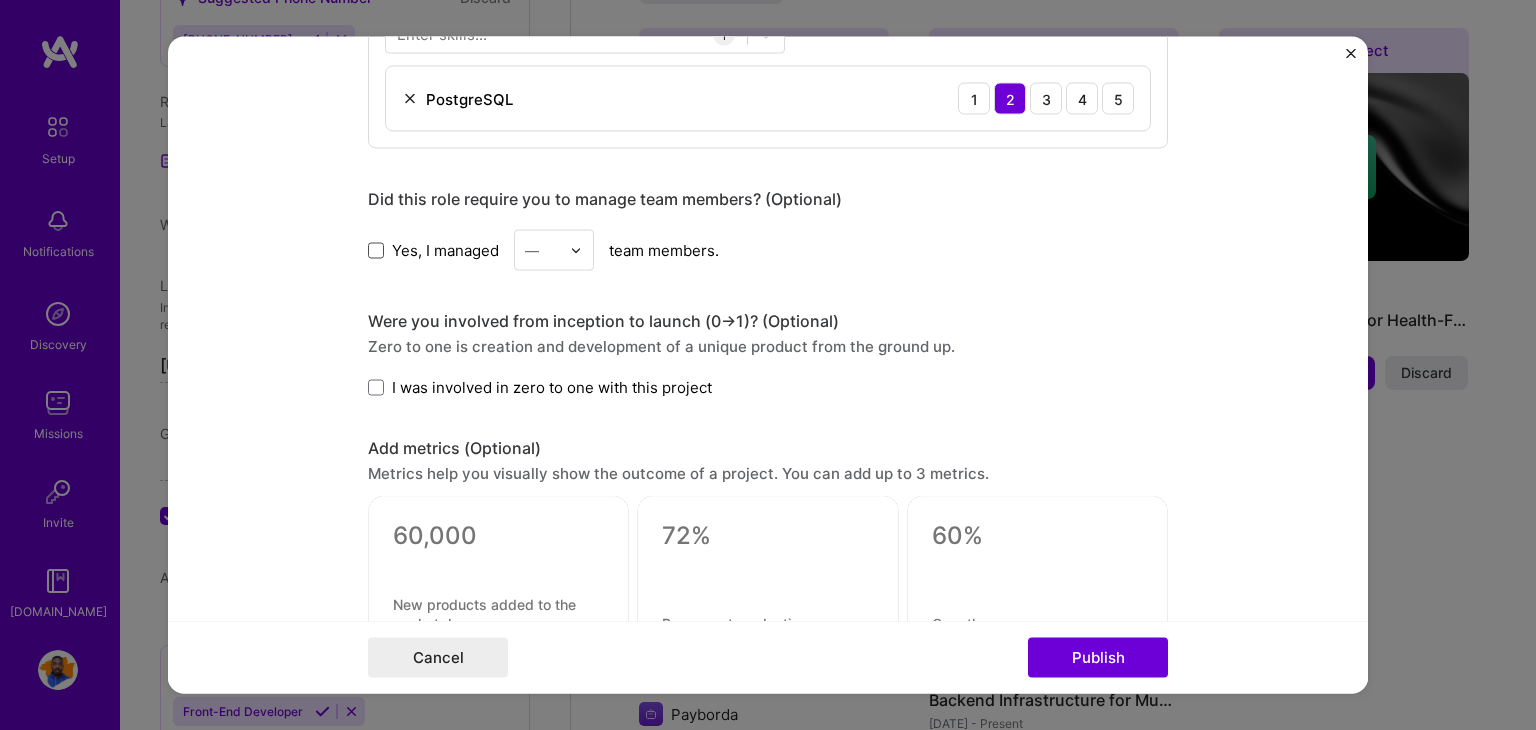 click at bounding box center (376, 250) 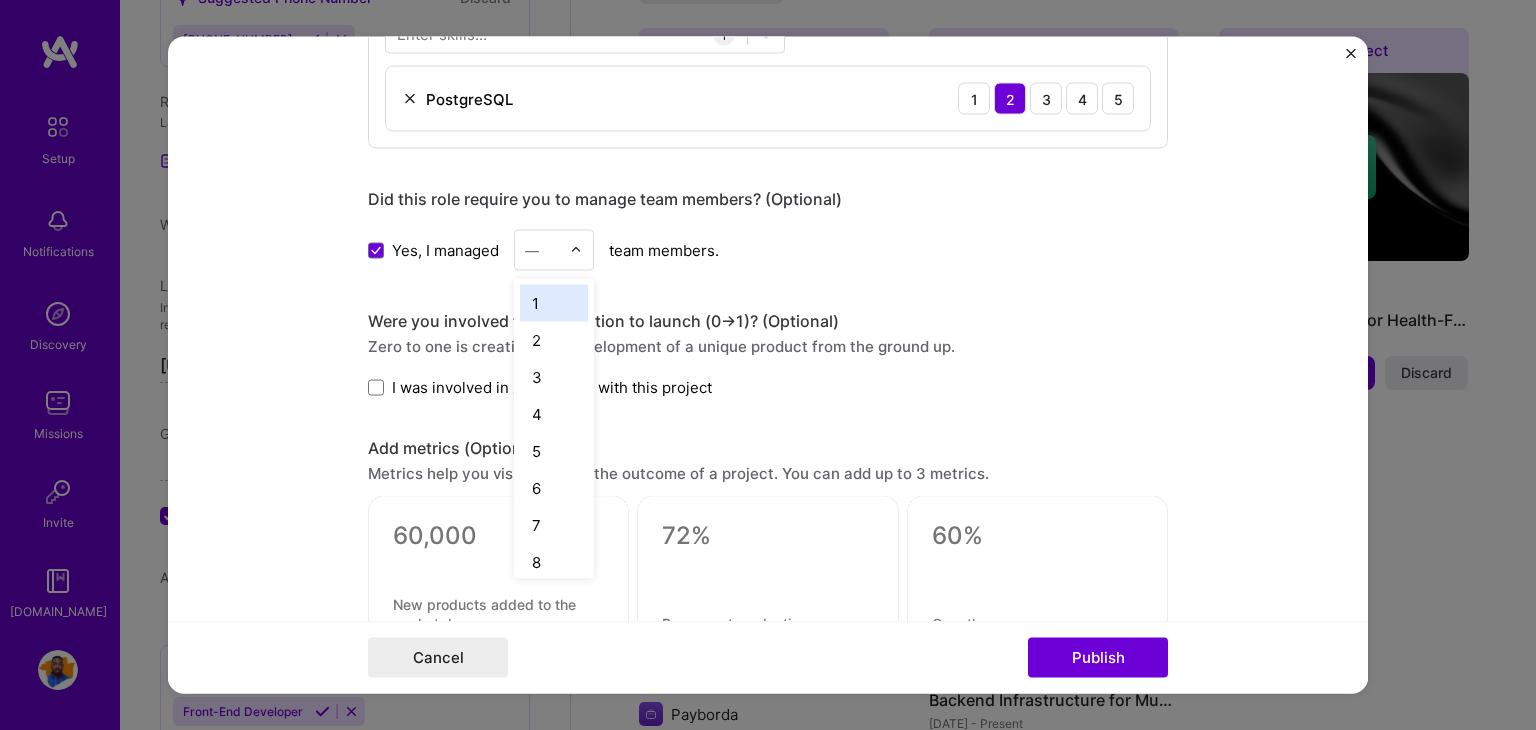 click at bounding box center [581, 250] 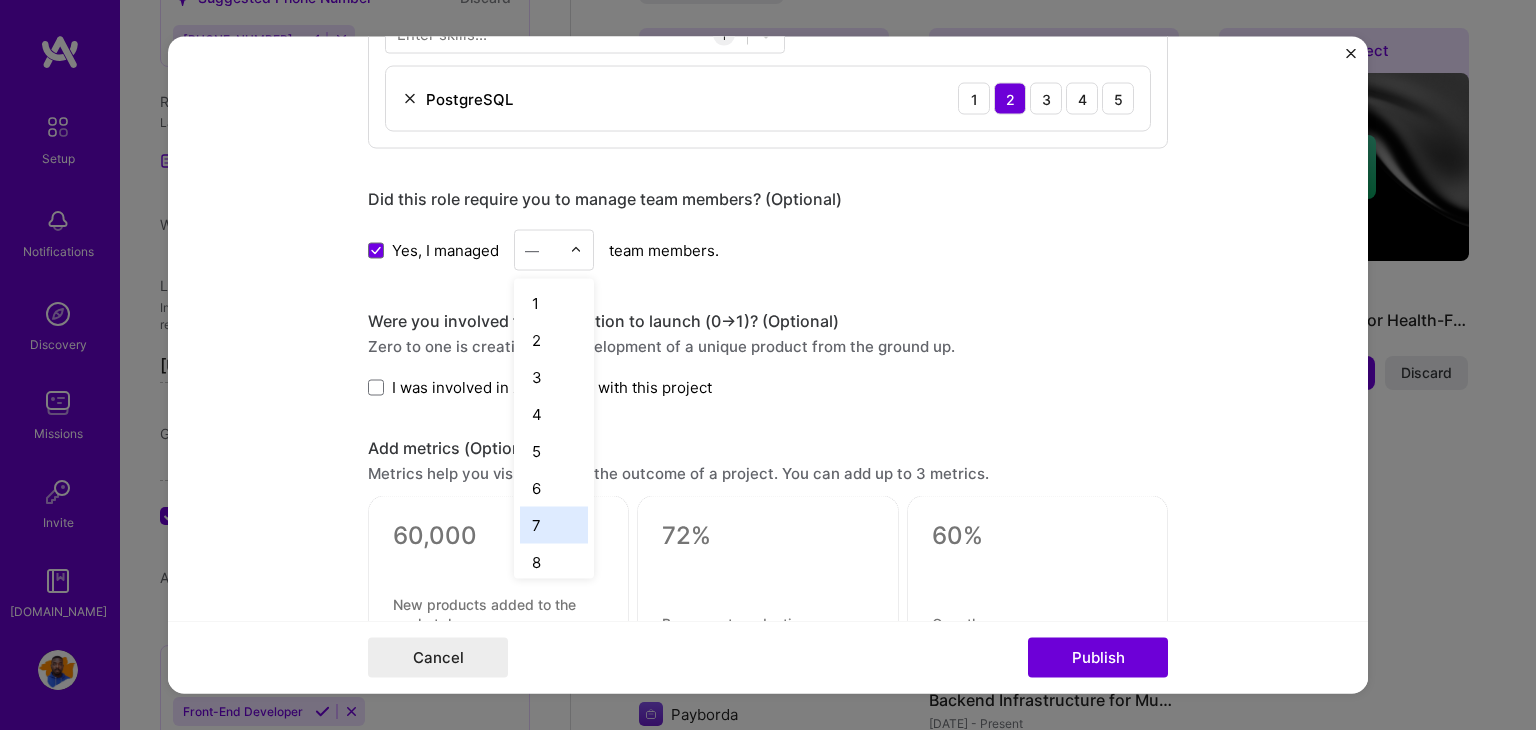 click on "7" at bounding box center [554, 525] 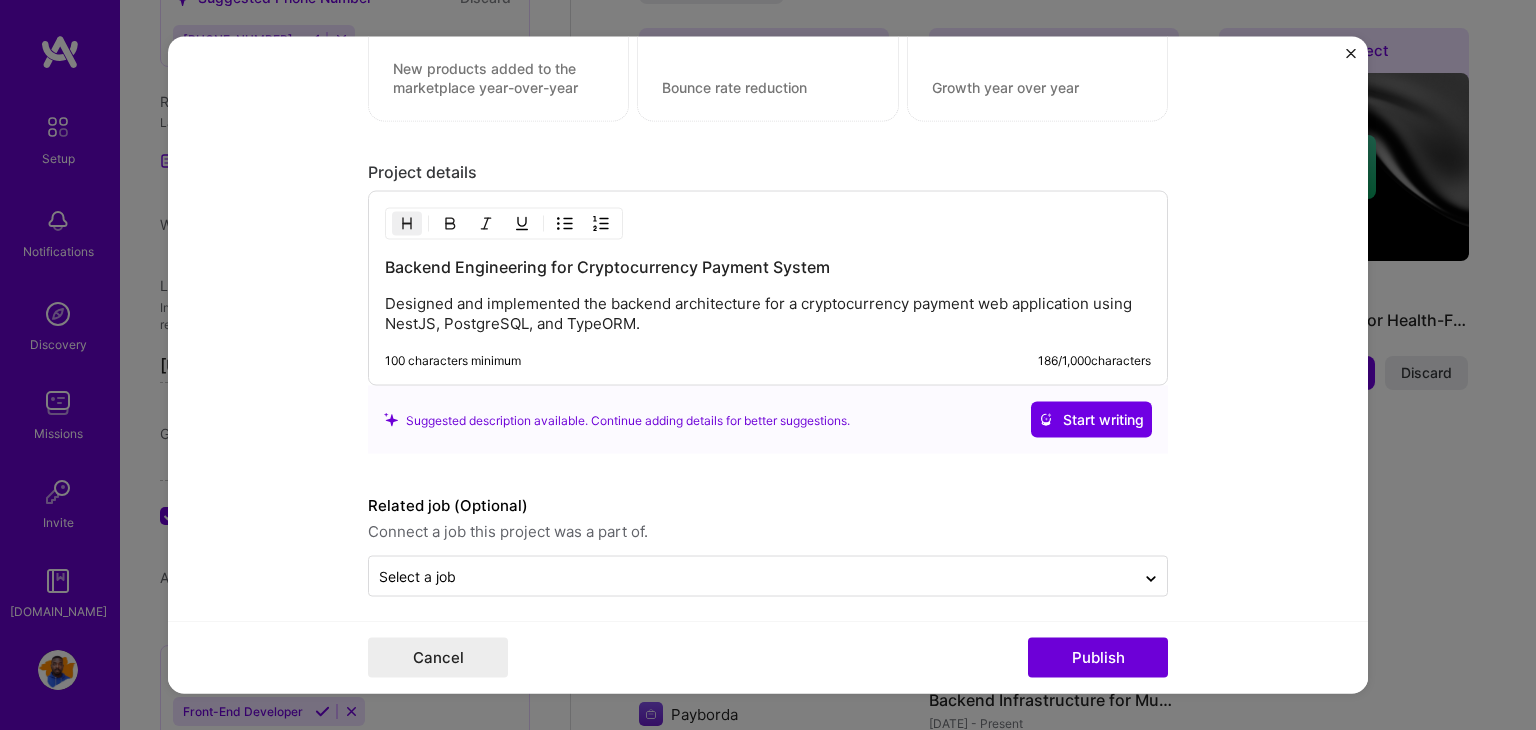 scroll, scrollTop: 1640, scrollLeft: 0, axis: vertical 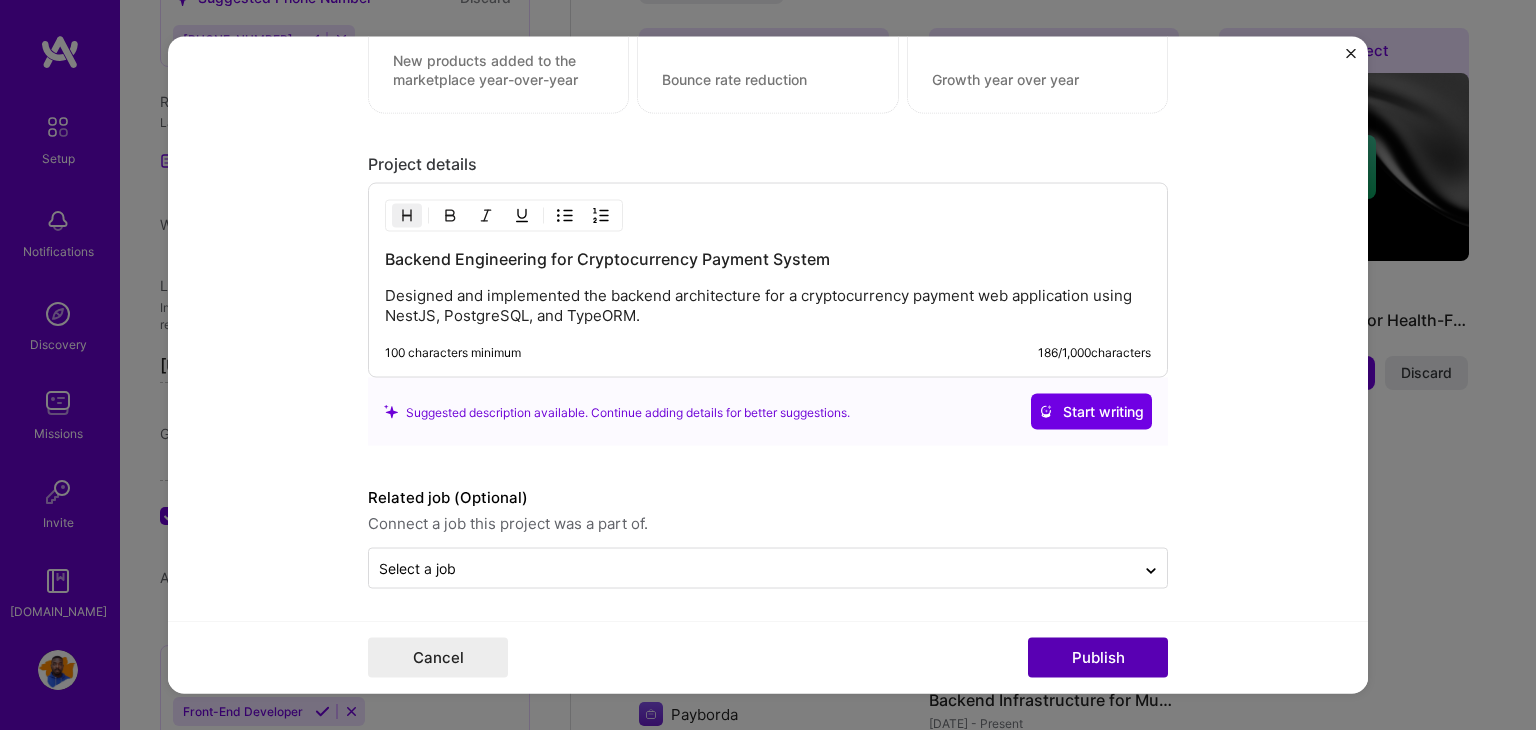 click on "Publish" at bounding box center (1098, 658) 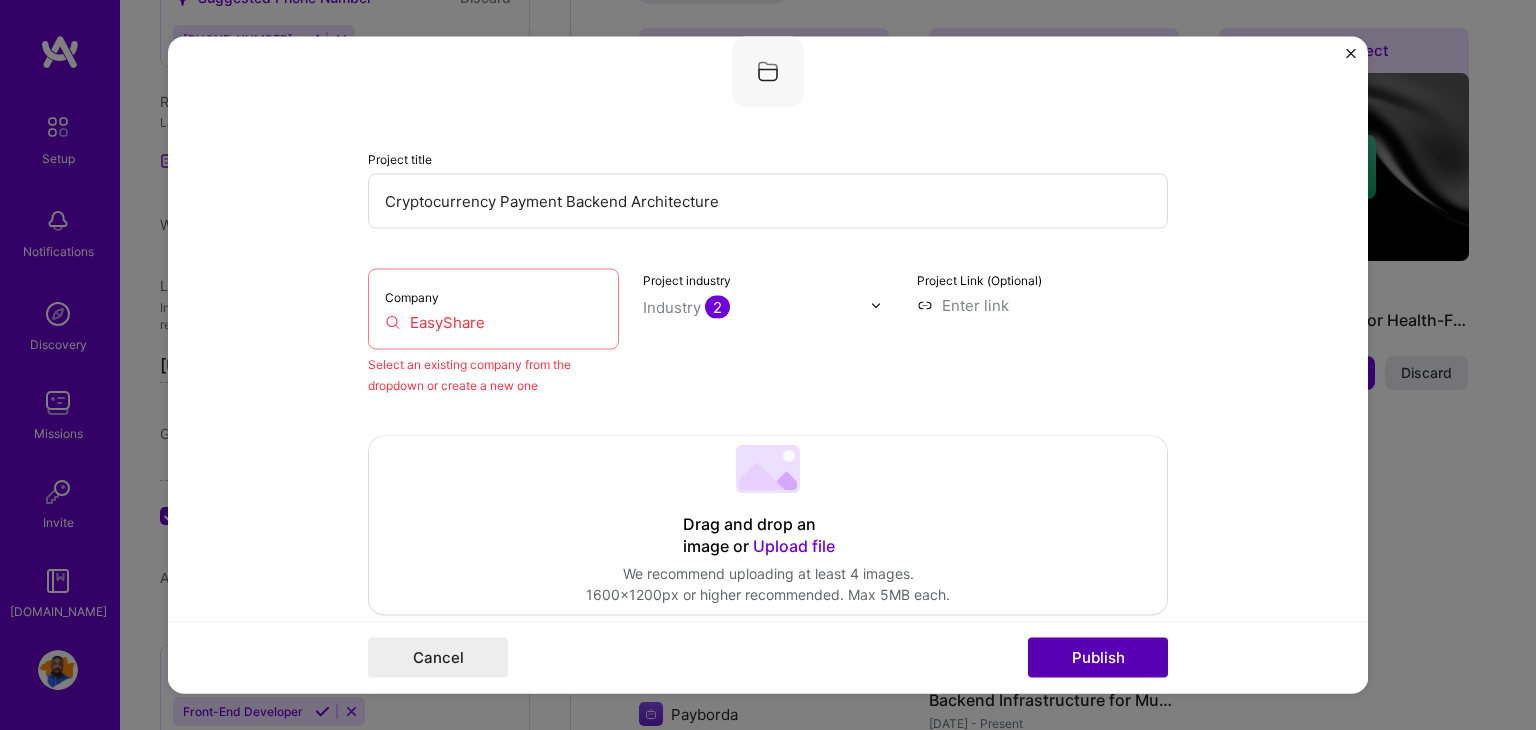 scroll, scrollTop: 131, scrollLeft: 0, axis: vertical 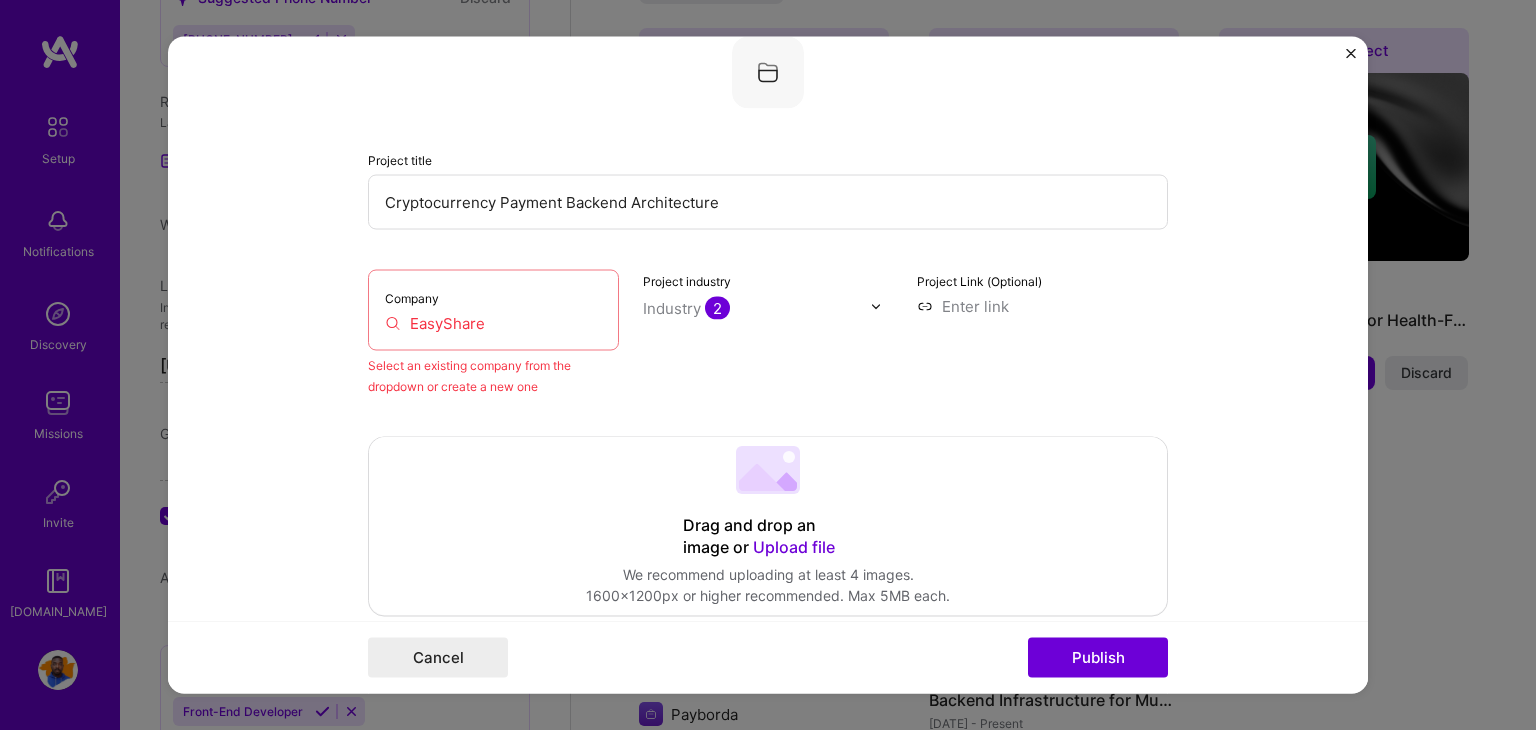 click on "EasyShare" at bounding box center (493, 323) 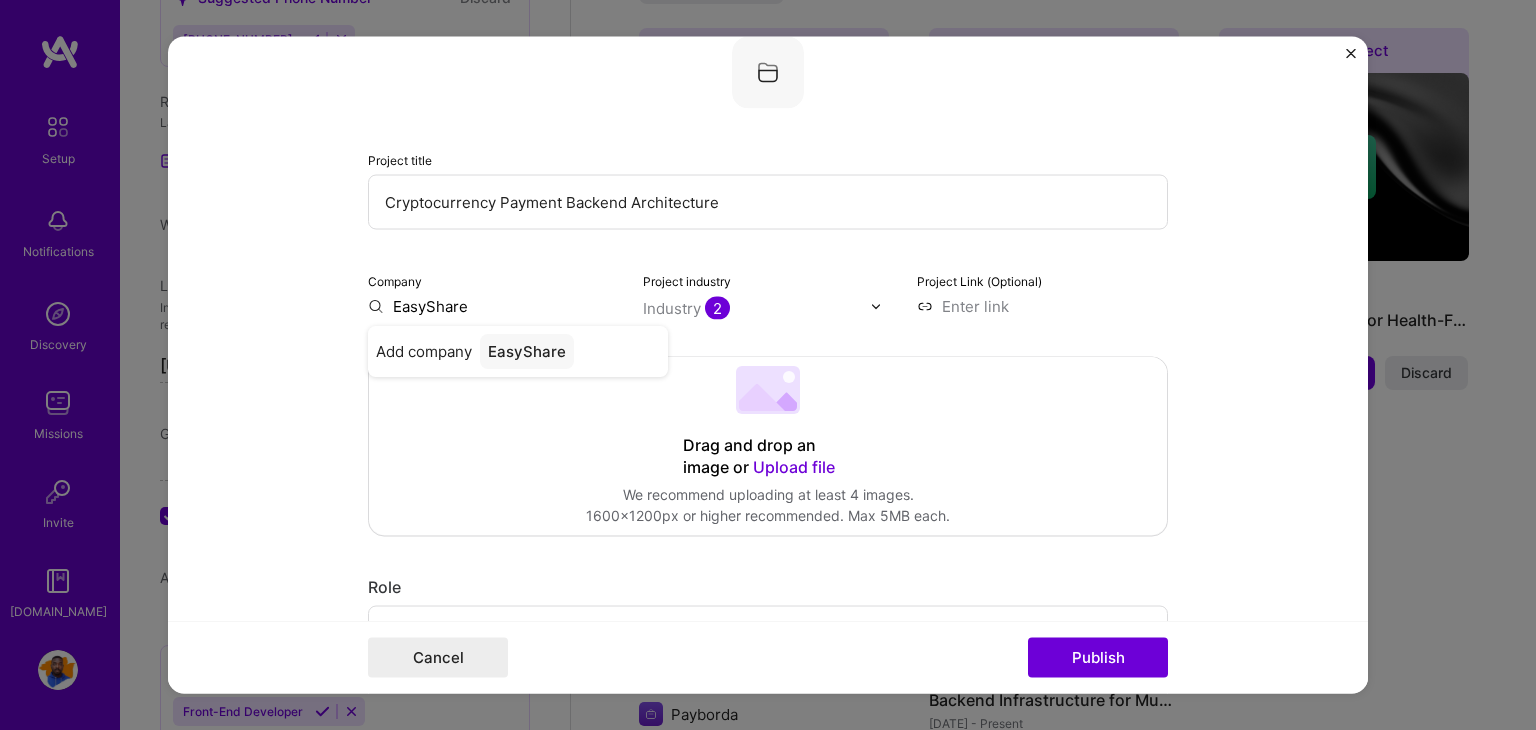click on "Drag and drop an image or   Upload file Upload file We recommend uploading at least 4 images. 1600x1200px or higher recommended. Max 5MB each." at bounding box center [768, 447] 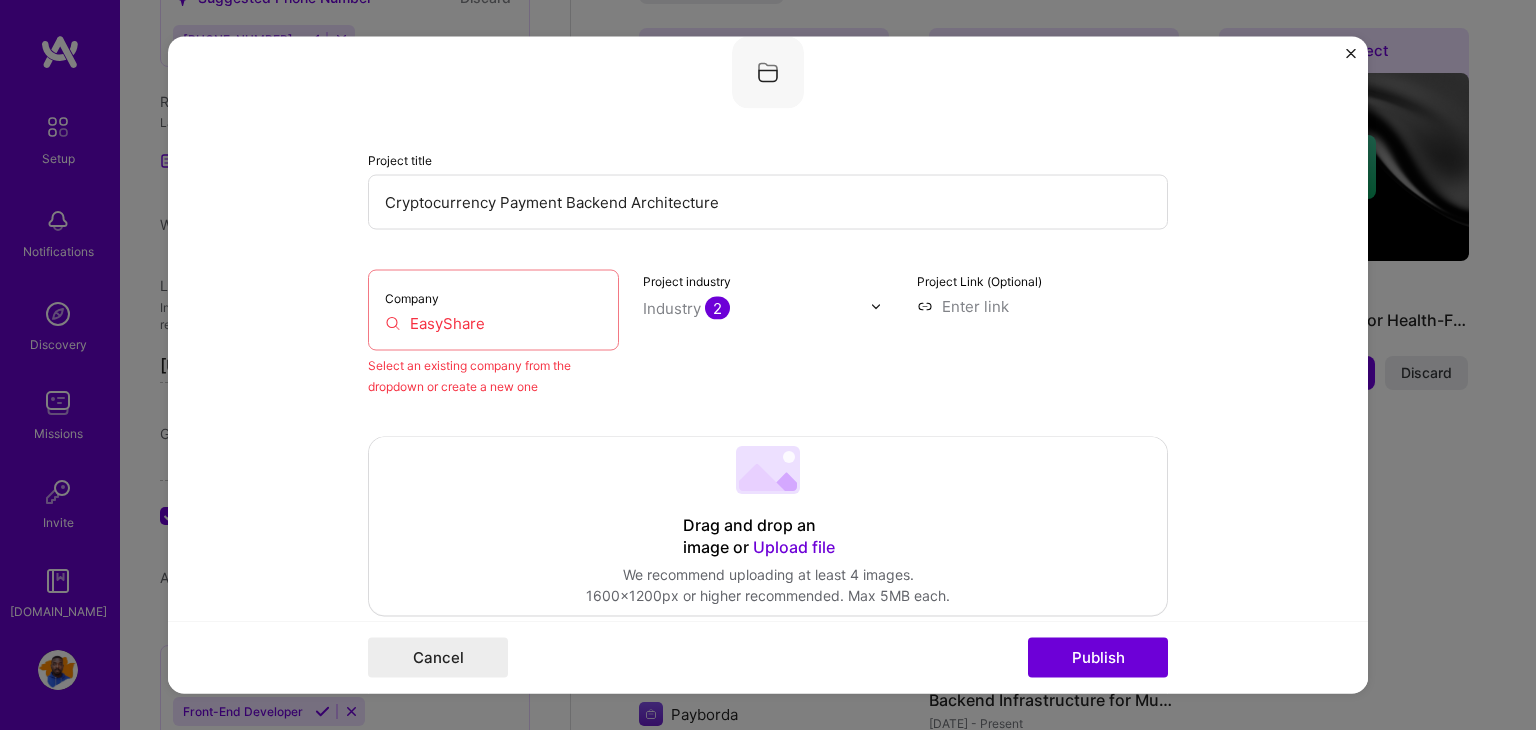 click on "EasyShare" at bounding box center (493, 323) 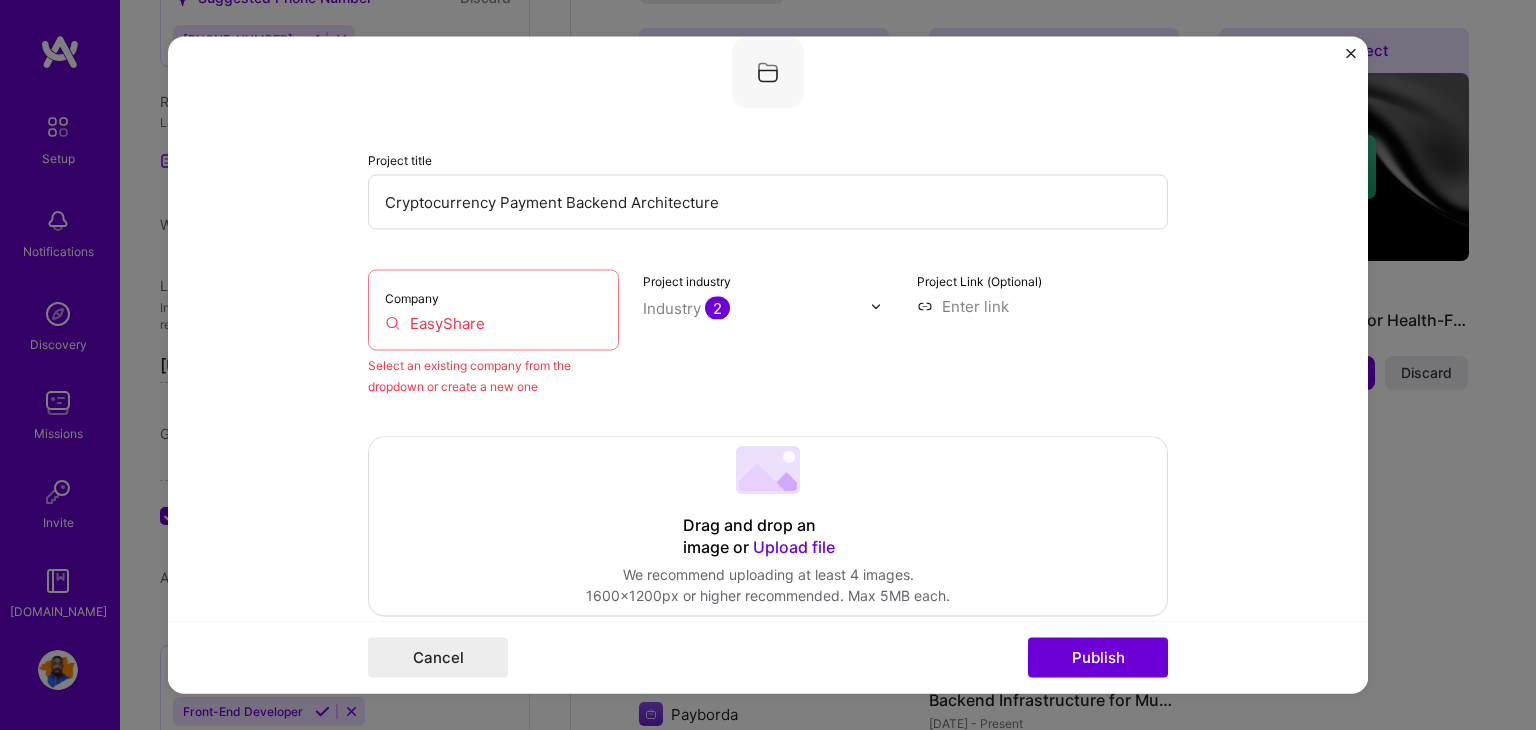 click on "EasyShare" at bounding box center (493, 323) 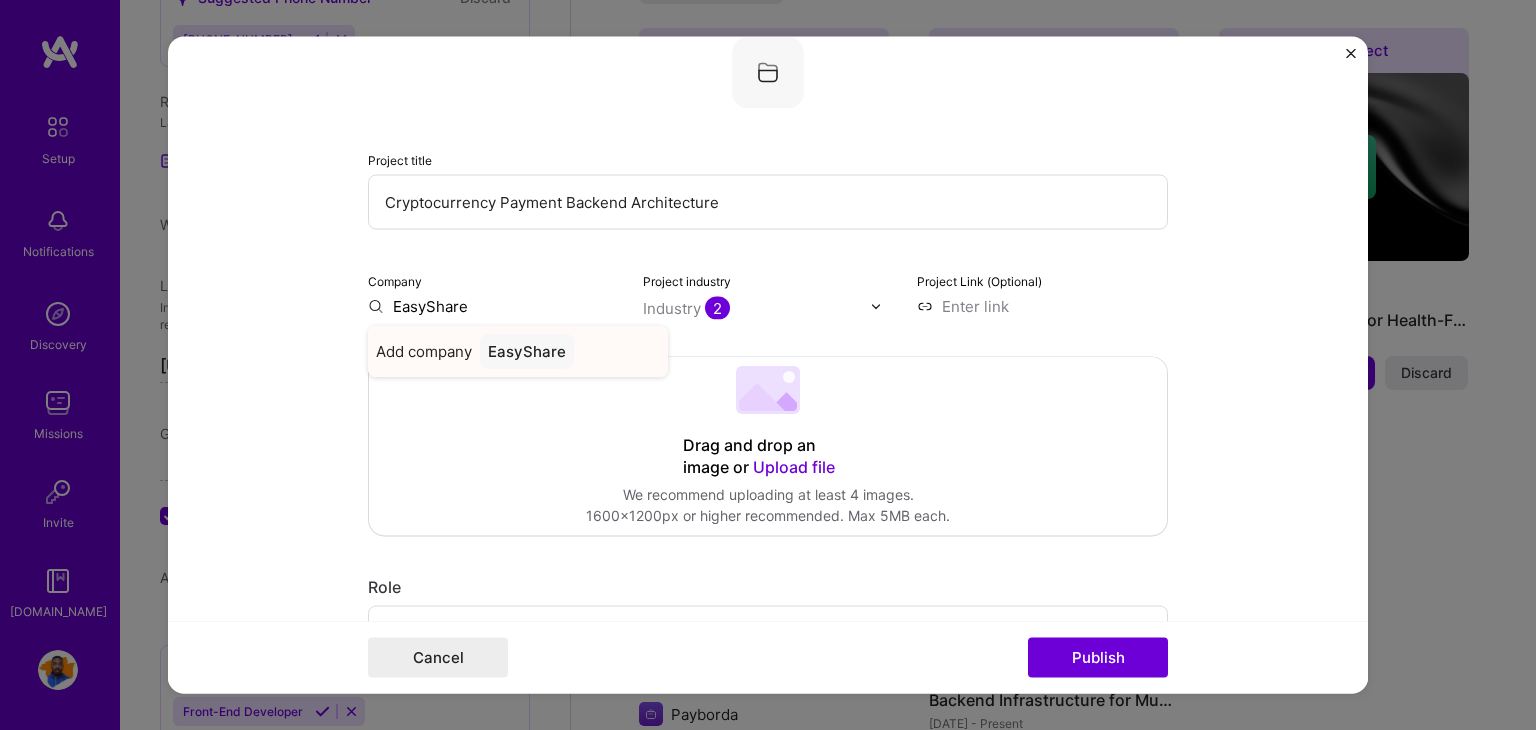 type on "EasyShare" 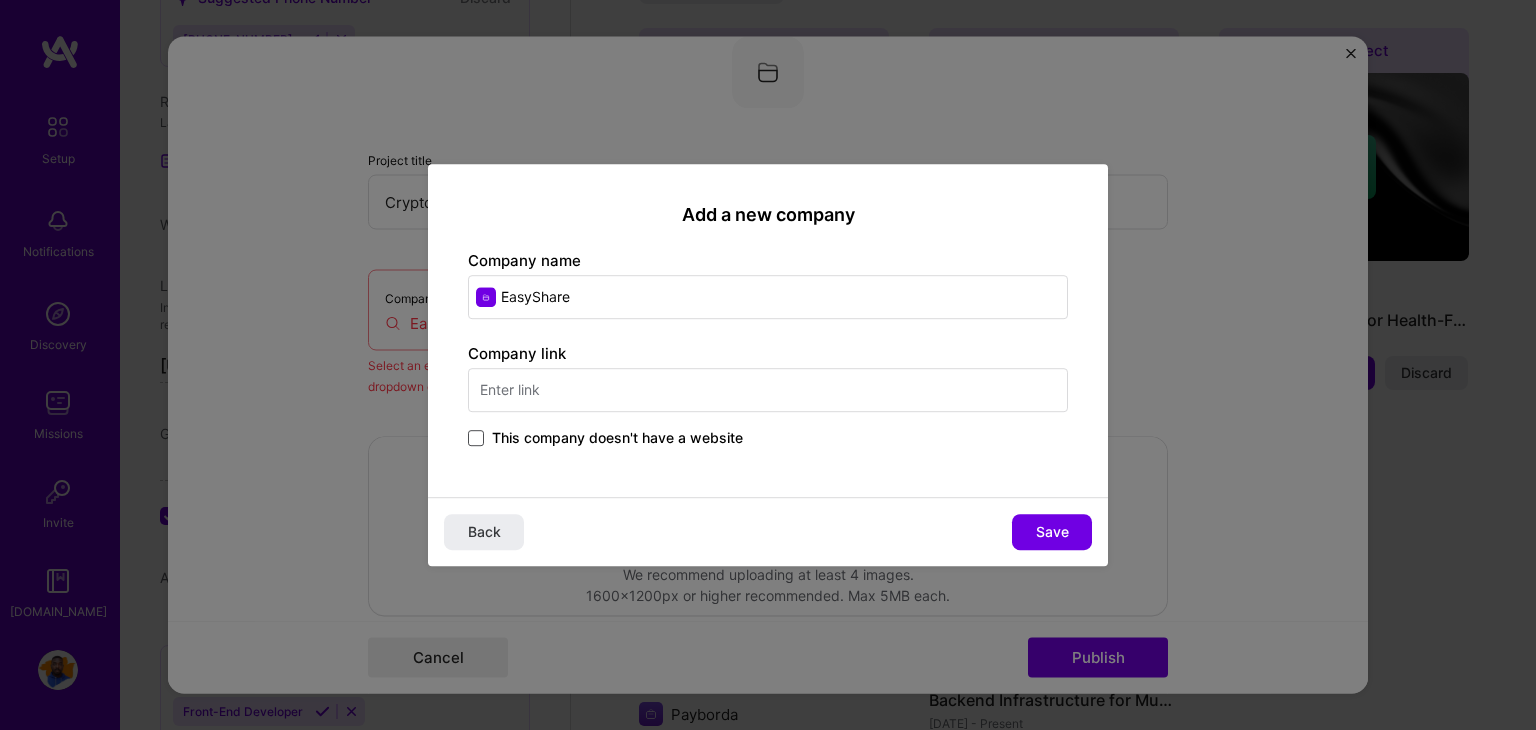 click at bounding box center (476, 438) 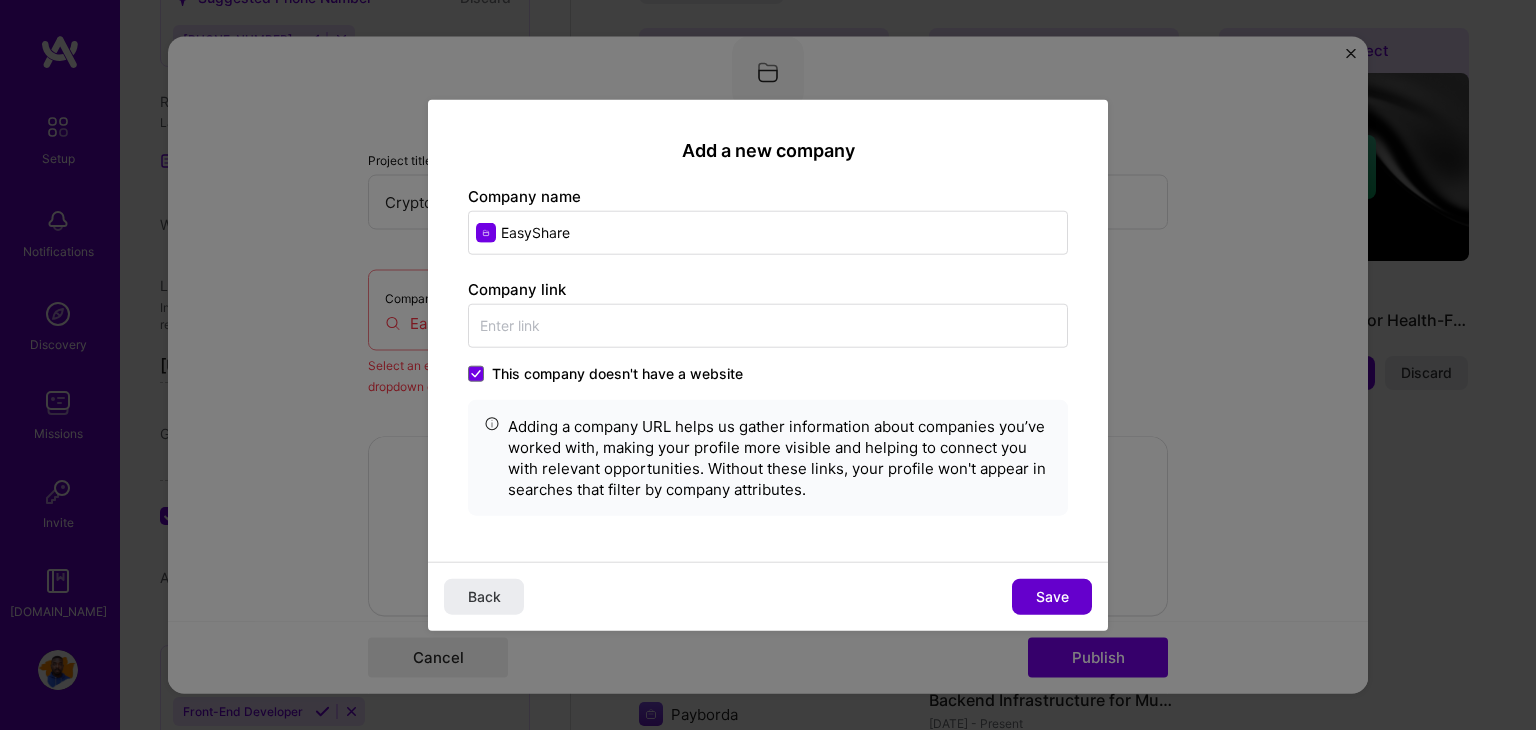 click on "Save" at bounding box center (1052, 596) 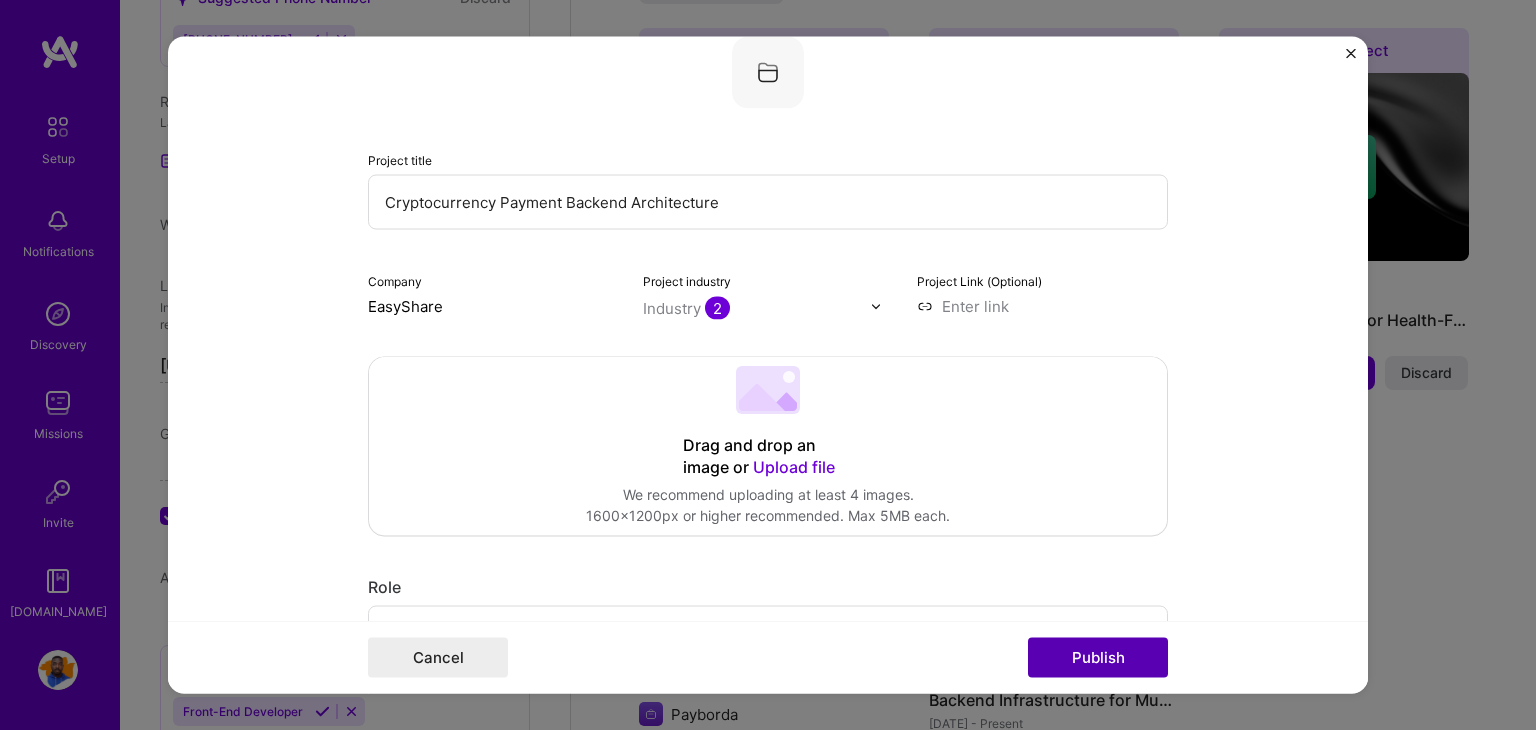 click on "Publish" at bounding box center [1098, 658] 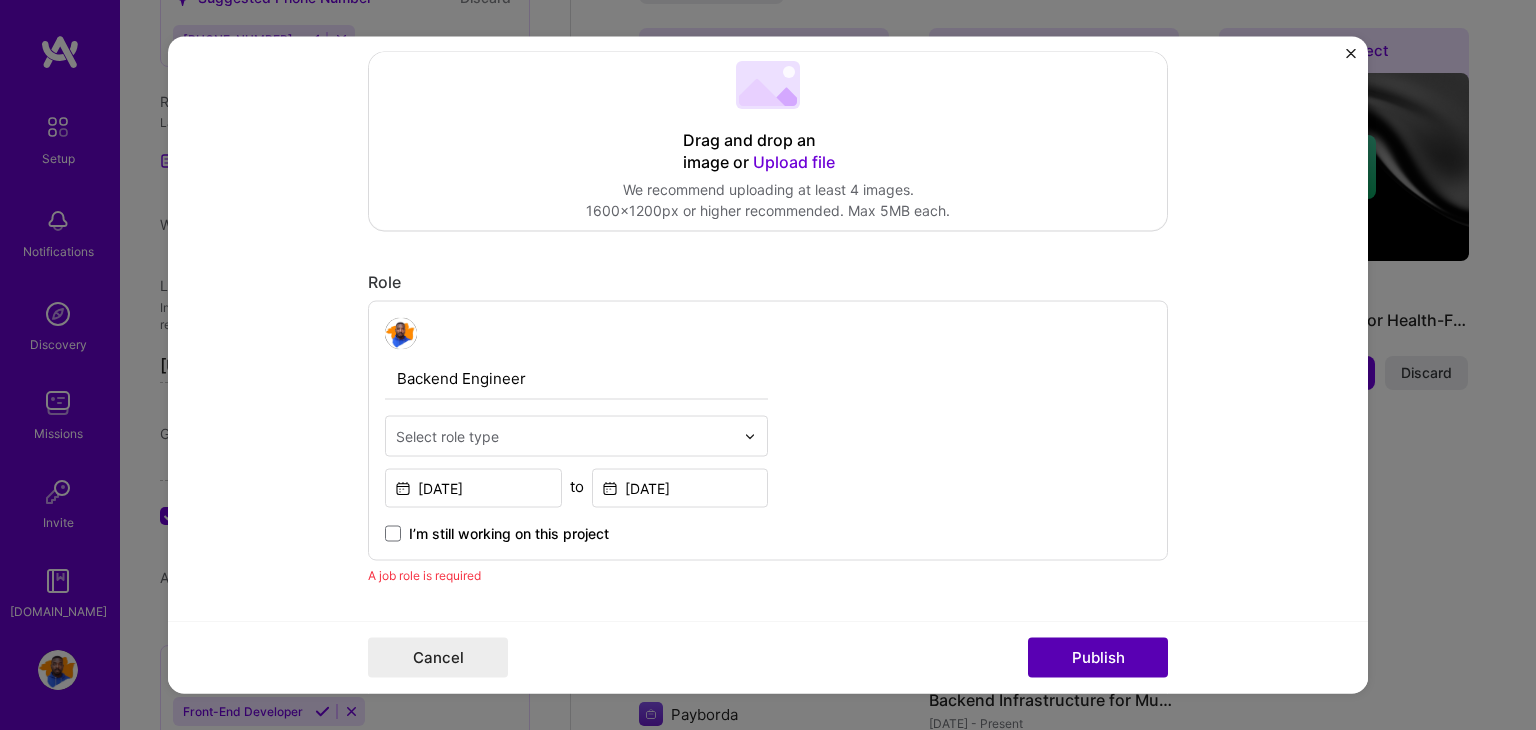 scroll, scrollTop: 670, scrollLeft: 0, axis: vertical 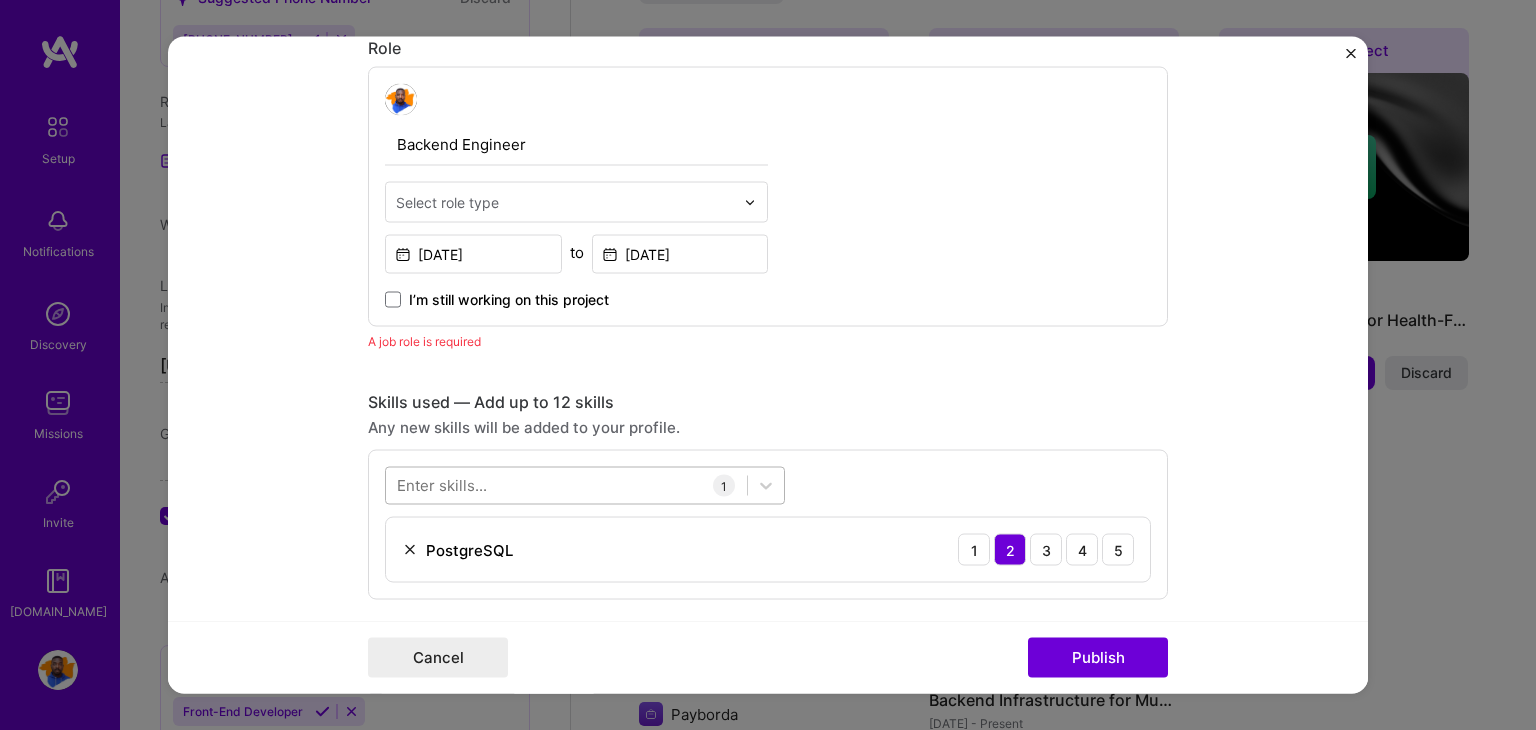 click at bounding box center (566, 485) 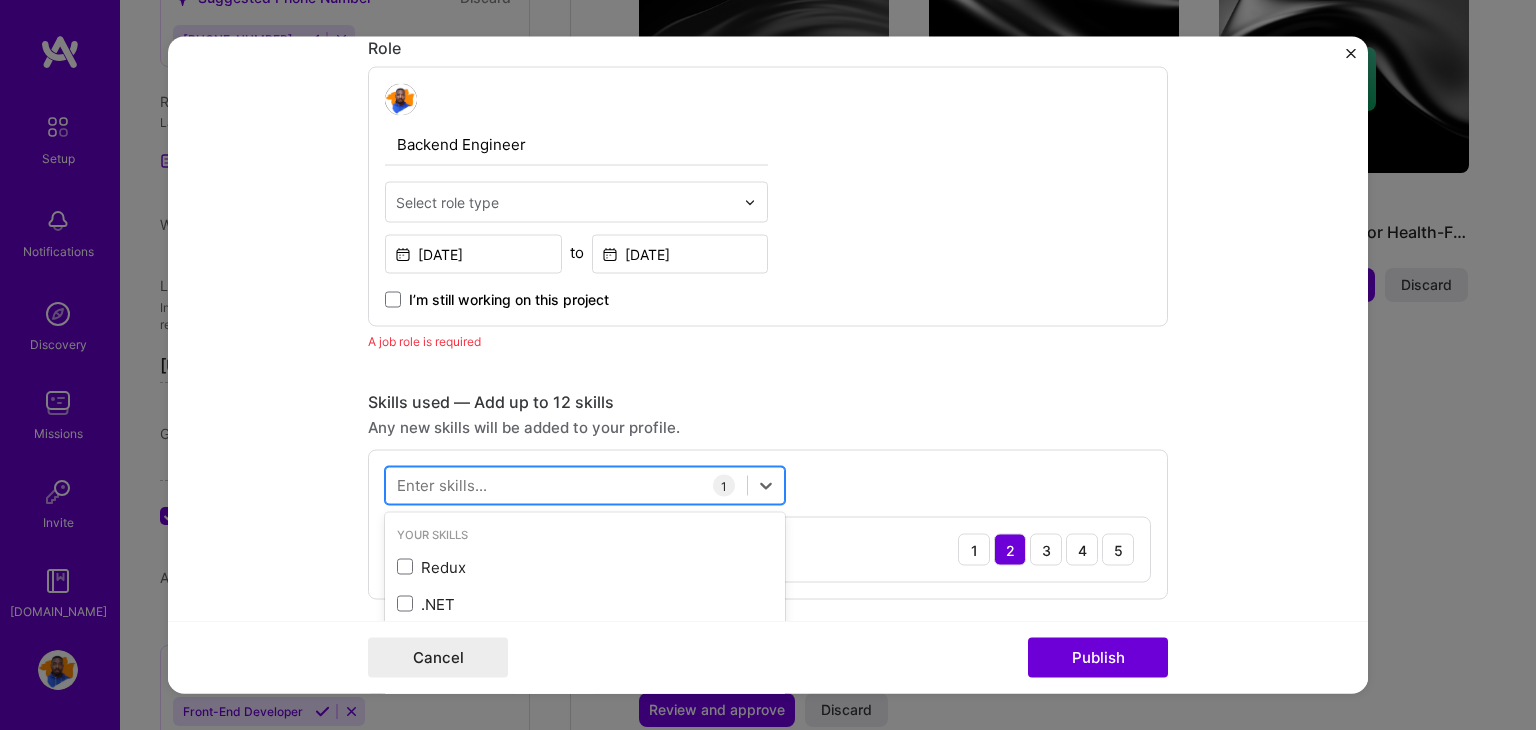 scroll, scrollTop: 1920, scrollLeft: 0, axis: vertical 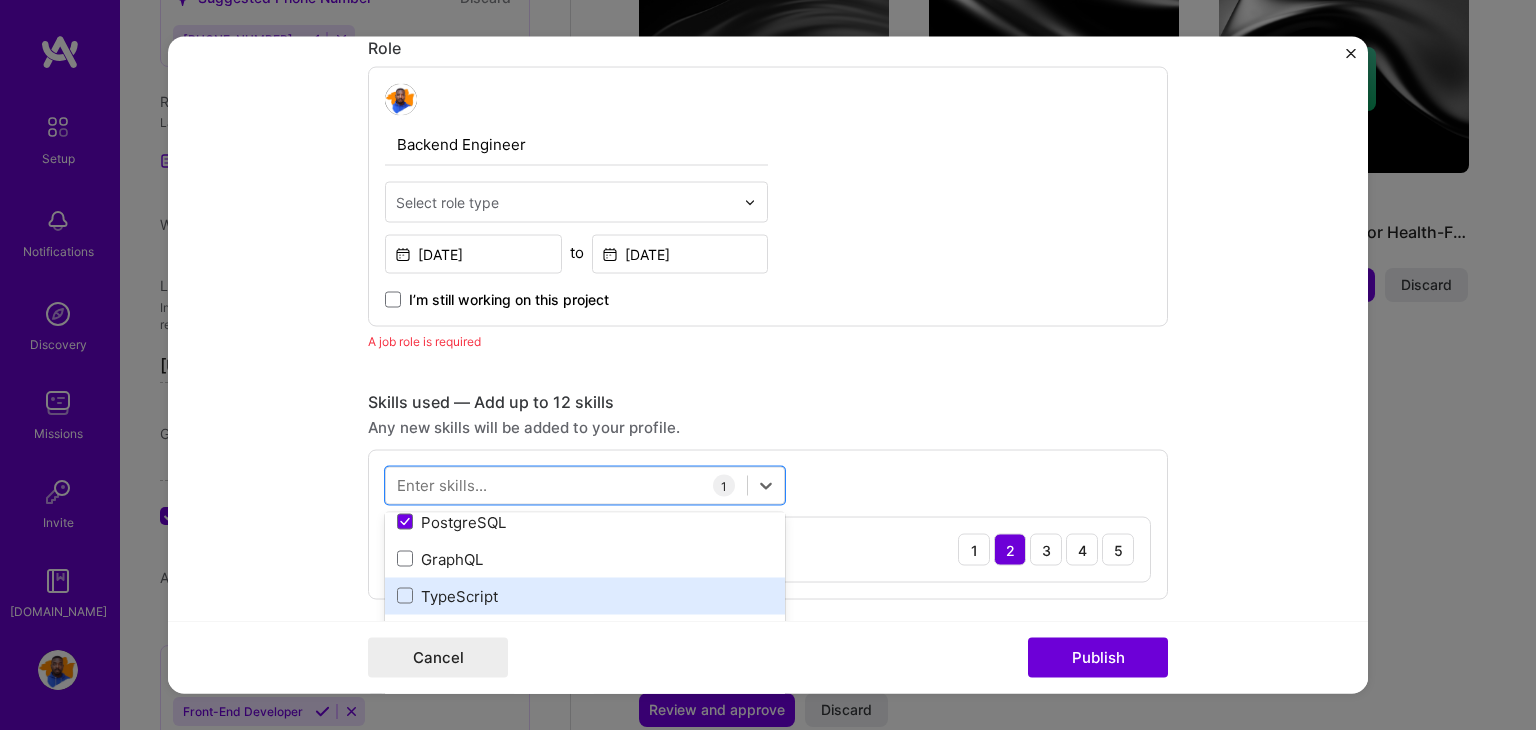 click on "TypeScript" at bounding box center [585, 595] 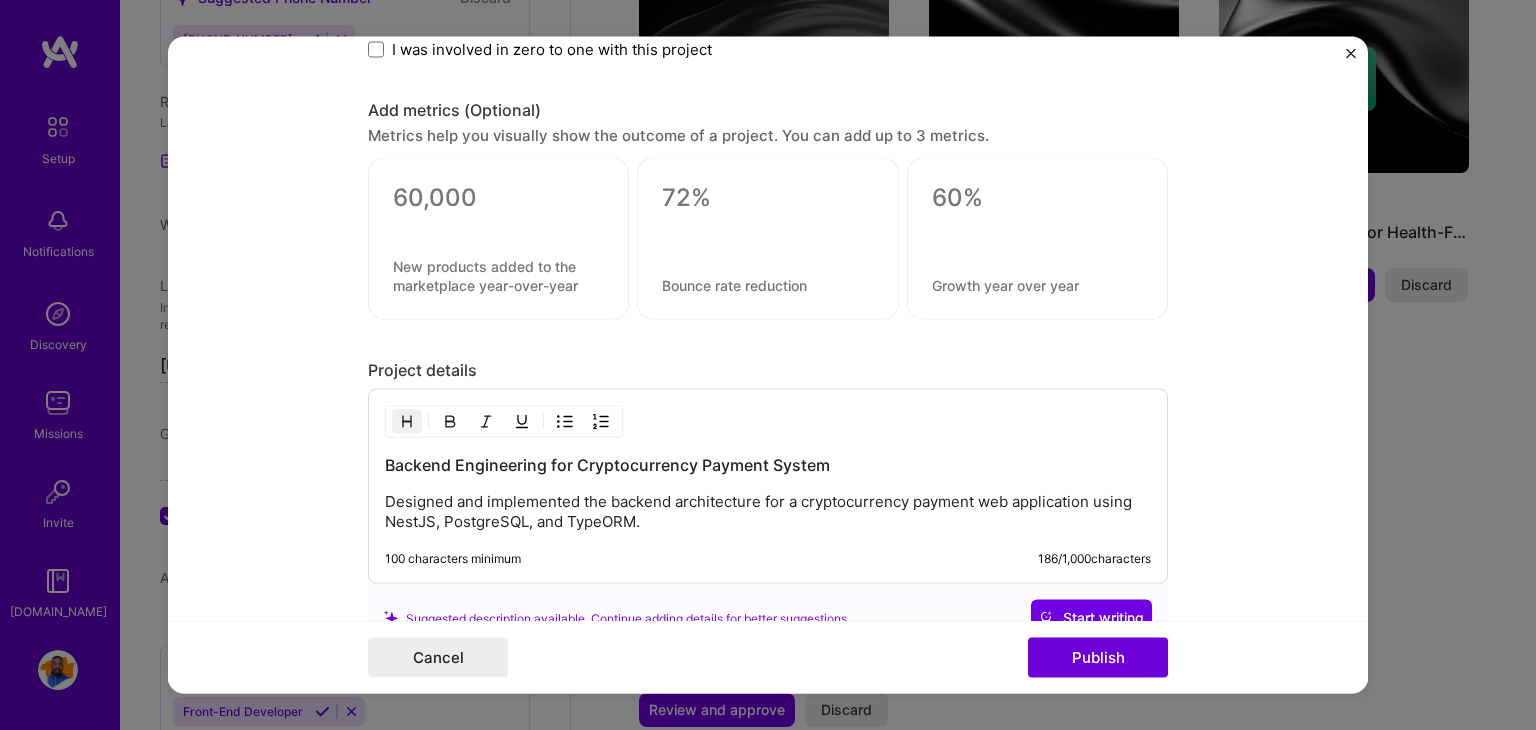 scroll, scrollTop: 1730, scrollLeft: 0, axis: vertical 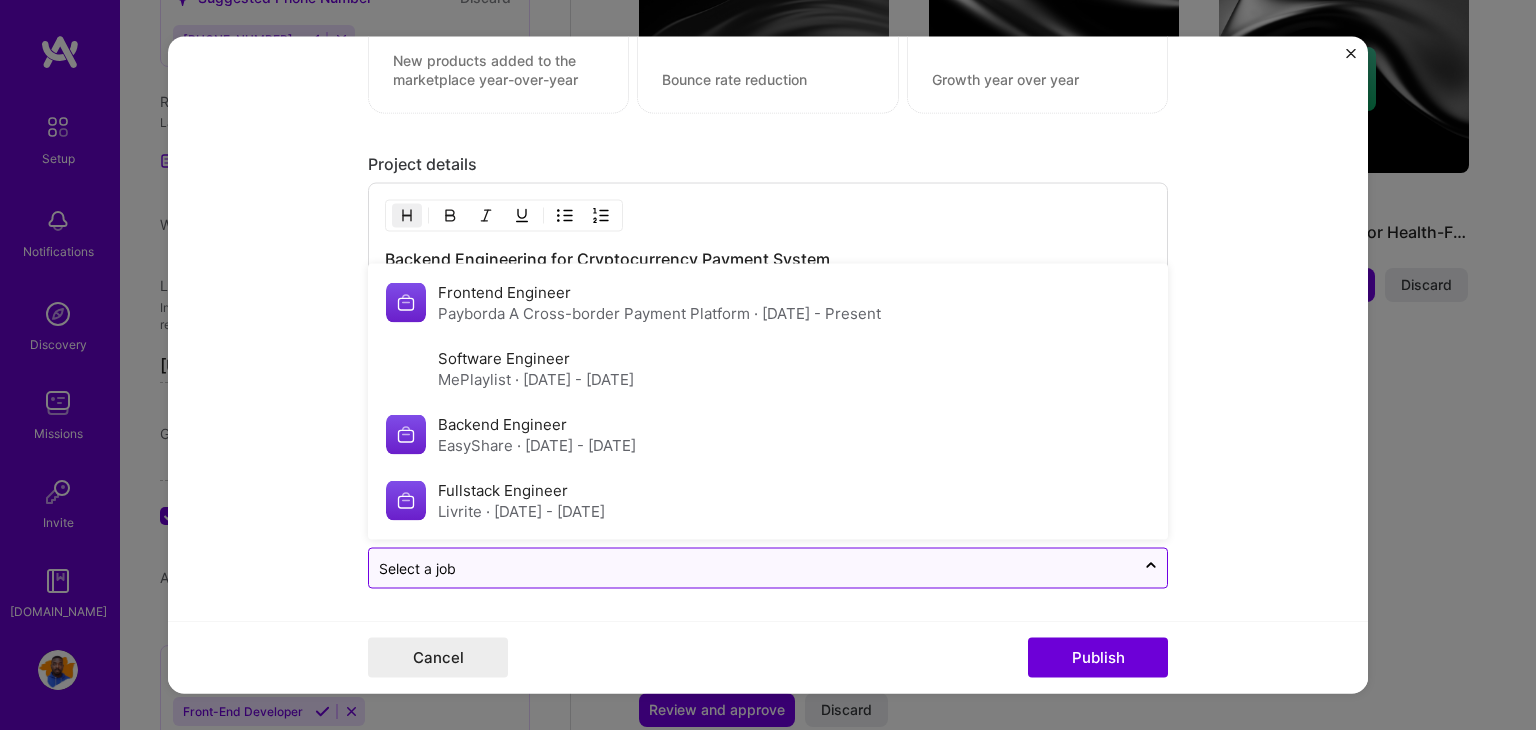 click on "Select a job" at bounding box center [752, 568] 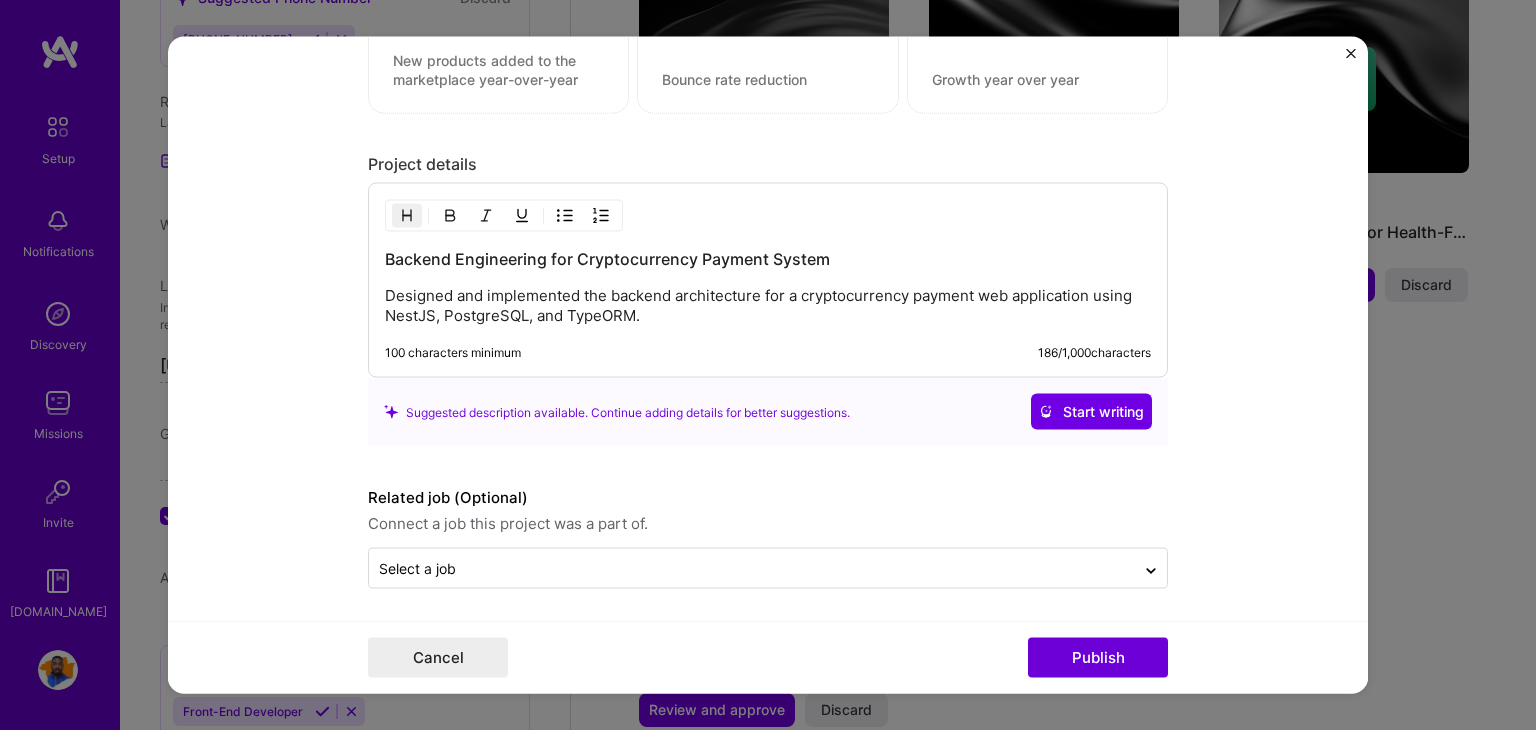 click on "Editing suggested project This project is suggested based on your LinkedIn, resume or [DOMAIN_NAME] activity. Project title Cryptocurrency Payment Backend Architecture Company EasyShare Project industry Industry 2 Project Link (Optional)
Drag and drop an image or   Upload file Upload file We recommend uploading at least 4 images. 1600x1200px or higher recommended. Max 5MB each. Role Backend Engineer Select role type [DATE]
to [DATE]
I’m still working on this project A job role  is required Skills used — Add up to 12 skills Any new skills will be added to your profile. Enter skills... 2 PostgreSQL 1 2 3 4 5 TypeScript 1 2 3 4 5 Did this role require you to manage team members? (Optional) Yes, I managed 7 team members. Were you involved from inception to launch (0  ->  1)? (Optional) Zero to one is creation and development of a unique product from the ground up. Add metrics (Optional)   186 /" at bounding box center (768, 365) 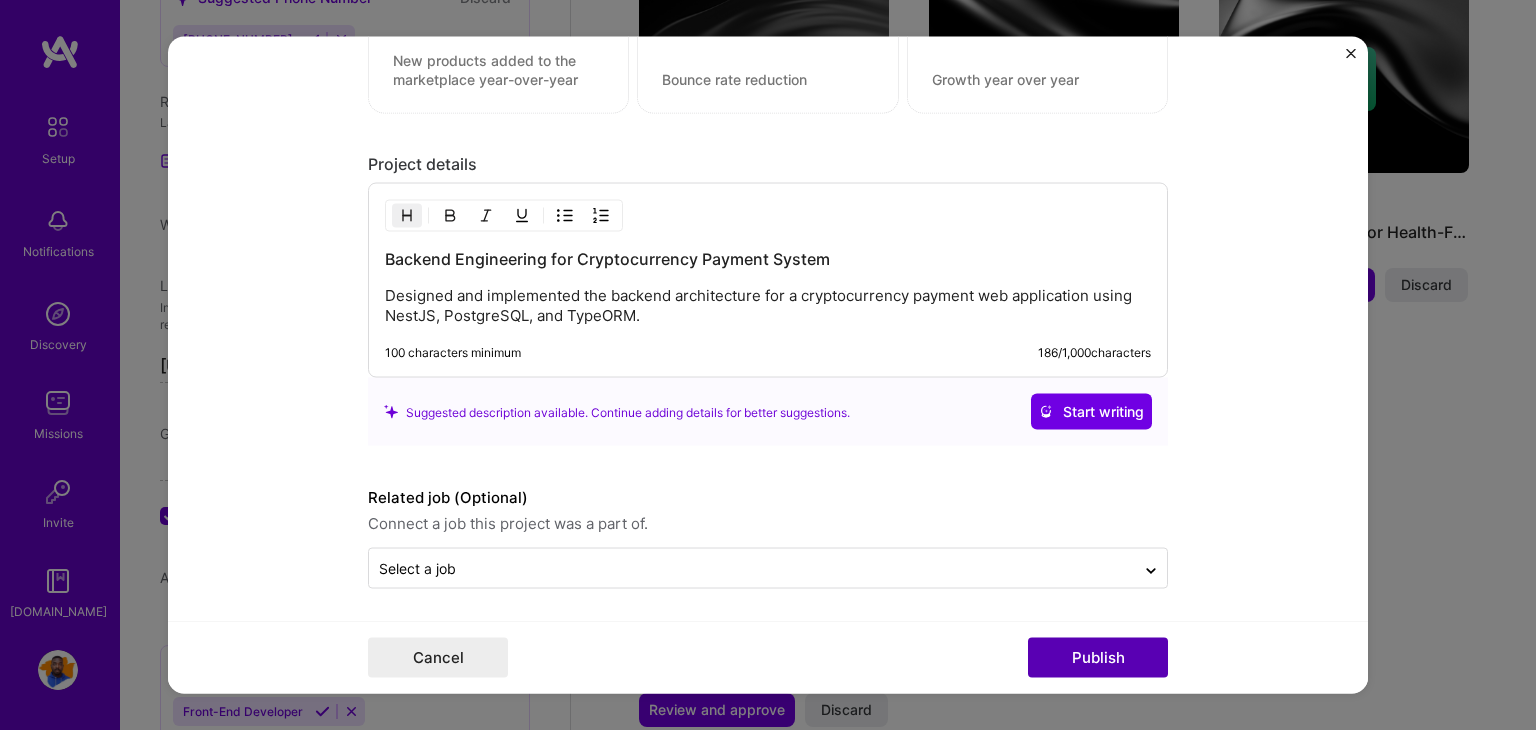 click on "Publish" at bounding box center (1098, 658) 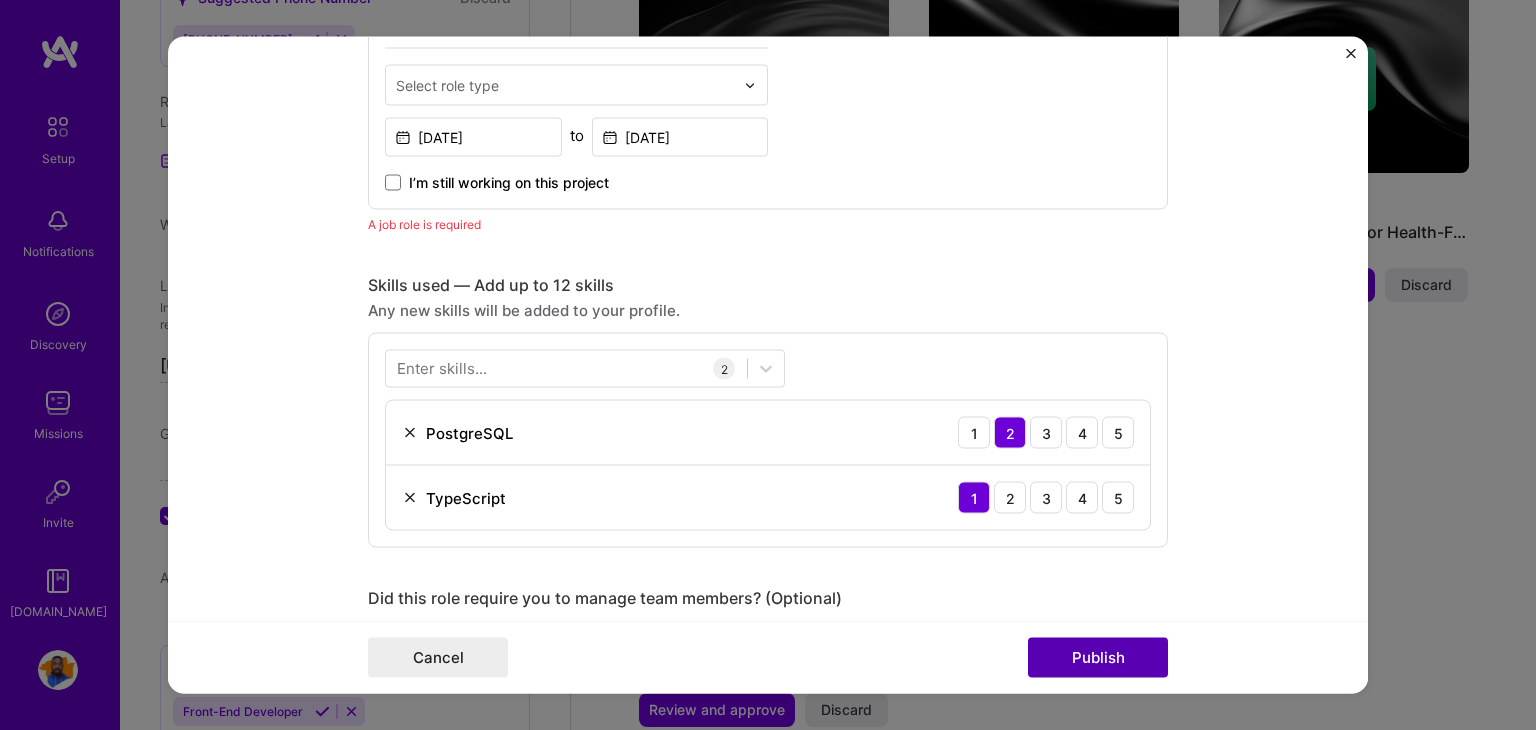 scroll, scrollTop: 670, scrollLeft: 0, axis: vertical 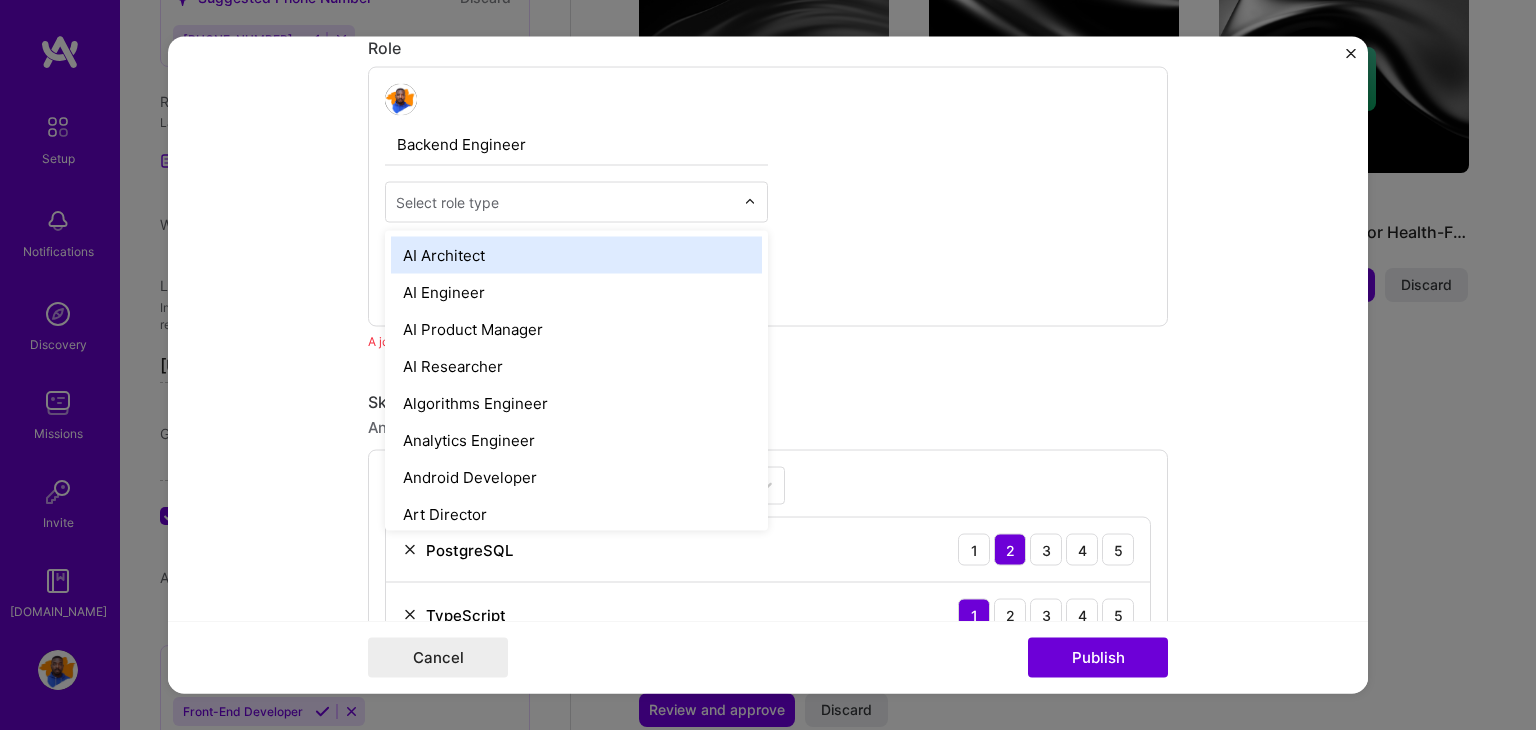 click on "Select role type" at bounding box center [447, 202] 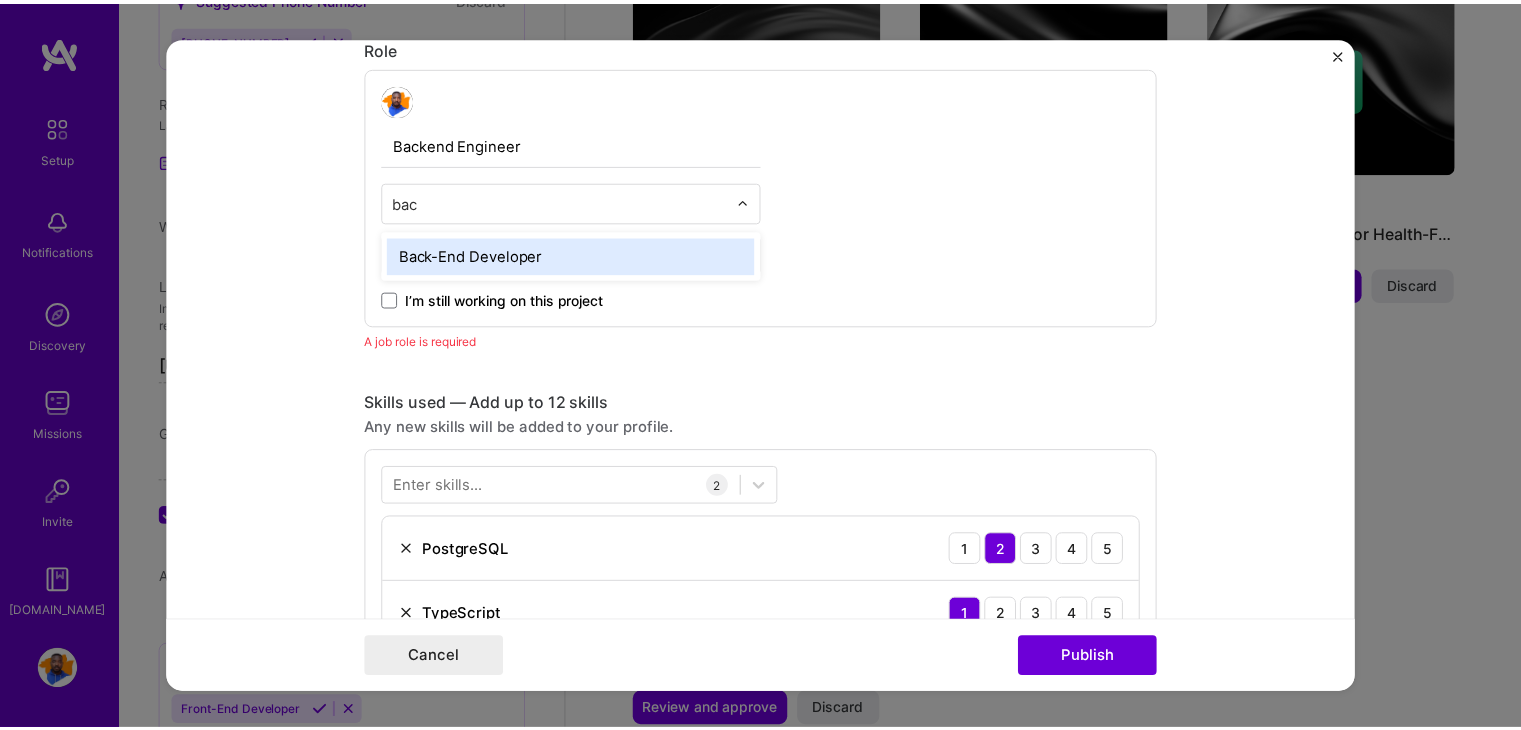 scroll, scrollTop: 0, scrollLeft: 0, axis: both 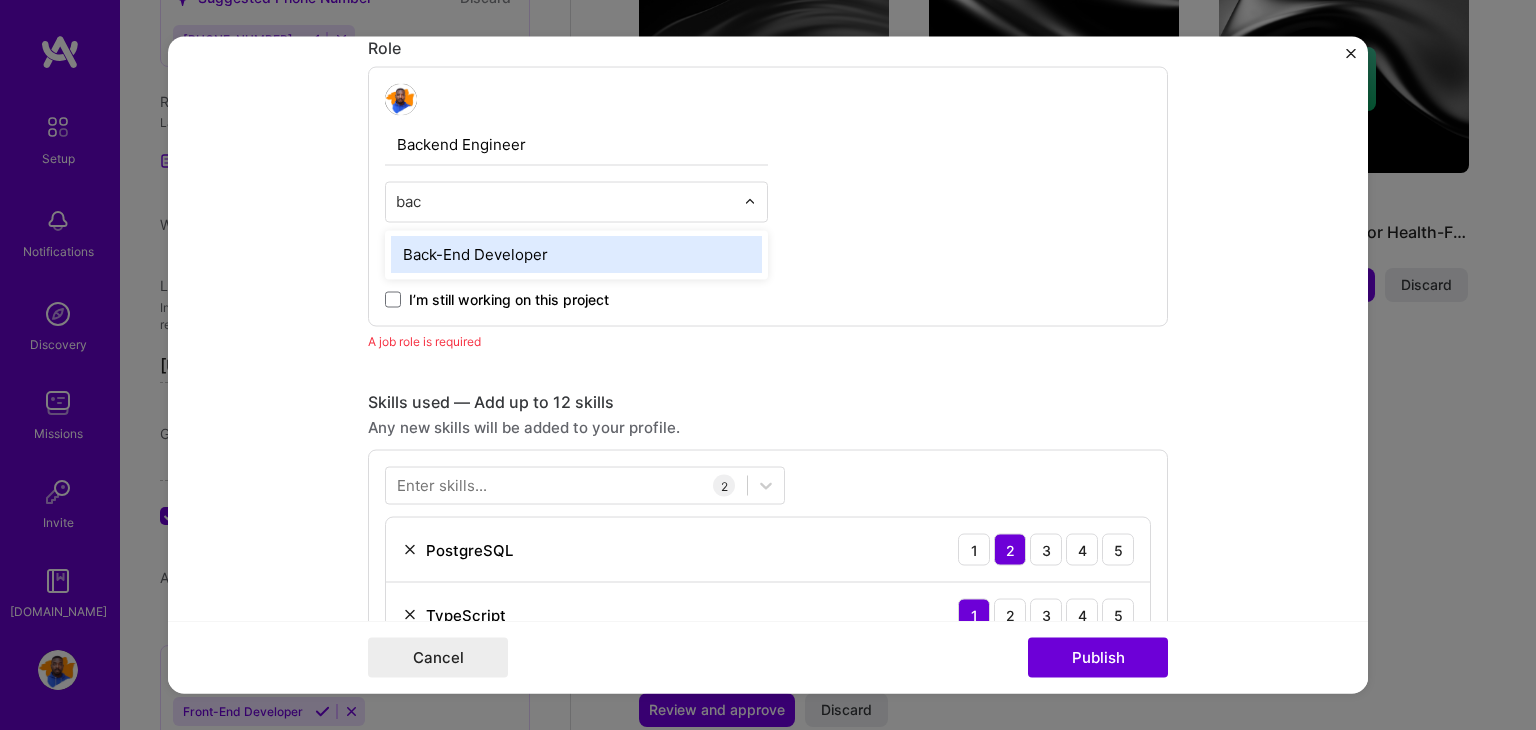 type on "back" 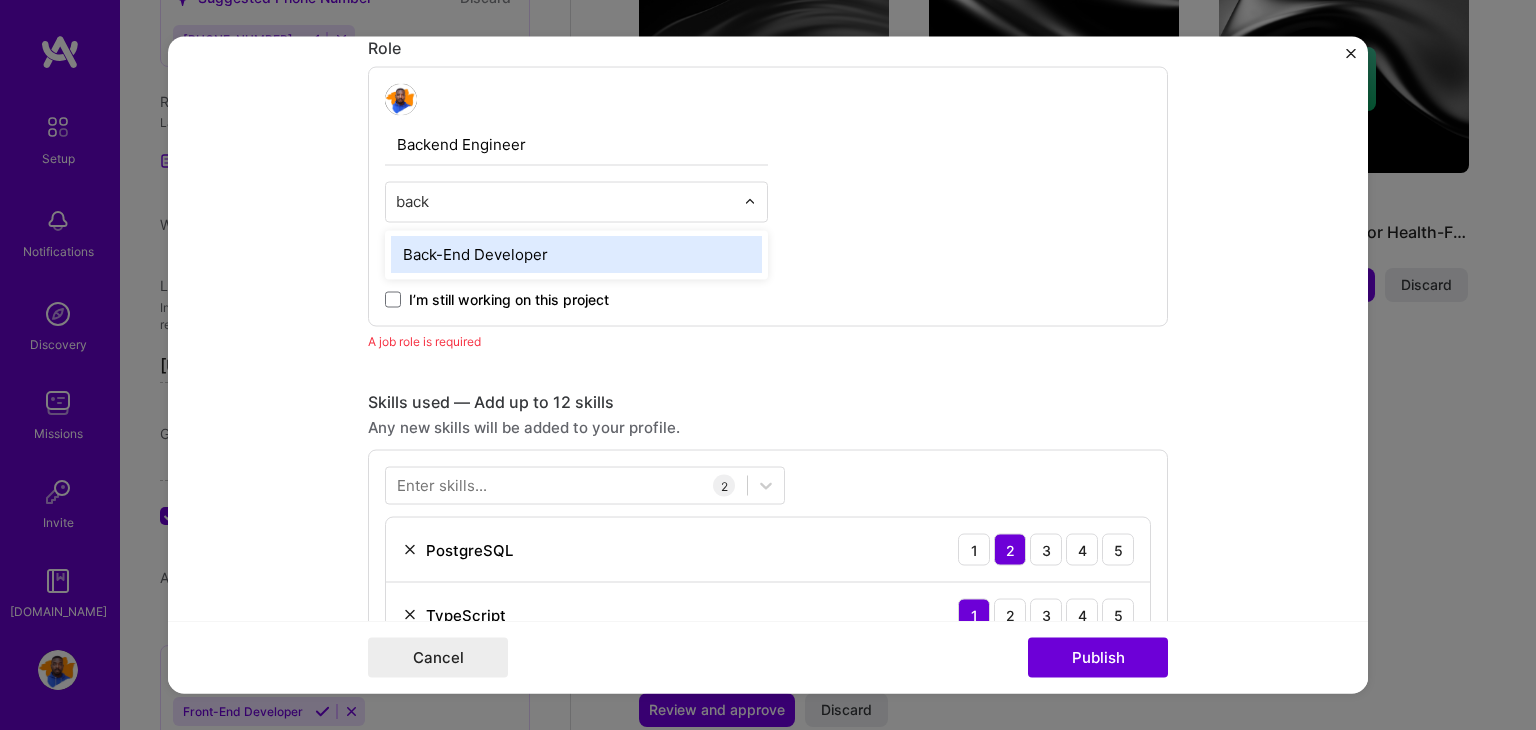 click on "Back-End Developer" at bounding box center (576, 255) 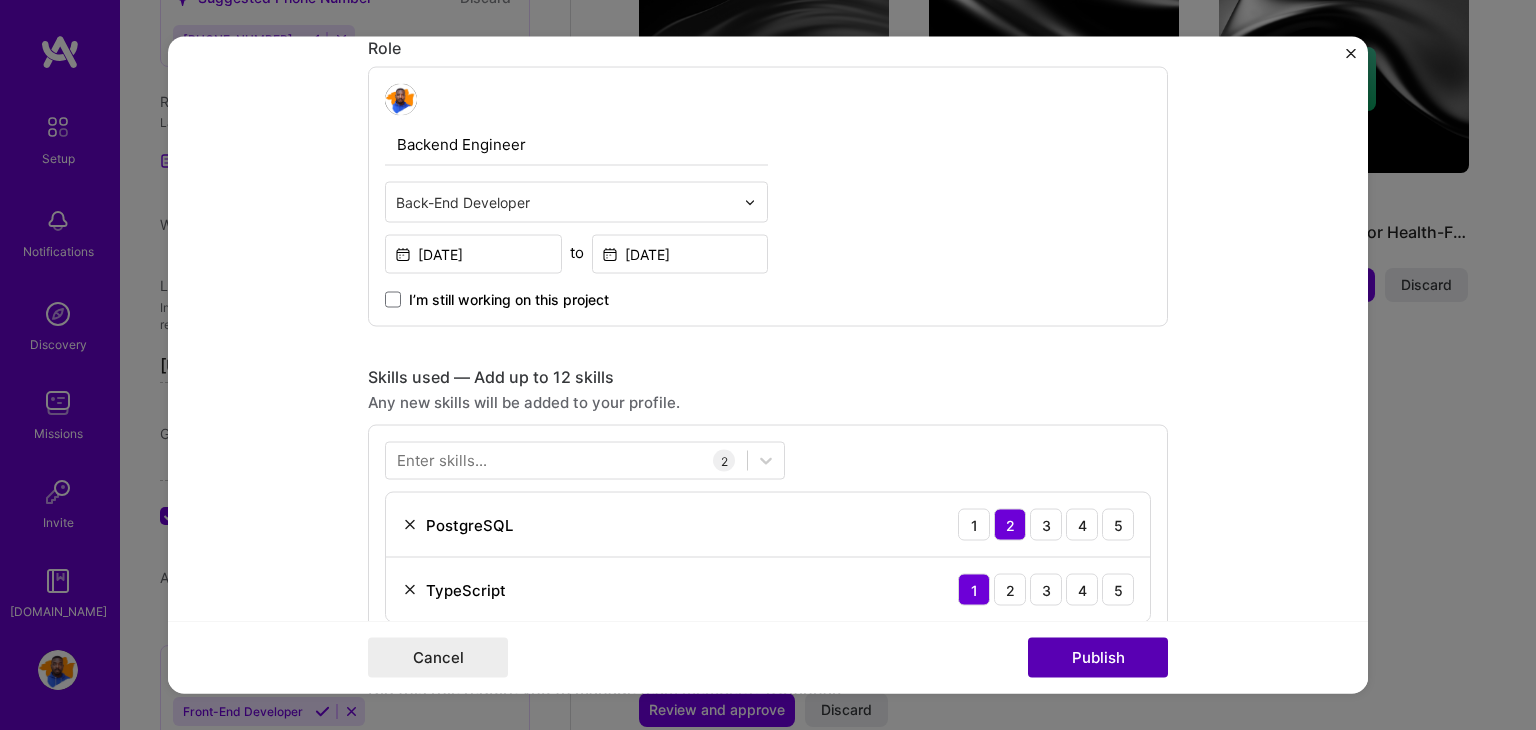 click on "Publish" at bounding box center [1098, 658] 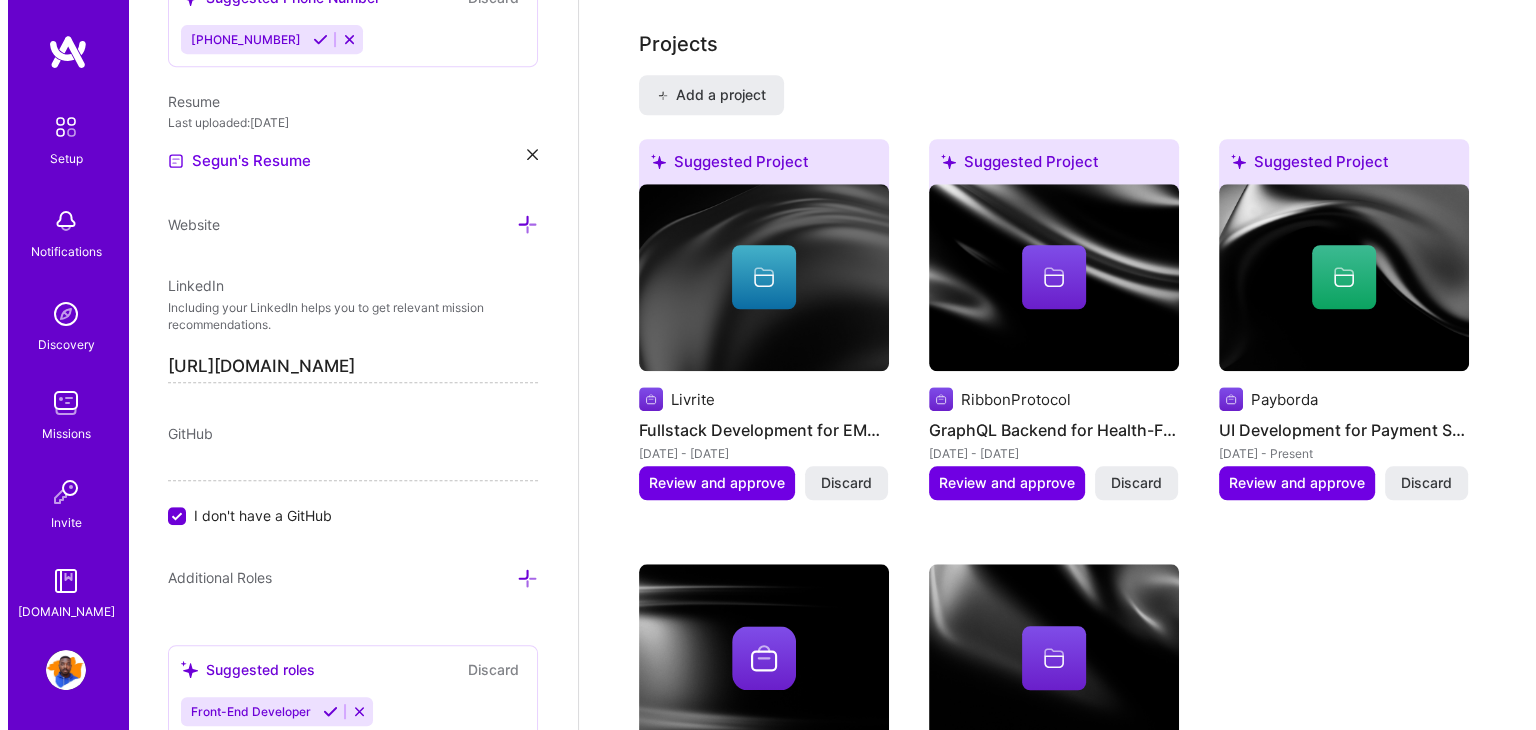 scroll, scrollTop: 1690, scrollLeft: 0, axis: vertical 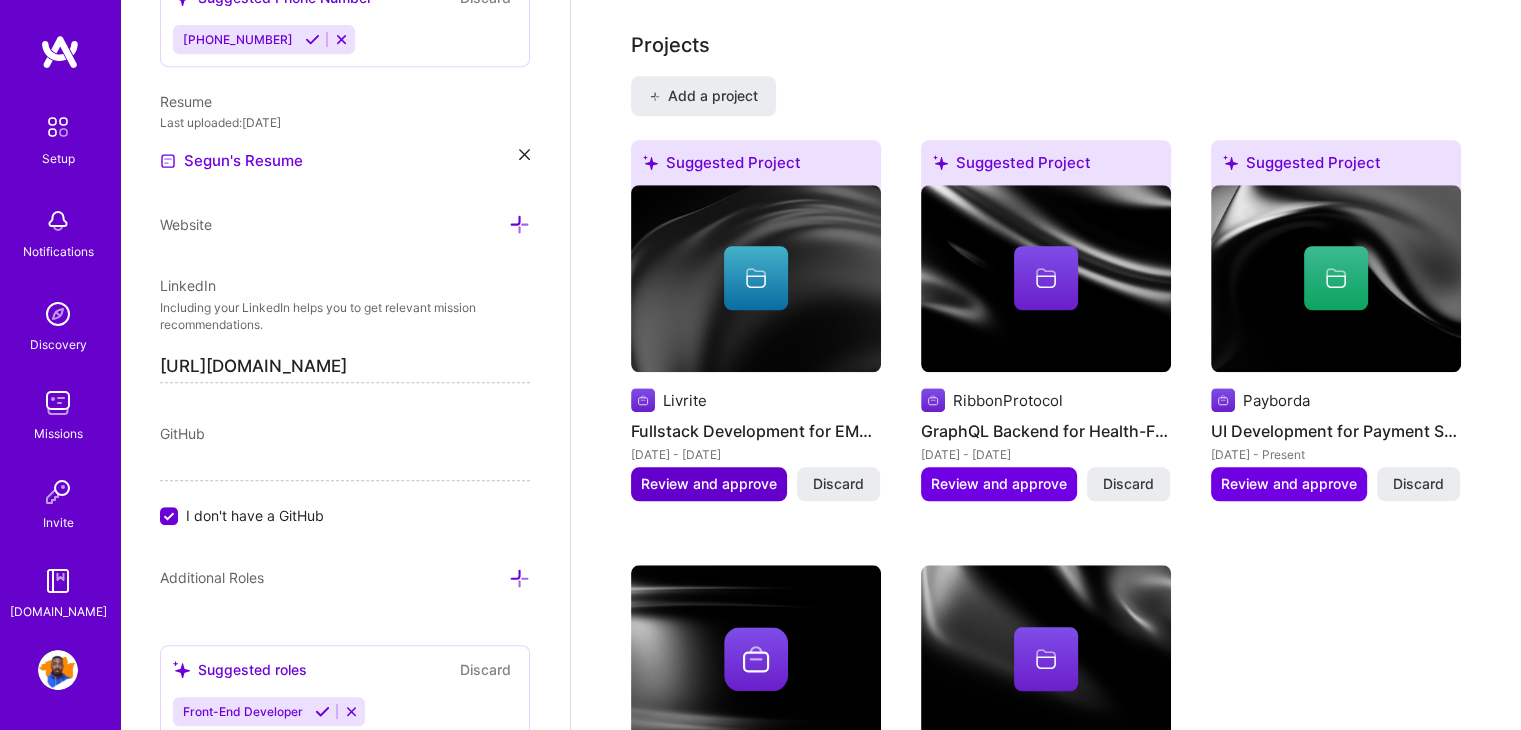 click on "Review and approve" at bounding box center (709, 484) 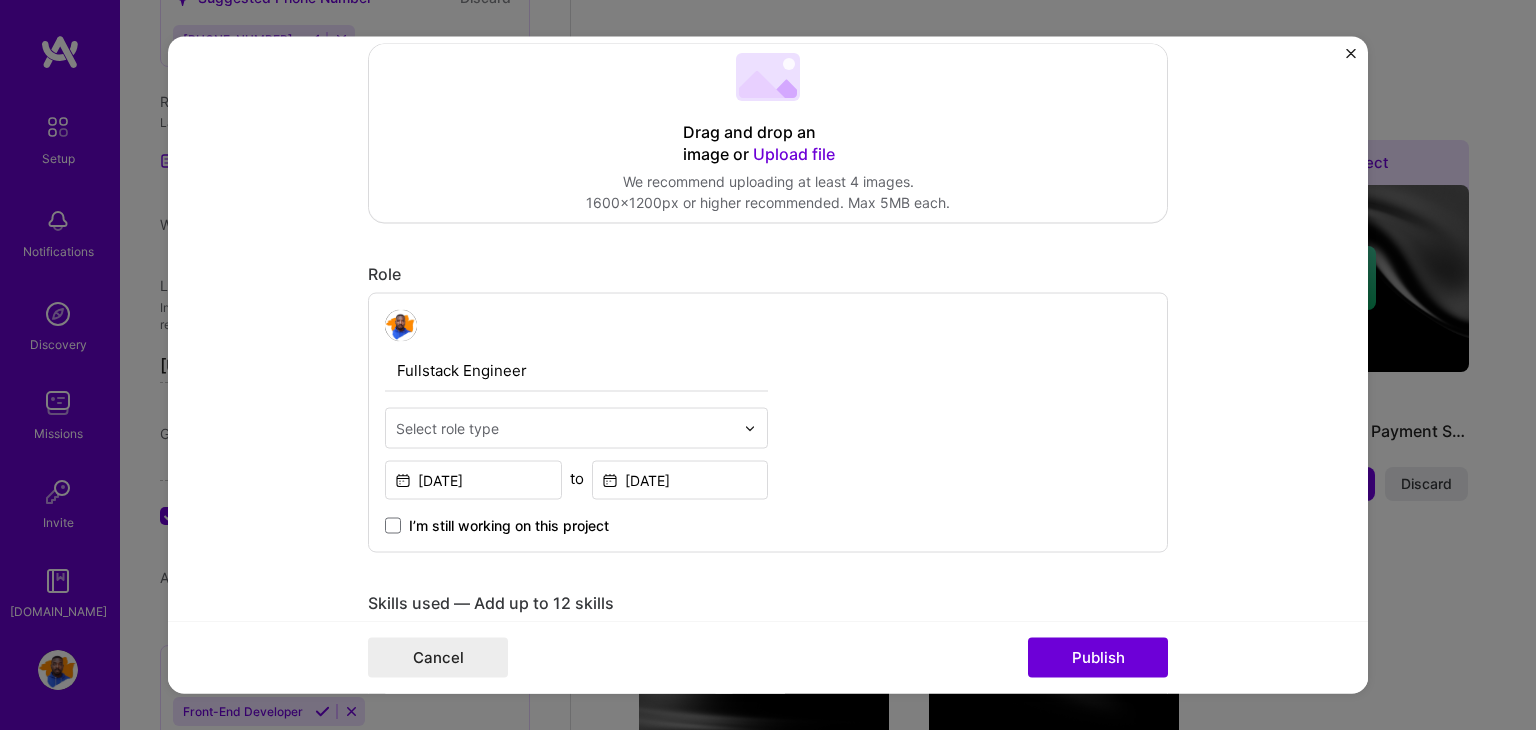scroll, scrollTop: 459, scrollLeft: 0, axis: vertical 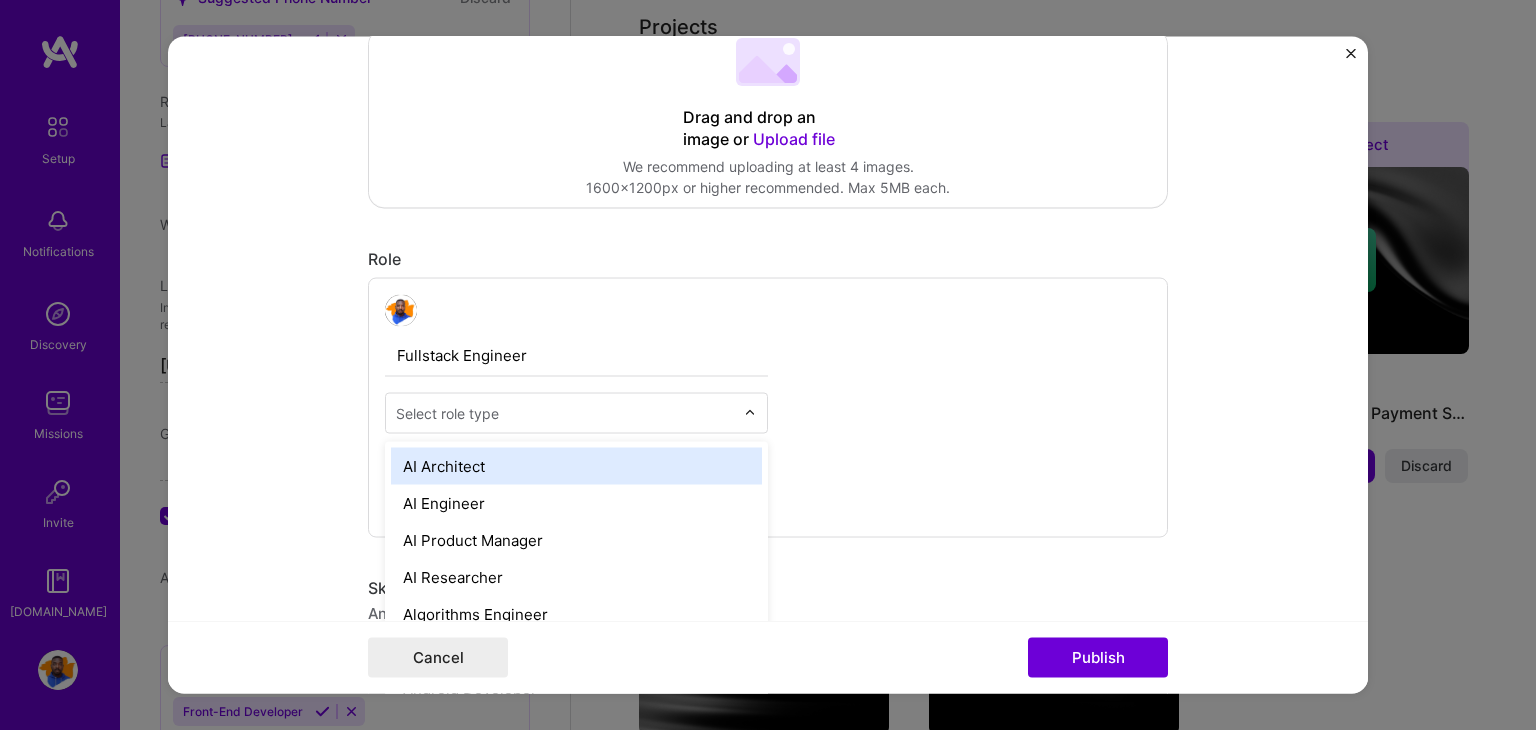 click at bounding box center (565, 413) 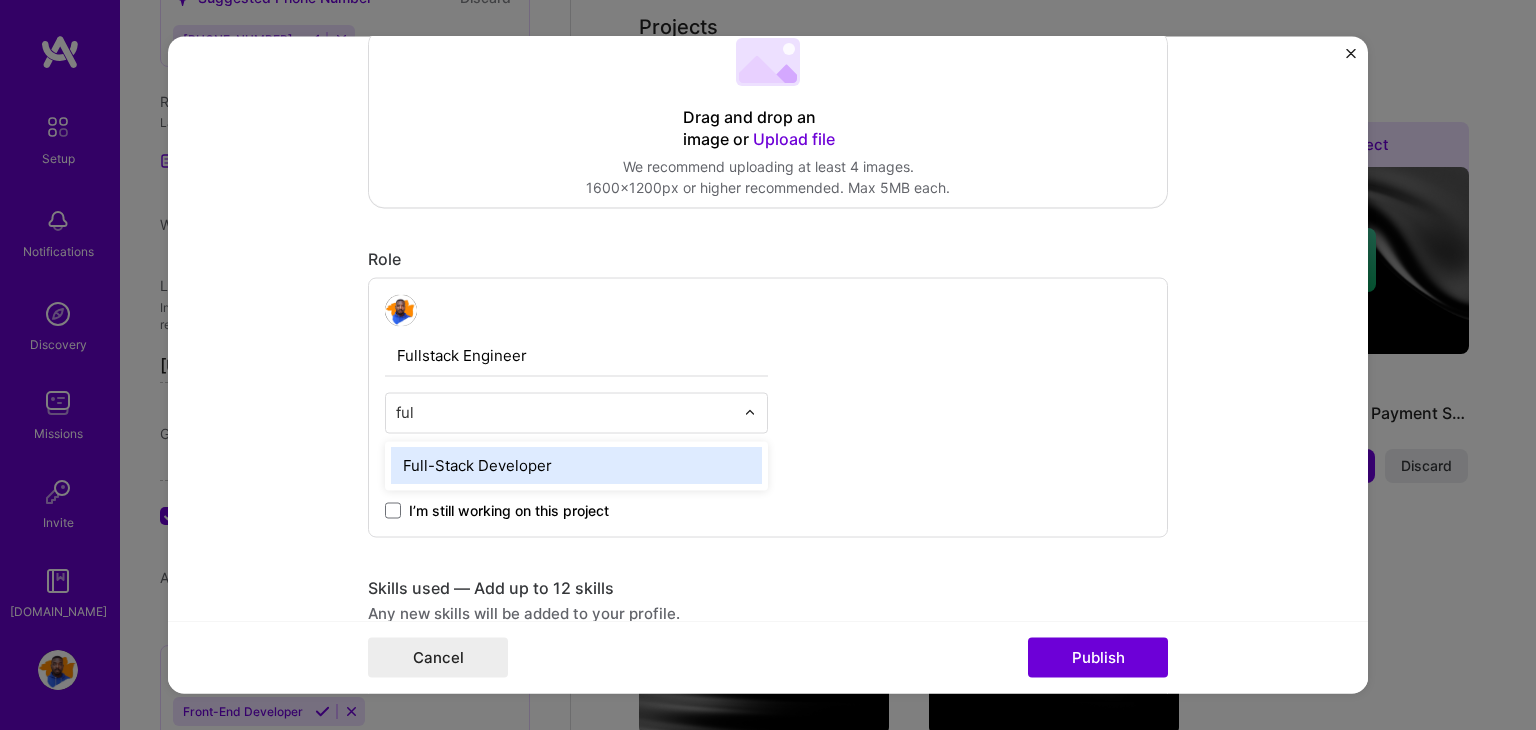 type on "full" 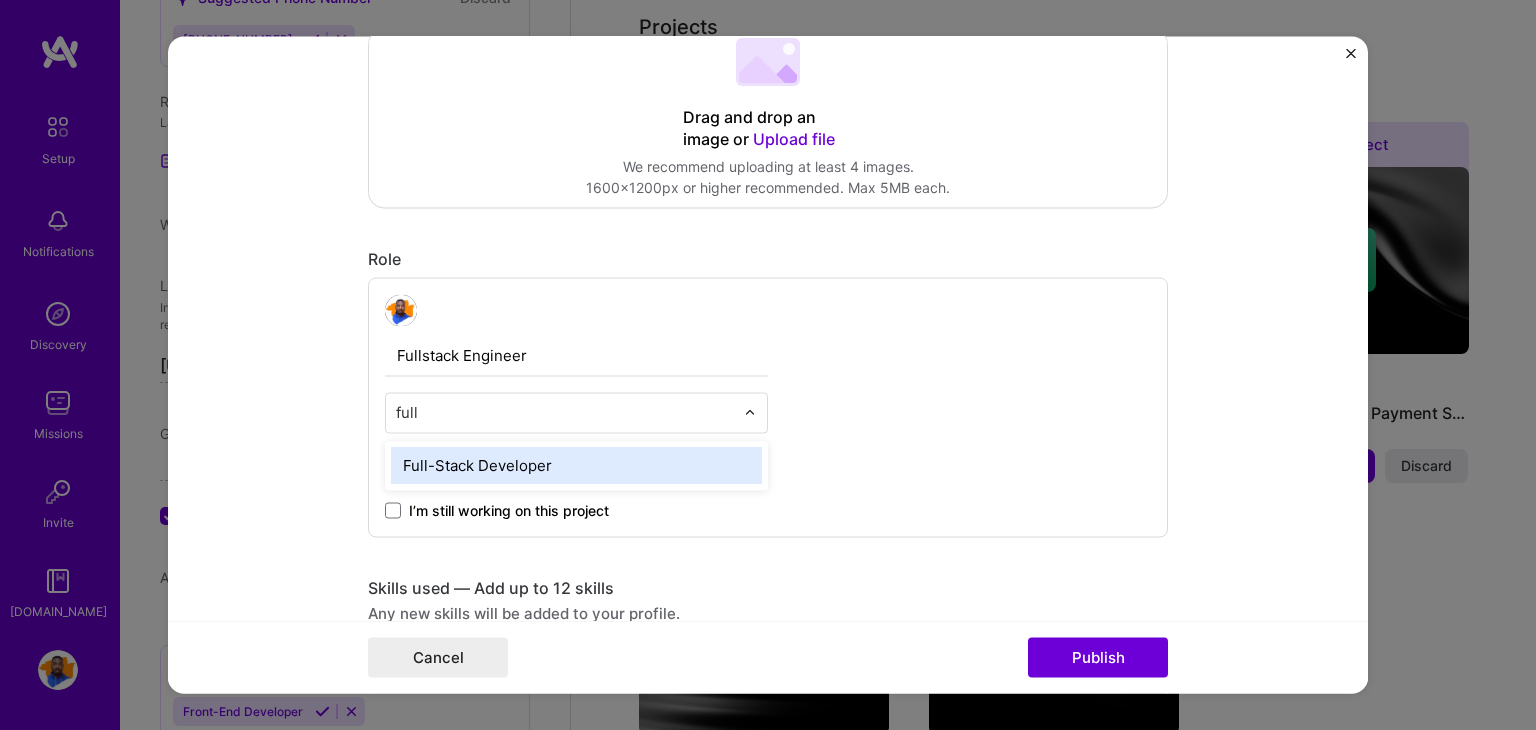click on "Full-Stack Developer" at bounding box center (576, 466) 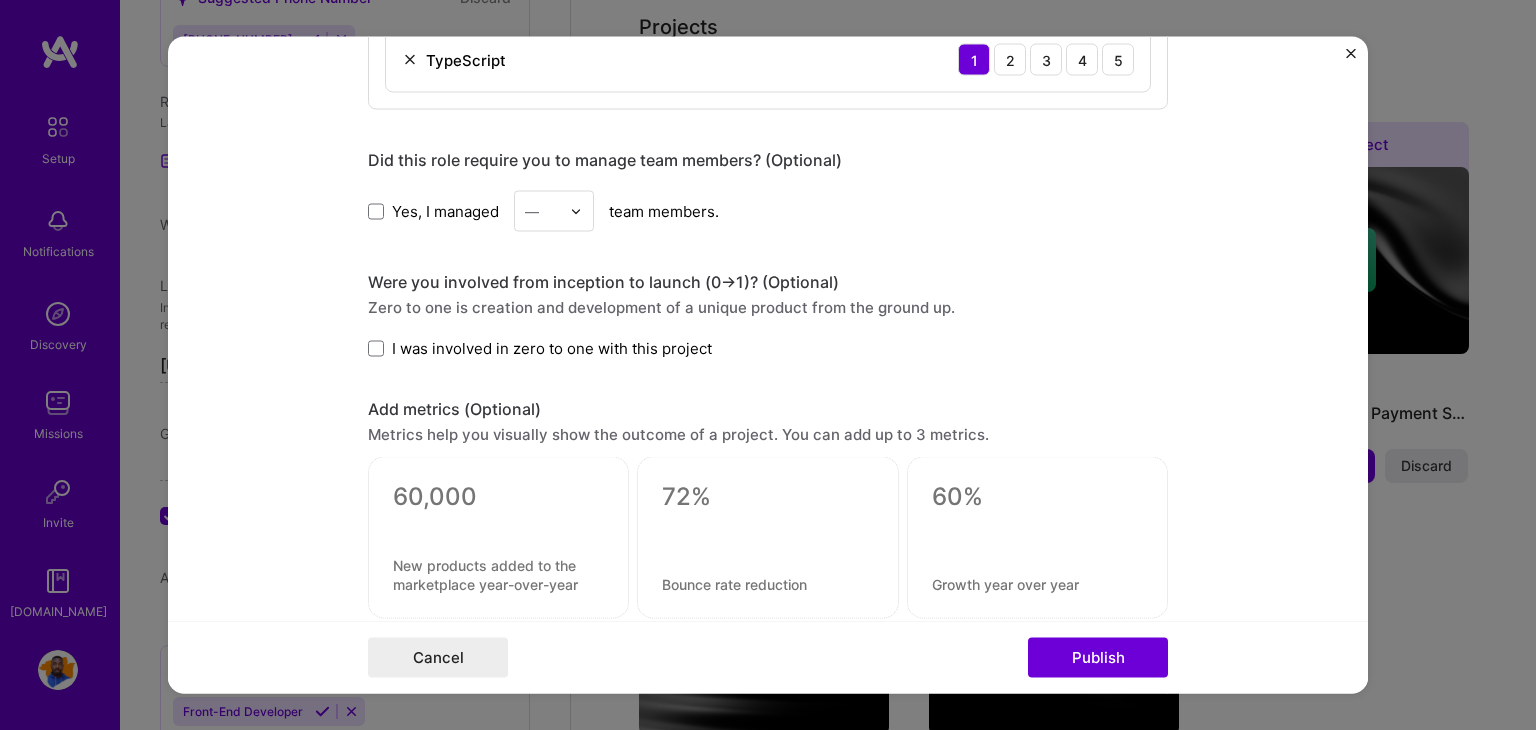 scroll, scrollTop: 1208, scrollLeft: 0, axis: vertical 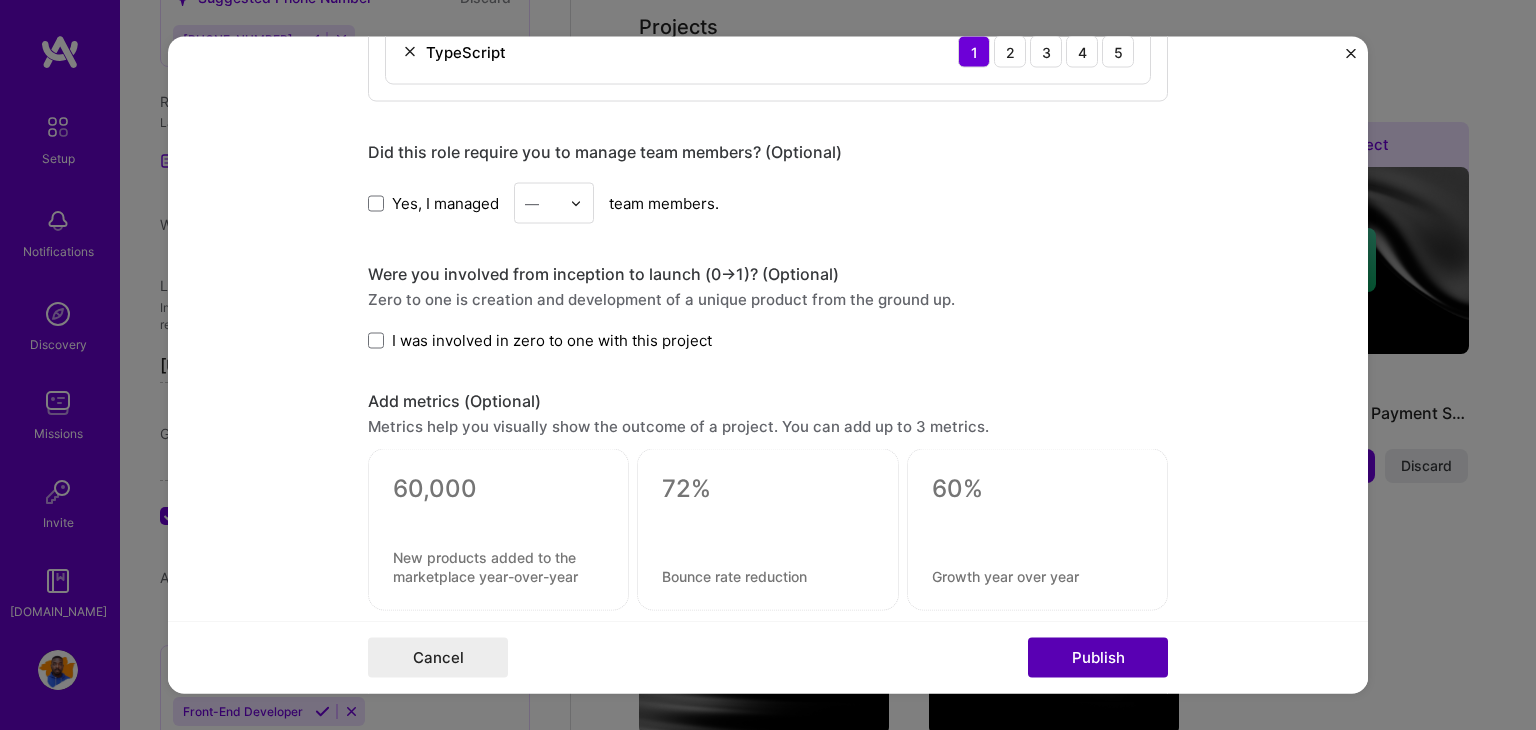 click on "Publish" at bounding box center (1098, 658) 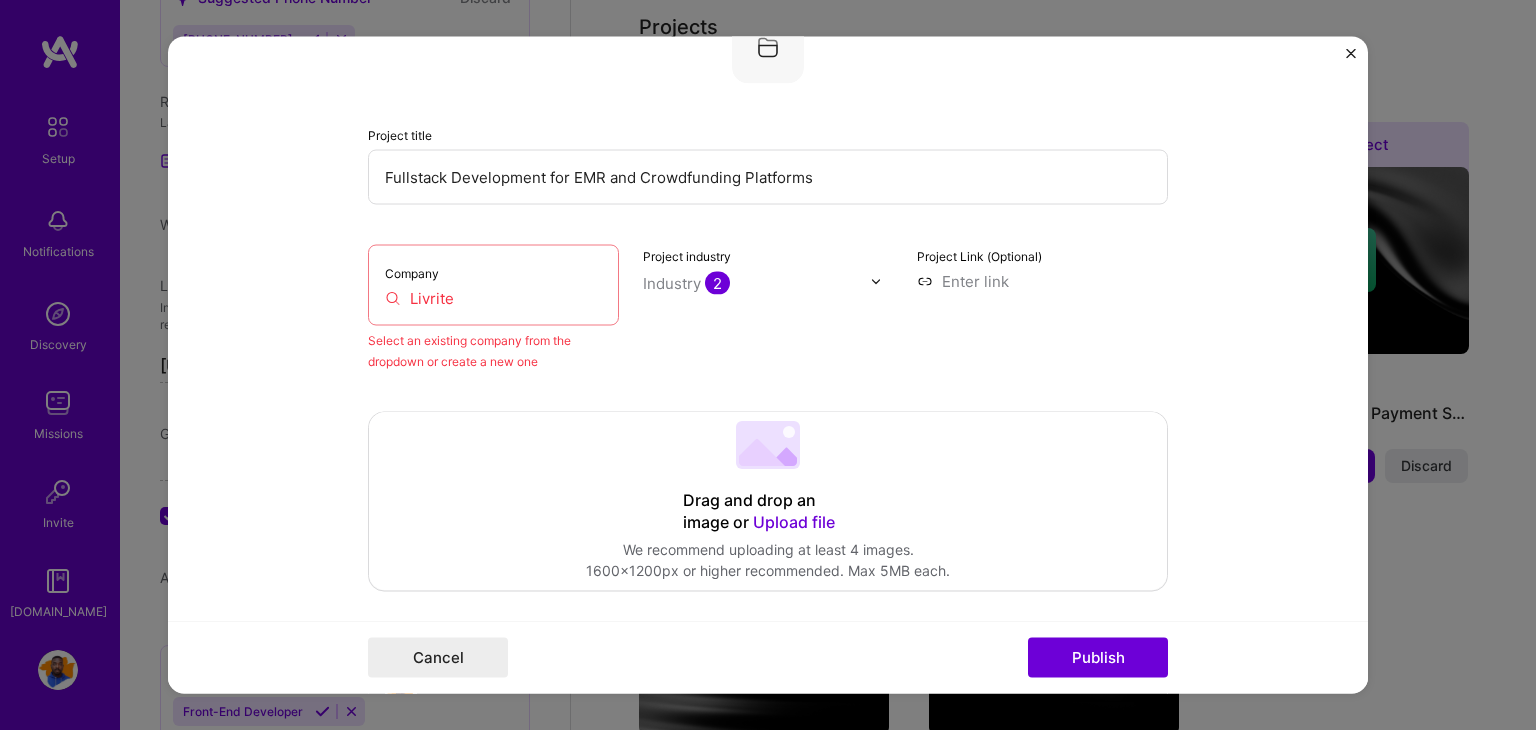 scroll, scrollTop: 131, scrollLeft: 0, axis: vertical 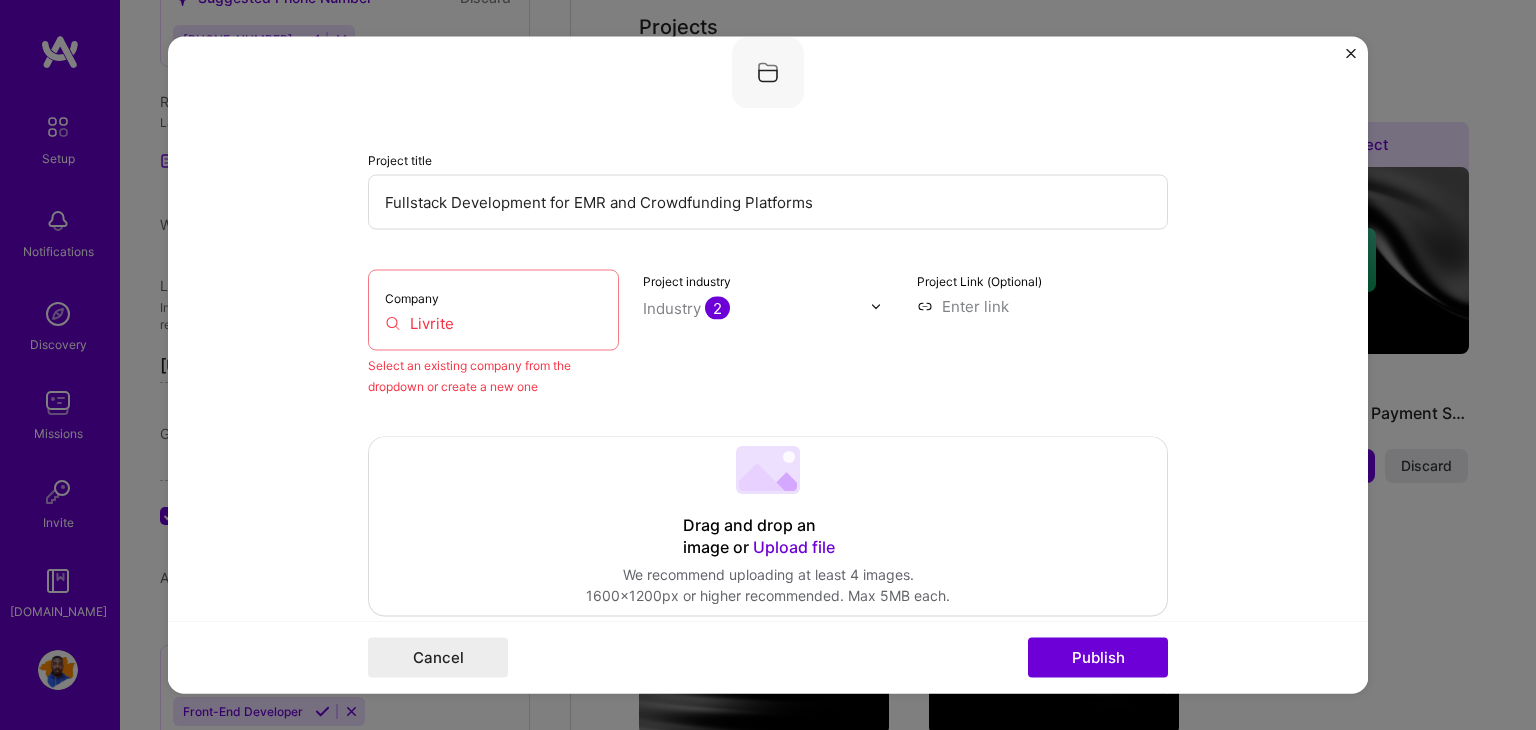 click on "Livrite" at bounding box center [493, 323] 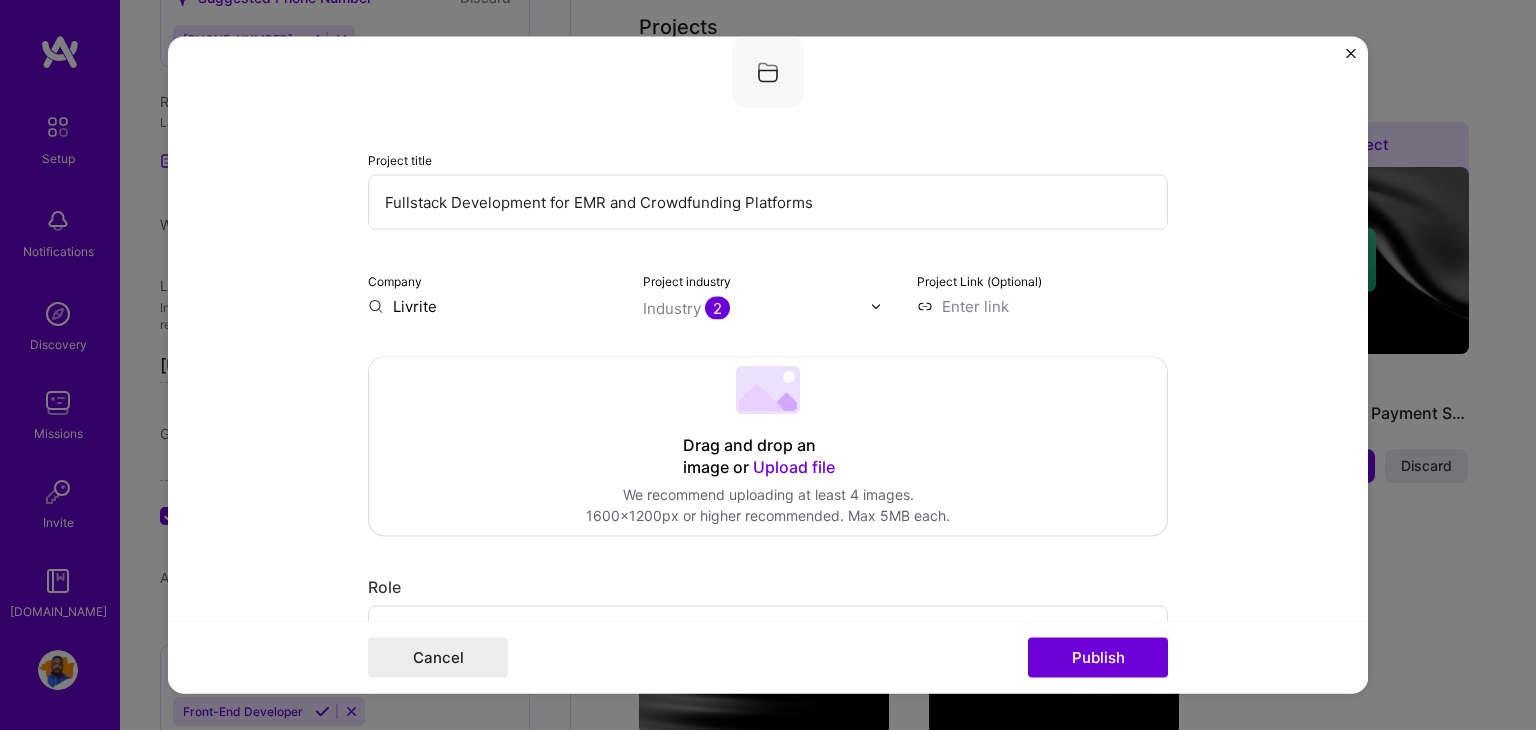 click on "Livrite" at bounding box center [493, 306] 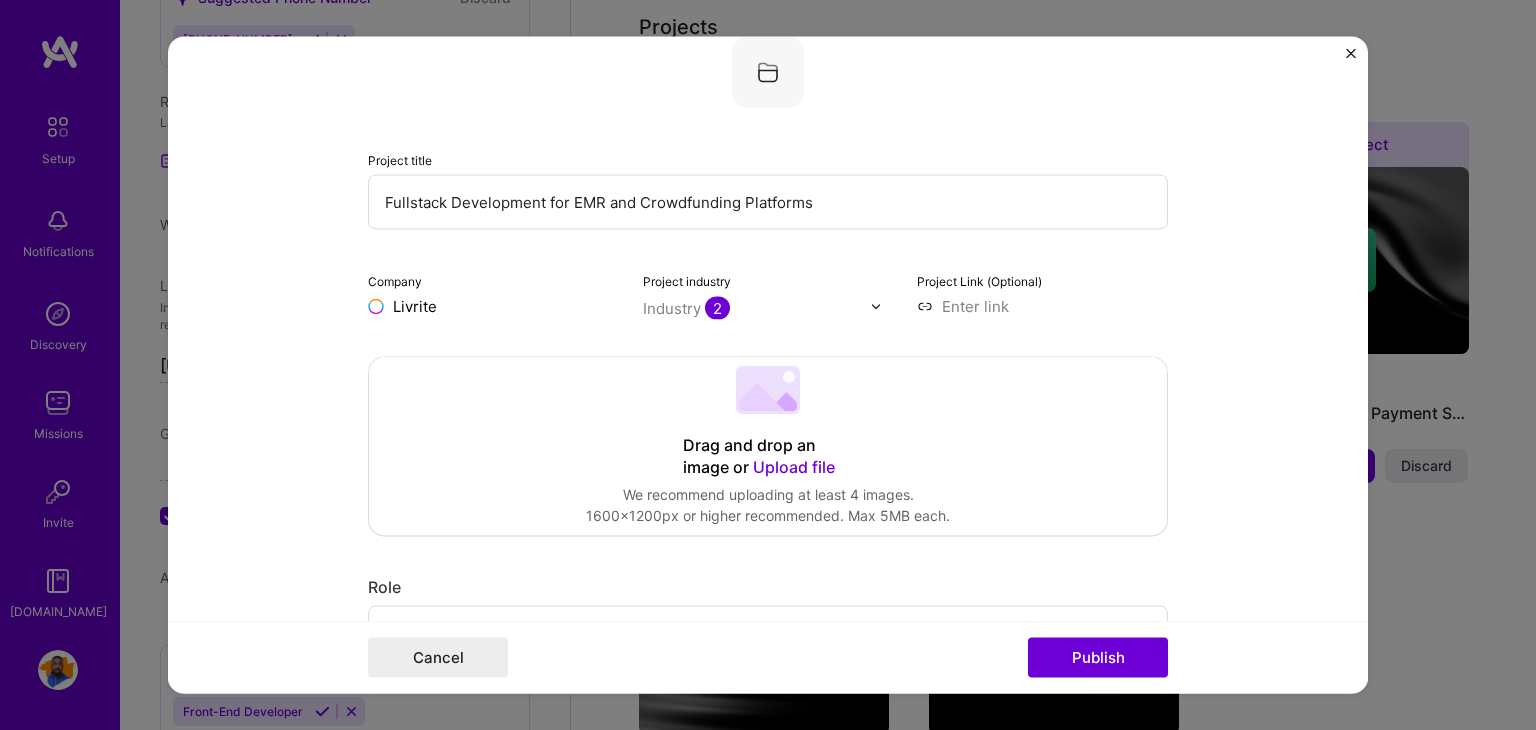 click on "Livrite" at bounding box center (493, 306) 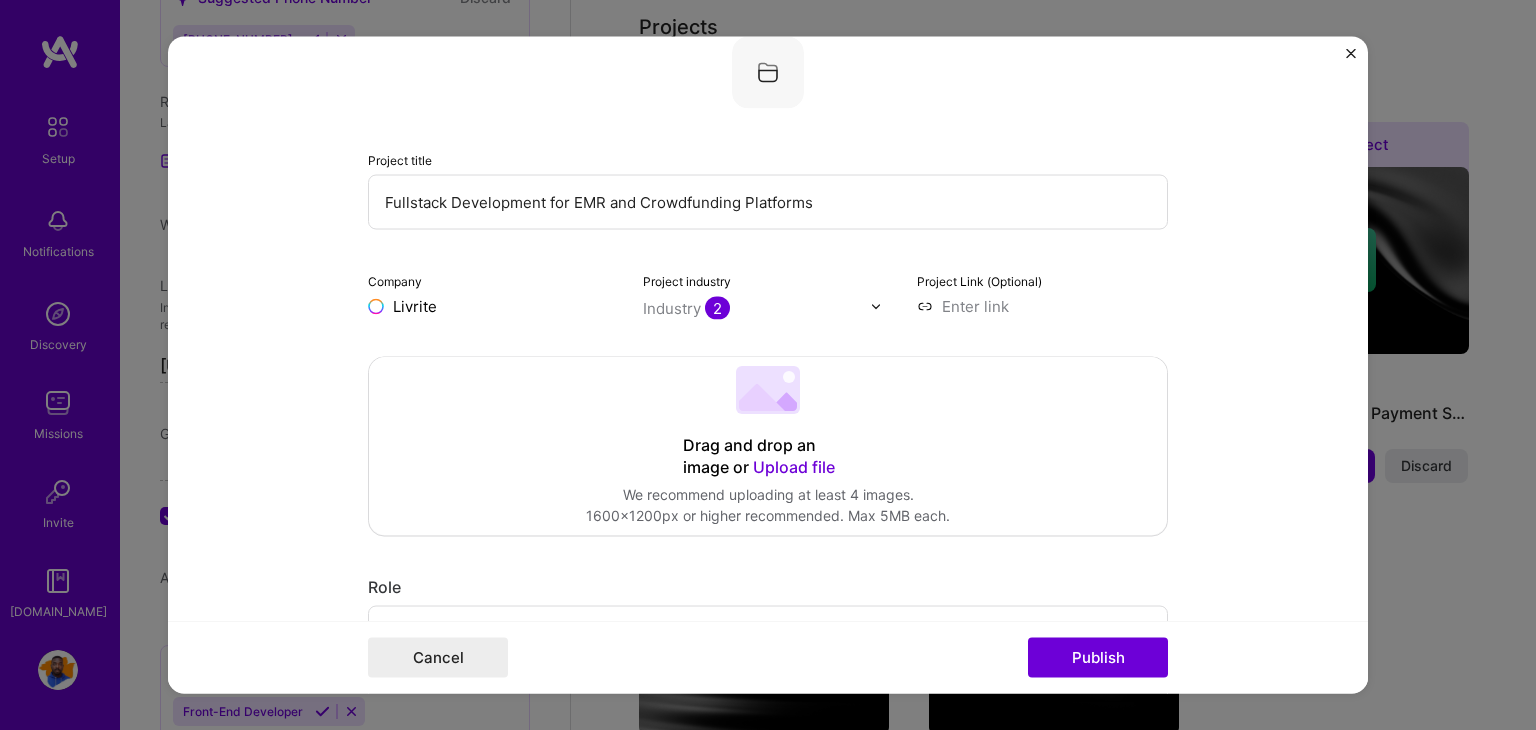 drag, startPoint x: 453, startPoint y: 312, endPoint x: 400, endPoint y: 303, distance: 53.75872 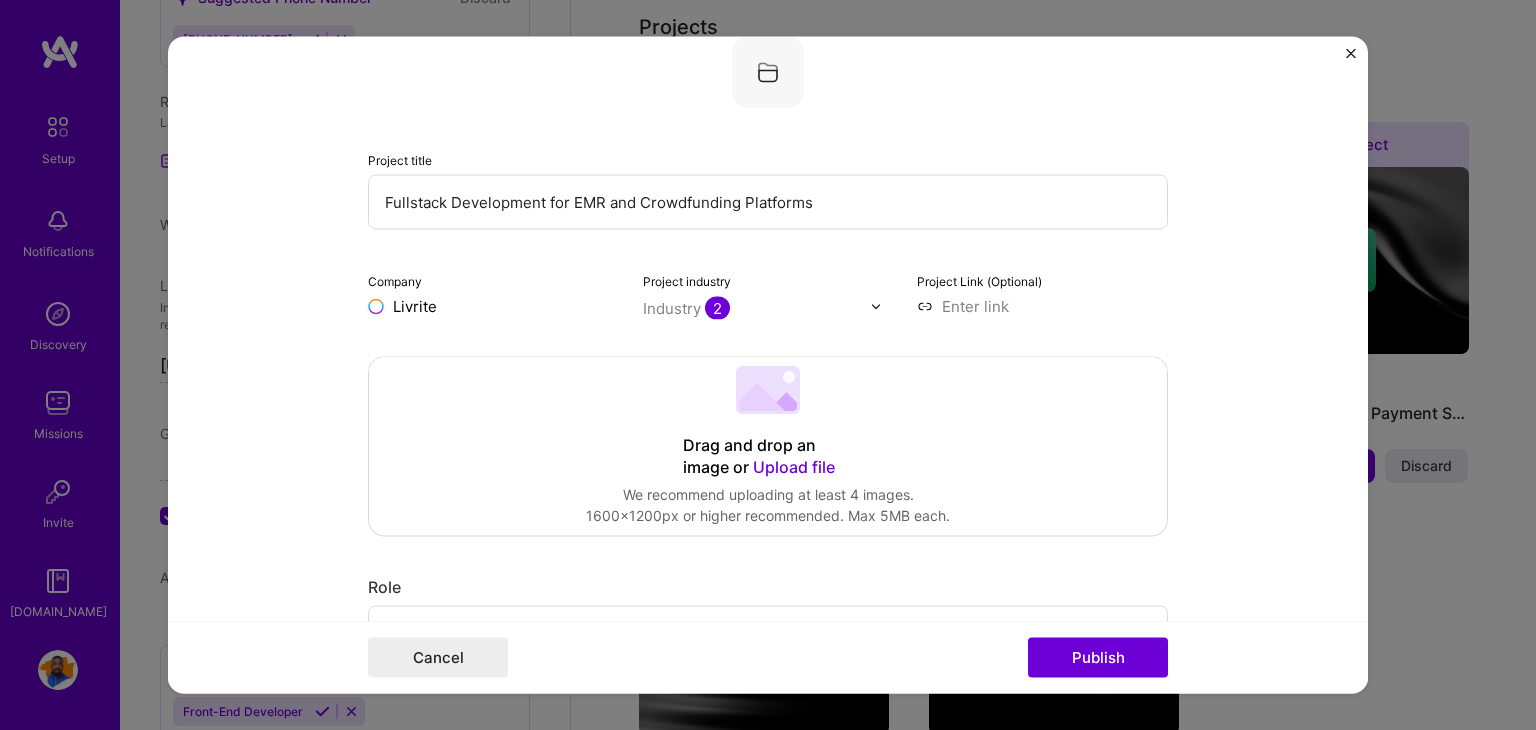 click on "Livrite" at bounding box center [493, 306] 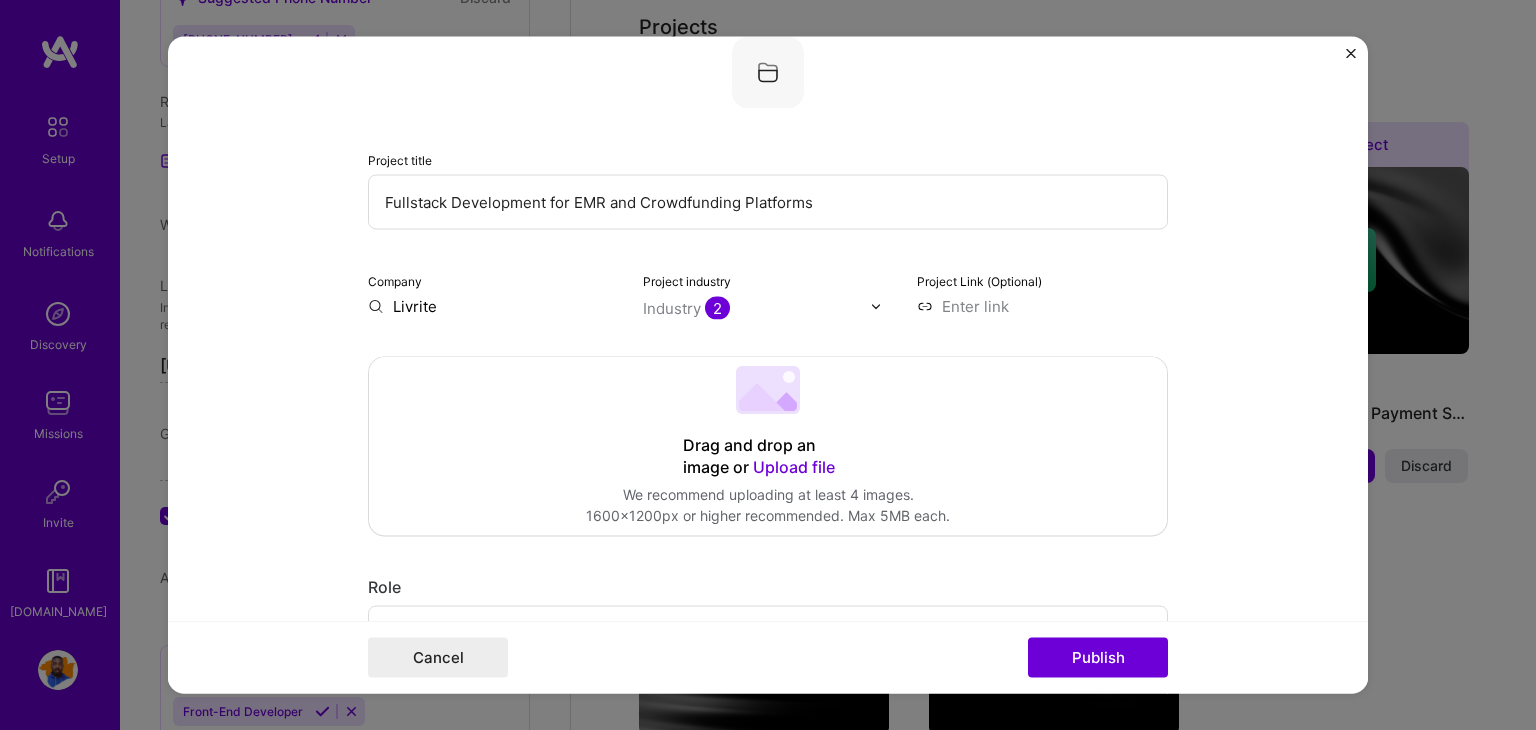 click on "Livrite" at bounding box center (493, 306) 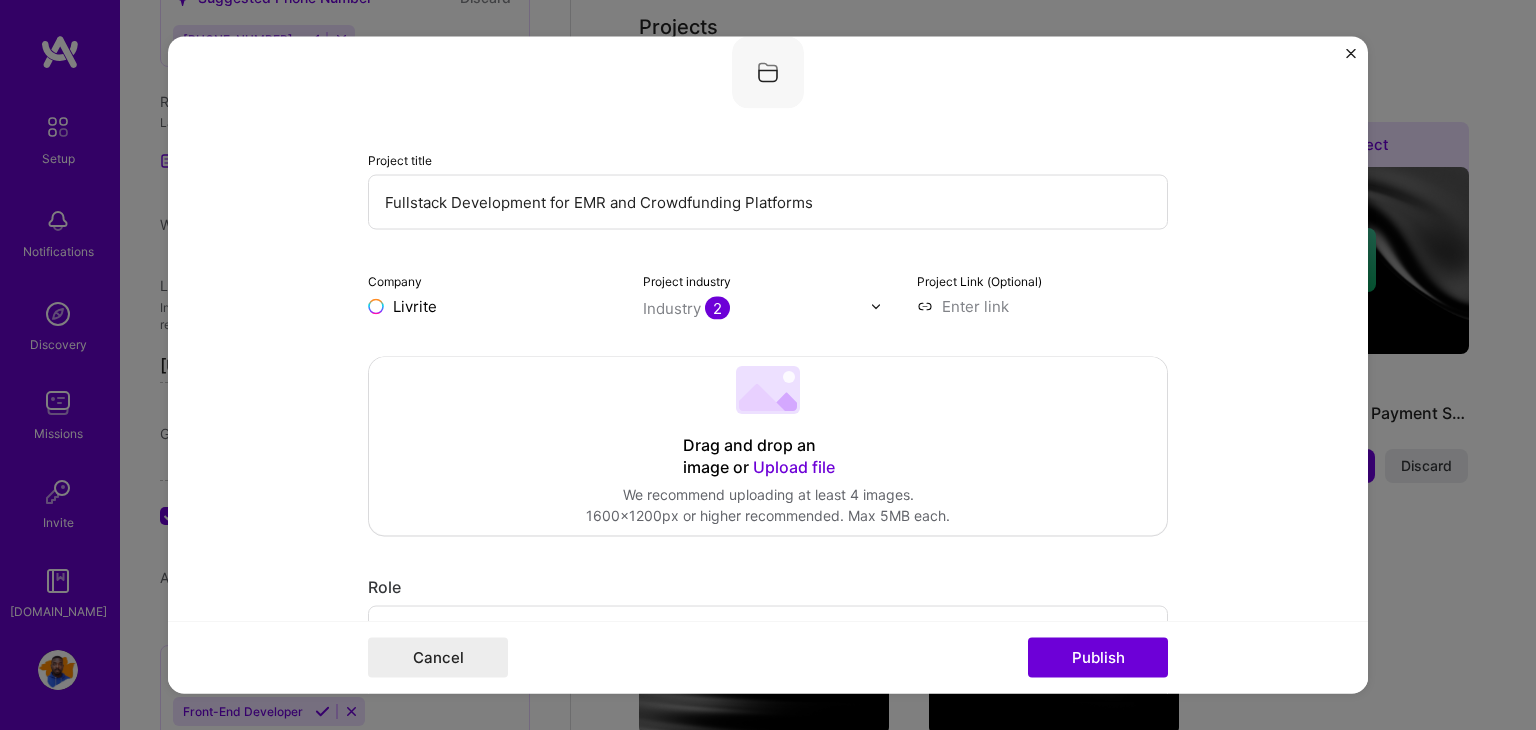click on "Livrite" at bounding box center [493, 306] 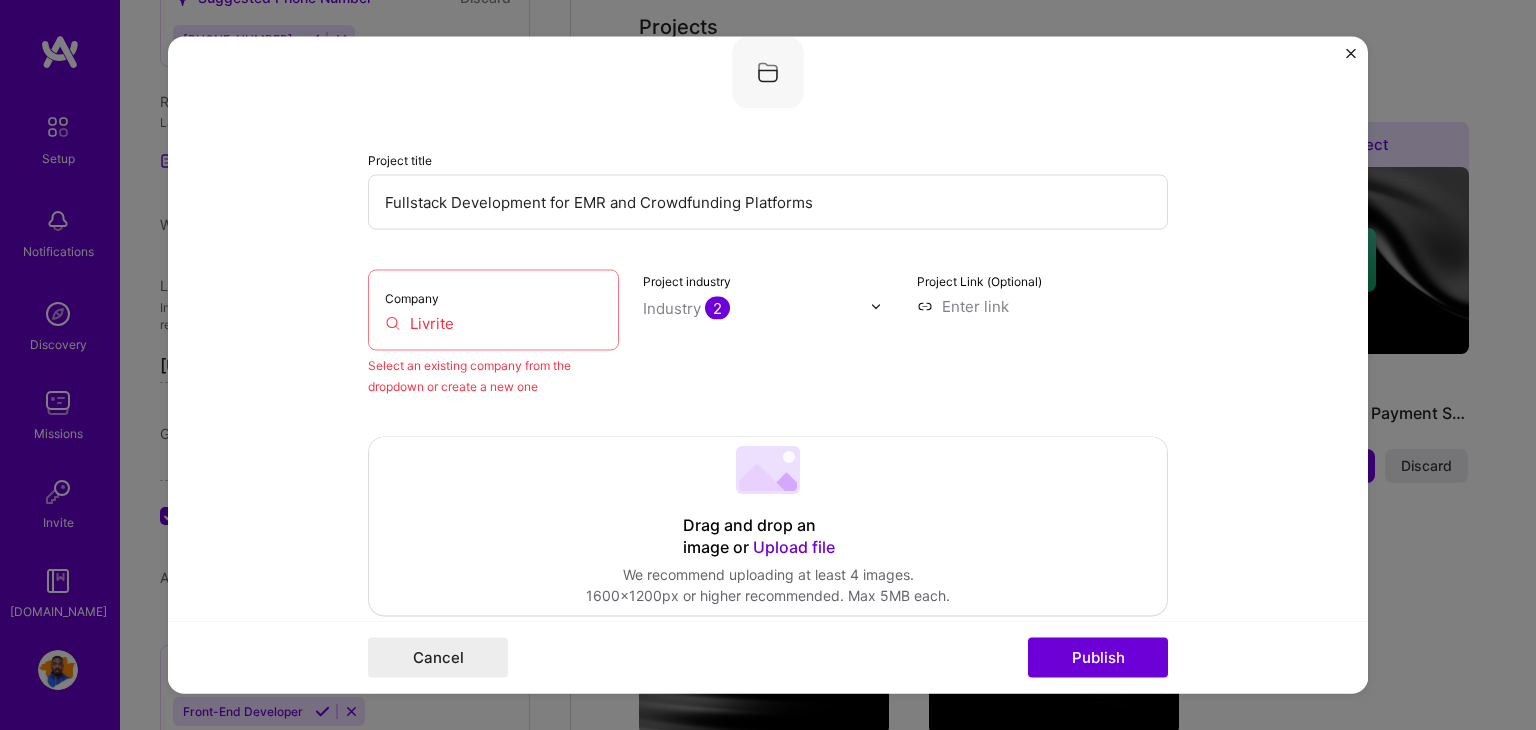 click on "Livrite" at bounding box center [493, 323] 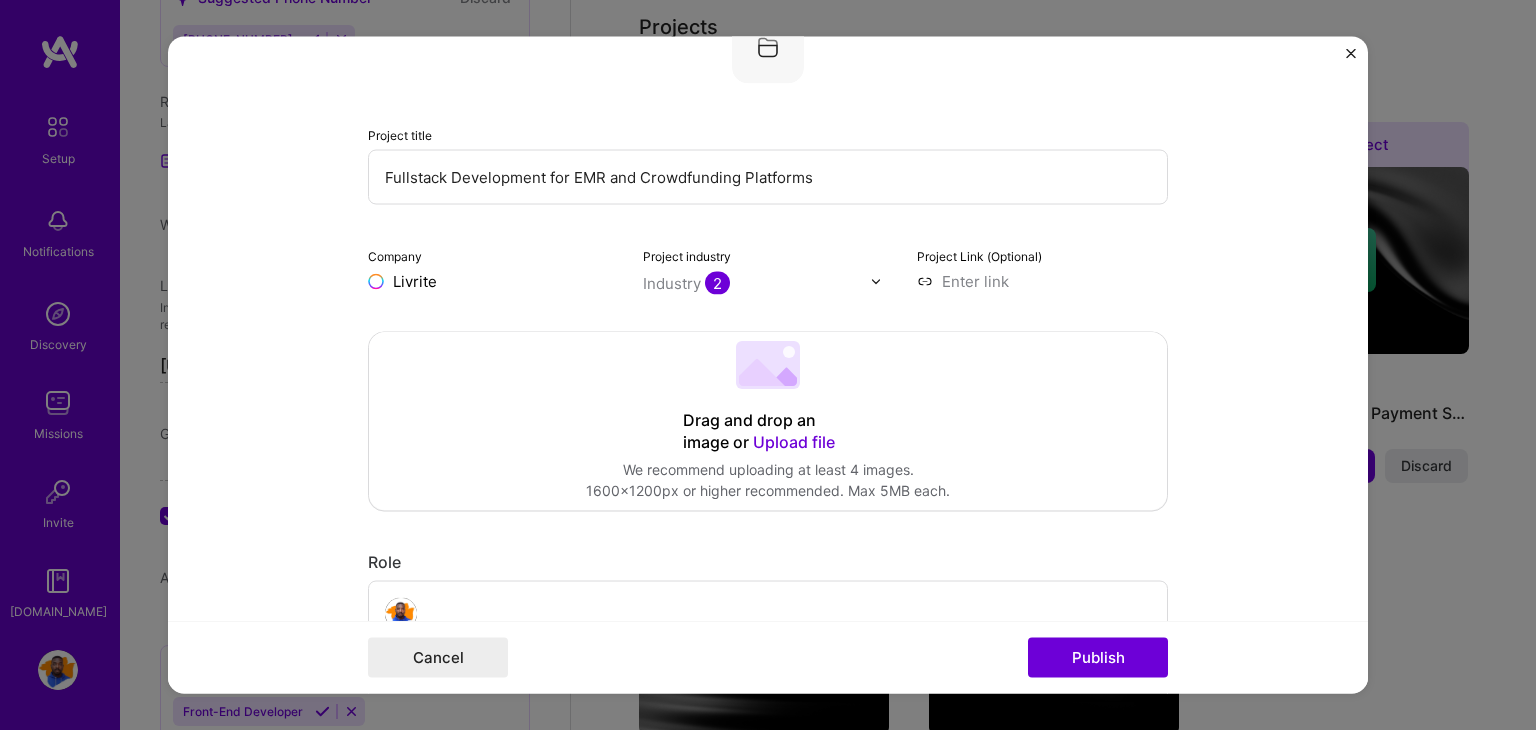scroll, scrollTop: 154, scrollLeft: 0, axis: vertical 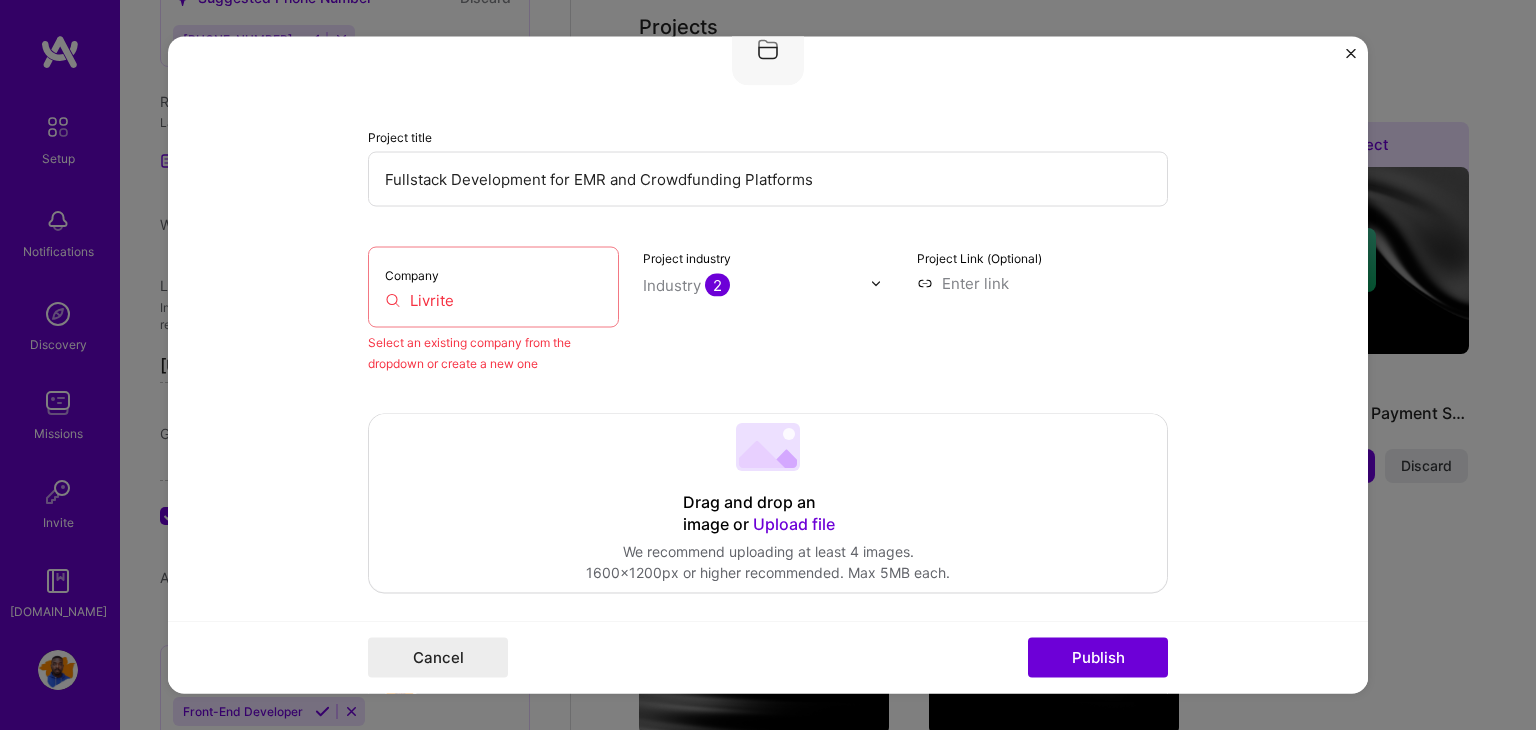 click on "Select an existing company from the dropdown or create a new one" at bounding box center (493, 353) 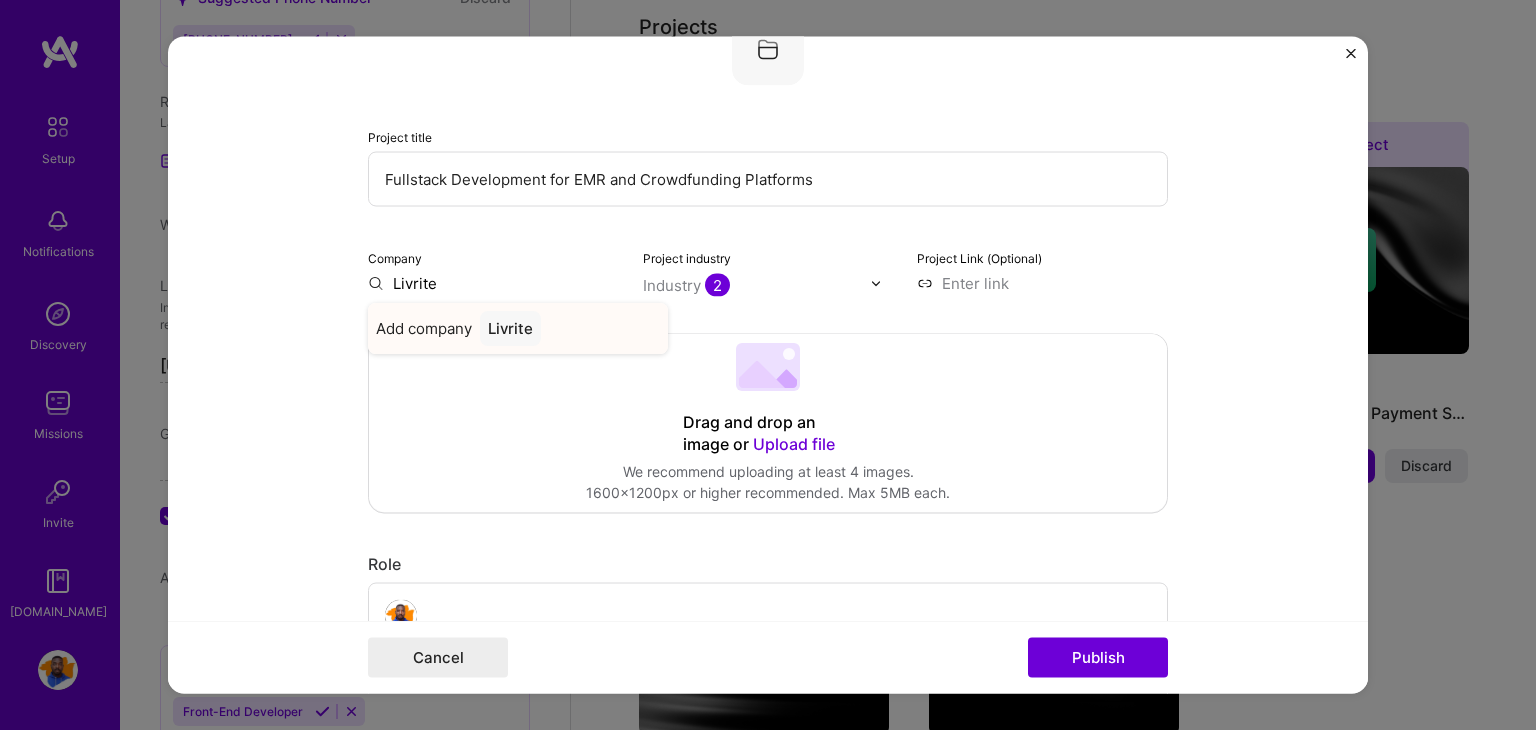 type on "Livrite" 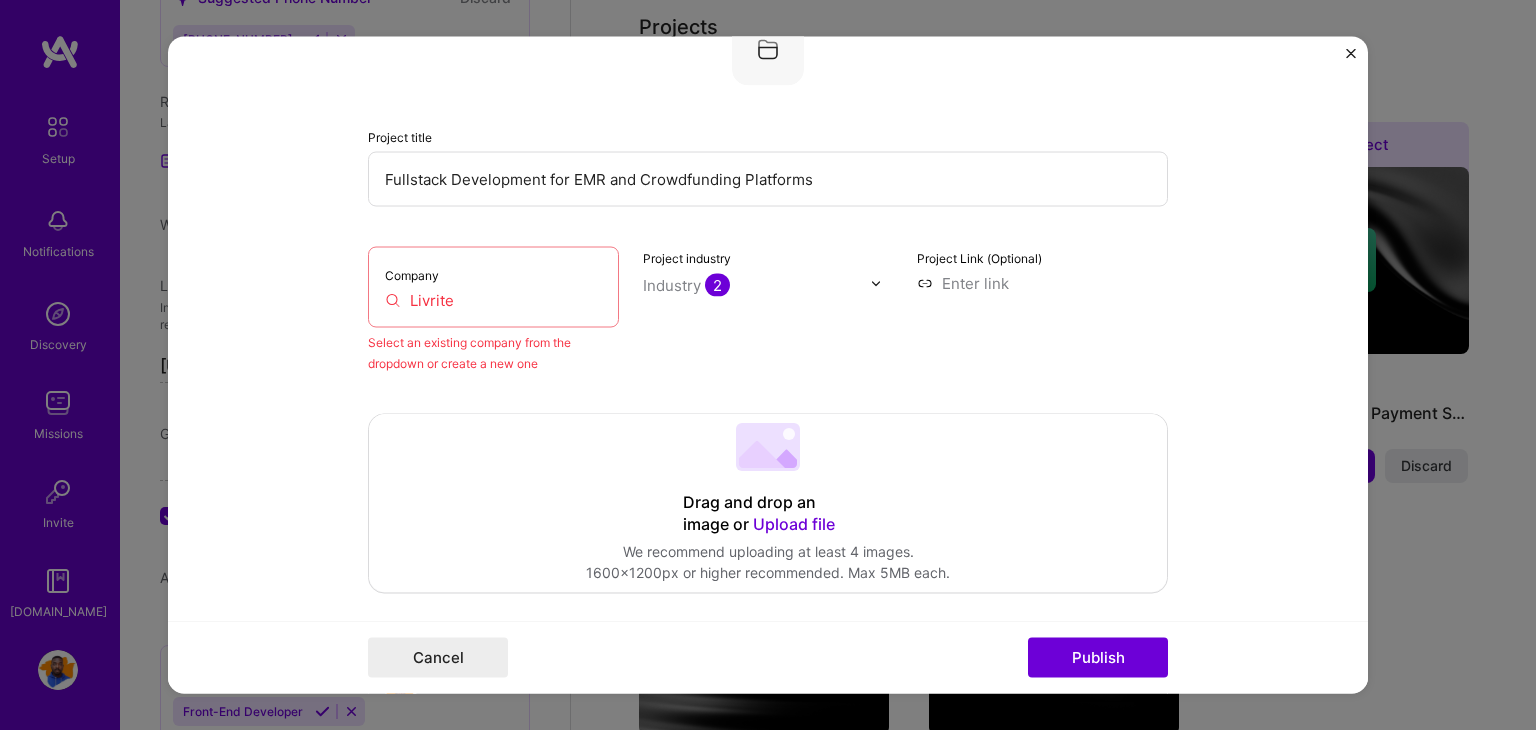 drag, startPoint x: 472, startPoint y: 297, endPoint x: 416, endPoint y: 305, distance: 56.568542 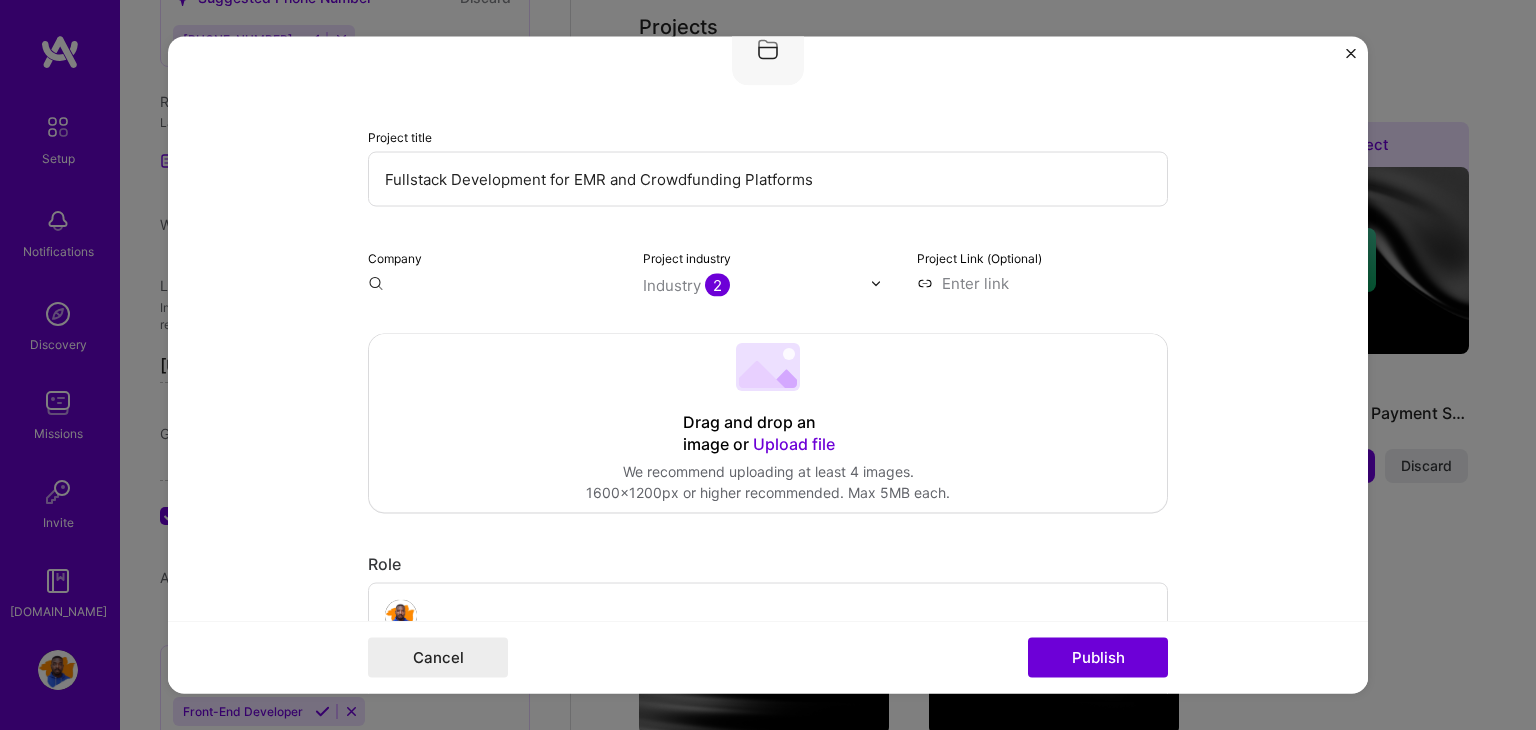 click at bounding box center (493, 283) 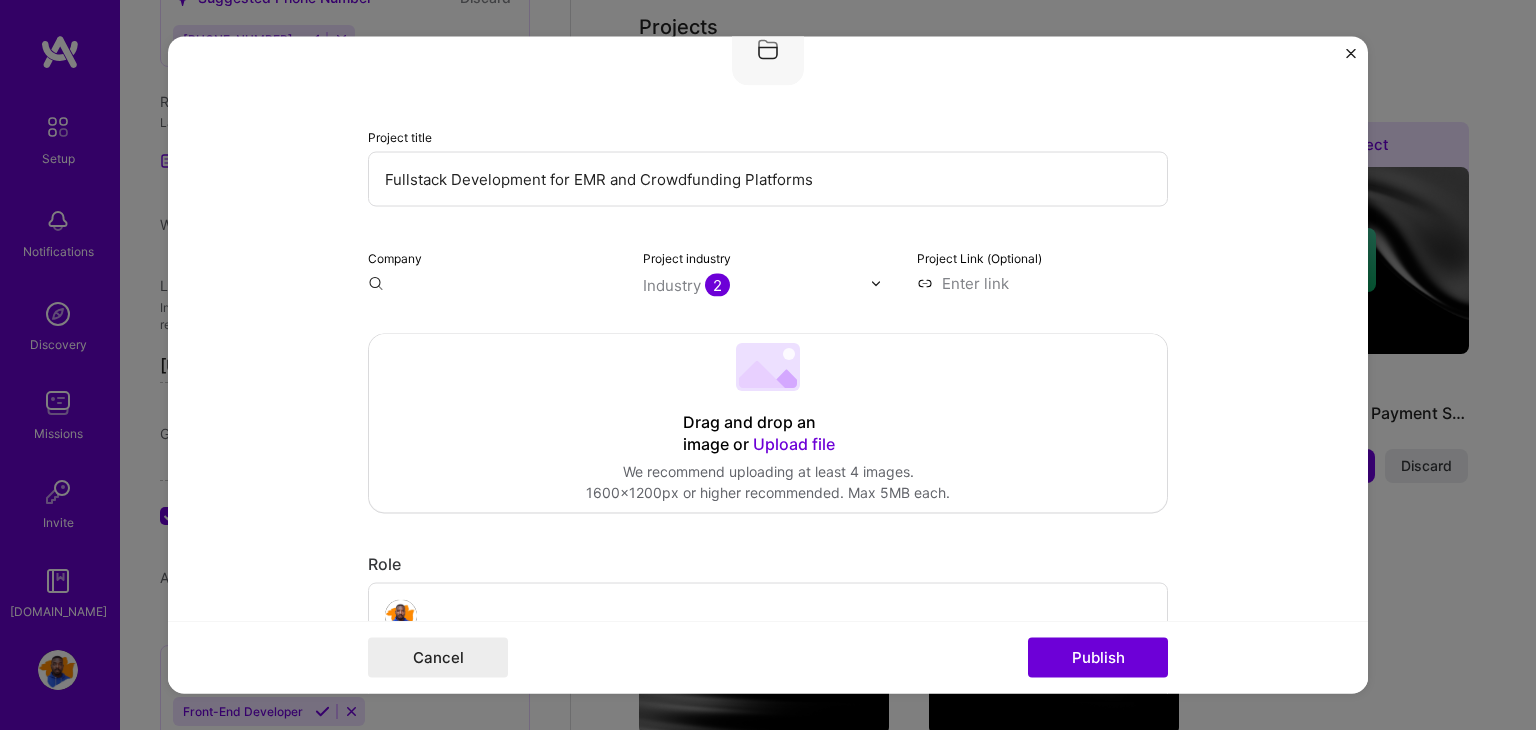 click at bounding box center (493, 283) 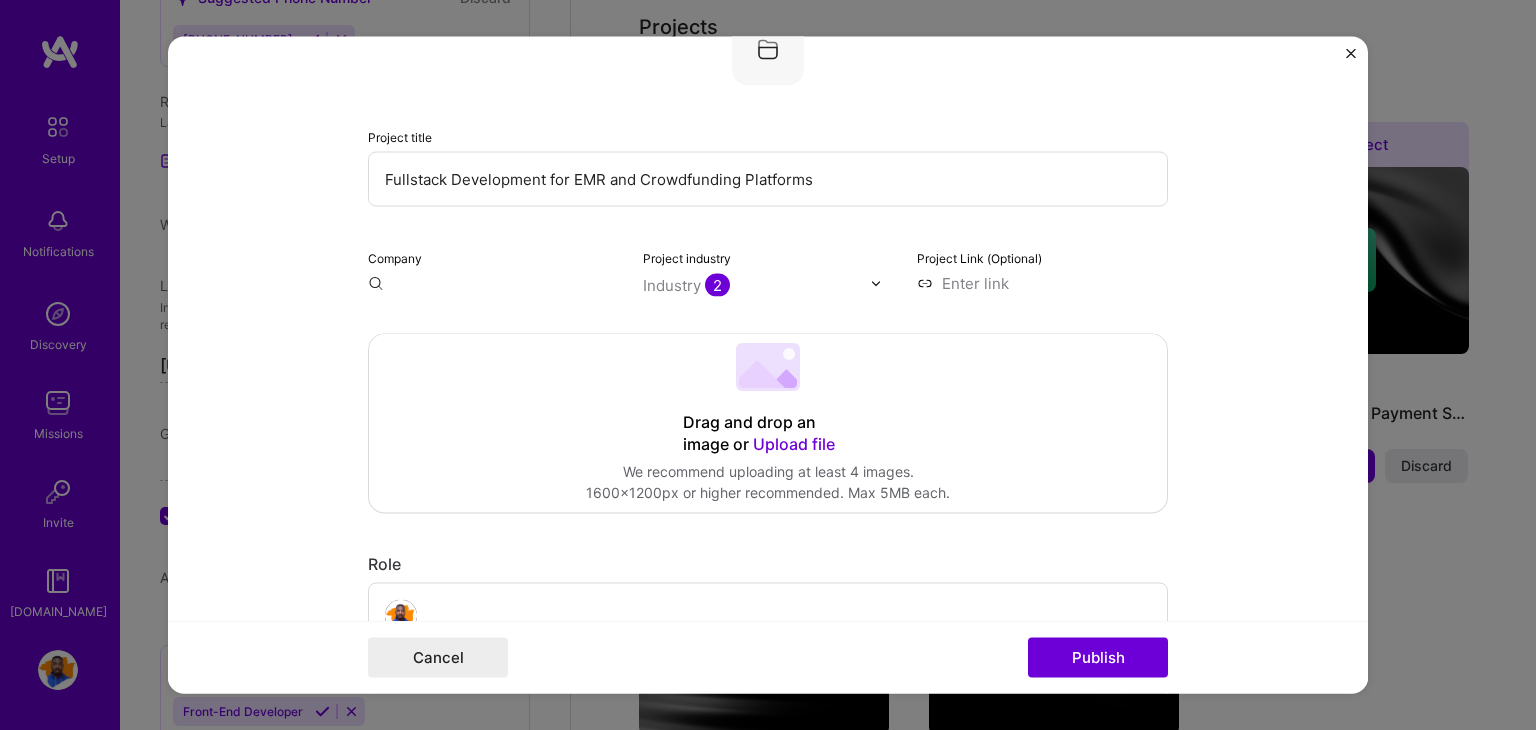 click at bounding box center (493, 283) 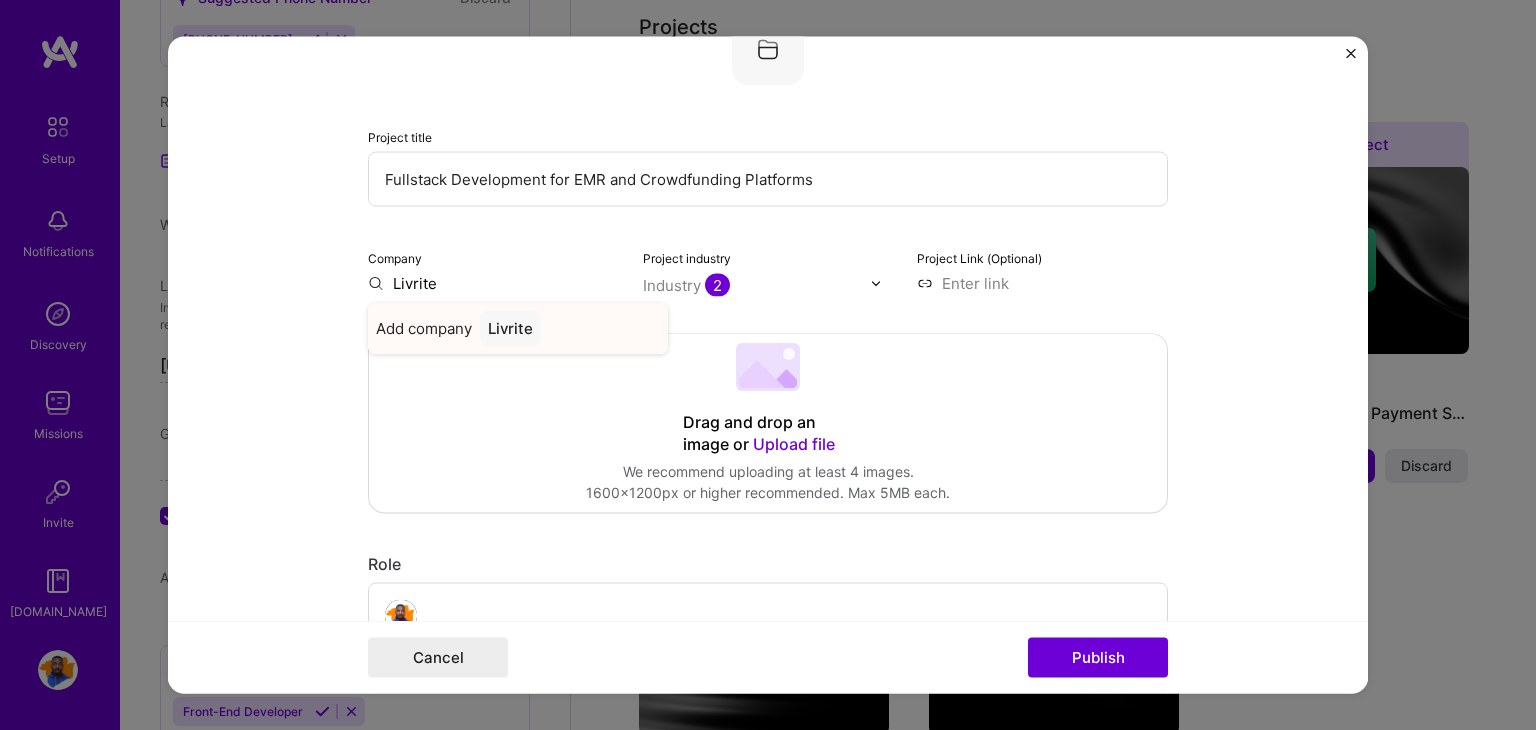 type on "Livrite" 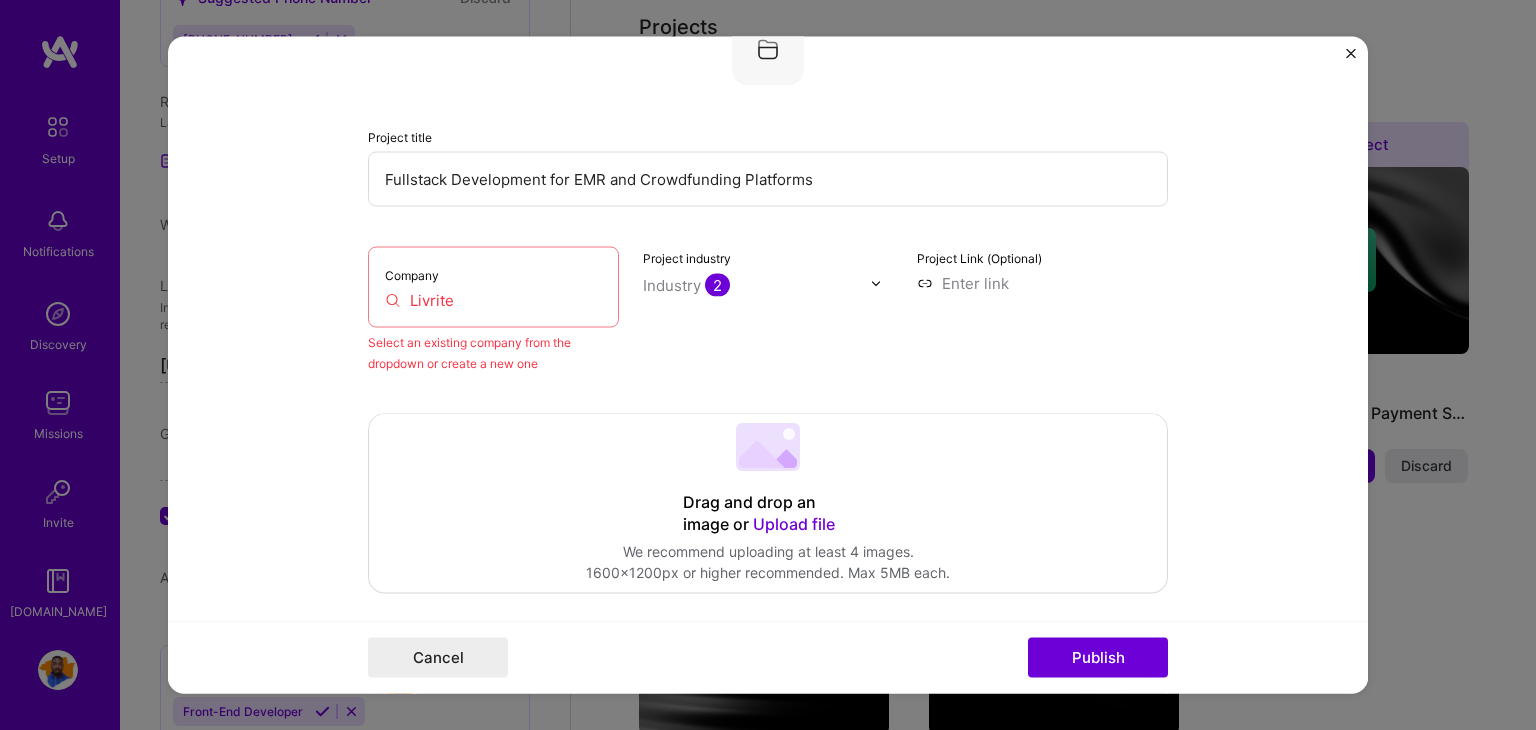 click on "Livrite" at bounding box center (493, 300) 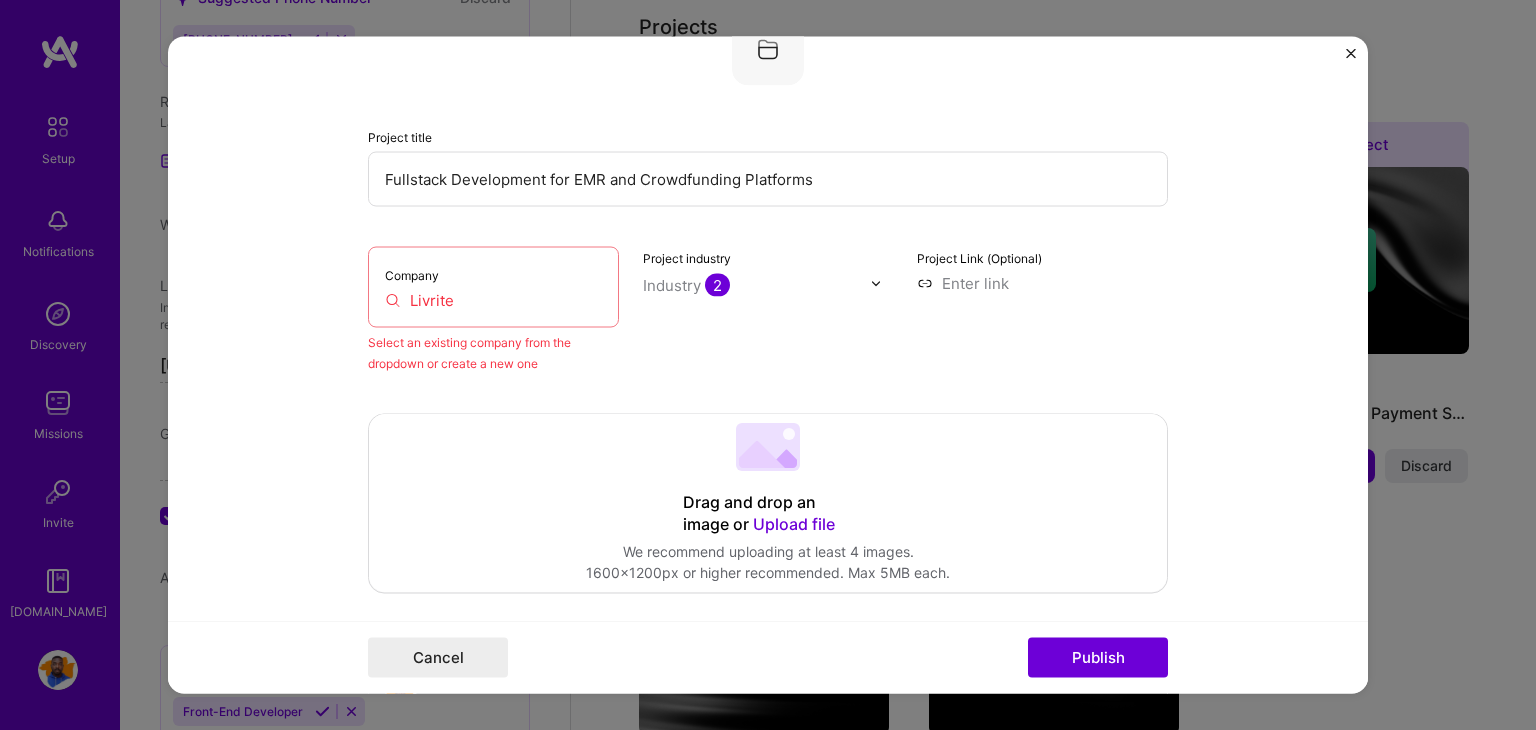 drag, startPoint x: 458, startPoint y: 300, endPoint x: 400, endPoint y: 299, distance: 58.00862 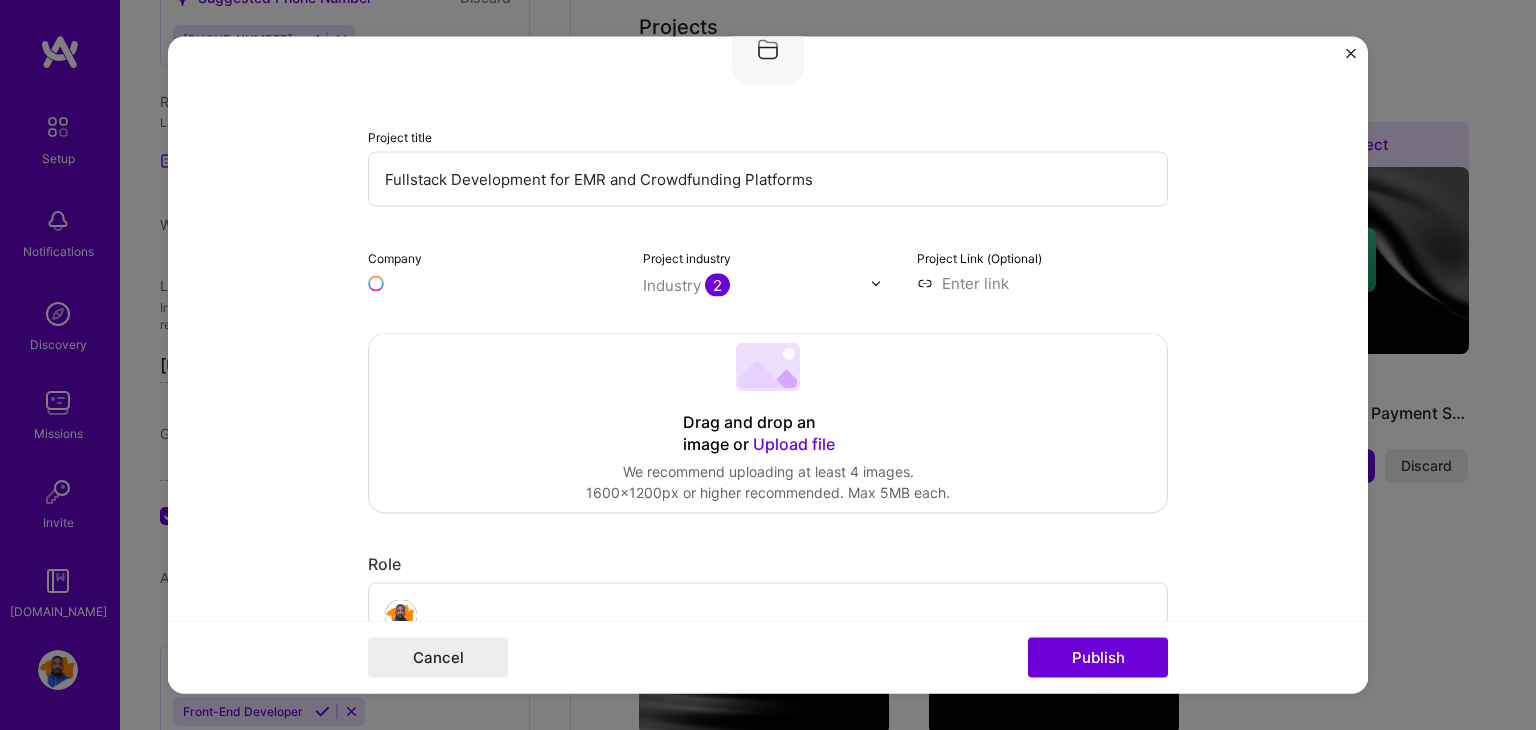 paste on "Livrite" 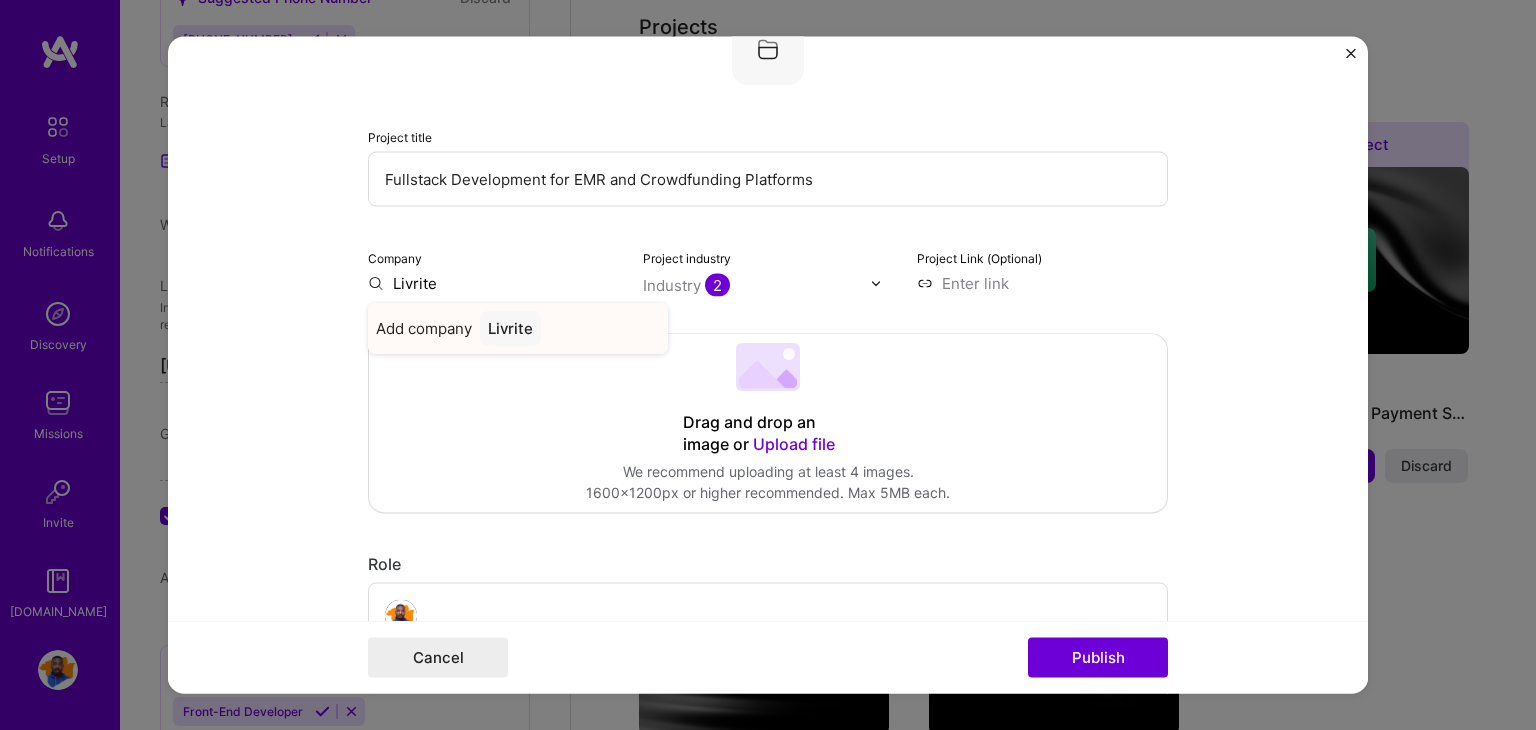 type on "Livrite" 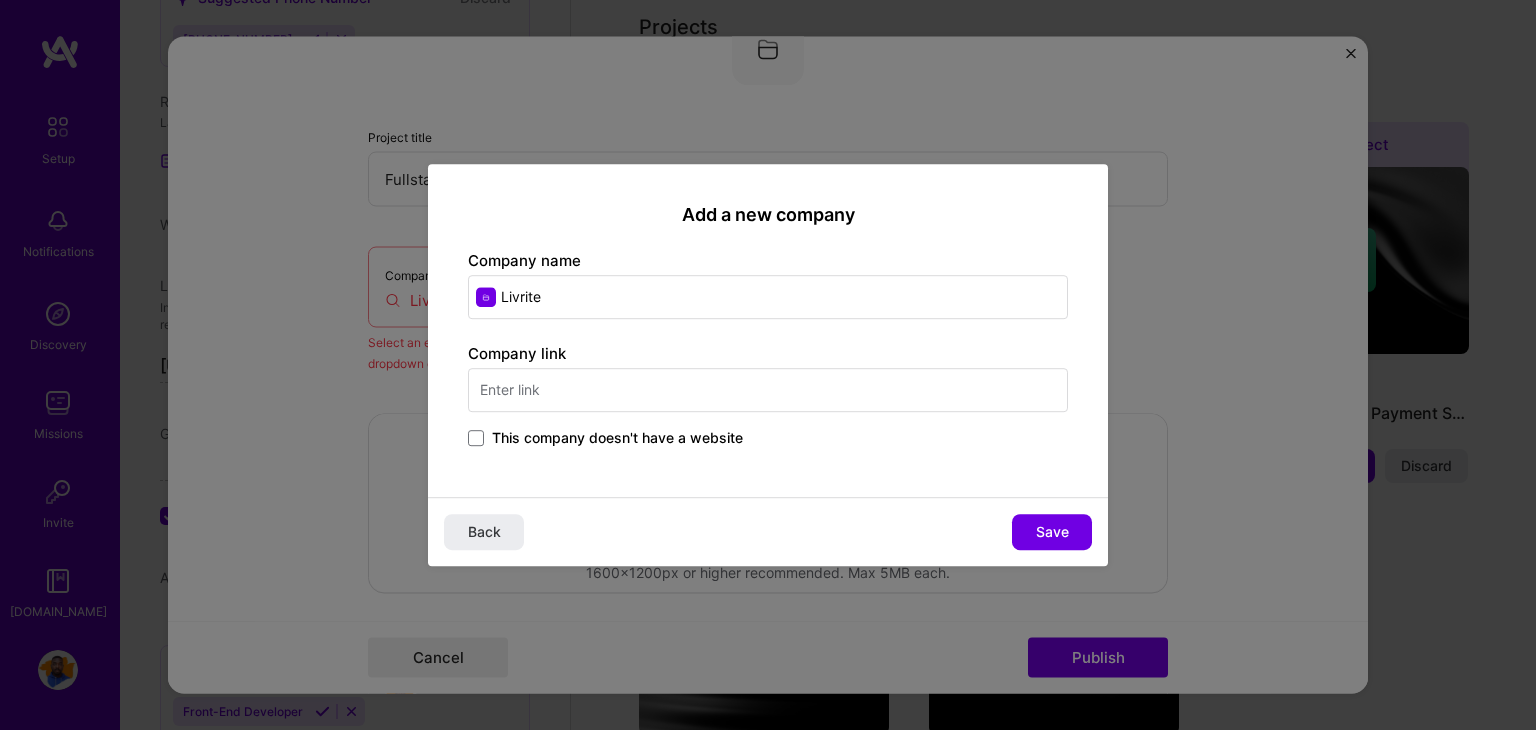 click on "This company doesn't have a website" at bounding box center (605, 438) 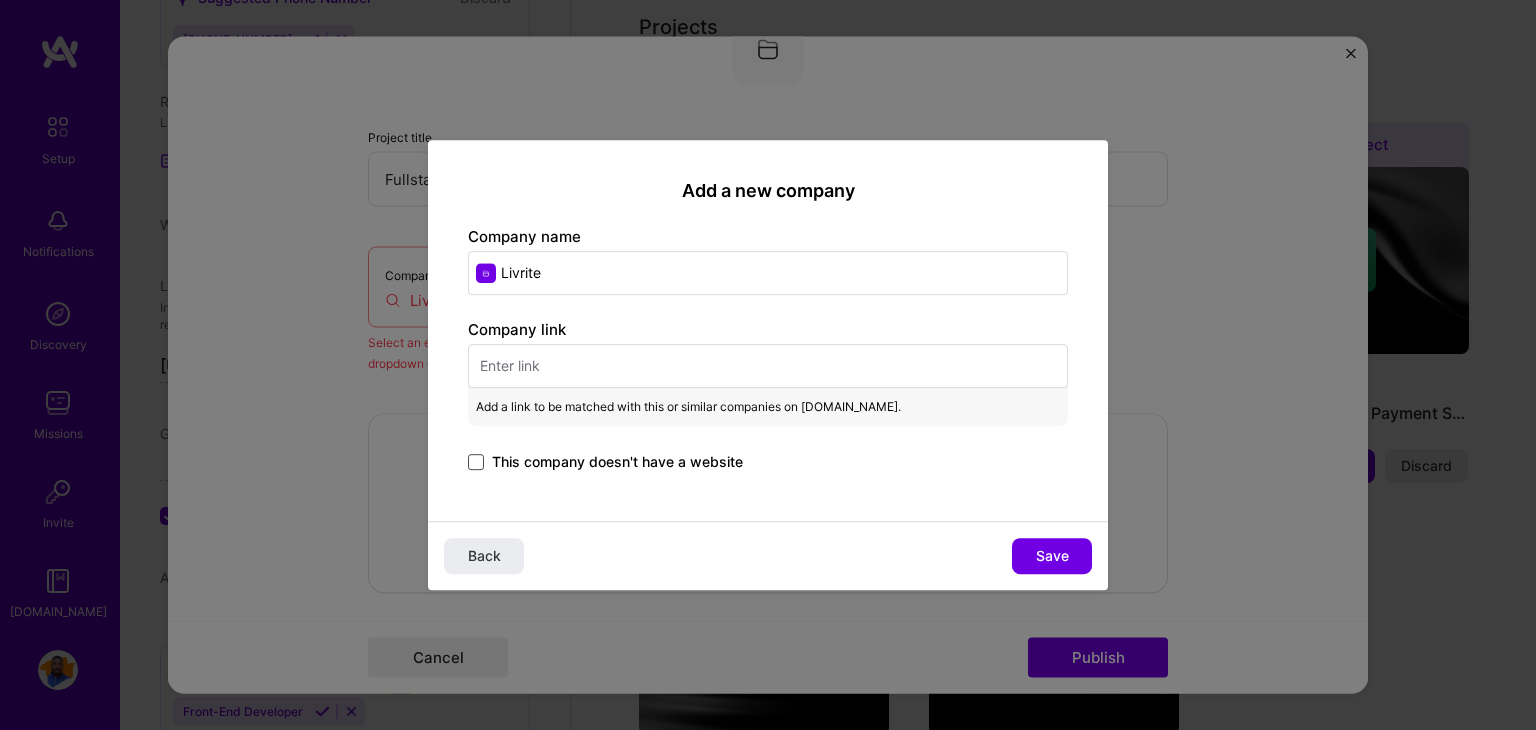 click at bounding box center [476, 462] 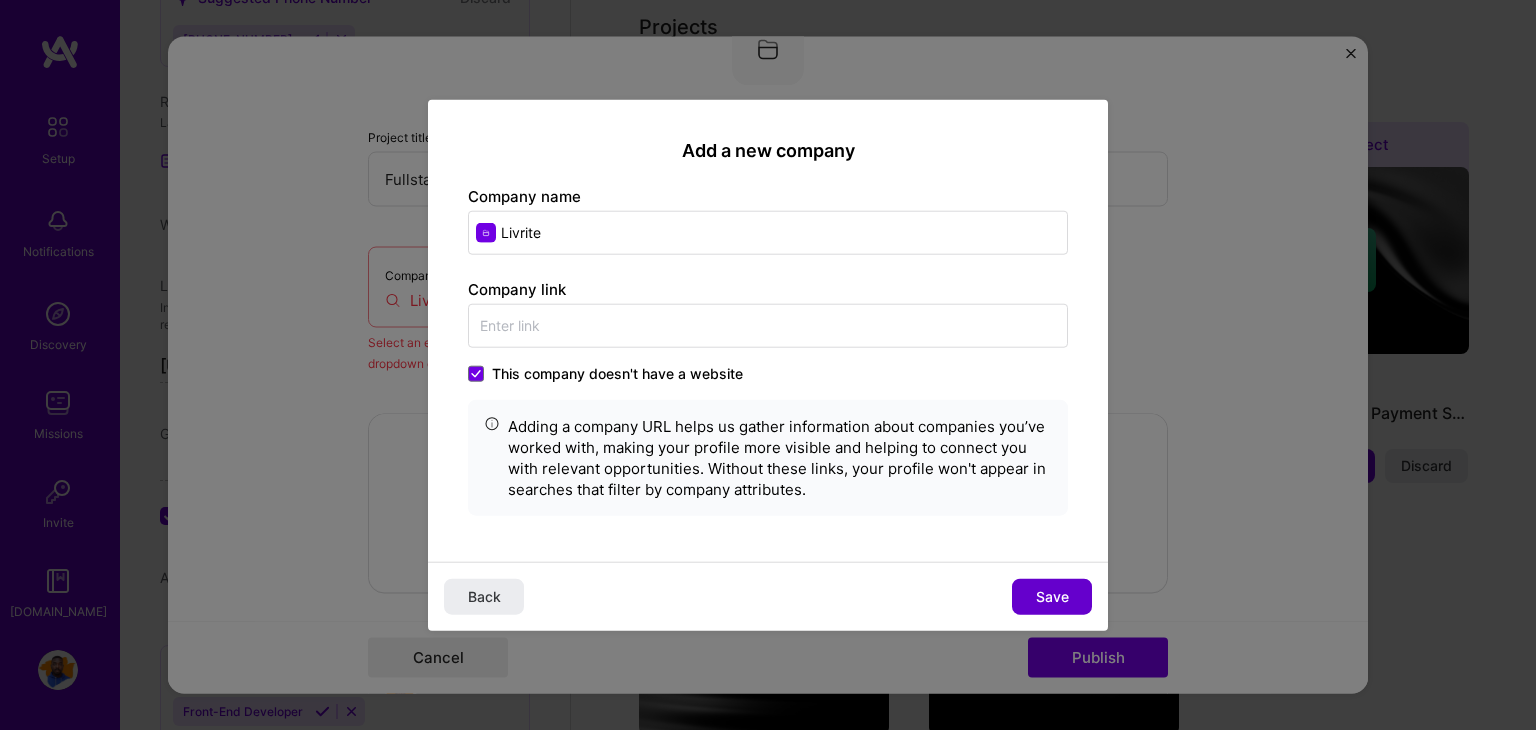 click on "Save" at bounding box center [1052, 596] 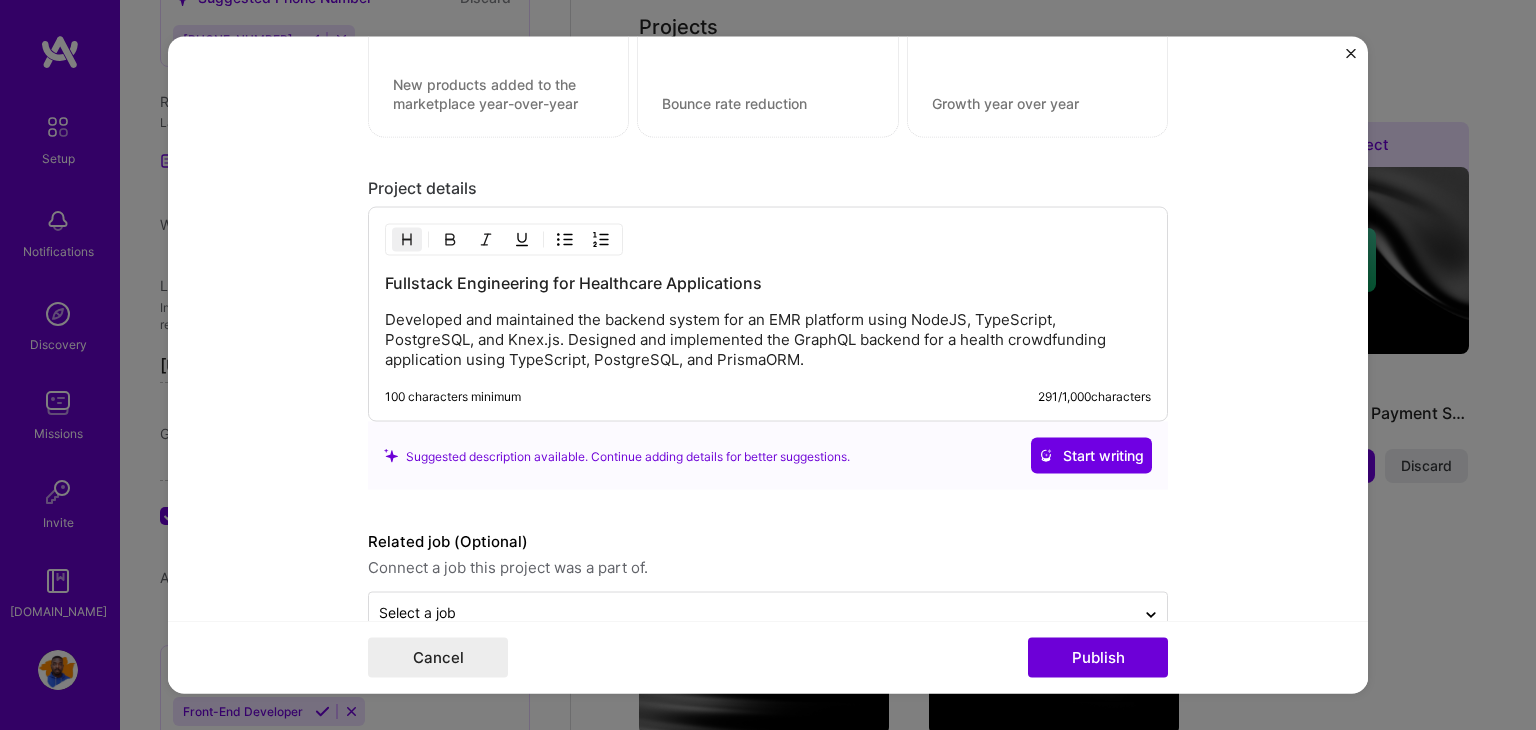 scroll, scrollTop: 1706, scrollLeft: 0, axis: vertical 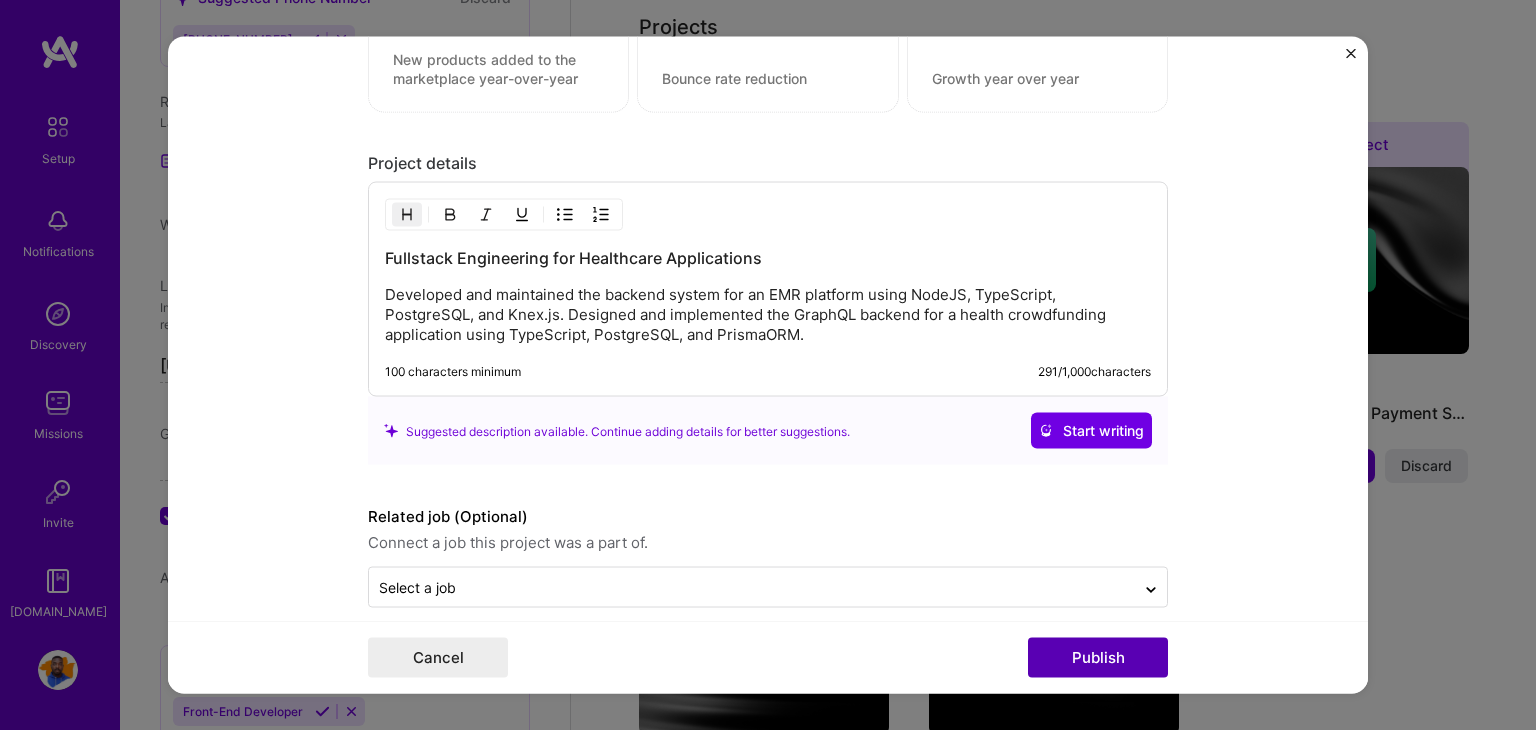 click on "Publish" at bounding box center [1098, 658] 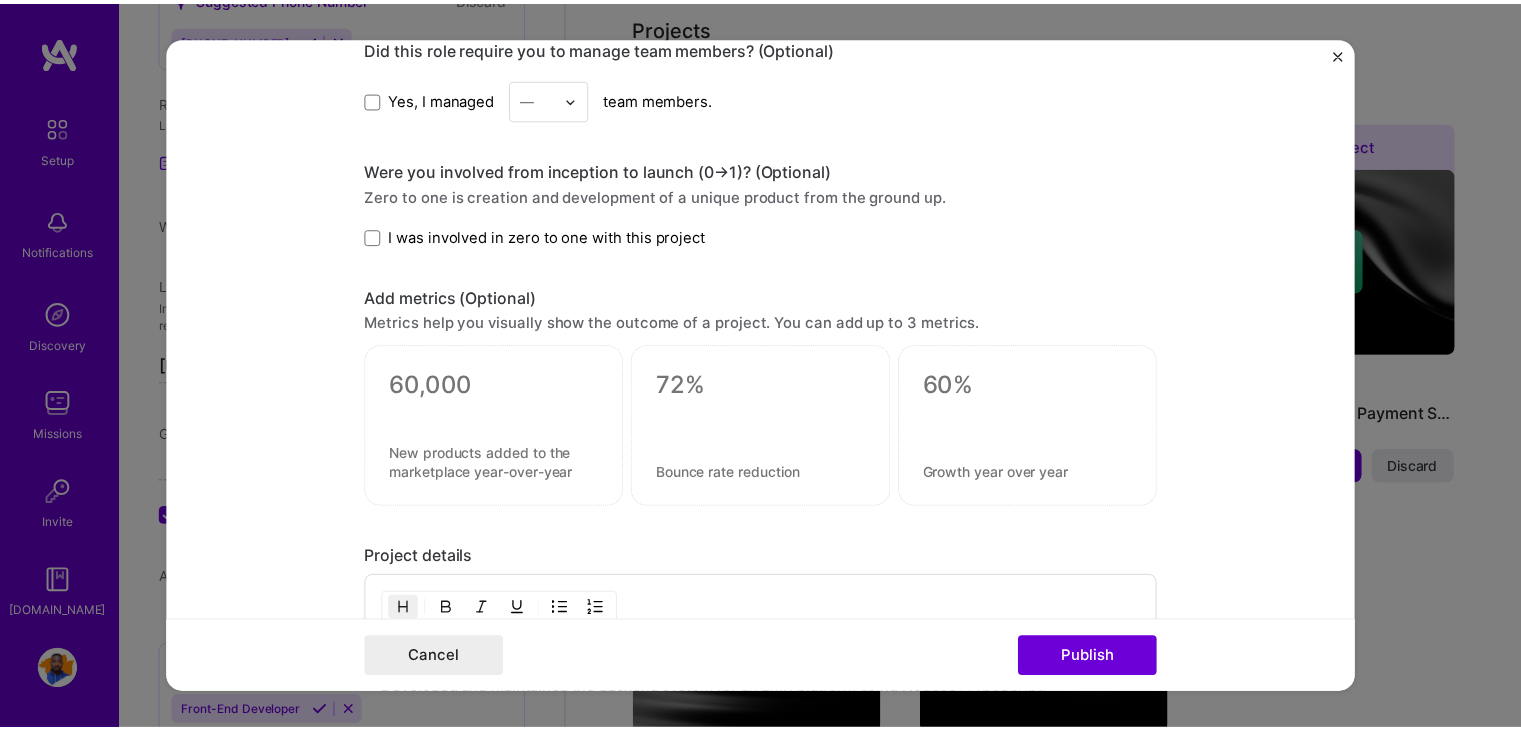 scroll, scrollTop: 1273, scrollLeft: 0, axis: vertical 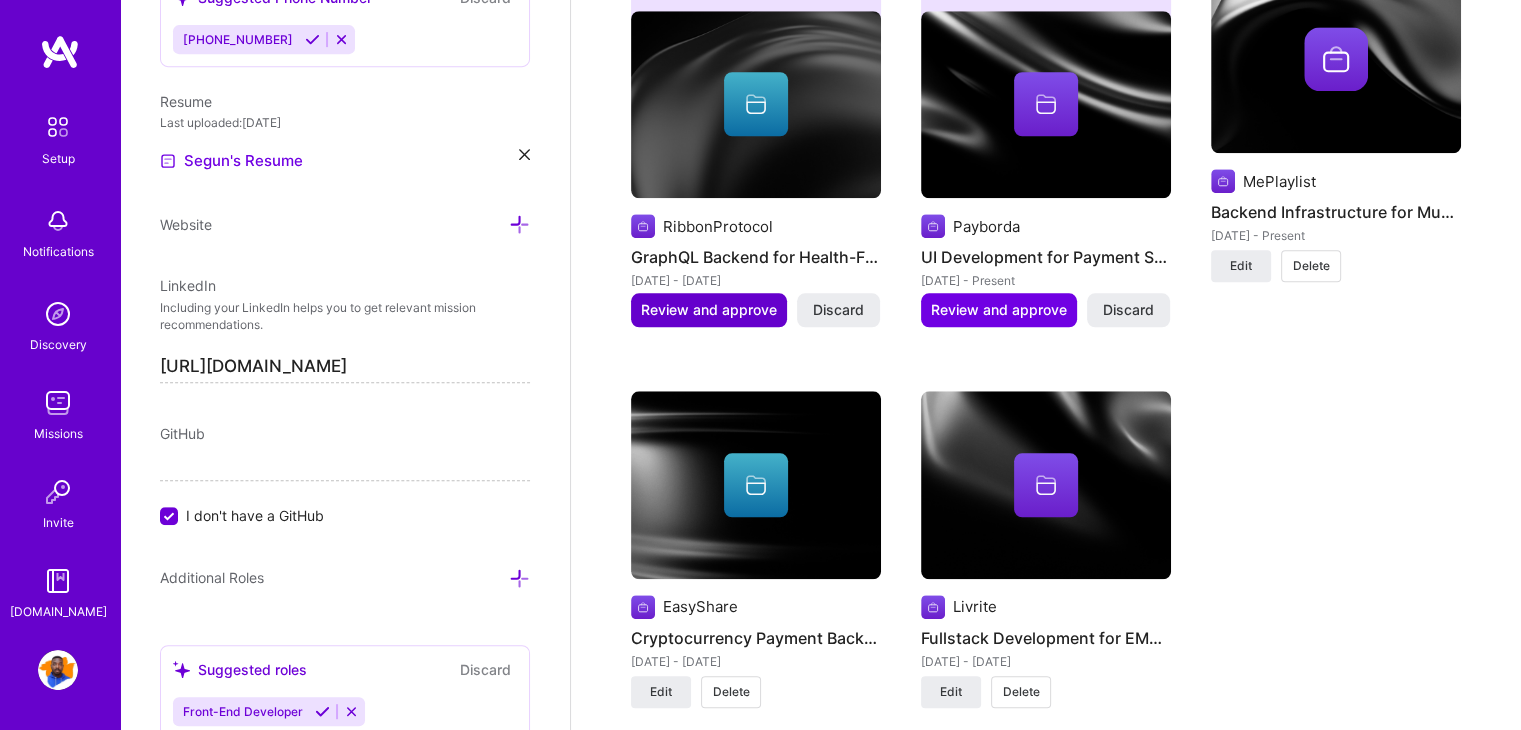 click on "Review and approve" at bounding box center (709, 310) 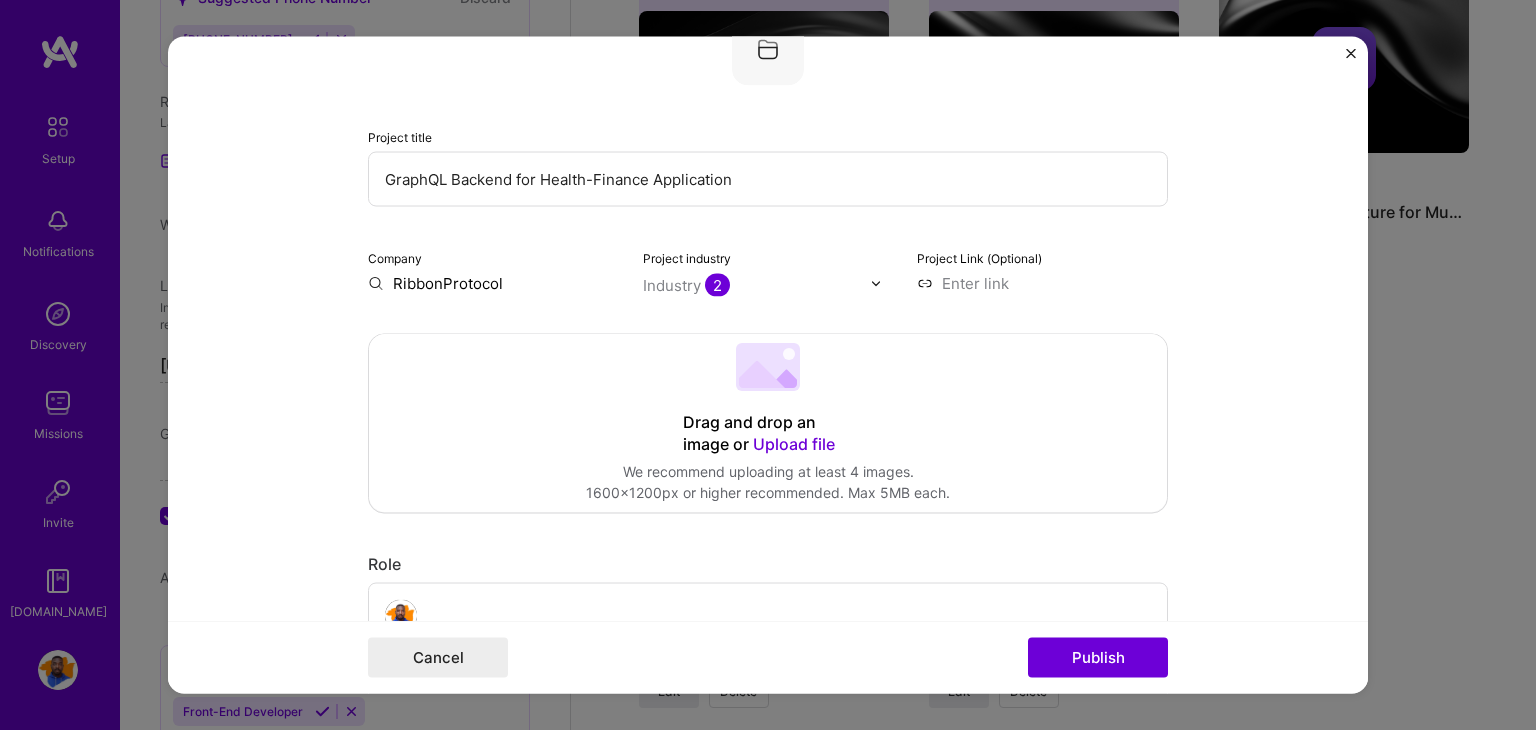 scroll, scrollTop: 156, scrollLeft: 0, axis: vertical 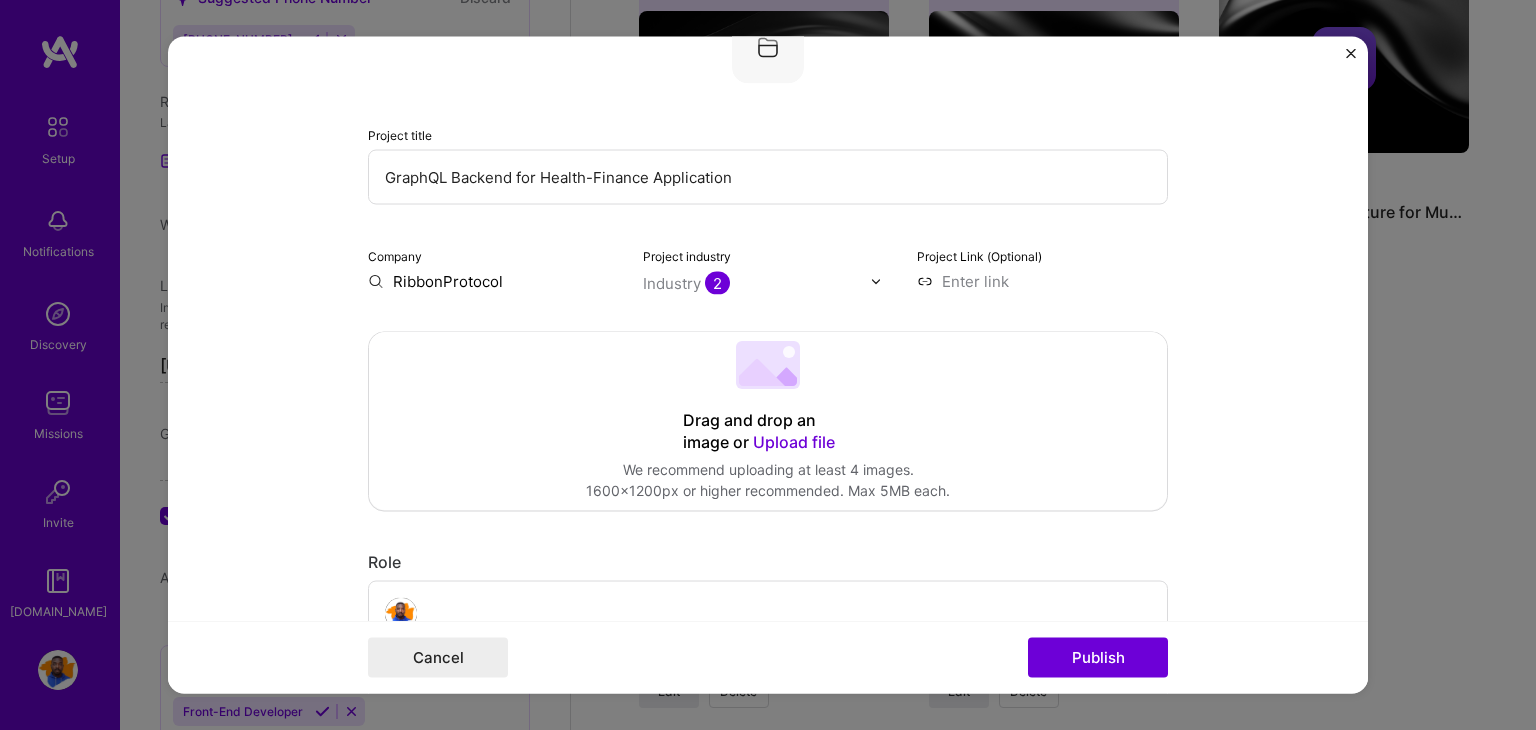 click on "RibbonProtocol" at bounding box center [493, 281] 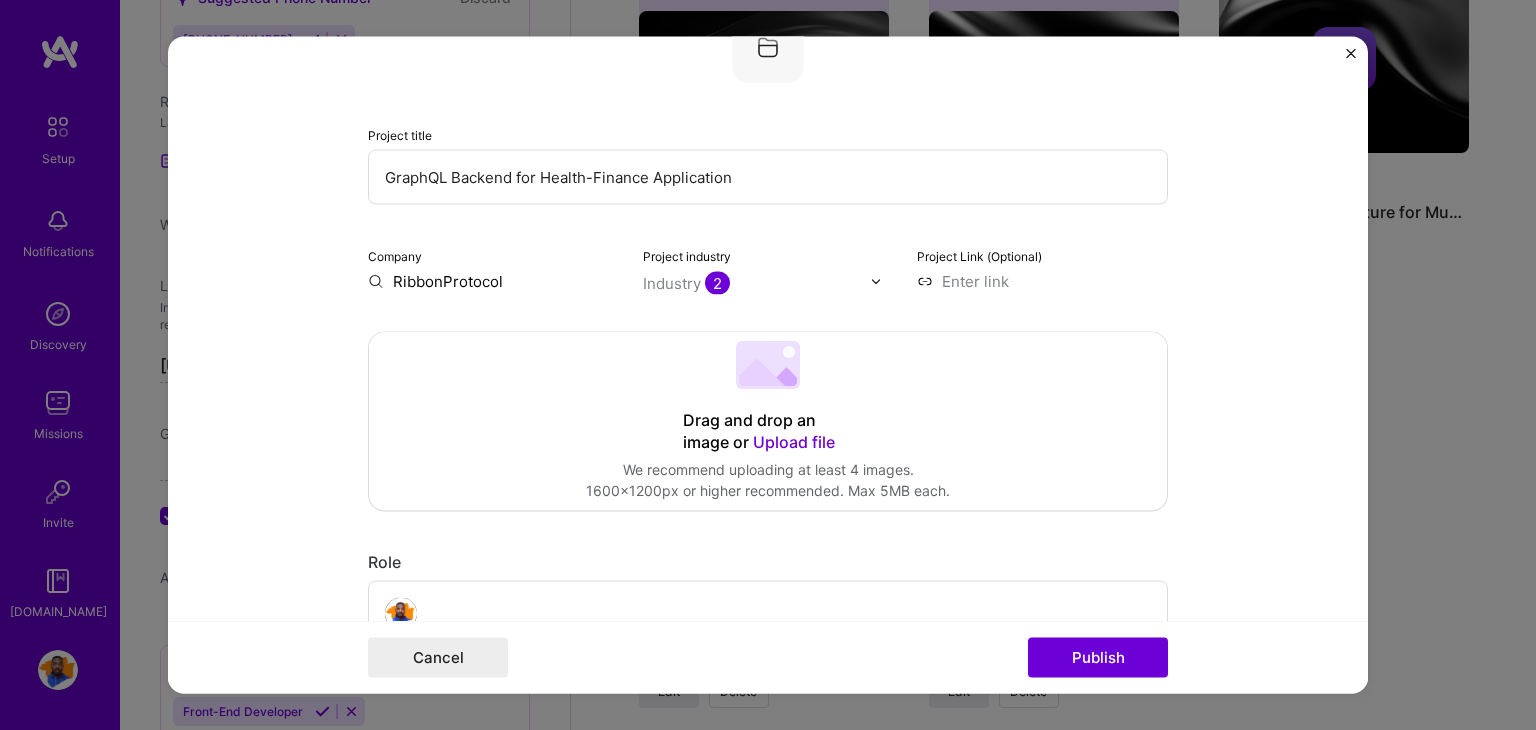 click on "RibbonProtocol" at bounding box center [493, 281] 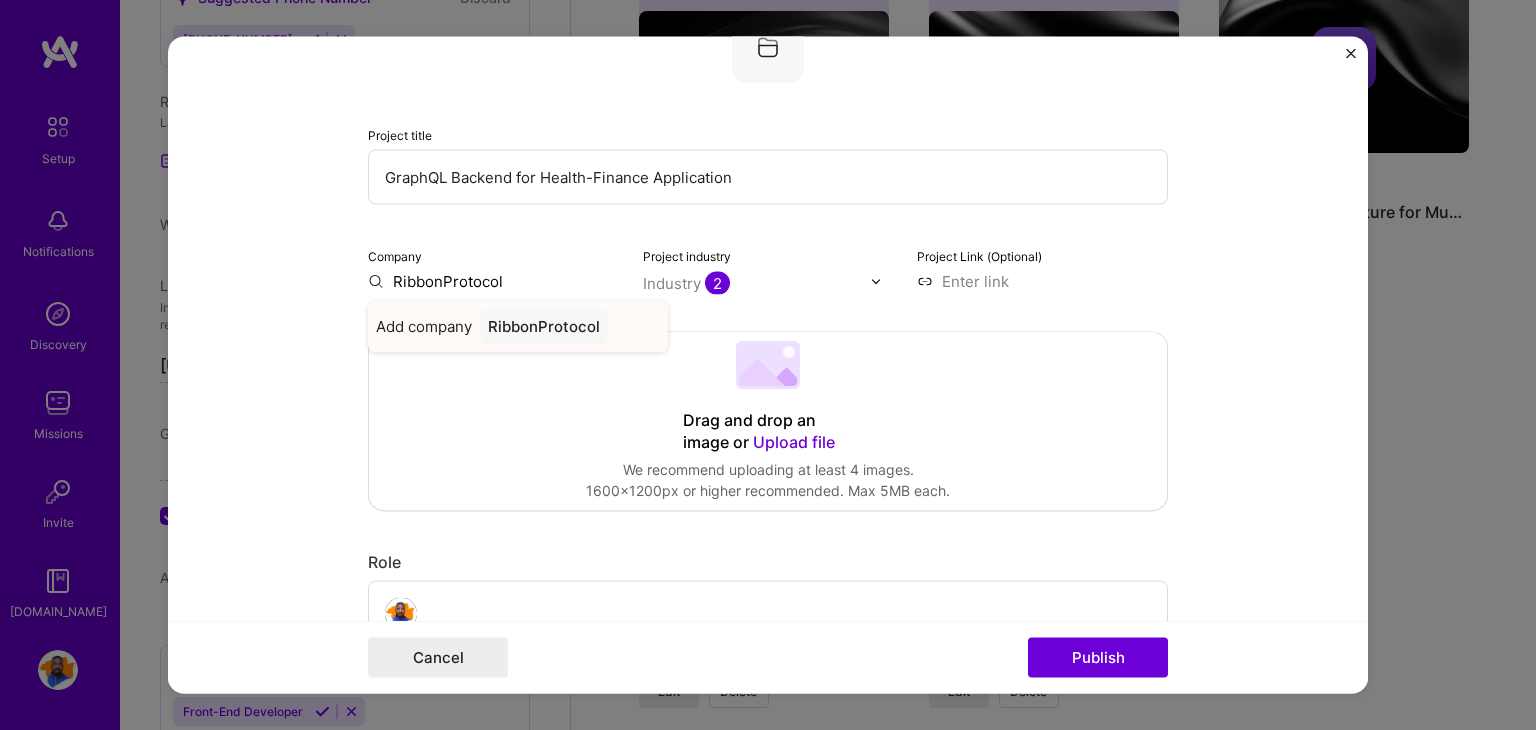 type on "RibbonProtocol" 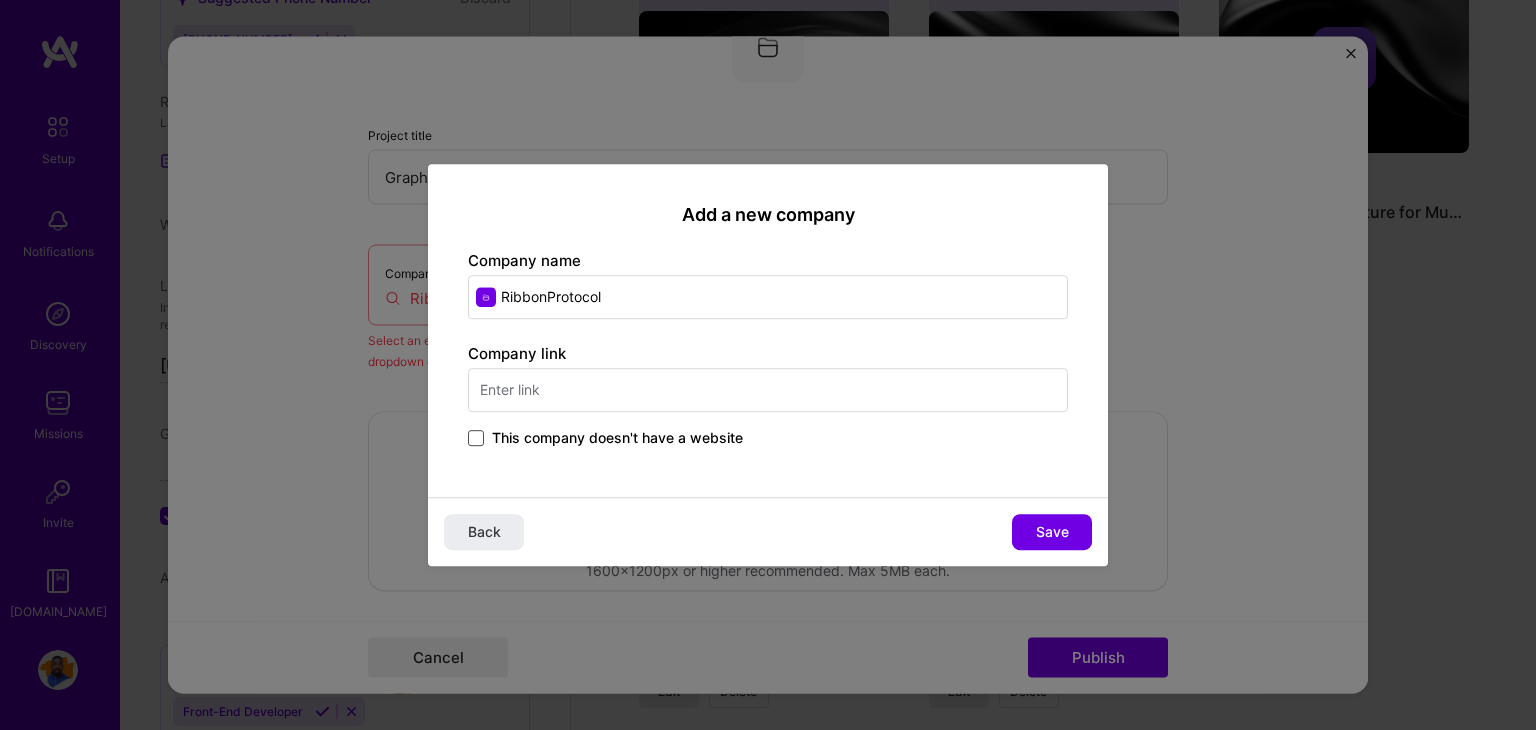 click at bounding box center (476, 438) 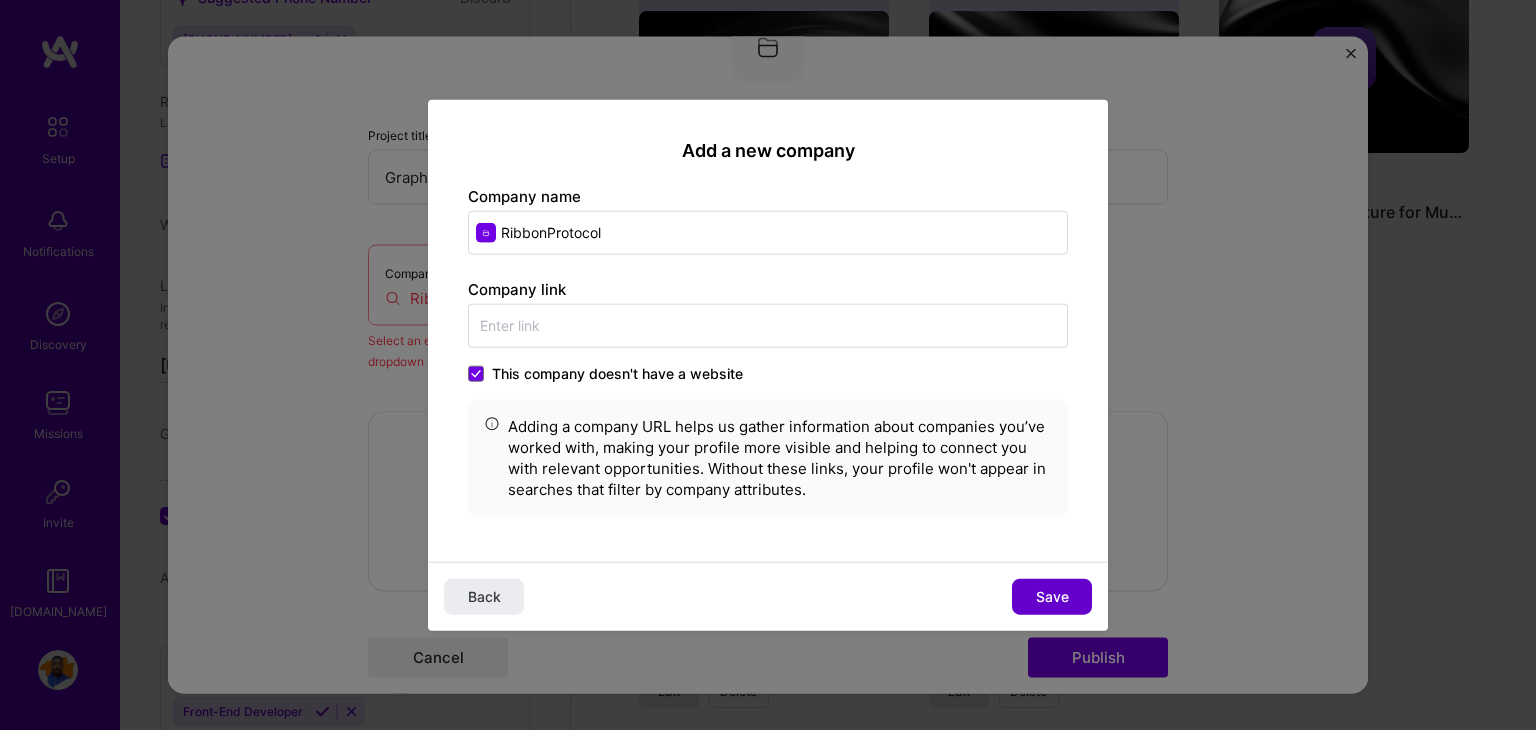 click on "Save" at bounding box center [1052, 596] 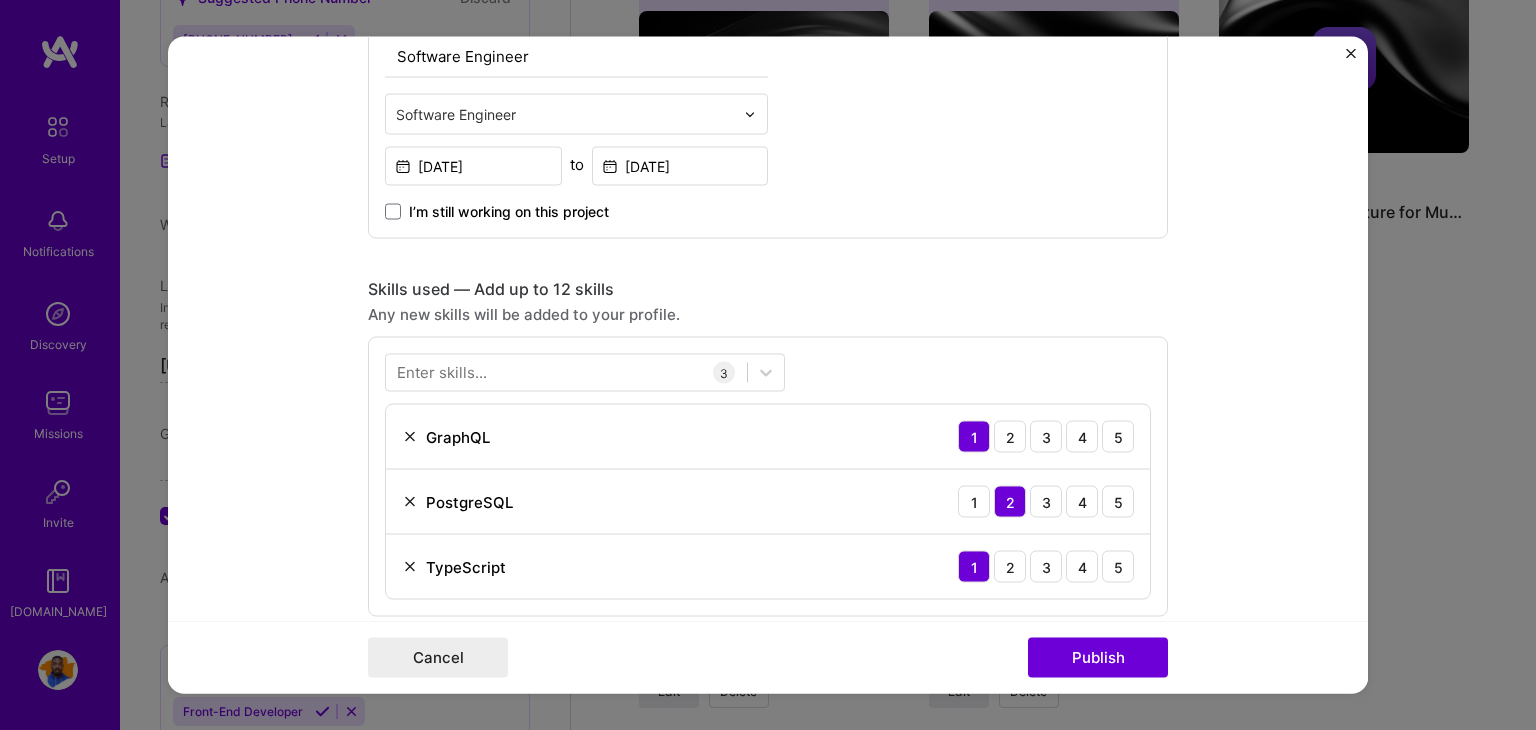 scroll, scrollTop: 811, scrollLeft: 0, axis: vertical 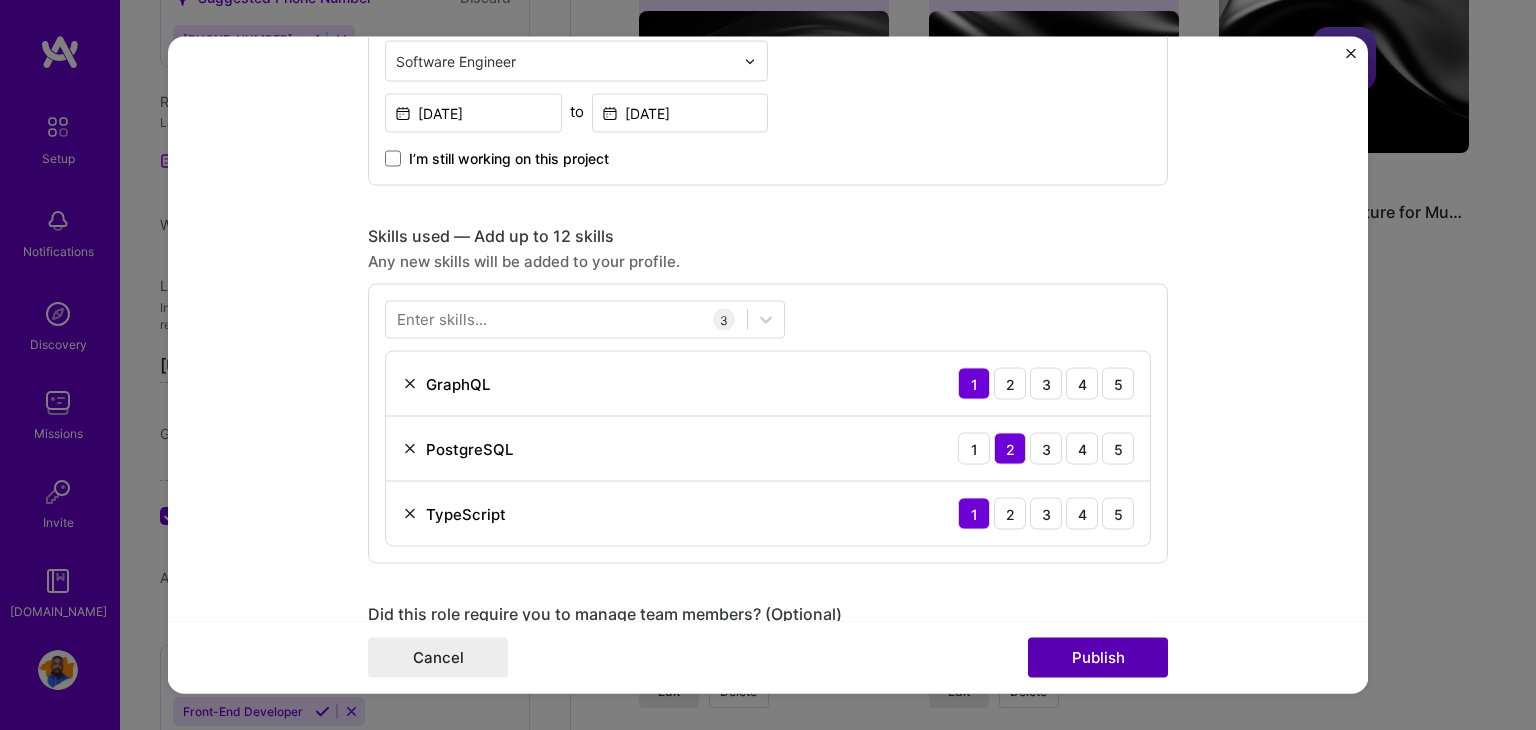 click on "Publish" at bounding box center (1098, 658) 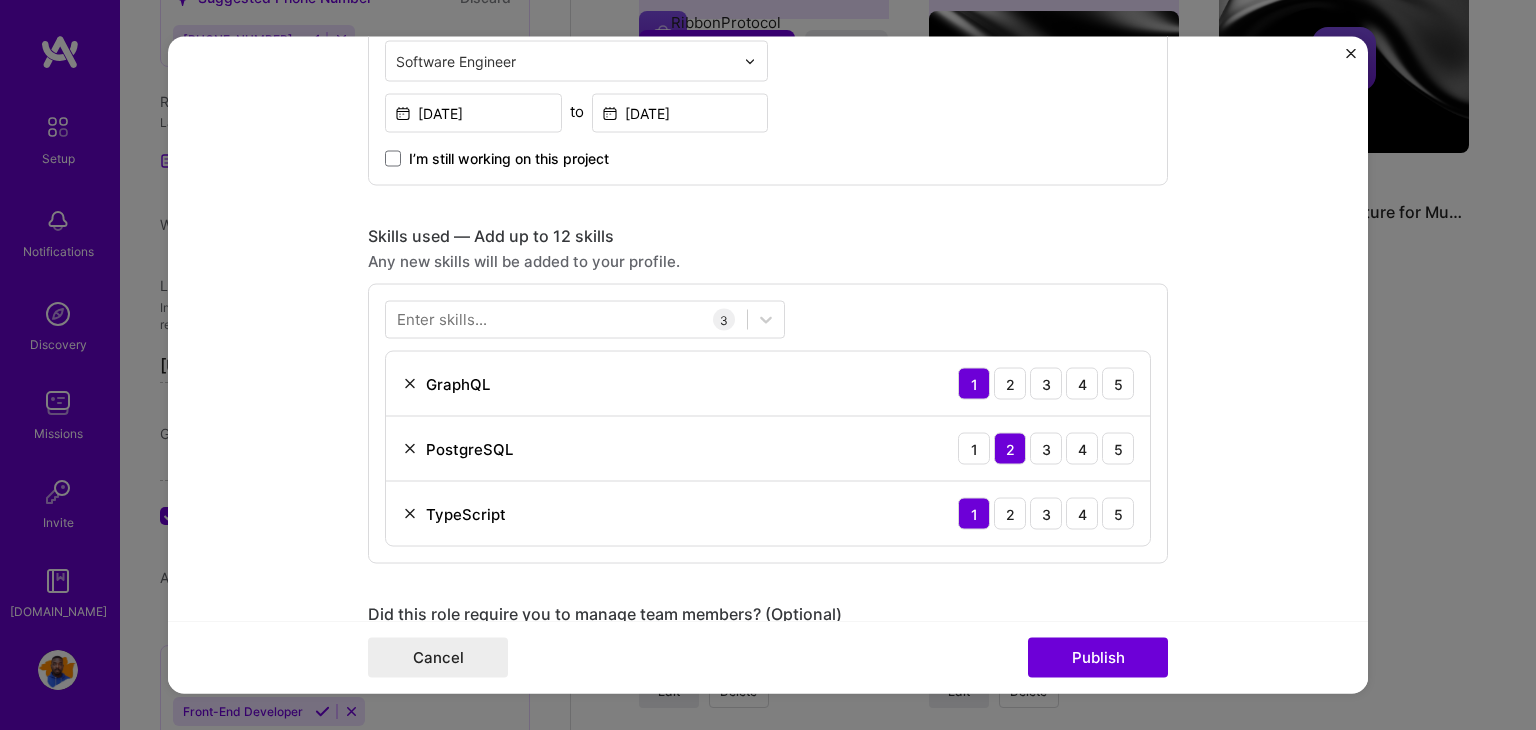 type 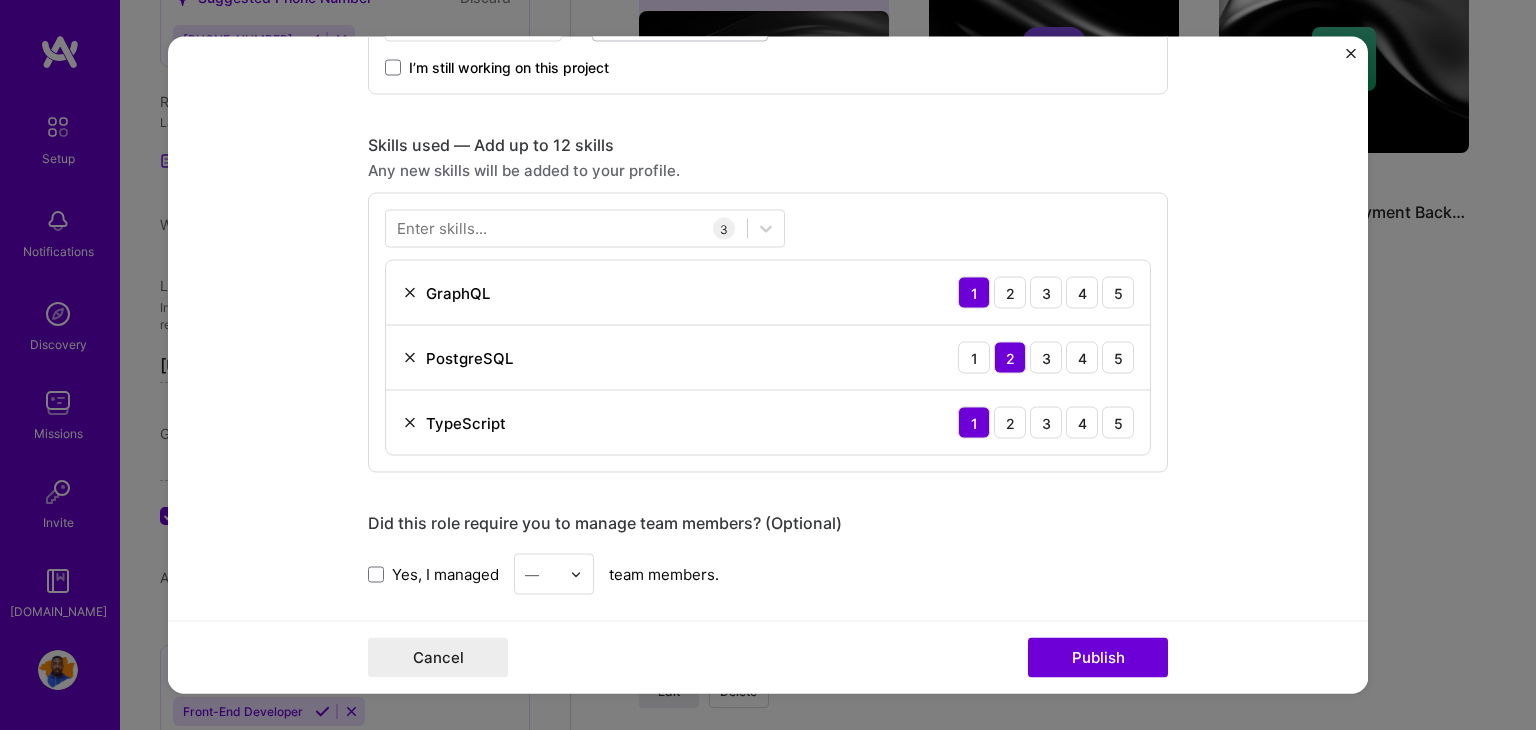 scroll, scrollTop: 720, scrollLeft: 0, axis: vertical 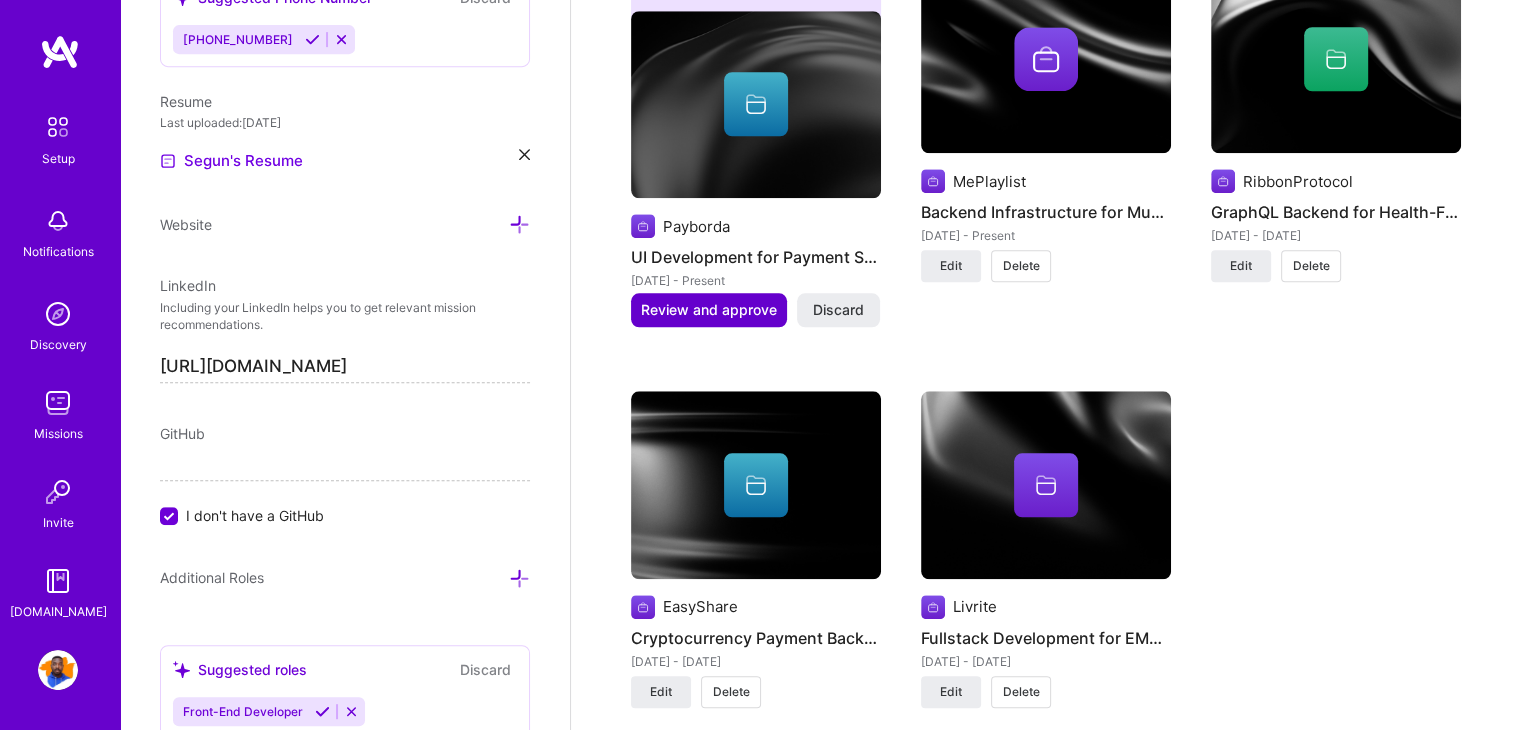 click on "Review and approve" at bounding box center (709, 310) 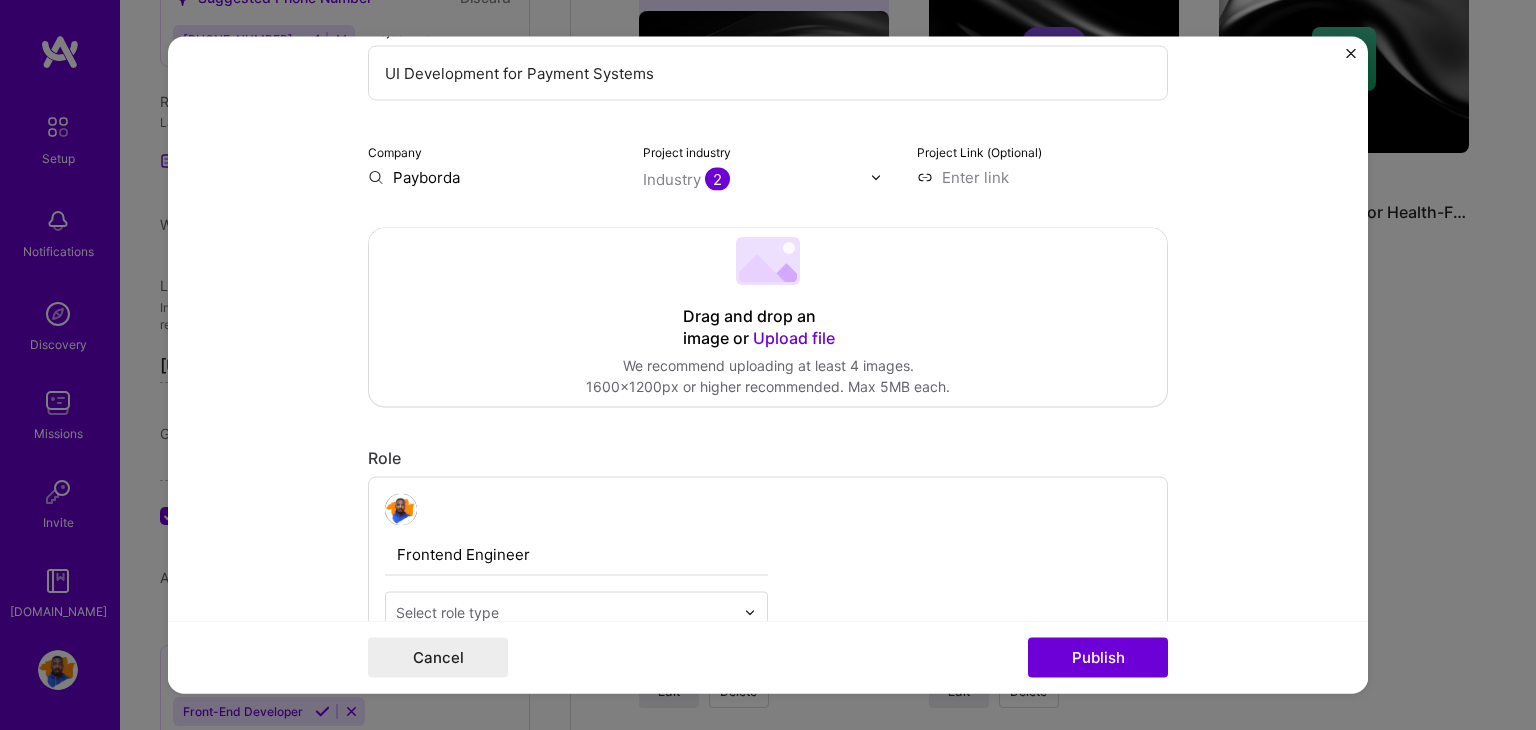 scroll, scrollTop: 234, scrollLeft: 0, axis: vertical 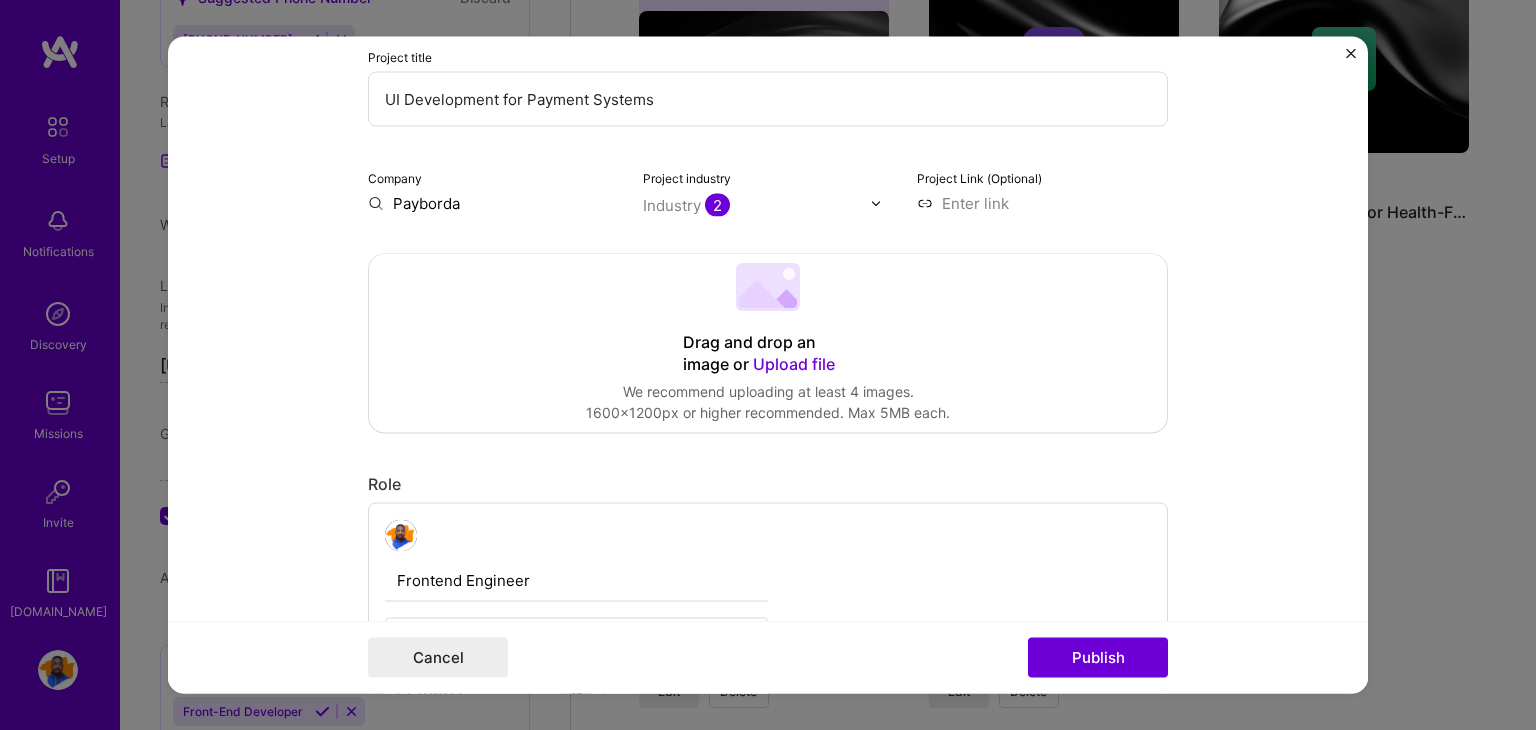 click on "Payborda" at bounding box center [493, 203] 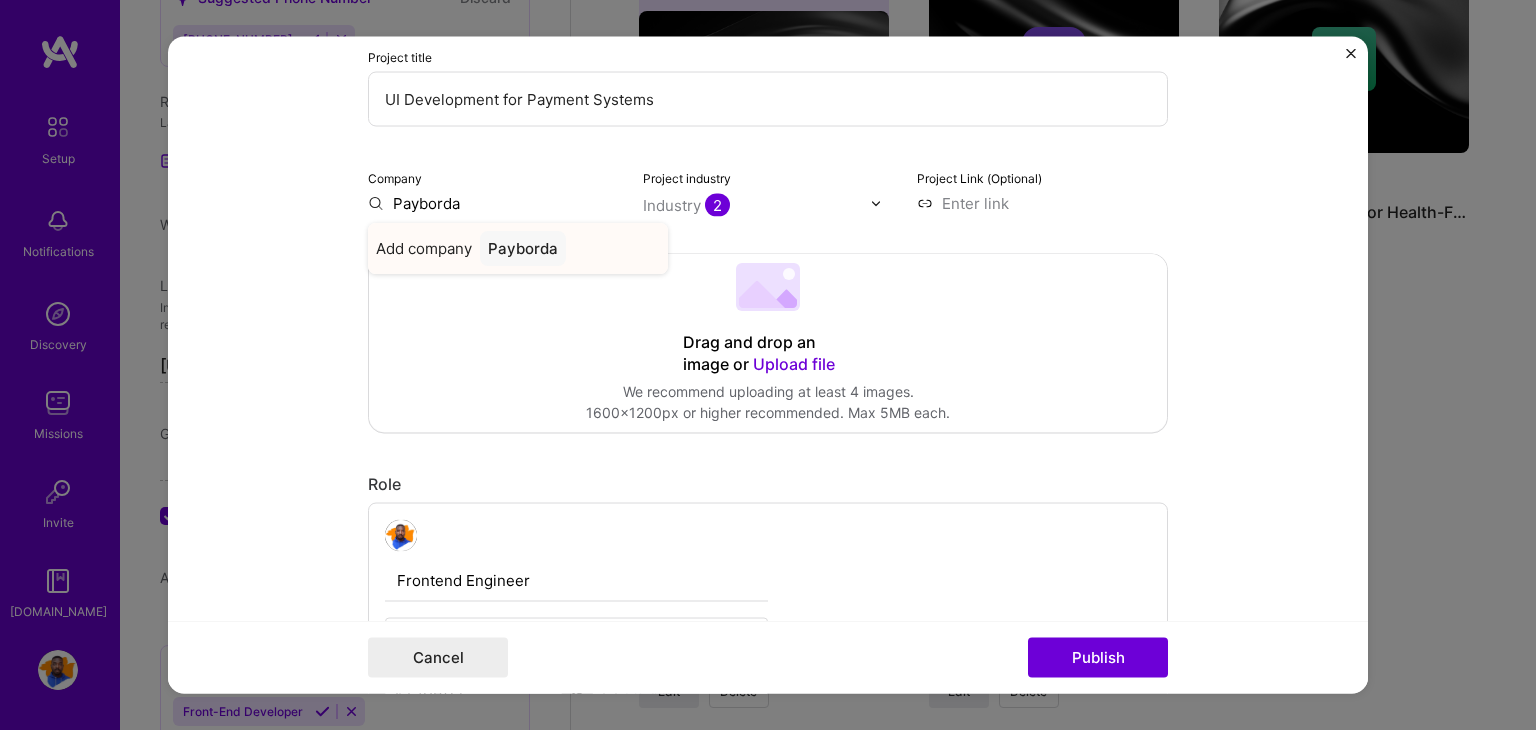 type on "Payborda" 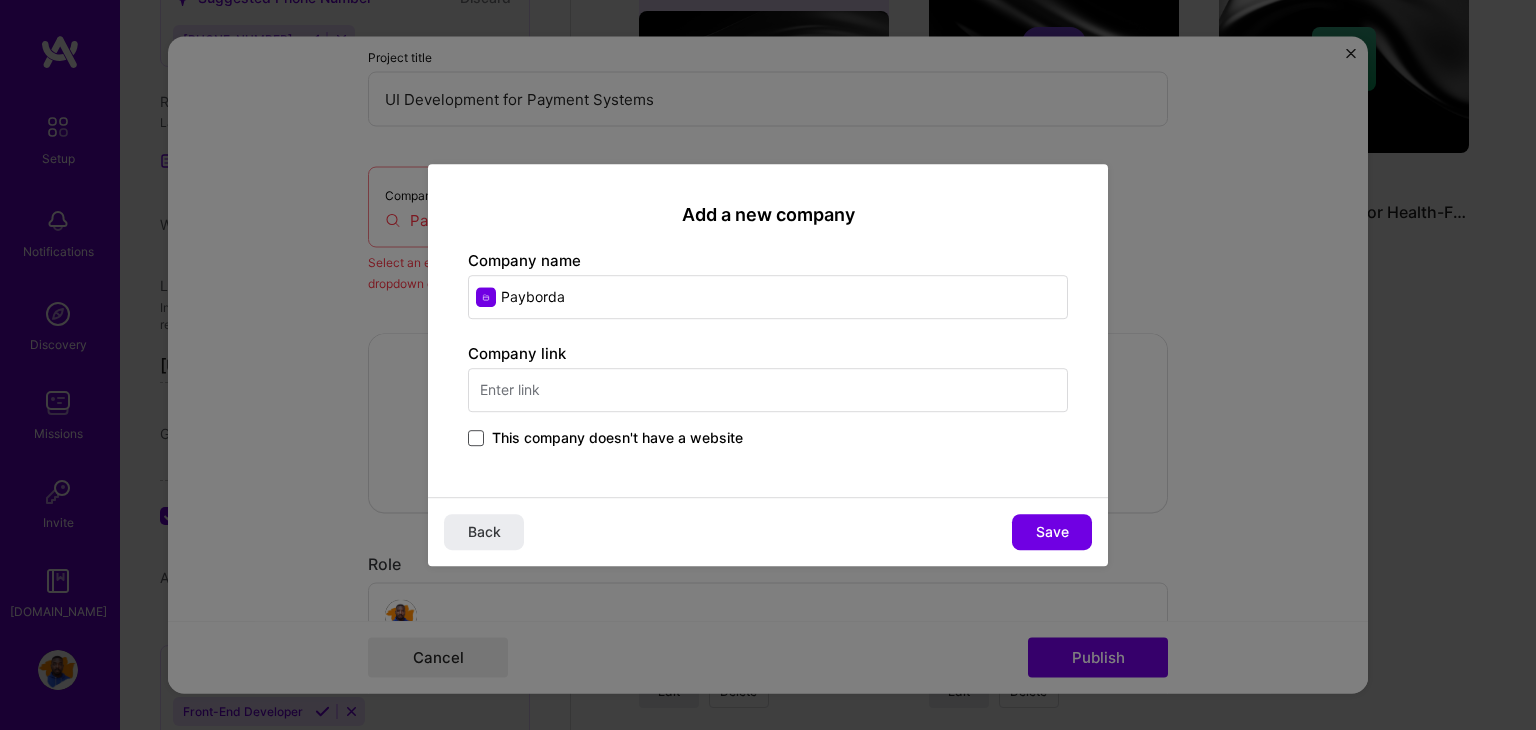 click at bounding box center [476, 438] 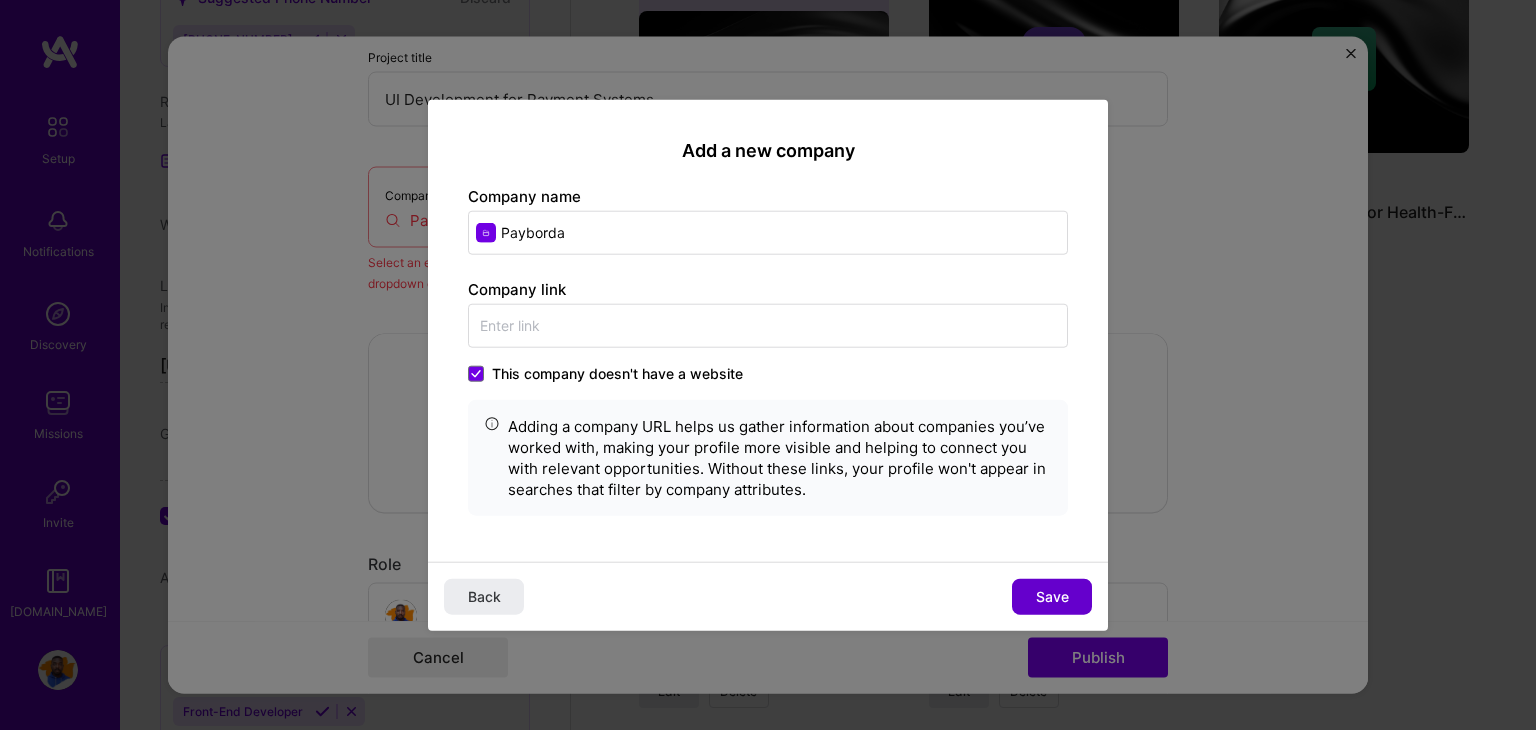 click on "Save" at bounding box center [1052, 596] 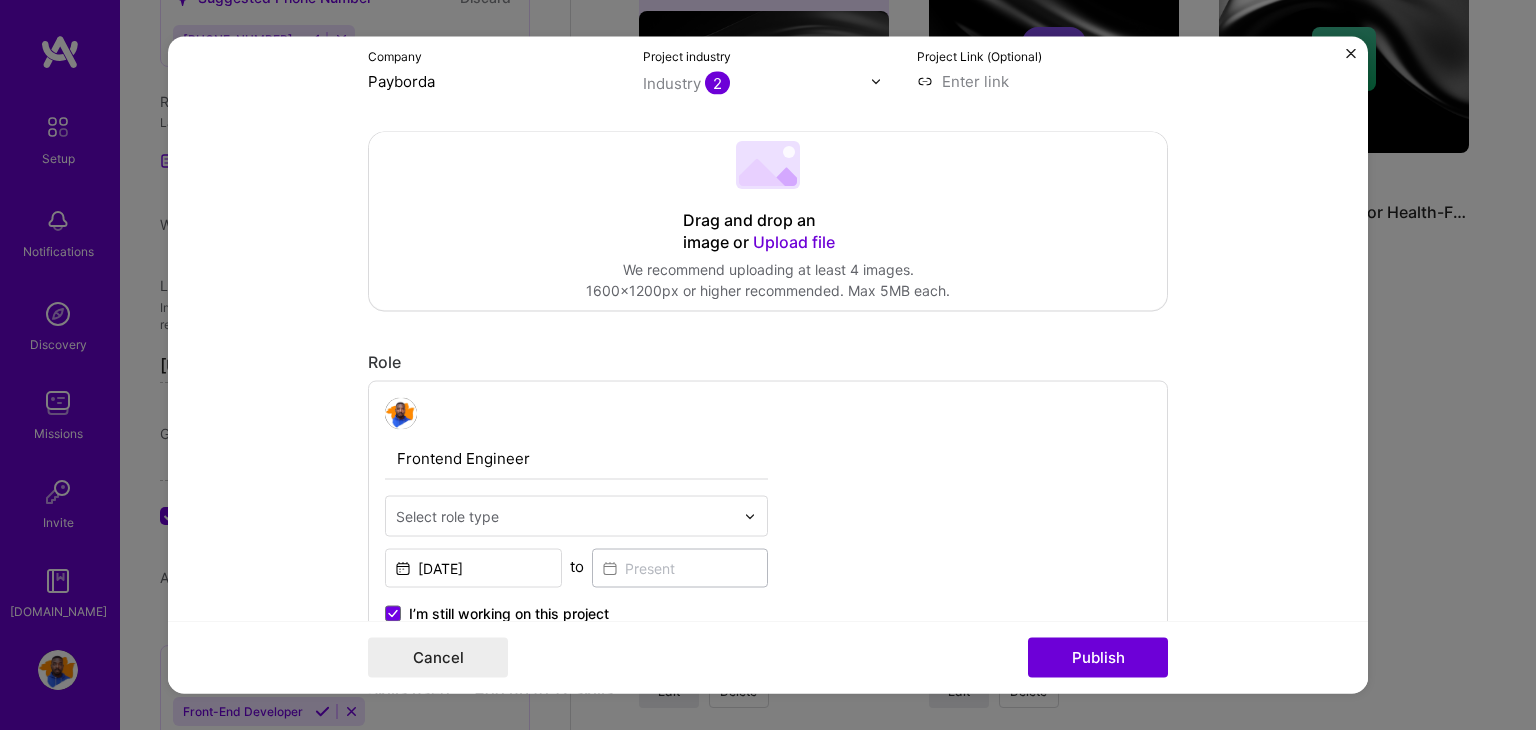 scroll, scrollTop: 358, scrollLeft: 0, axis: vertical 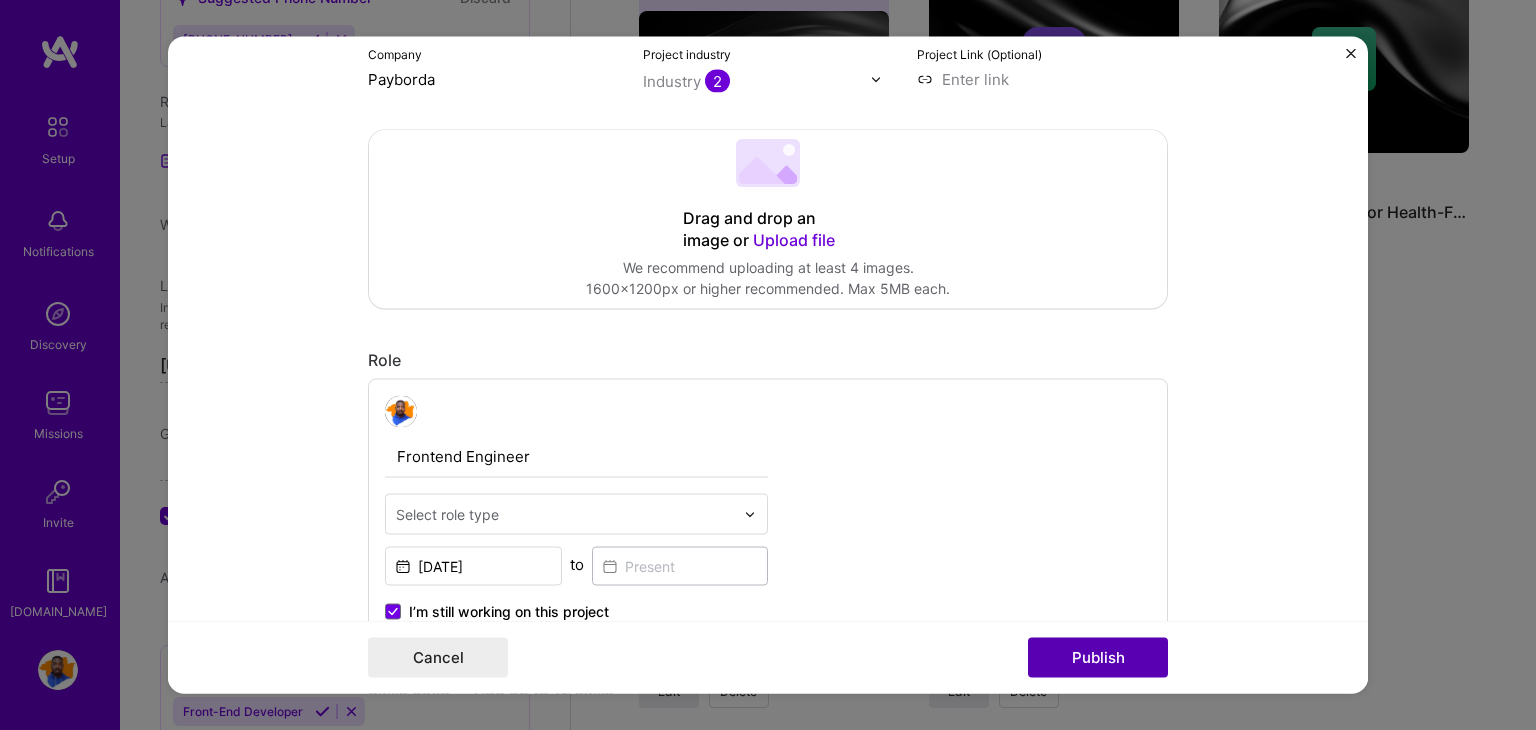 click on "Publish" at bounding box center [1098, 658] 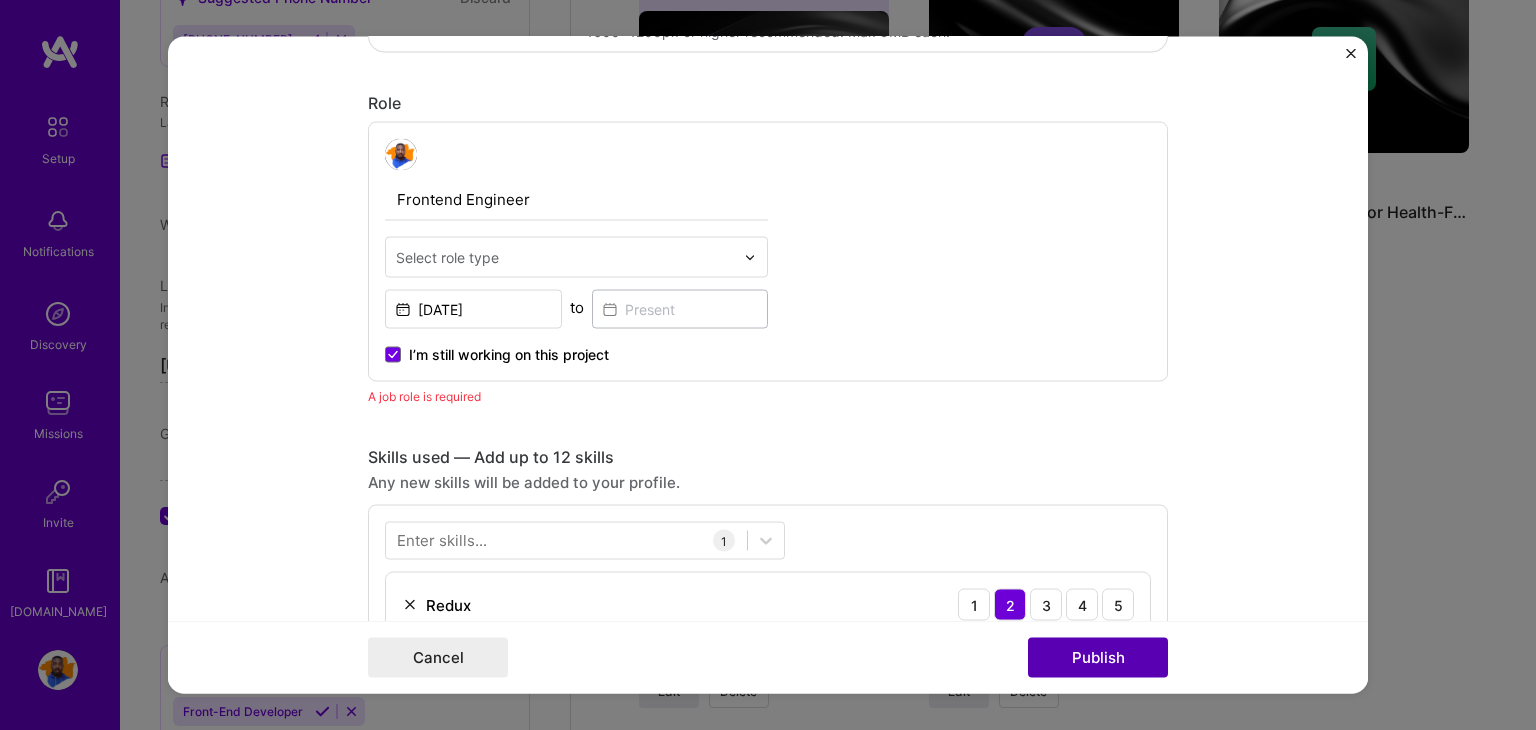 scroll, scrollTop: 670, scrollLeft: 0, axis: vertical 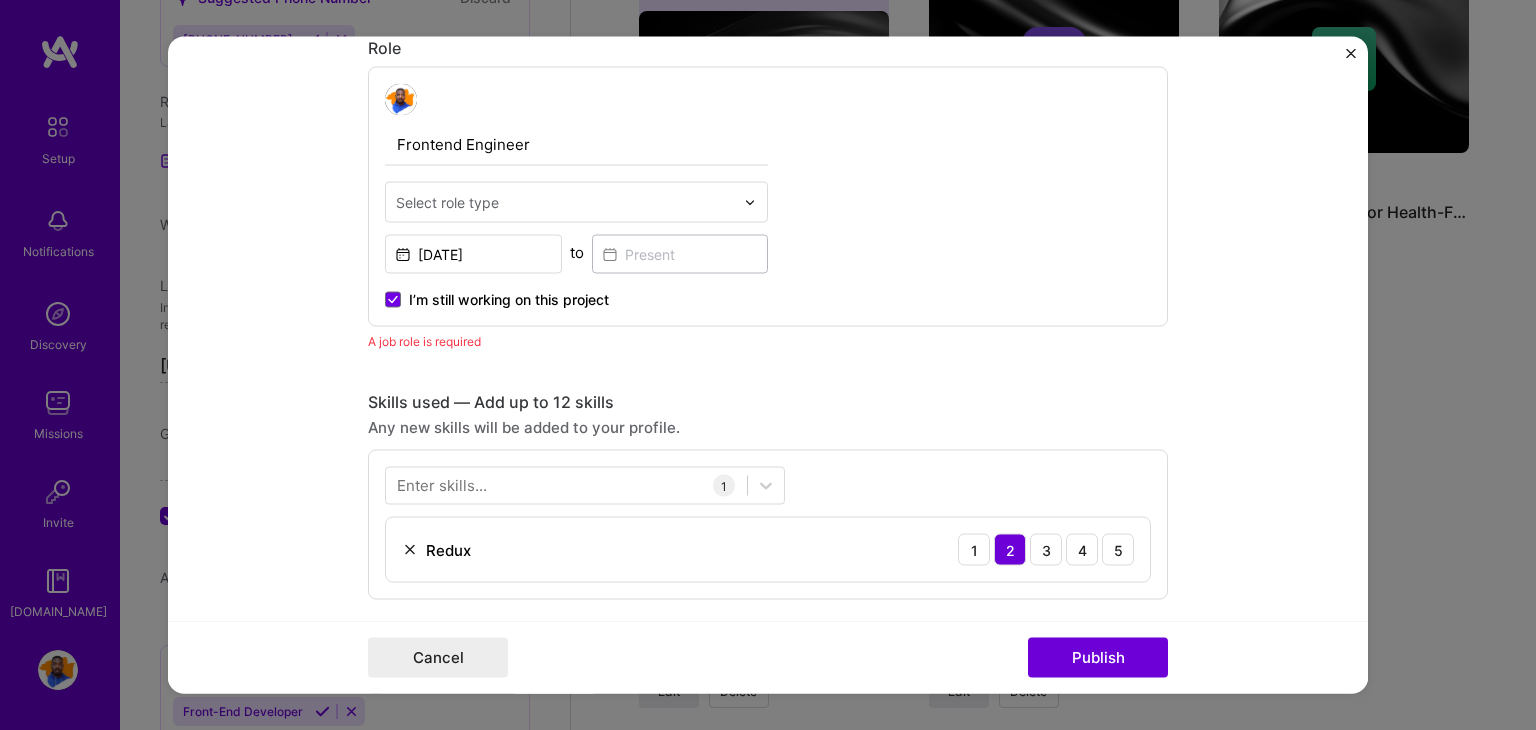 click at bounding box center (565, 202) 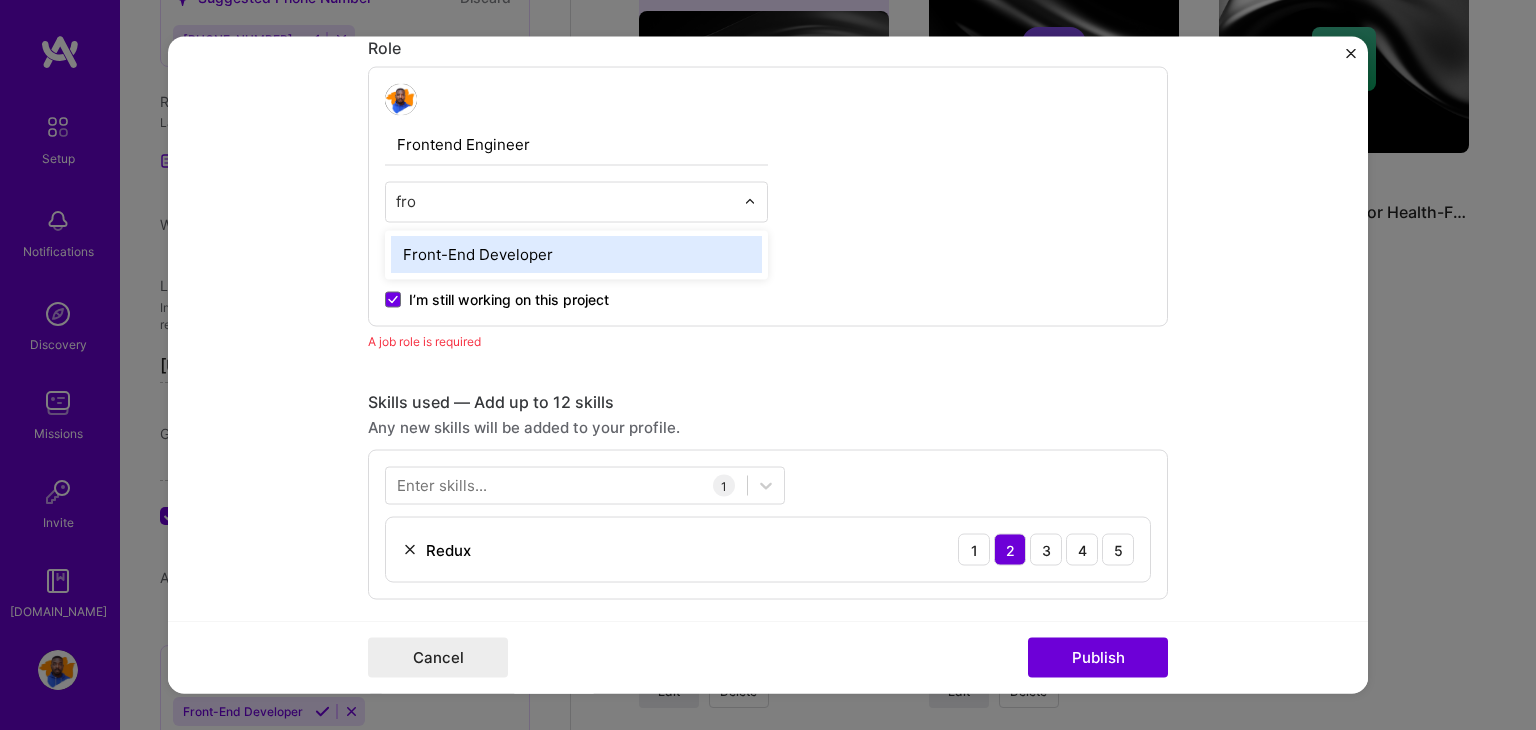 type on "fron" 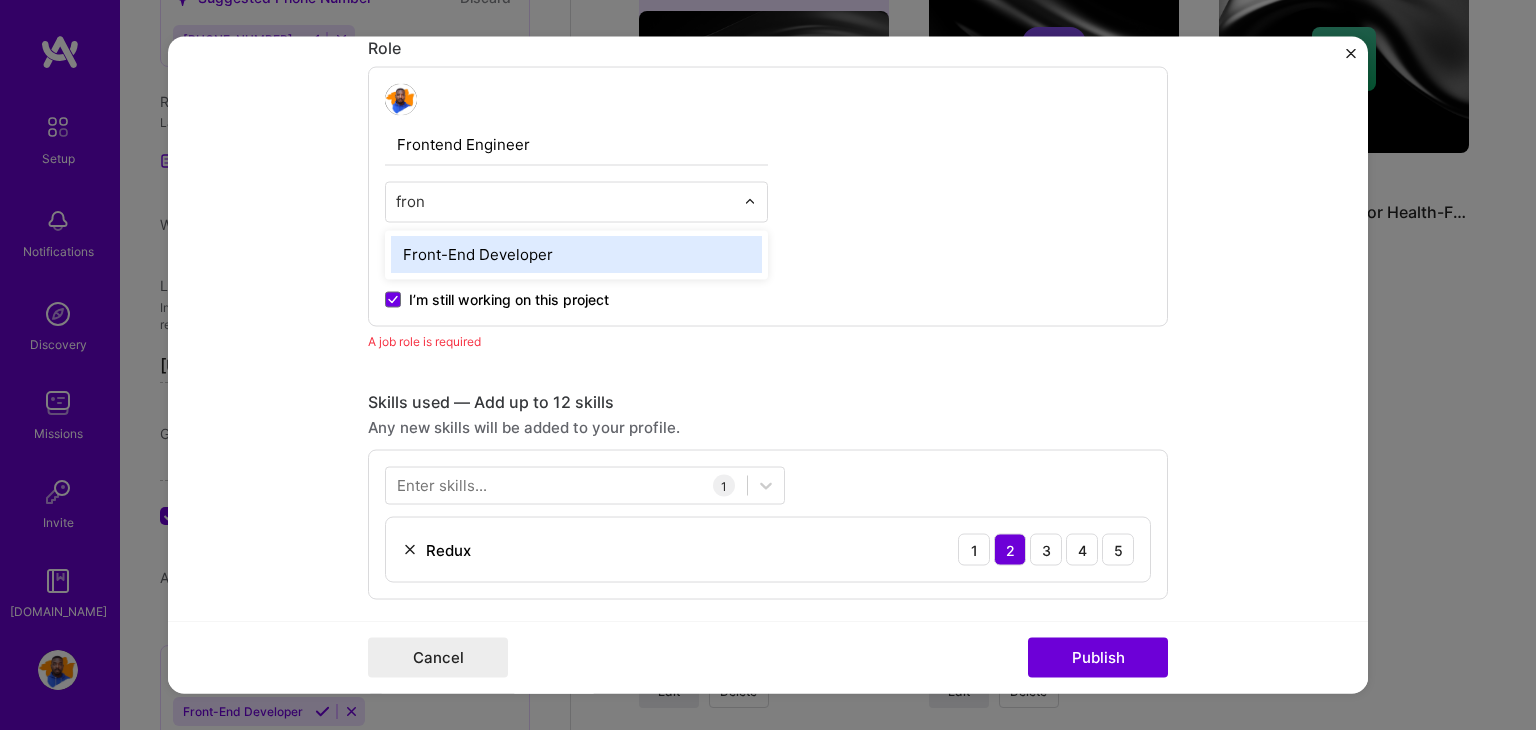 click on "Front-End Developer" at bounding box center (576, 255) 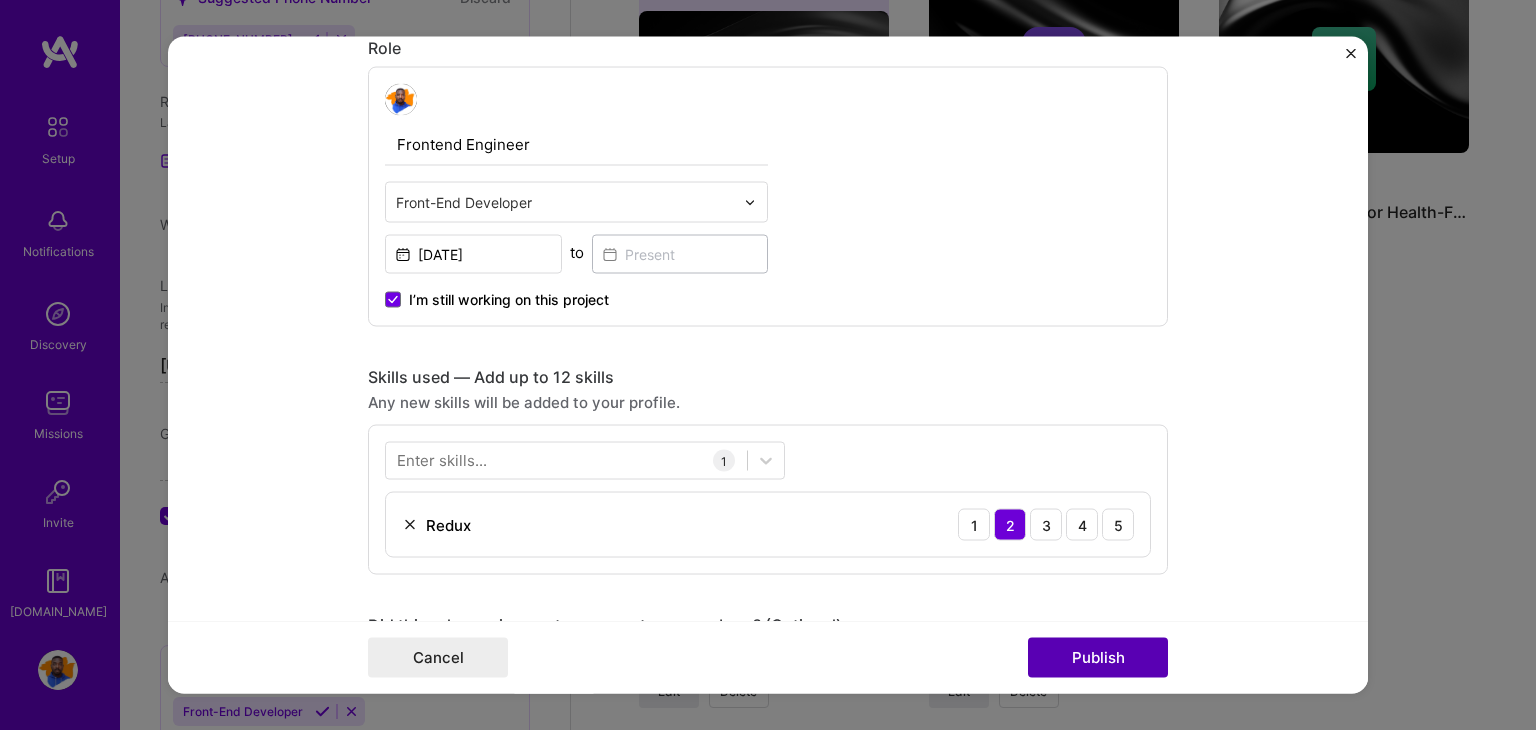 click on "Publish" at bounding box center [1098, 658] 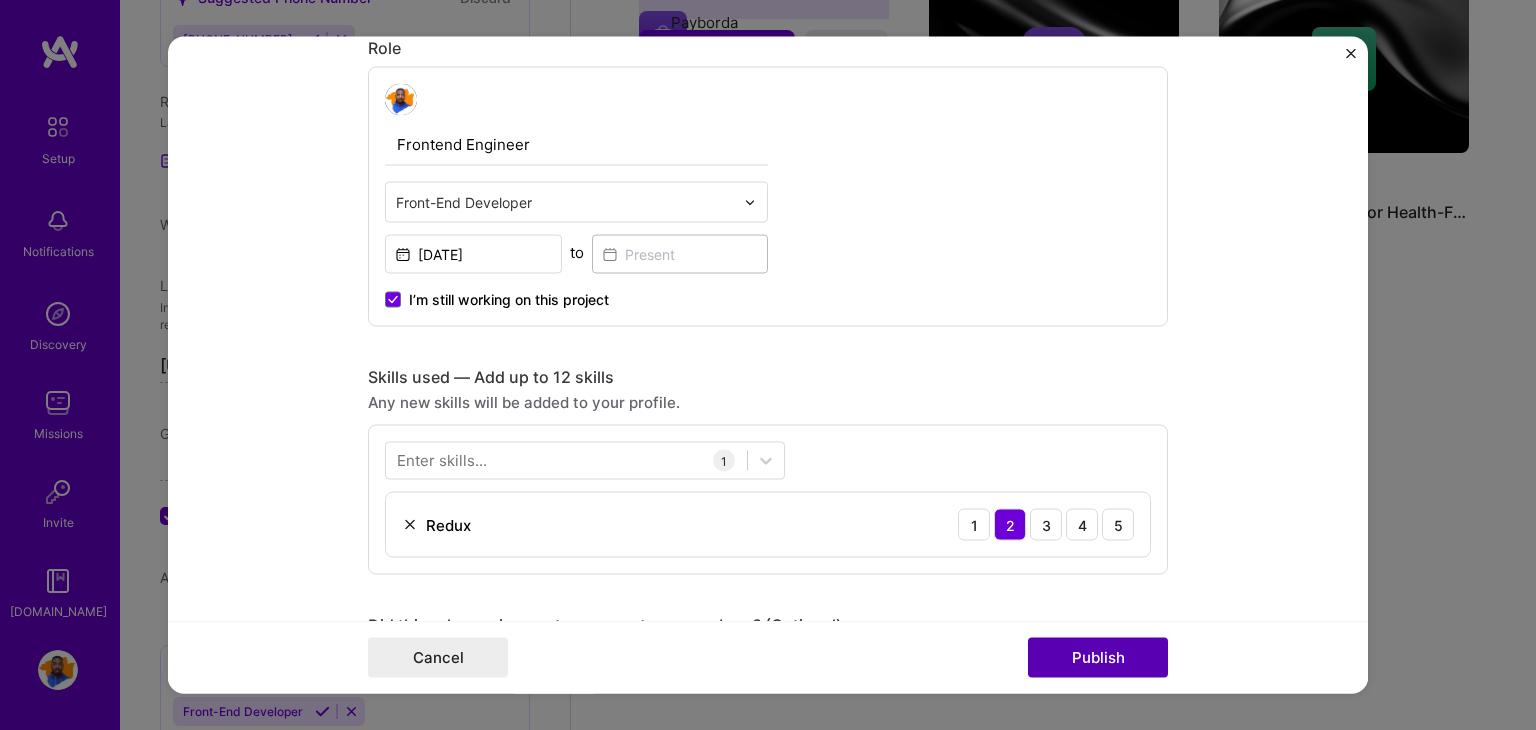 type 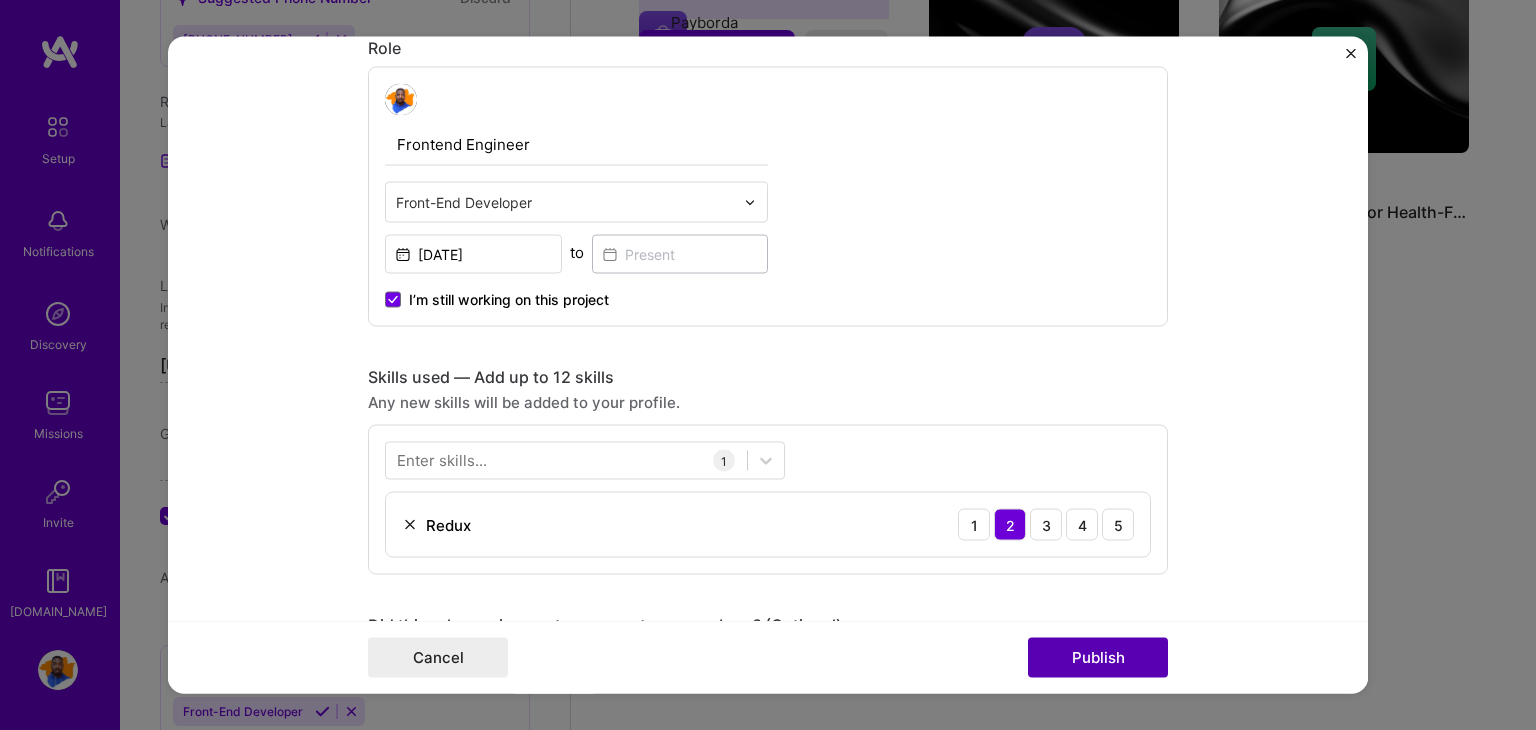 type 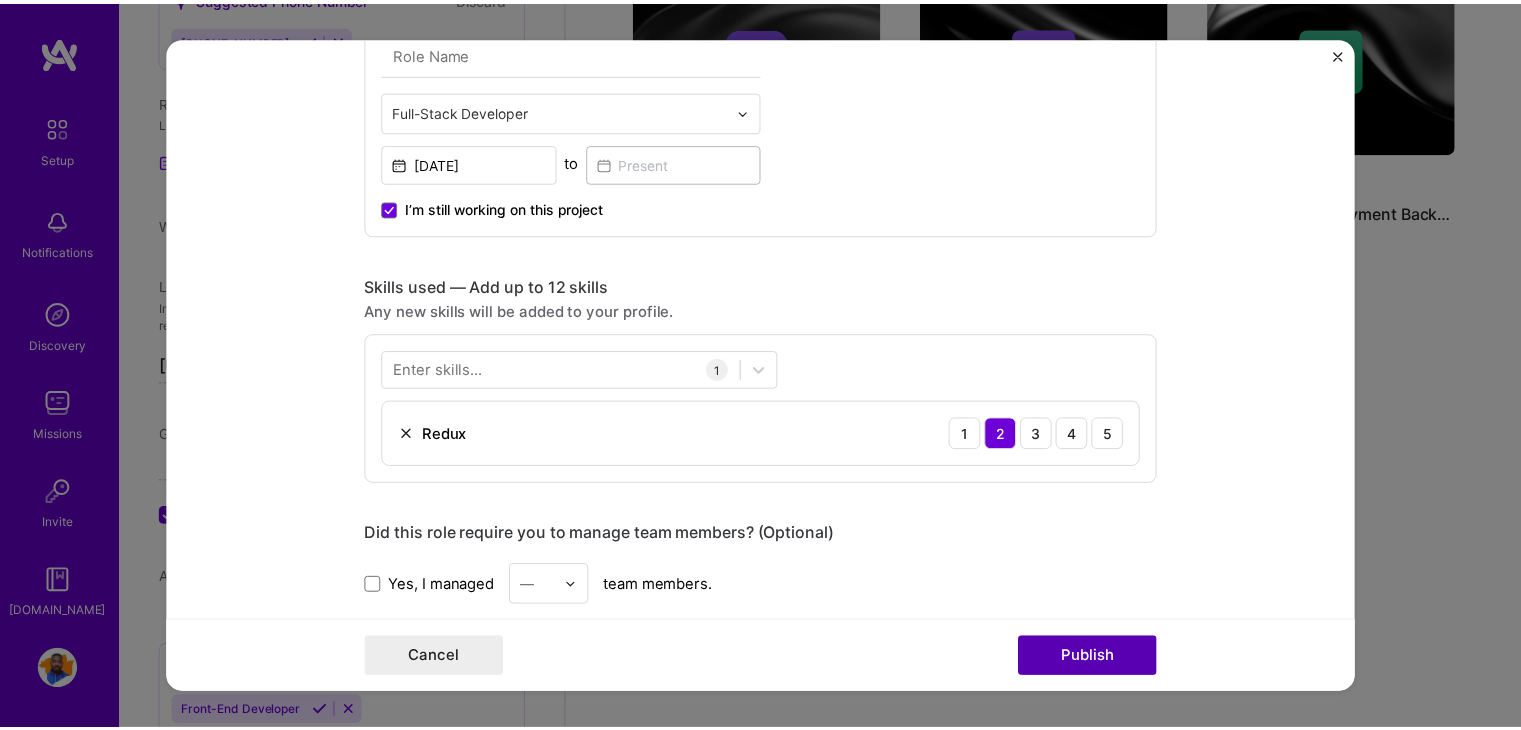 scroll, scrollTop: 579, scrollLeft: 0, axis: vertical 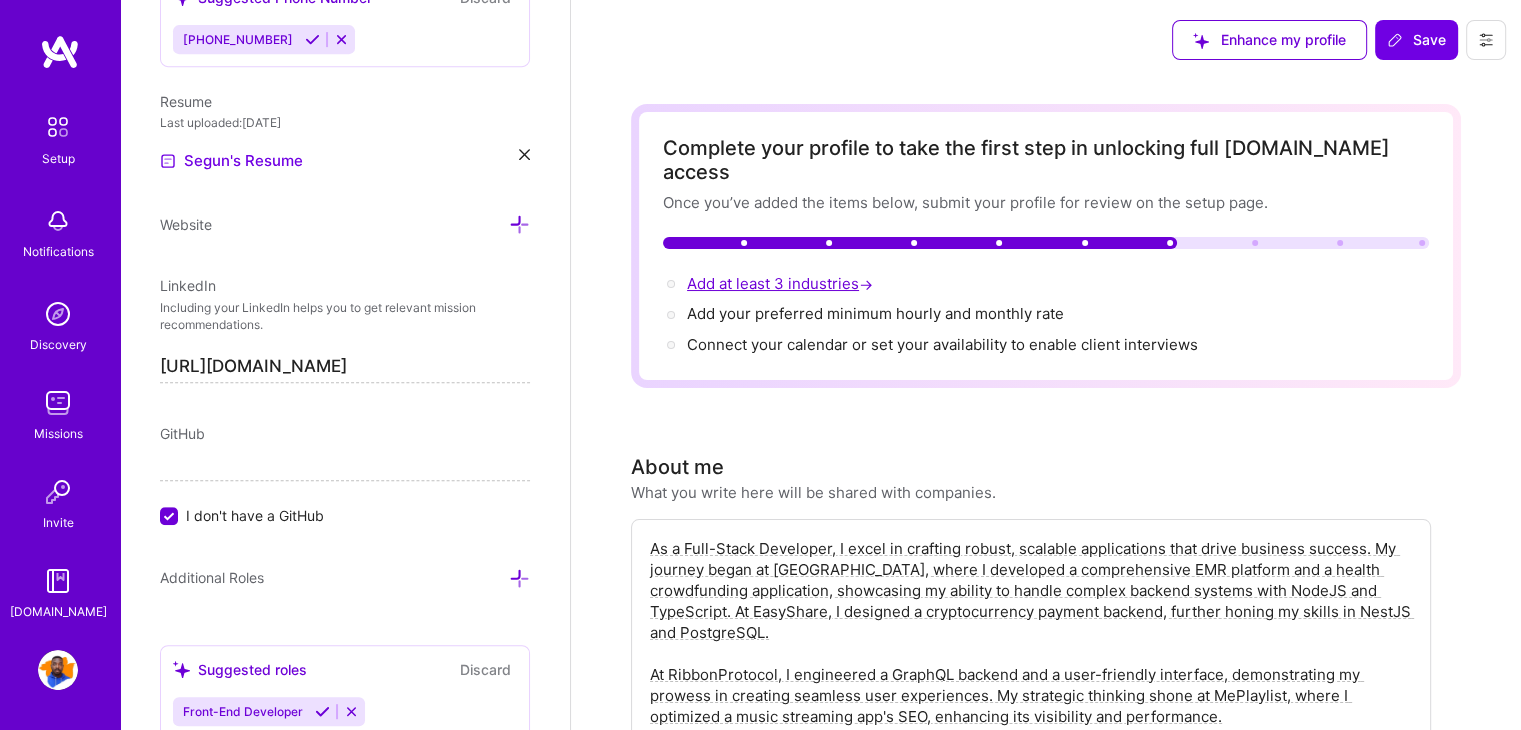 click on "Add at least 3 industries  →" at bounding box center (782, 283) 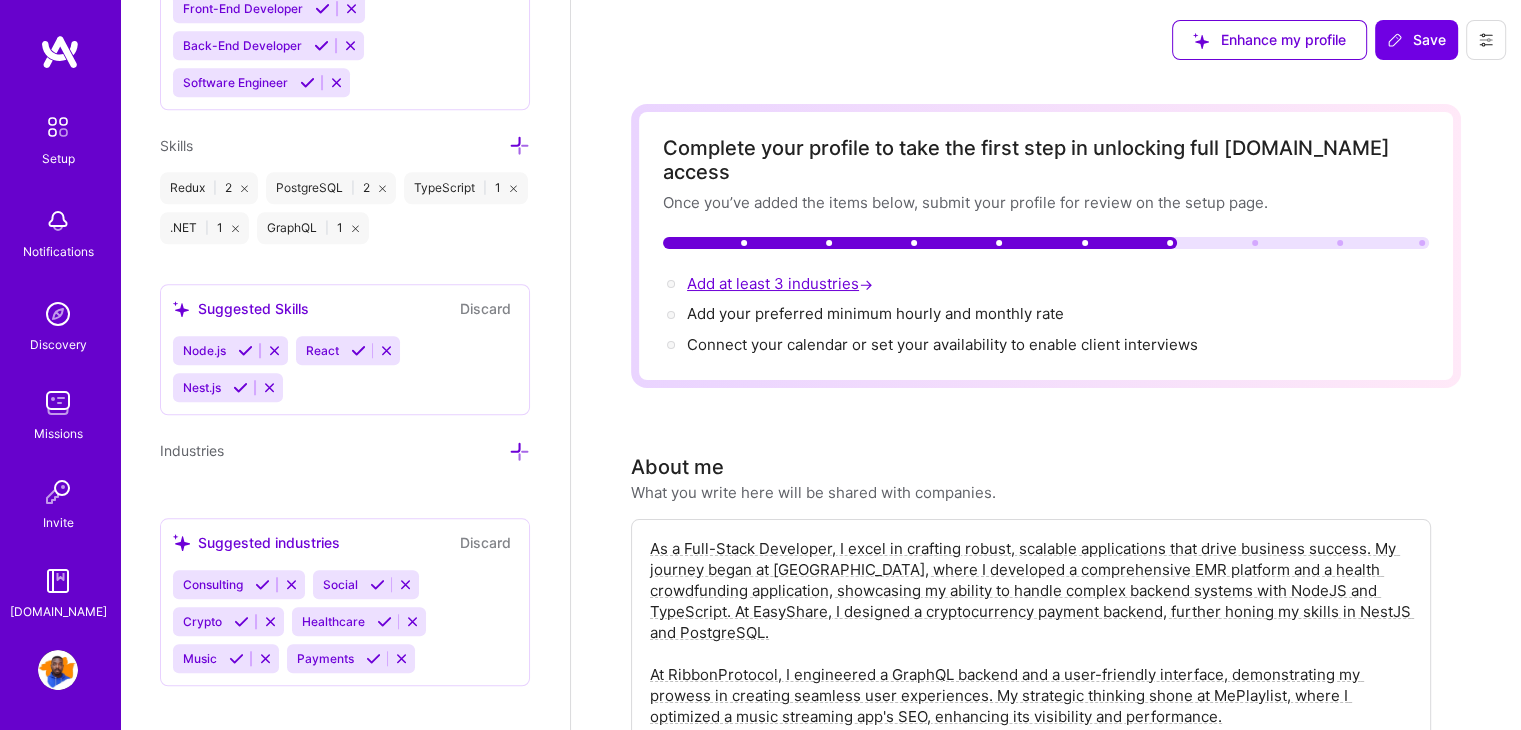 scroll, scrollTop: 1639, scrollLeft: 0, axis: vertical 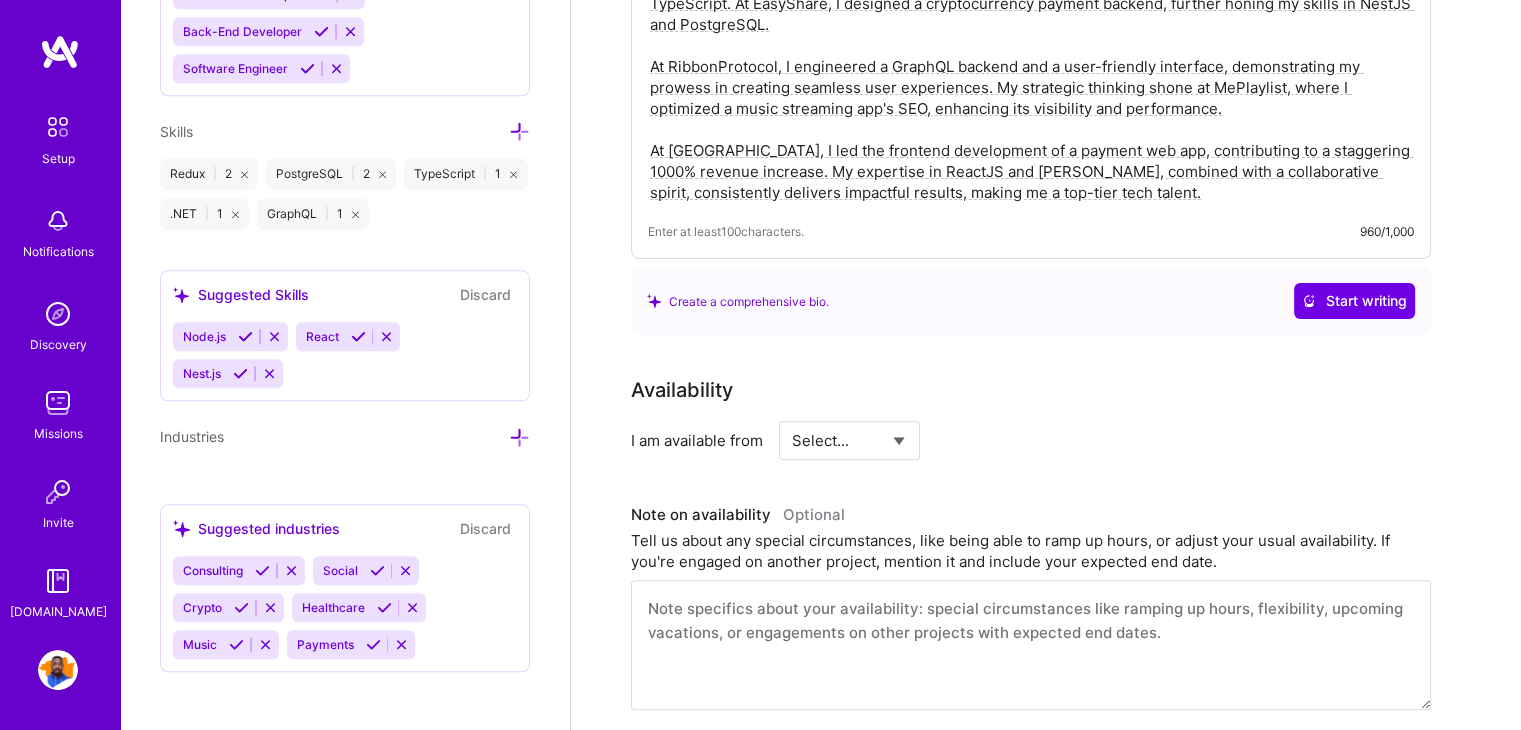 click on "Select... Right Now Future Date Not Available" at bounding box center [849, 440] 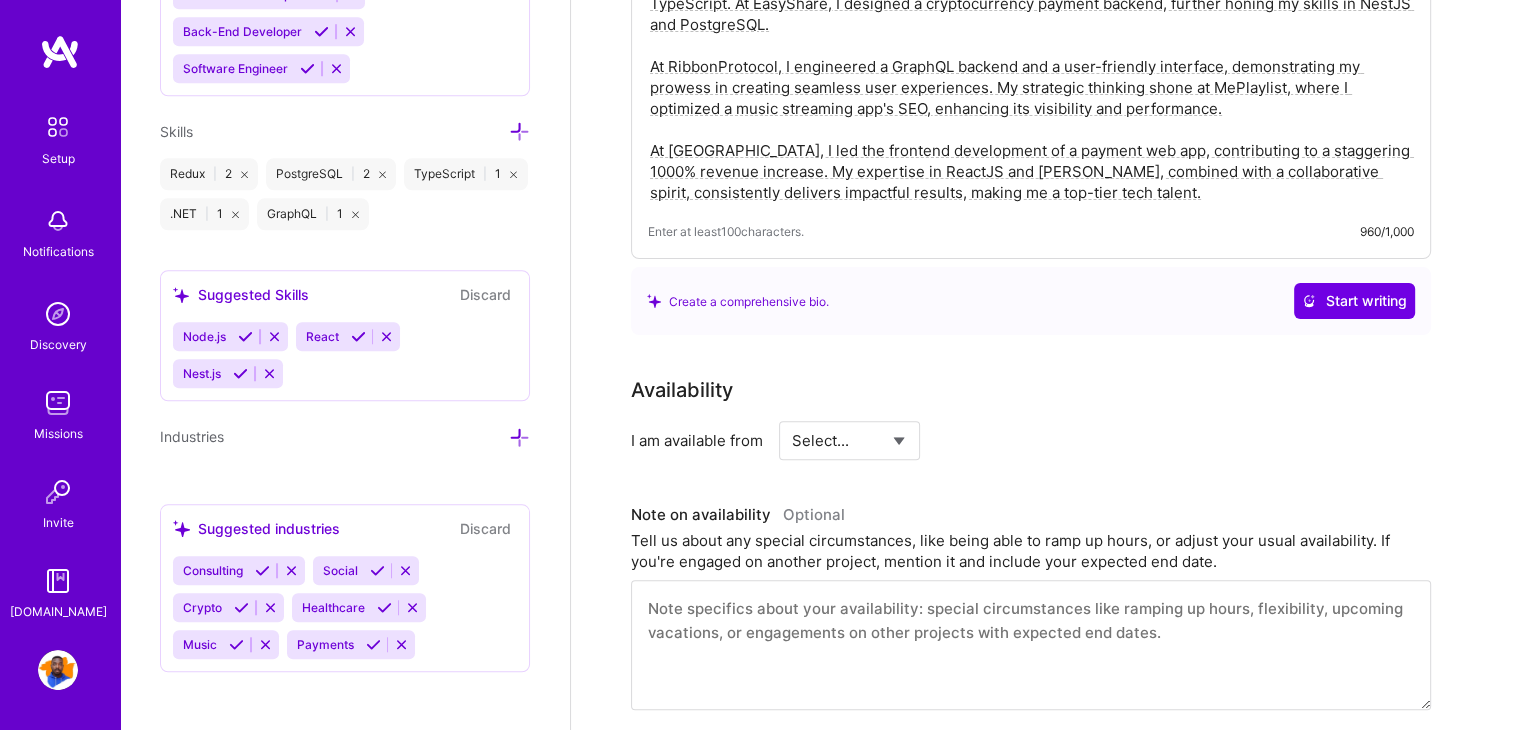 select on "Right Now" 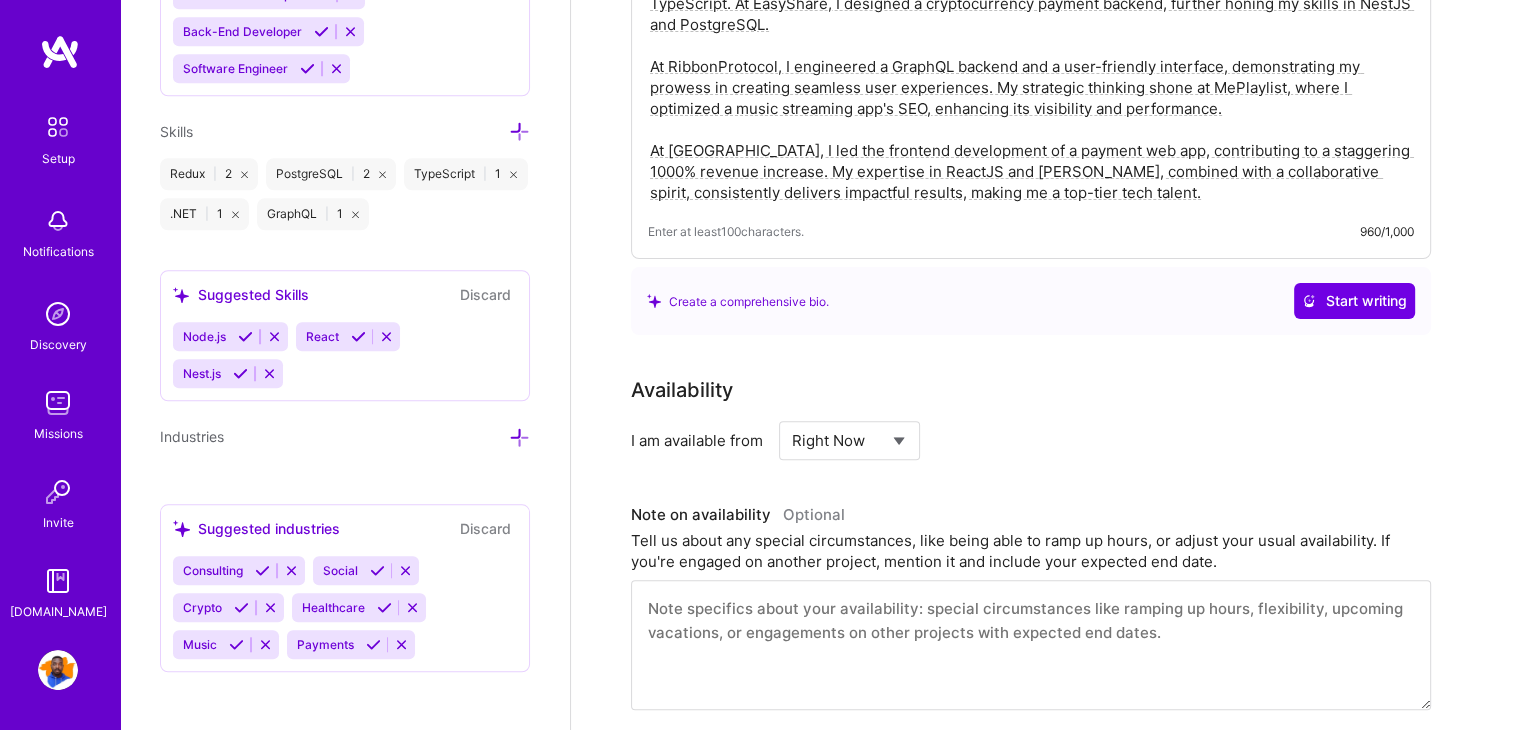 click on "Select... Right Now Future Date Not Available" at bounding box center [849, 440] 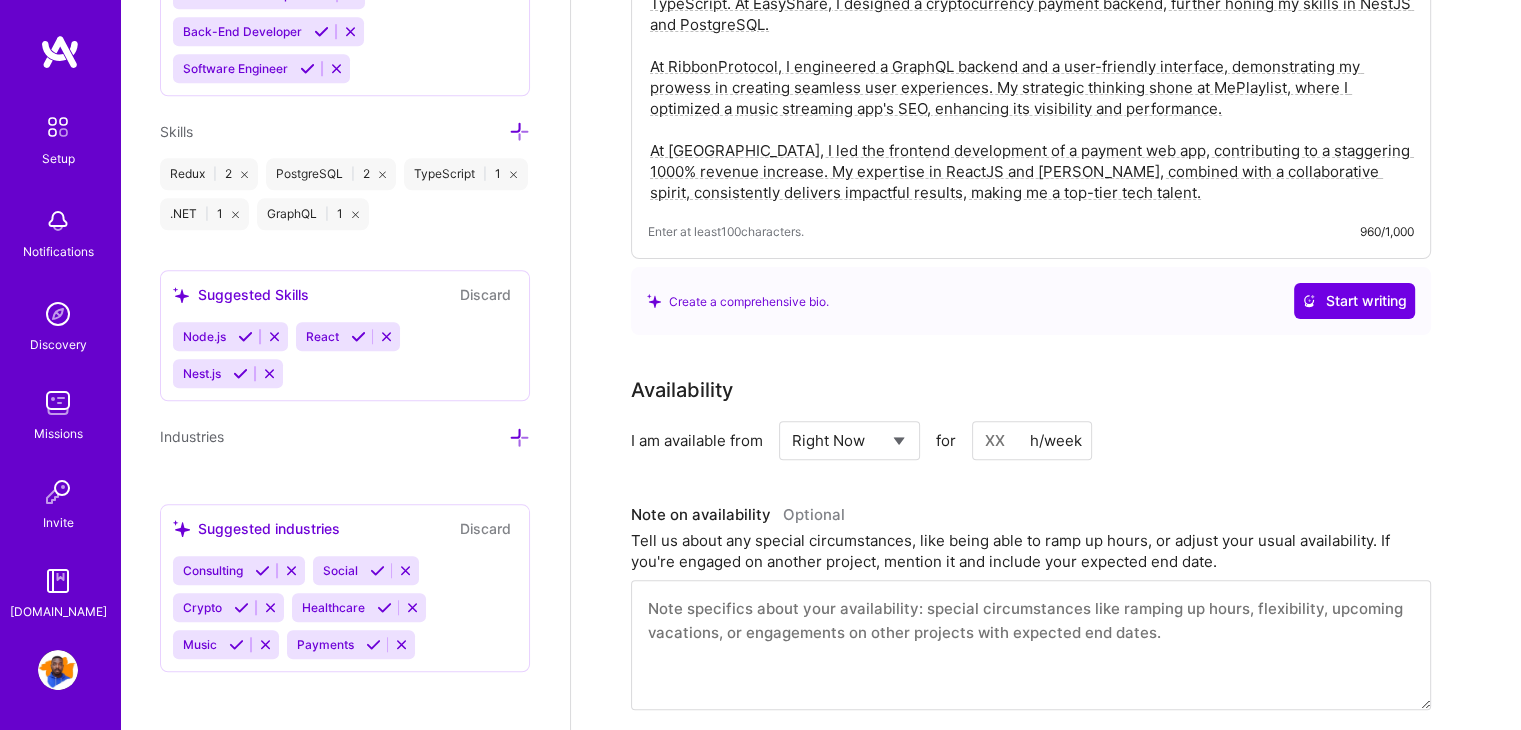 click at bounding box center (1032, 440) 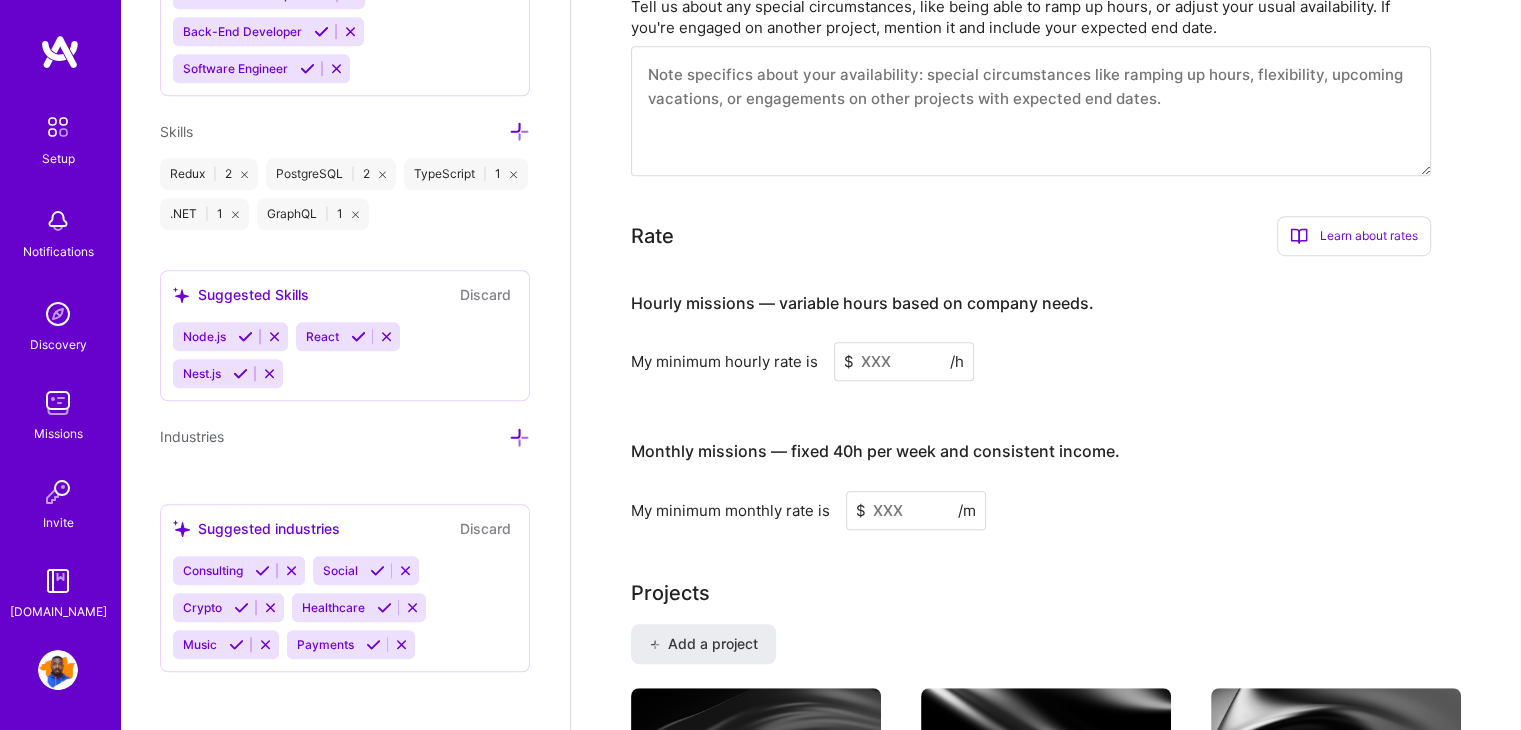 scroll, scrollTop: 1143, scrollLeft: 0, axis: vertical 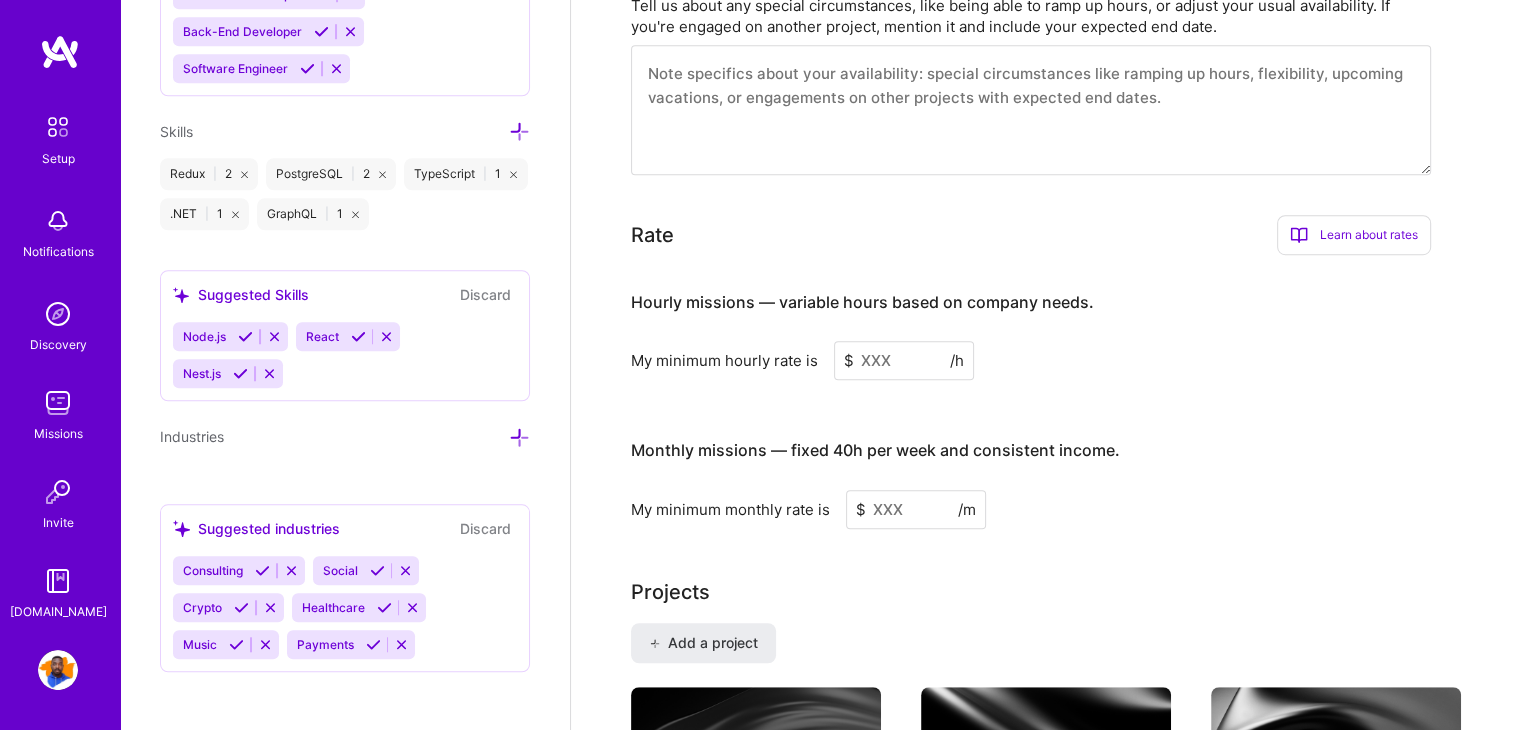 type on "4" 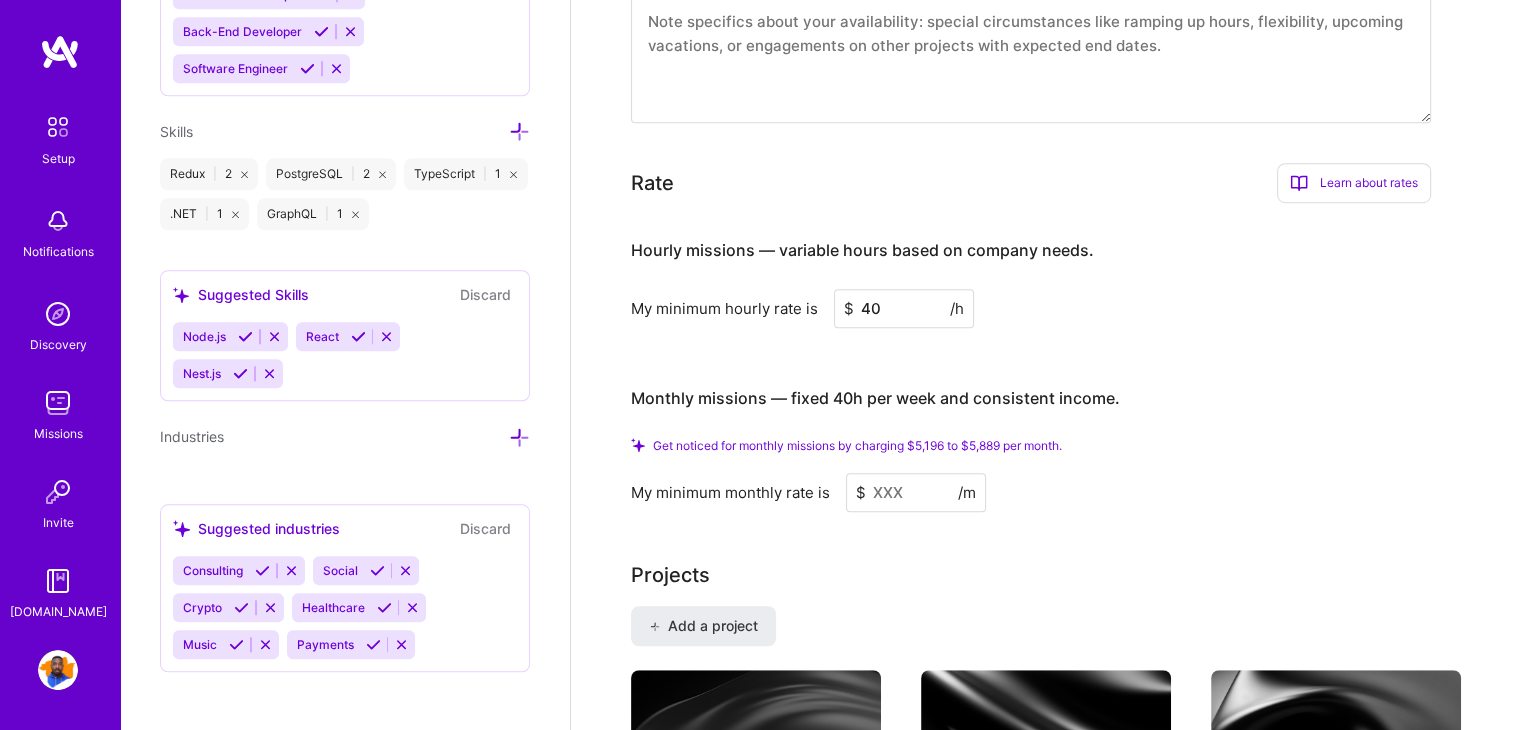 scroll, scrollTop: 1198, scrollLeft: 0, axis: vertical 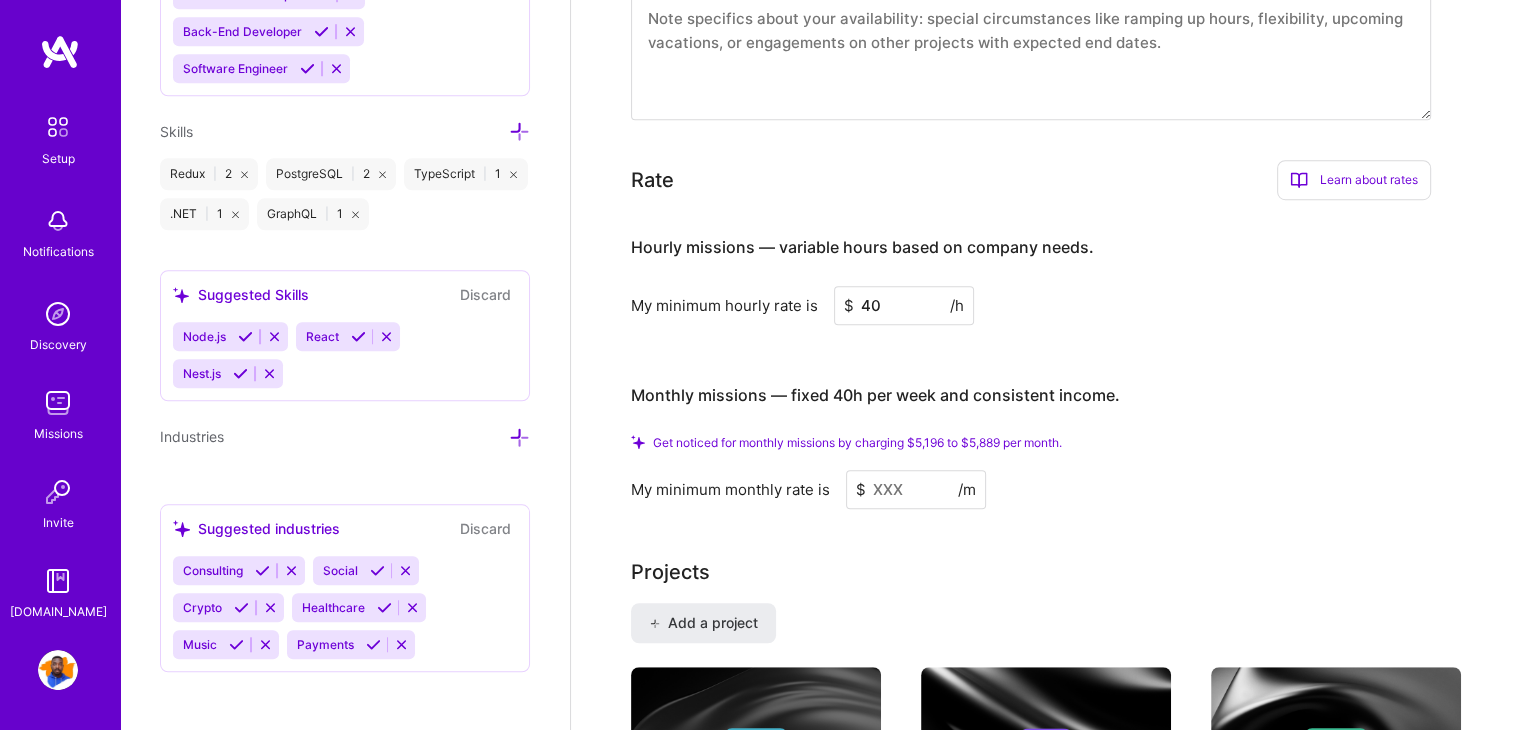 type on "40" 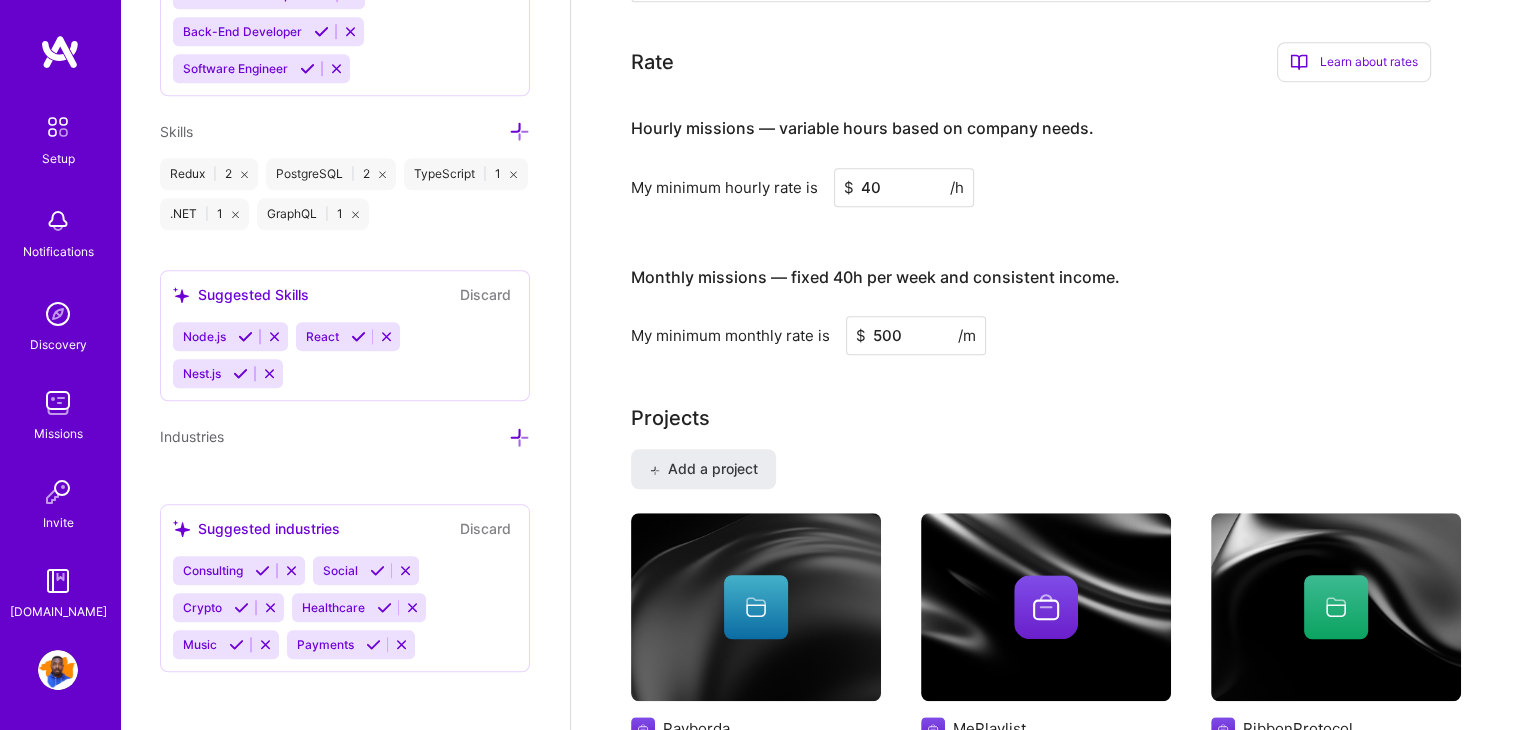 scroll, scrollTop: 1287, scrollLeft: 0, axis: vertical 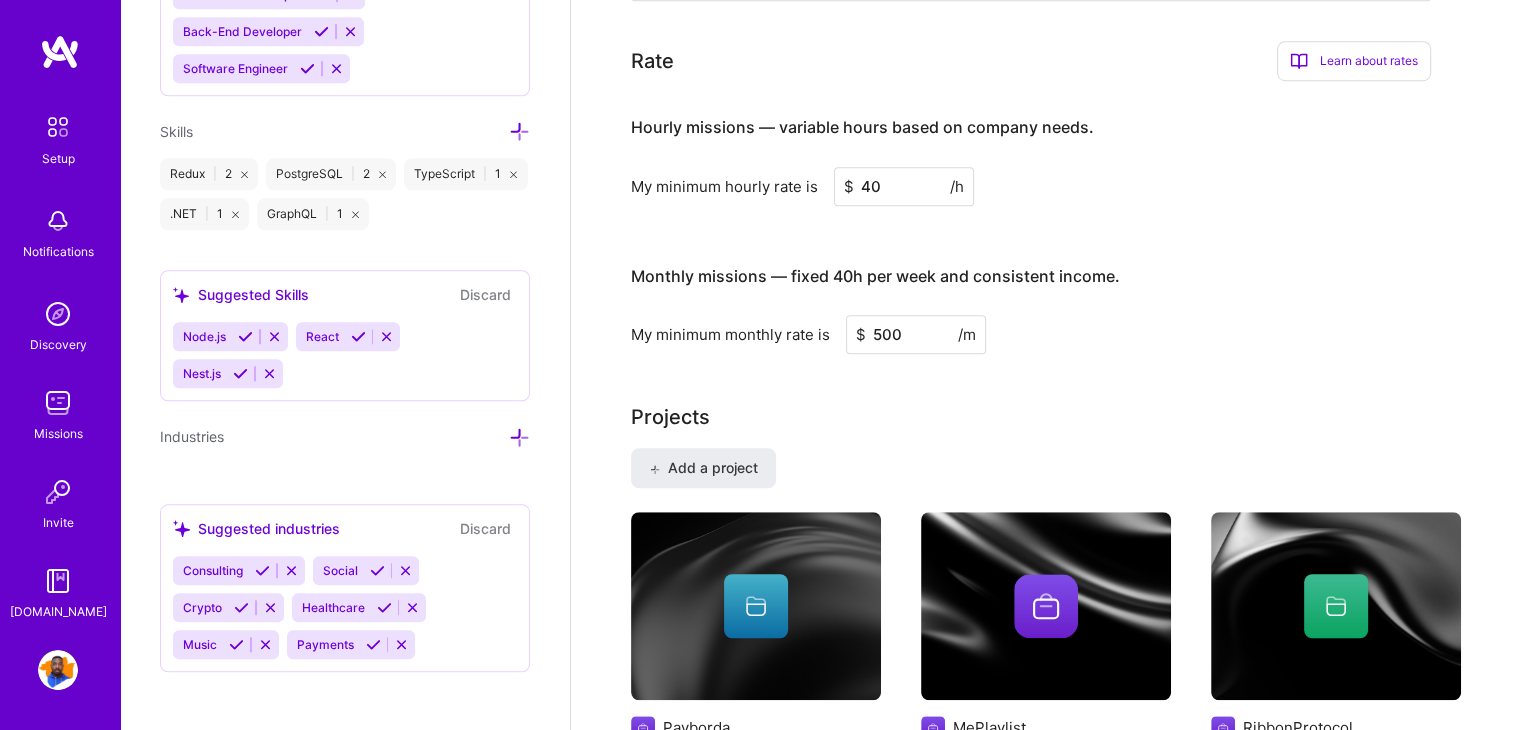 type on "500" 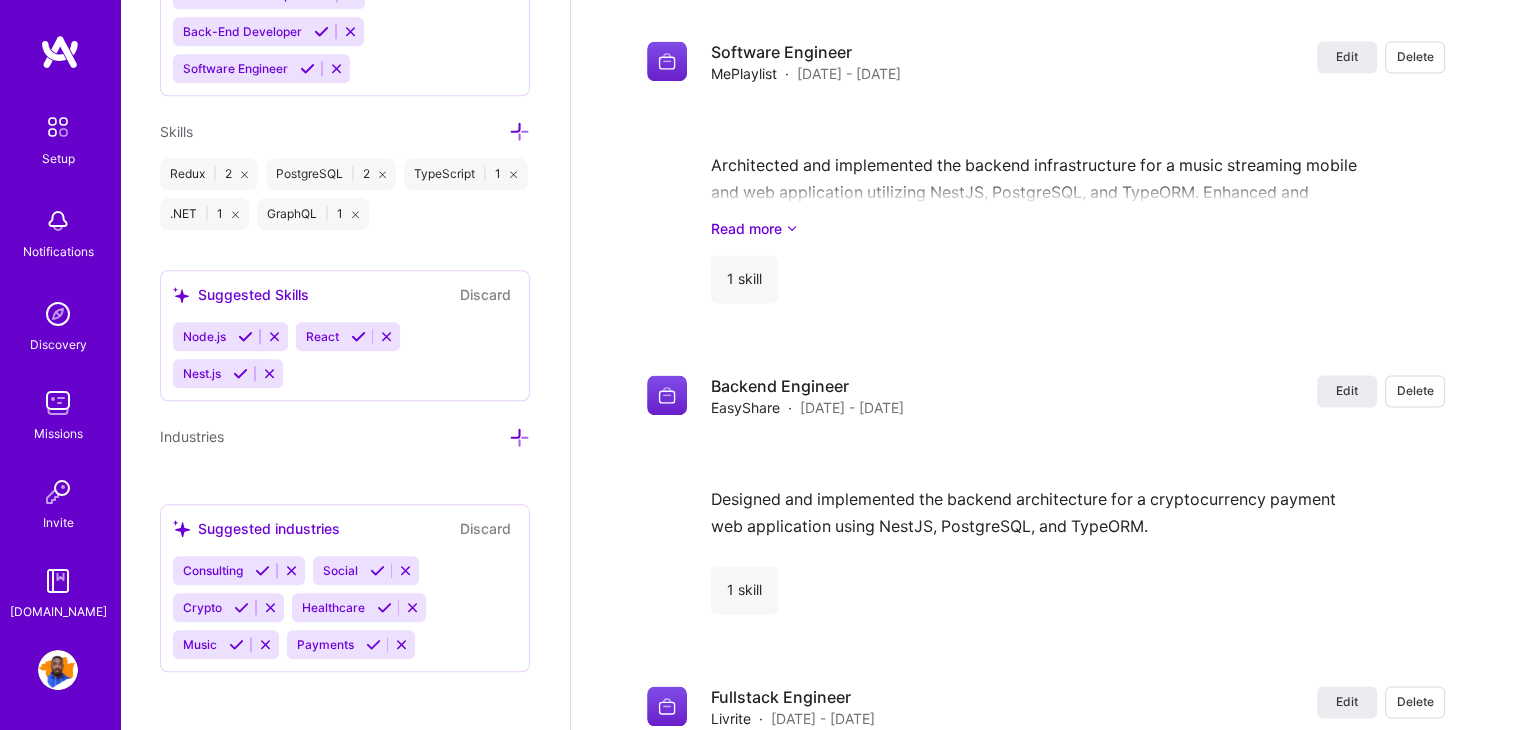 scroll, scrollTop: 3250, scrollLeft: 0, axis: vertical 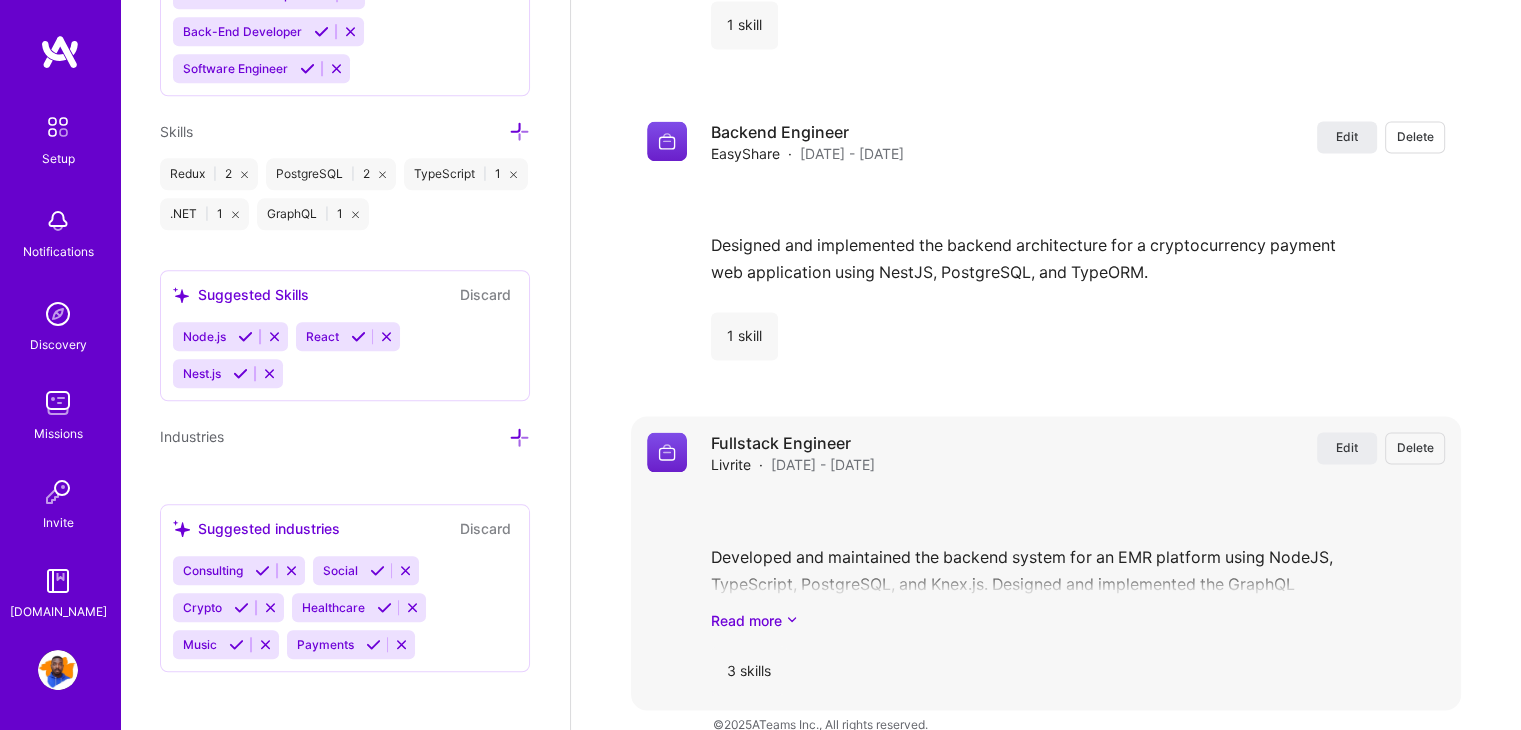 click on "3   skills" at bounding box center (749, 670) 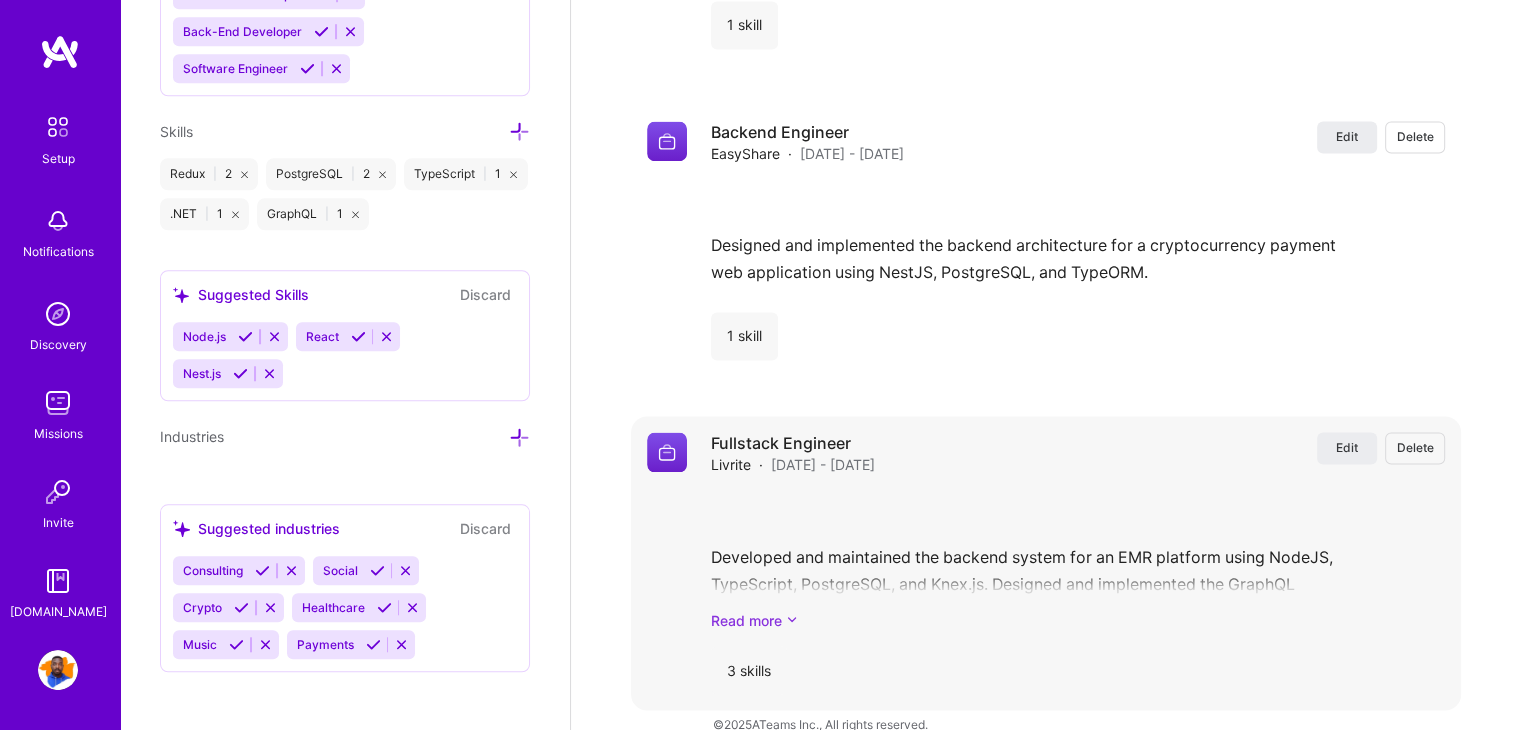 click on "Read more" at bounding box center (1078, 619) 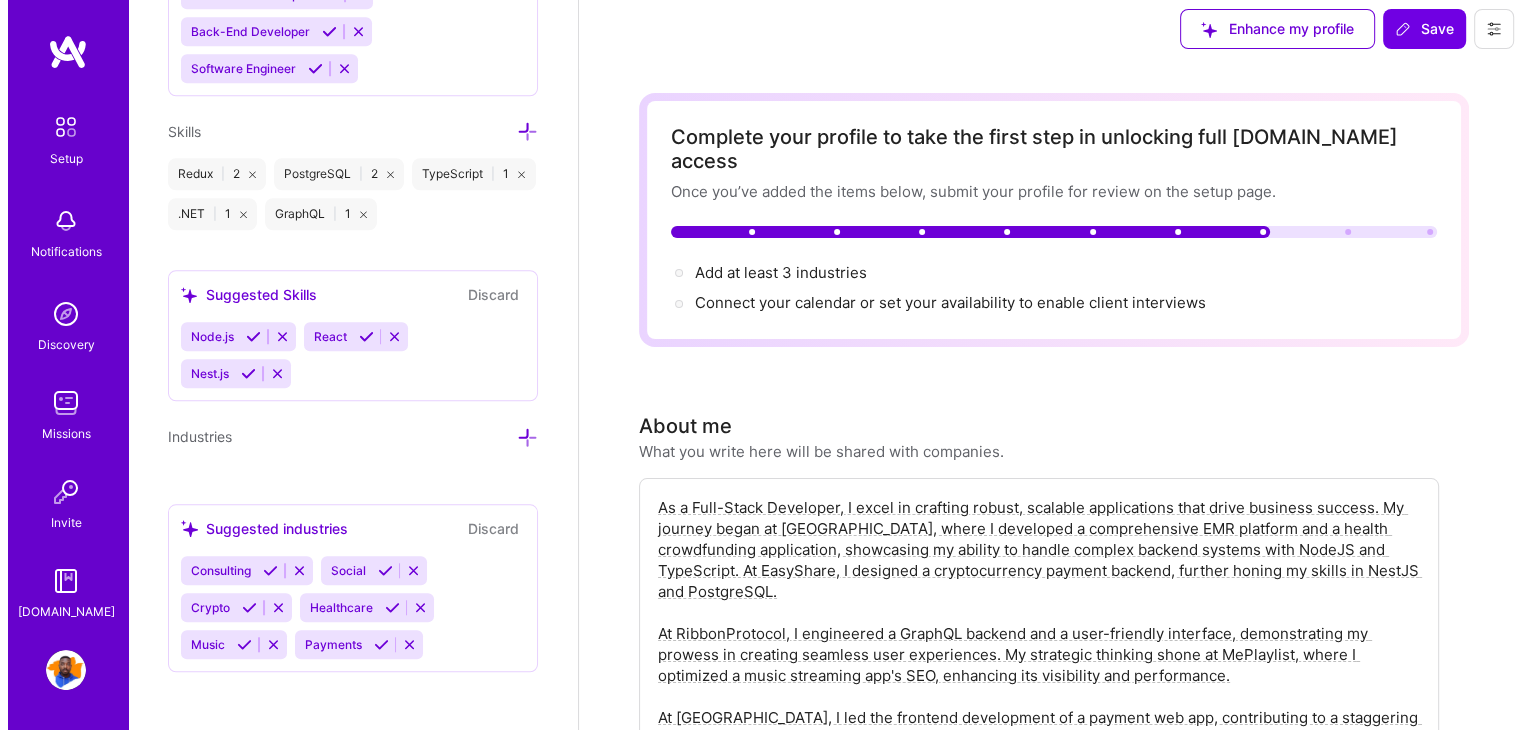 scroll, scrollTop: 0, scrollLeft: 0, axis: both 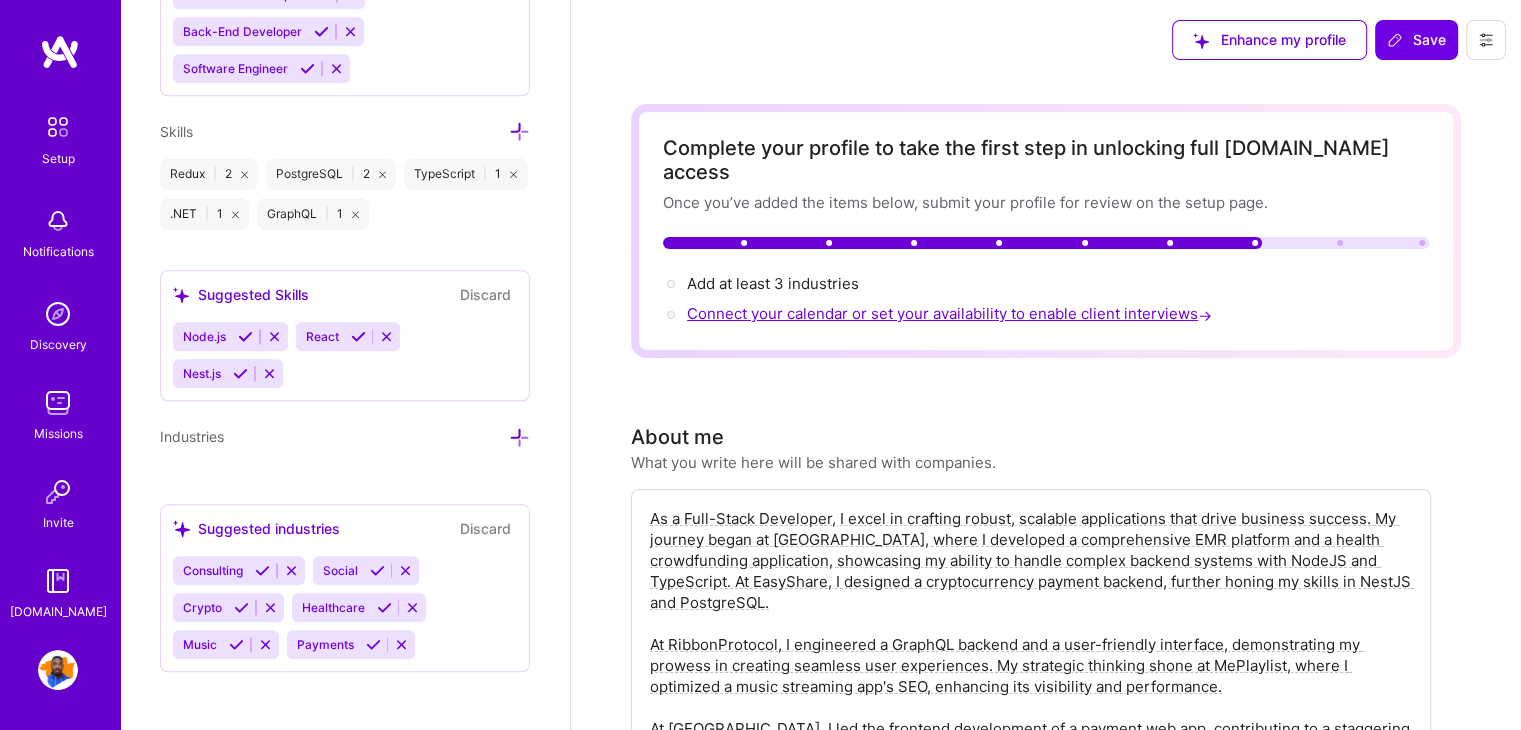 click on "Connect your calendar or set your availability to enable client interviews  →" at bounding box center [951, 313] 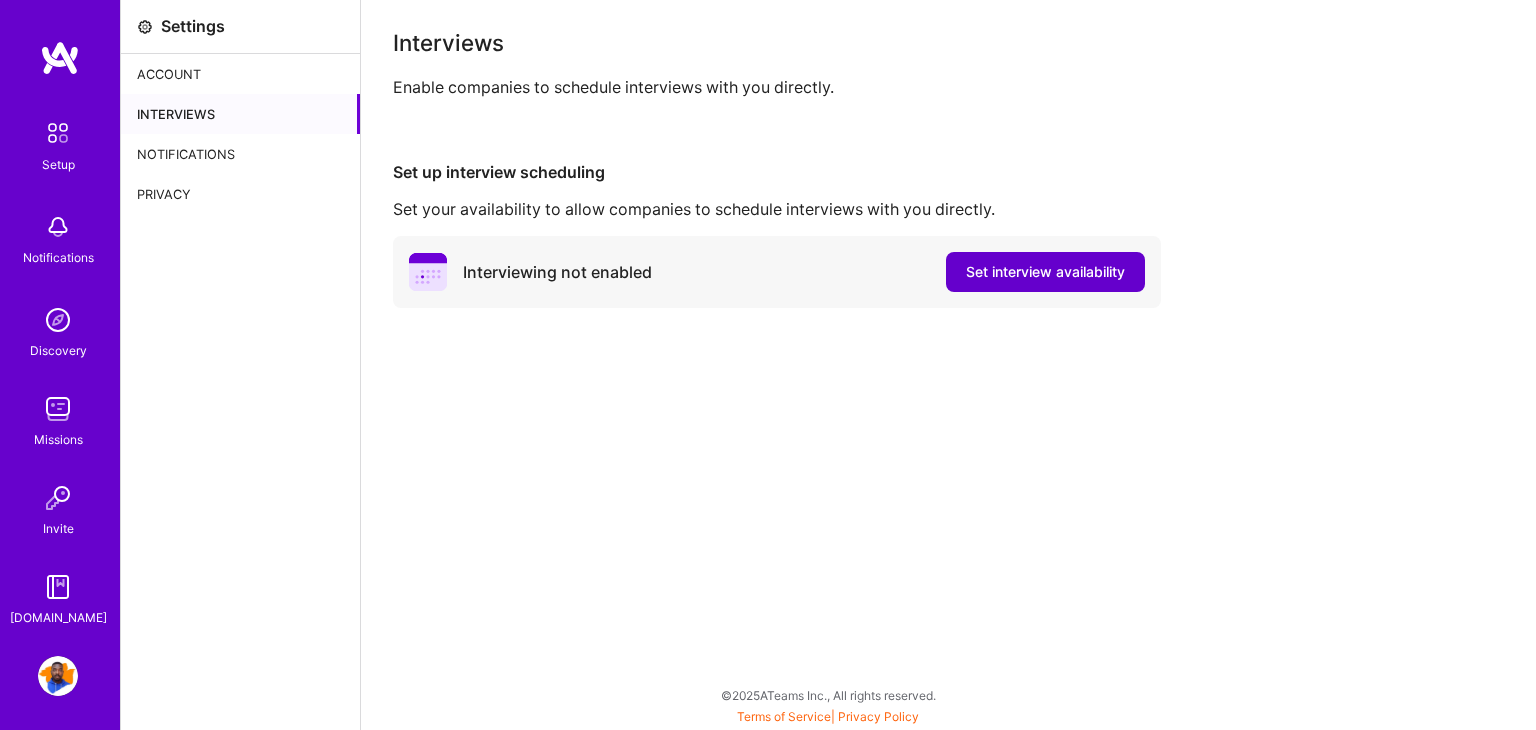 click on "Set interview availability" at bounding box center (1045, 272) 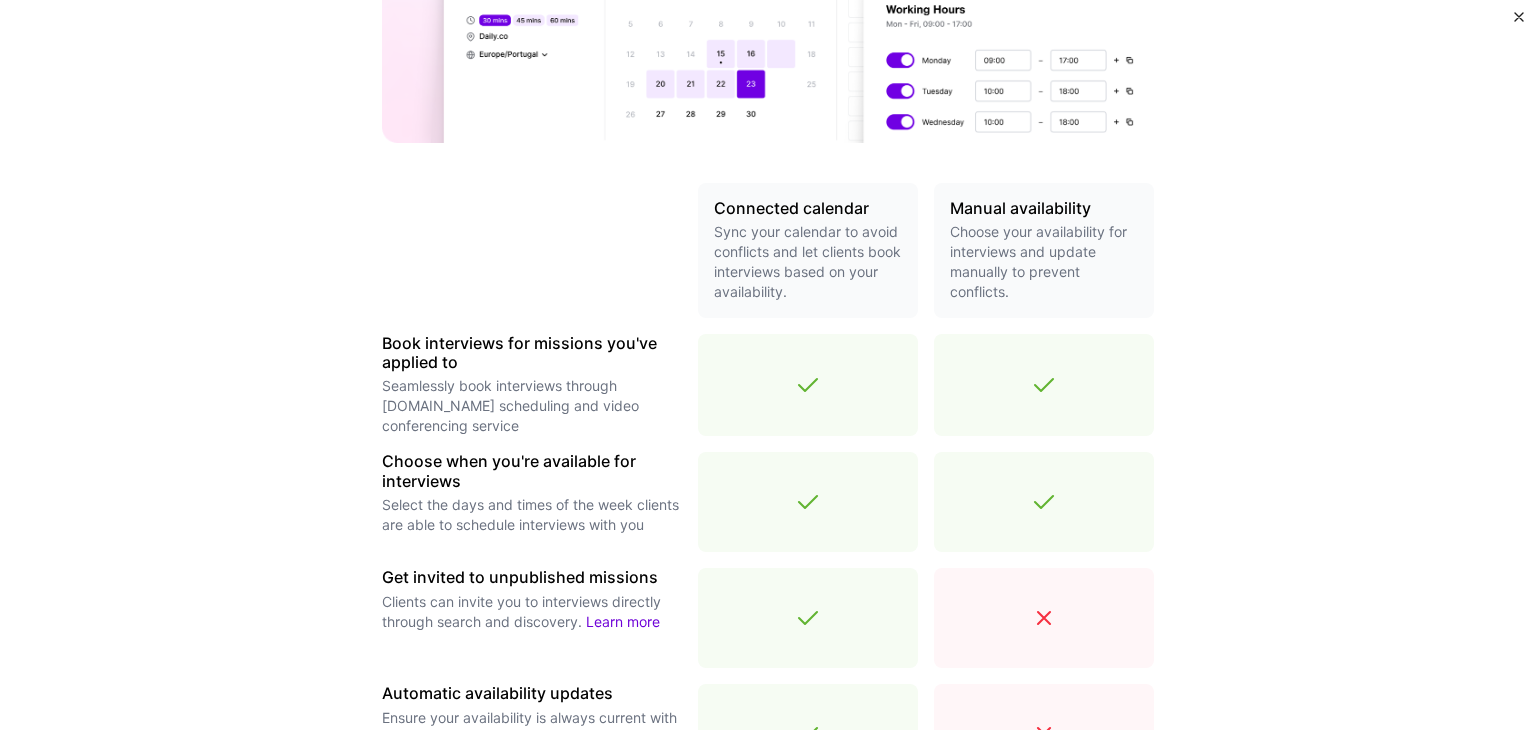 scroll, scrollTop: 672, scrollLeft: 0, axis: vertical 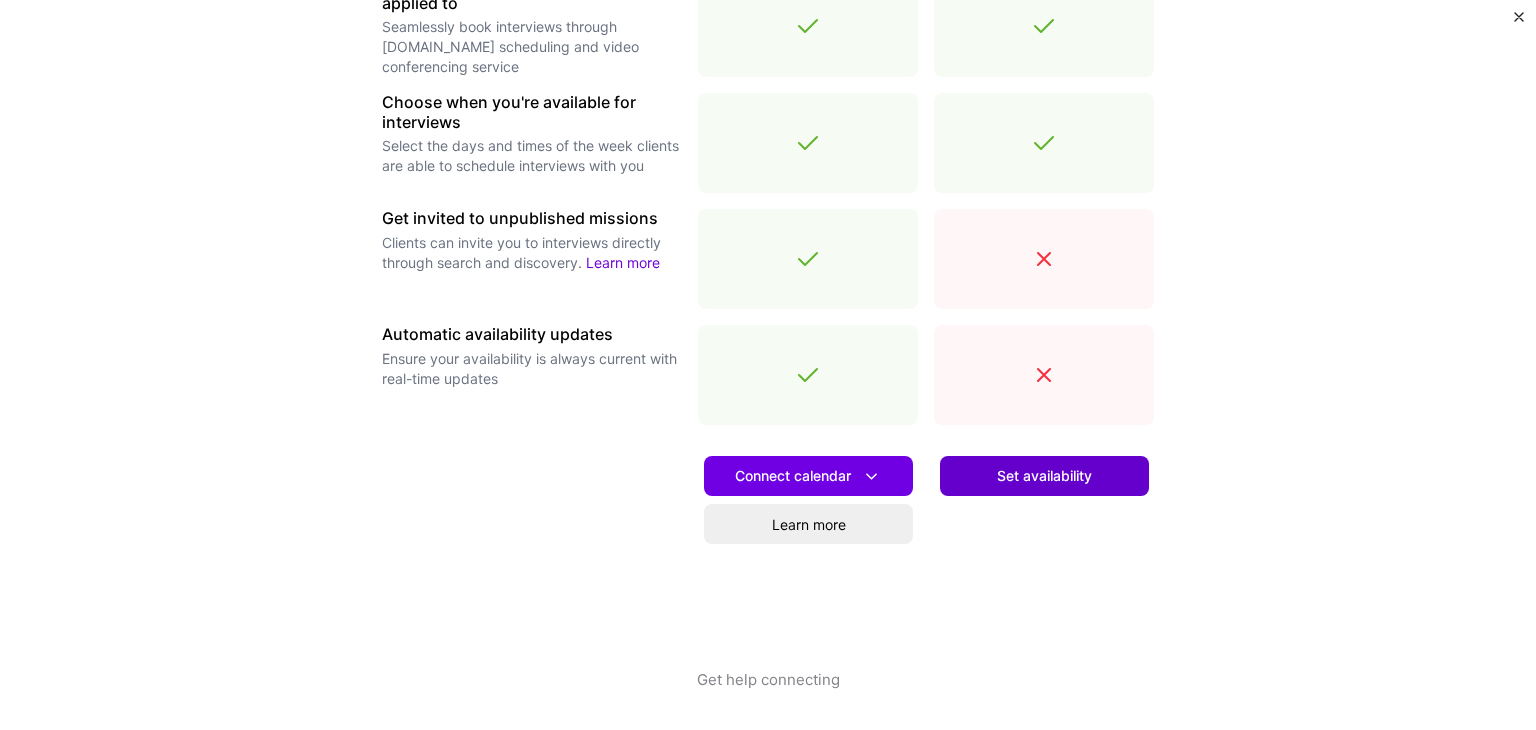 click on "Set availability" at bounding box center [1044, 476] 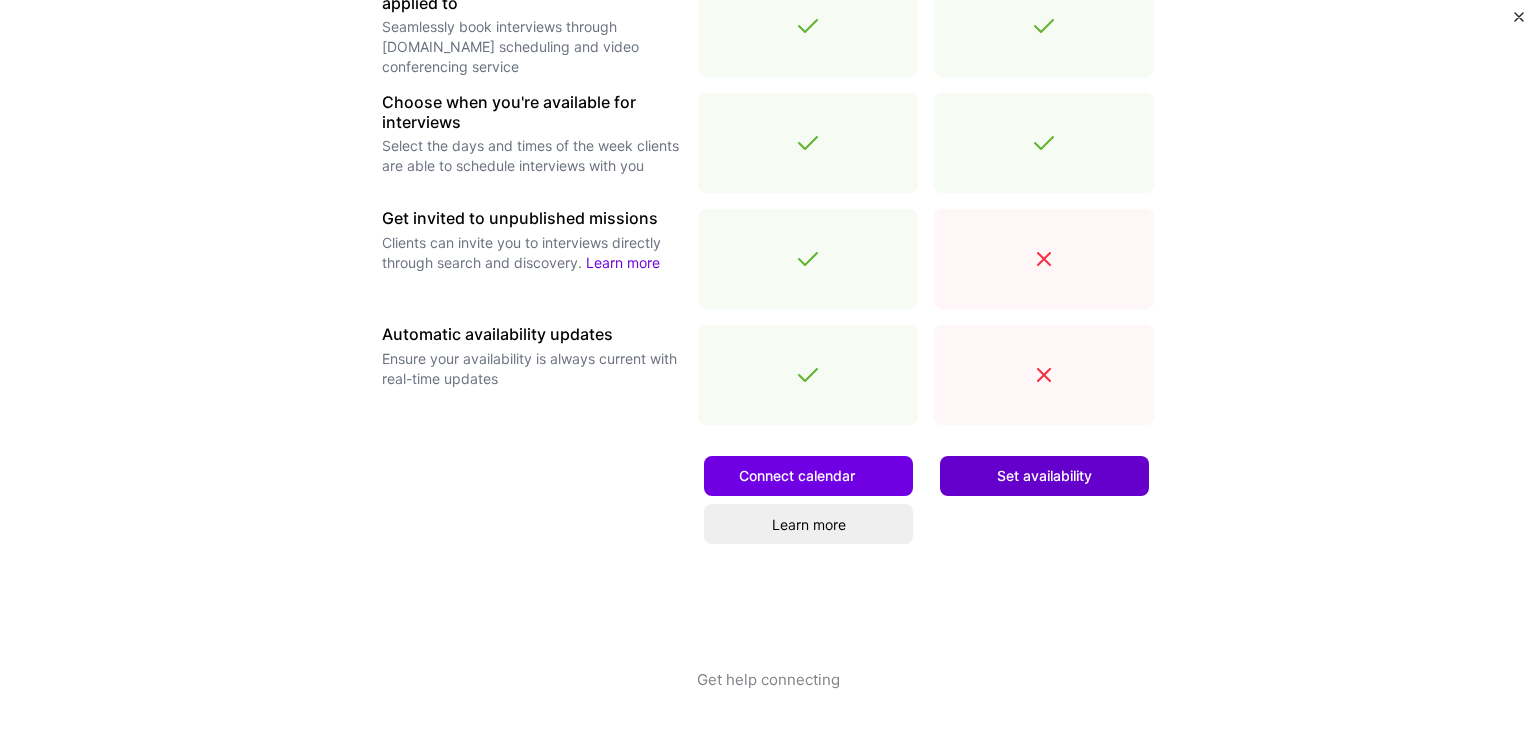 scroll, scrollTop: 0, scrollLeft: 0, axis: both 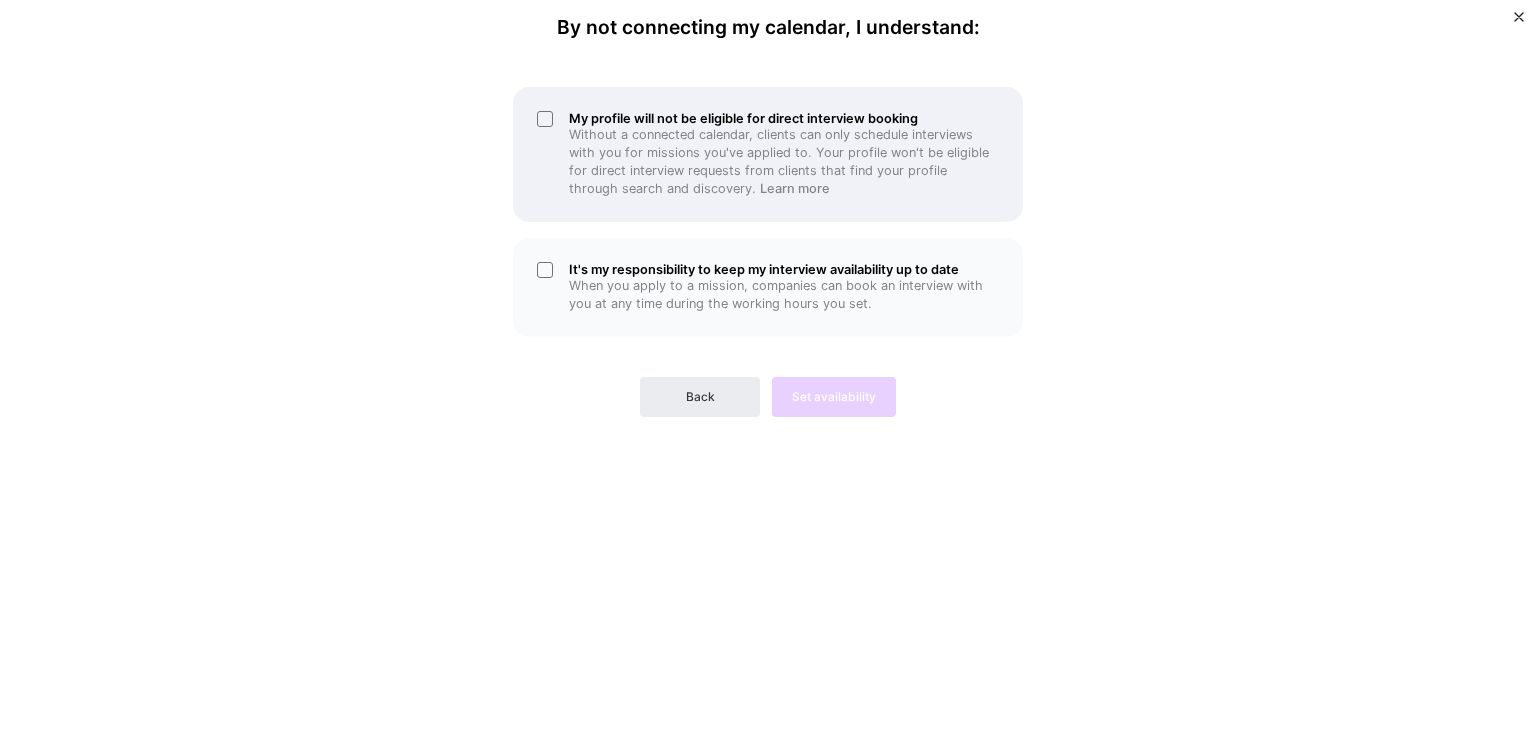 click on "My profile will not be eligible for direct interview booking Without a connected calendar, clients can only schedule interviews with you for missions you've applied to. Your profile won't be eligible for direct interview requests from clients that find your profile through search and discovery.   Learn more" at bounding box center (768, 154) 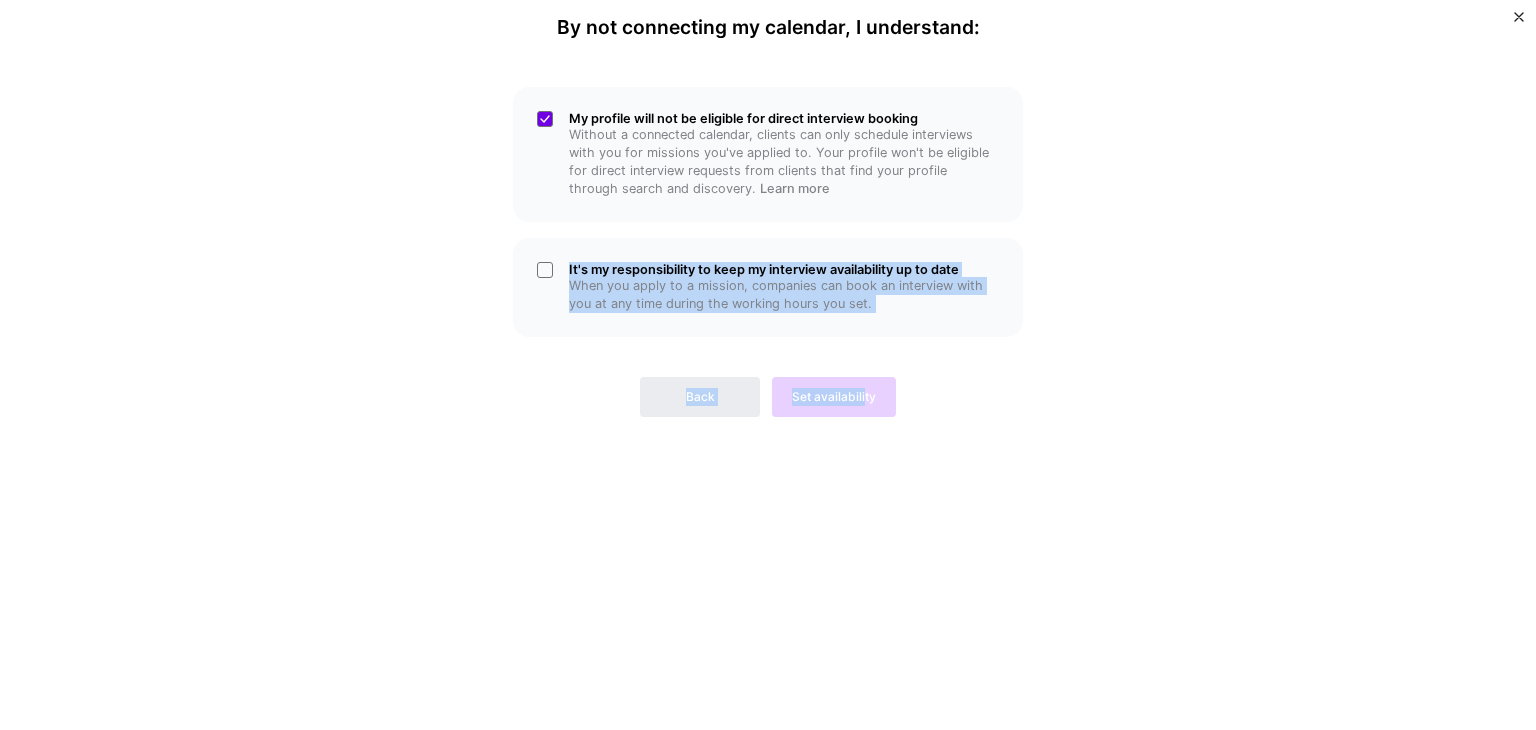 drag, startPoint x: 547, startPoint y: 269, endPoint x: 866, endPoint y: 400, distance: 344.85068 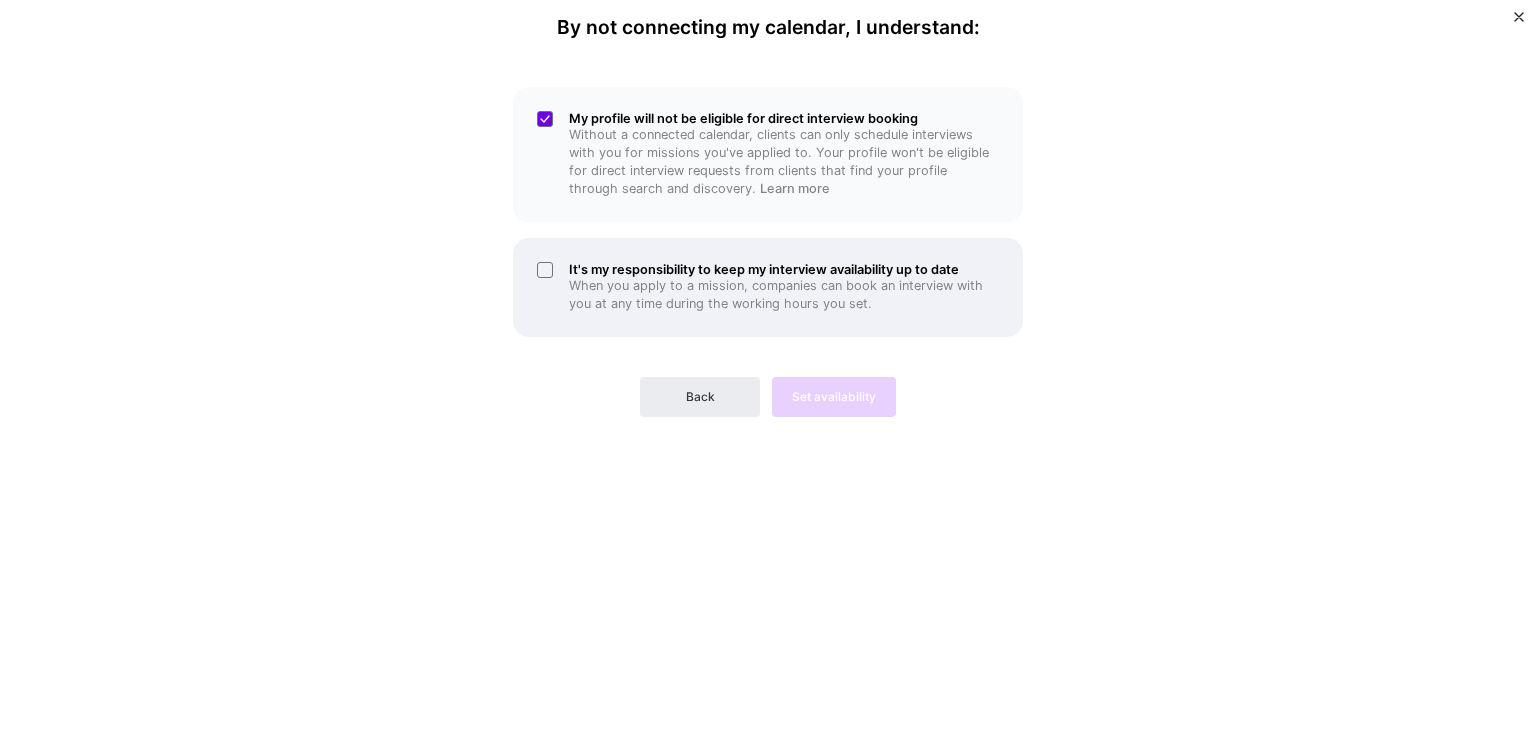 click on "It's my responsibility to keep my interview availability up to date When you apply to a mission, companies can book an interview with you at any time during the working hours you set." at bounding box center [768, 287] 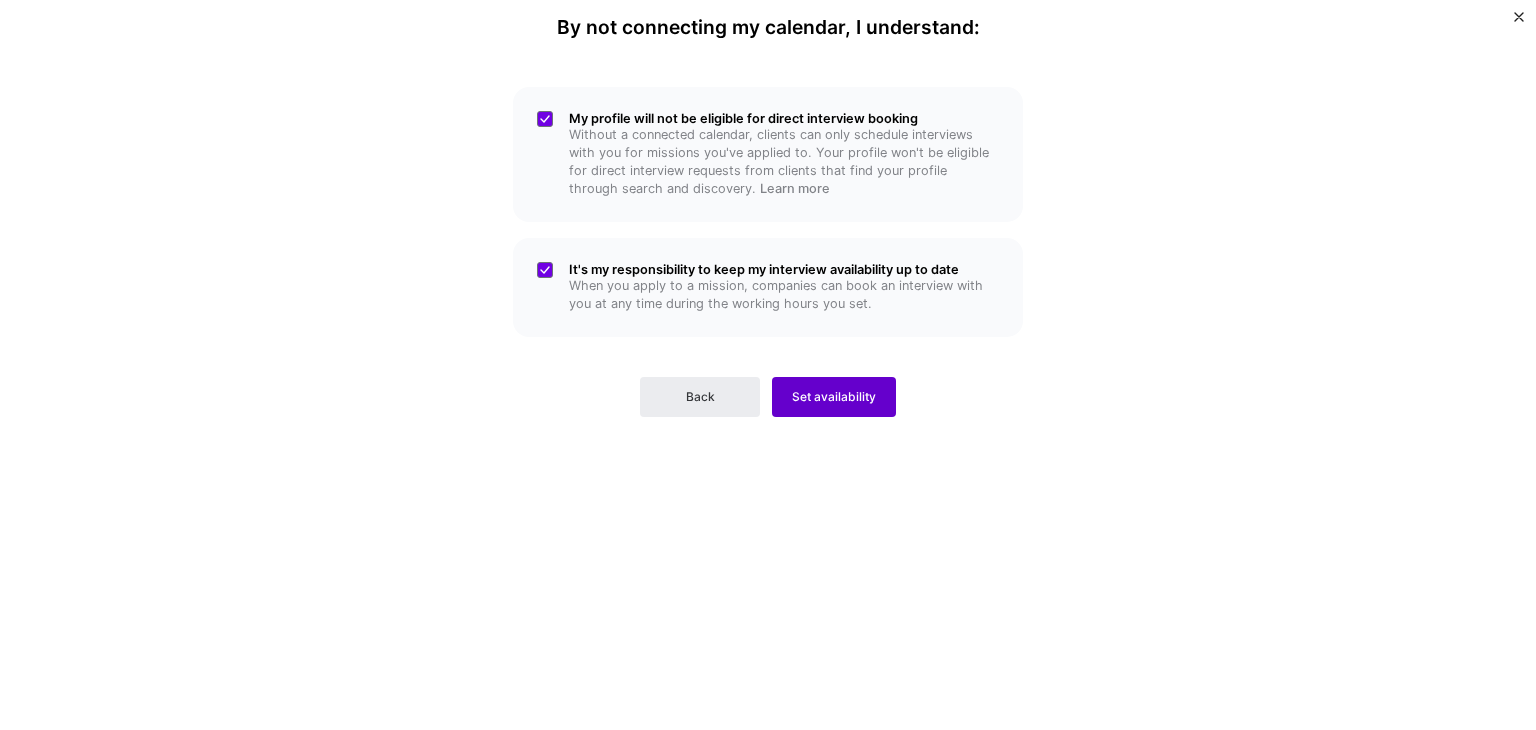 click on "Set availability" at bounding box center [834, 397] 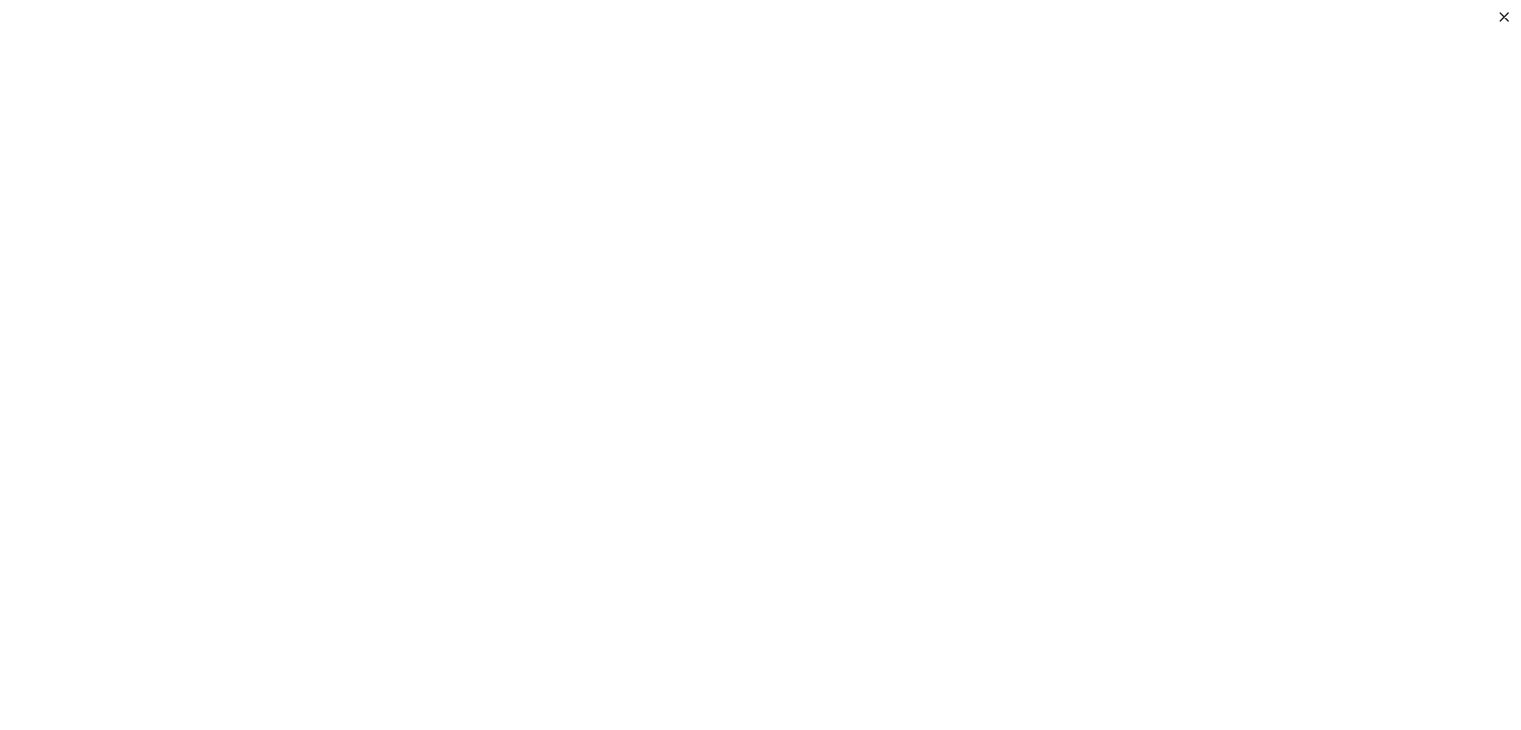 scroll, scrollTop: 0, scrollLeft: 0, axis: both 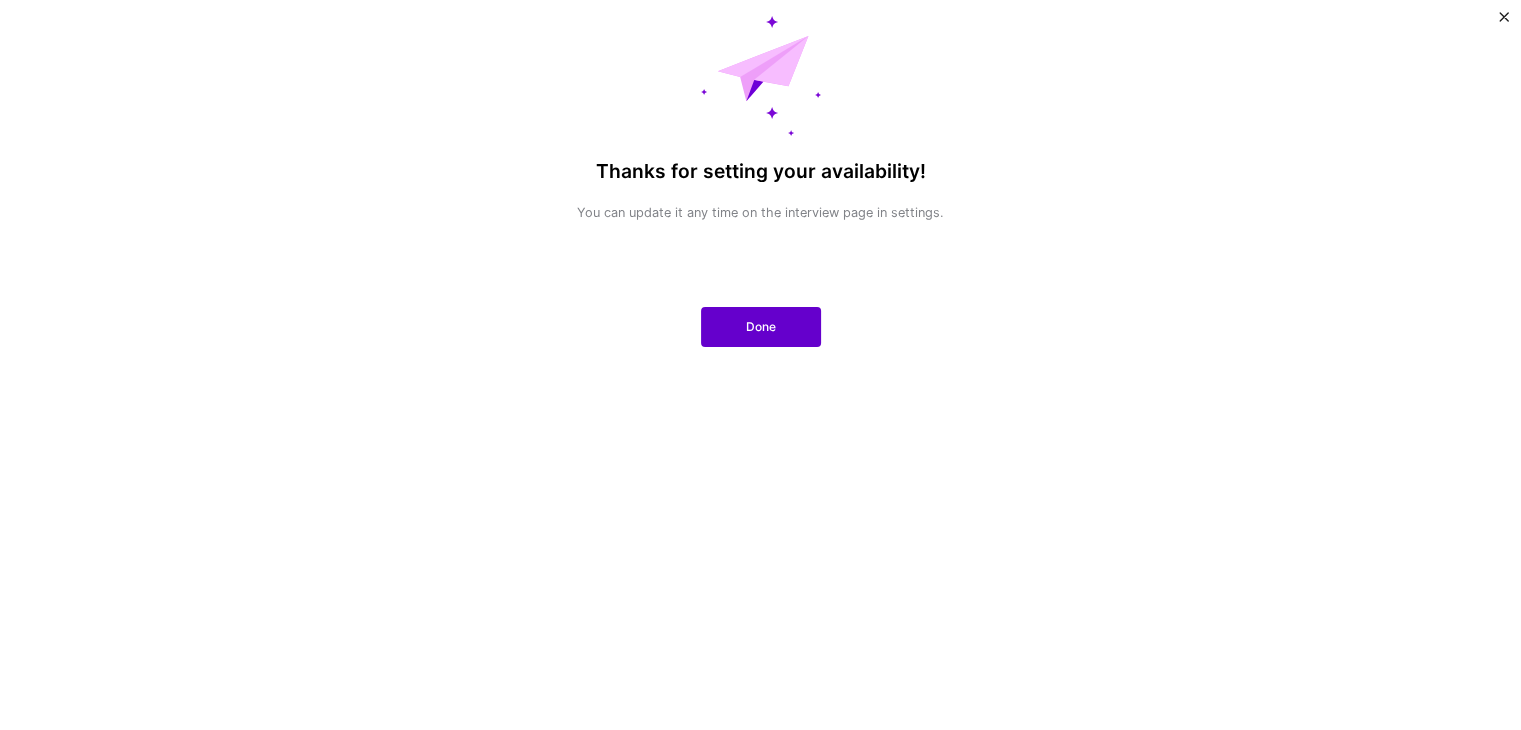 click on "Done" at bounding box center [761, 327] 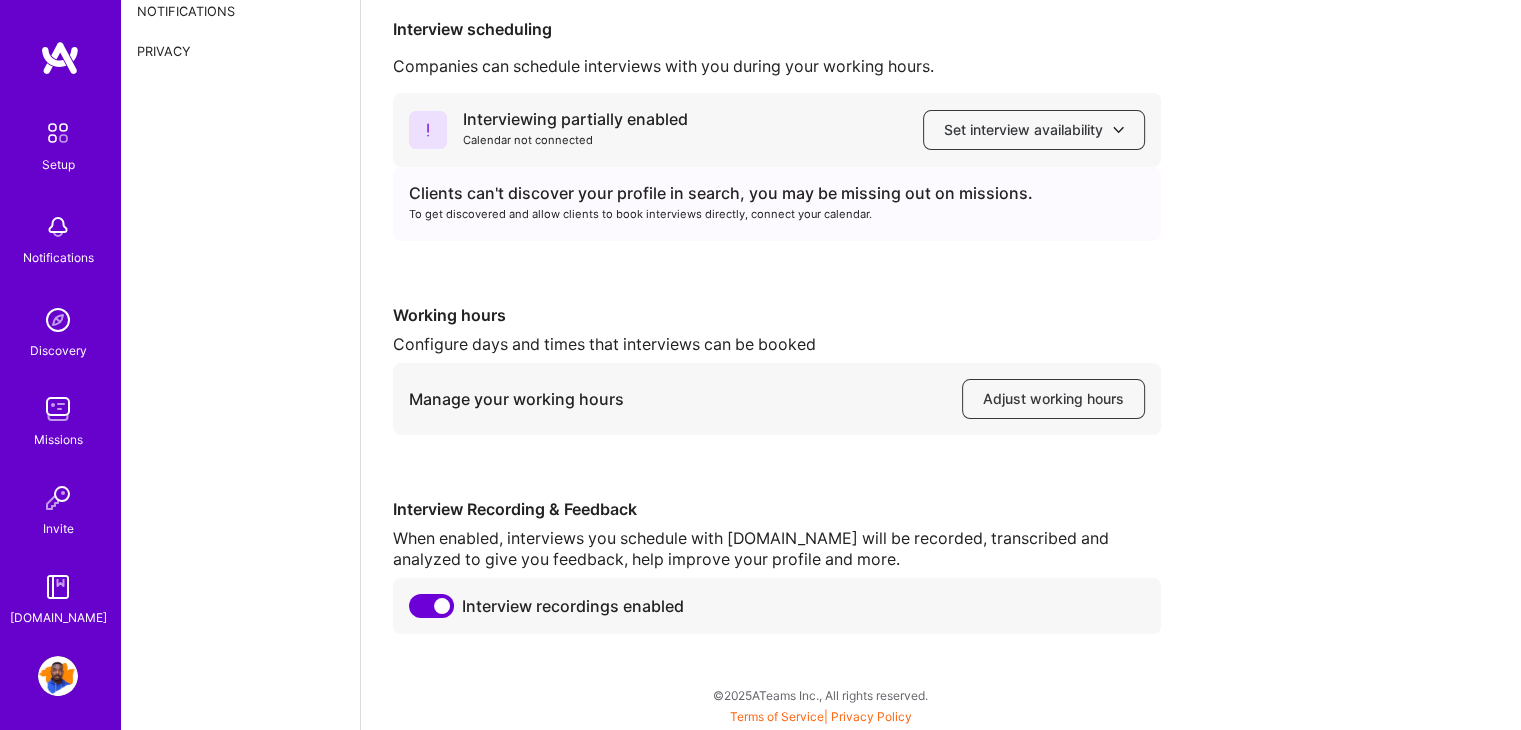 scroll, scrollTop: 142, scrollLeft: 0, axis: vertical 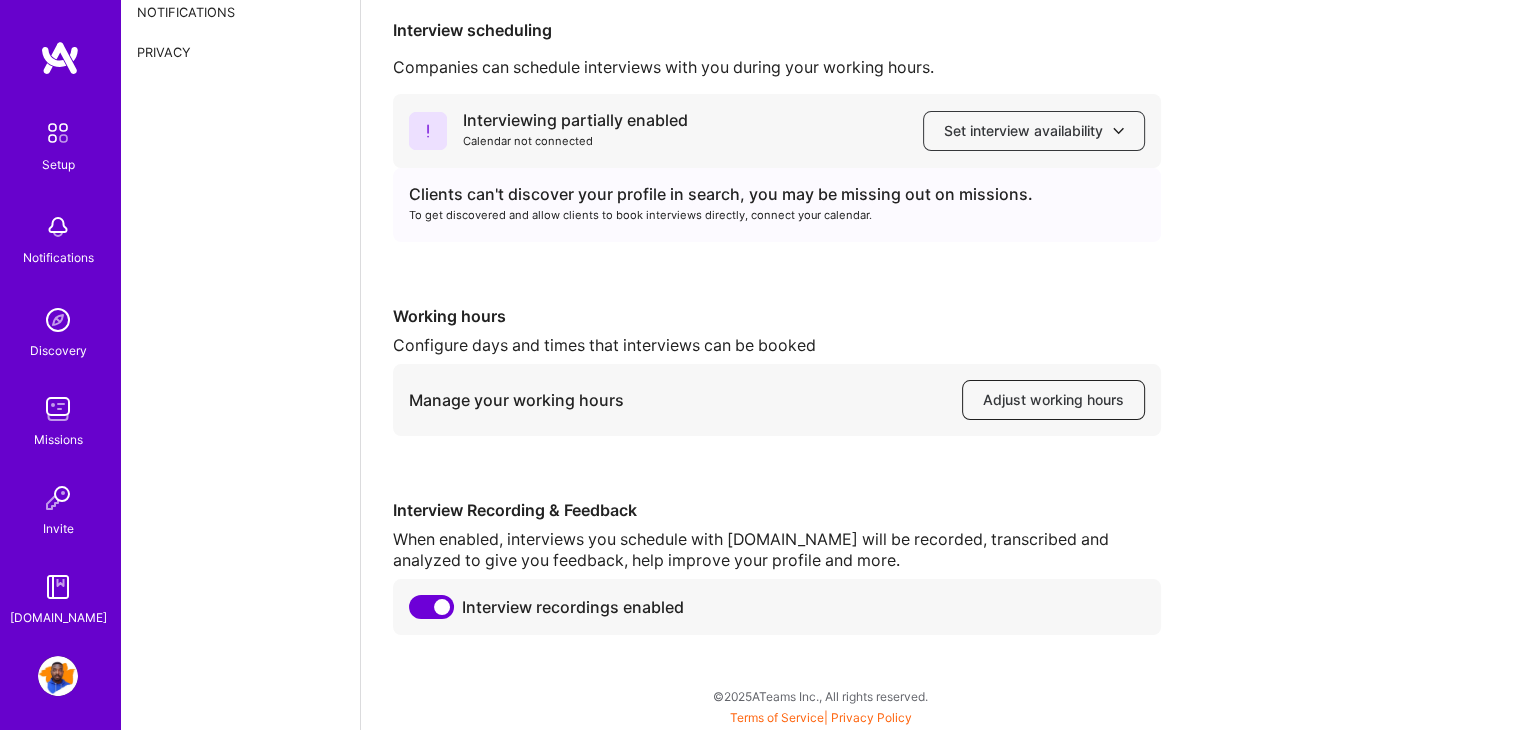 click on "Adjust working hours" at bounding box center (1053, 400) 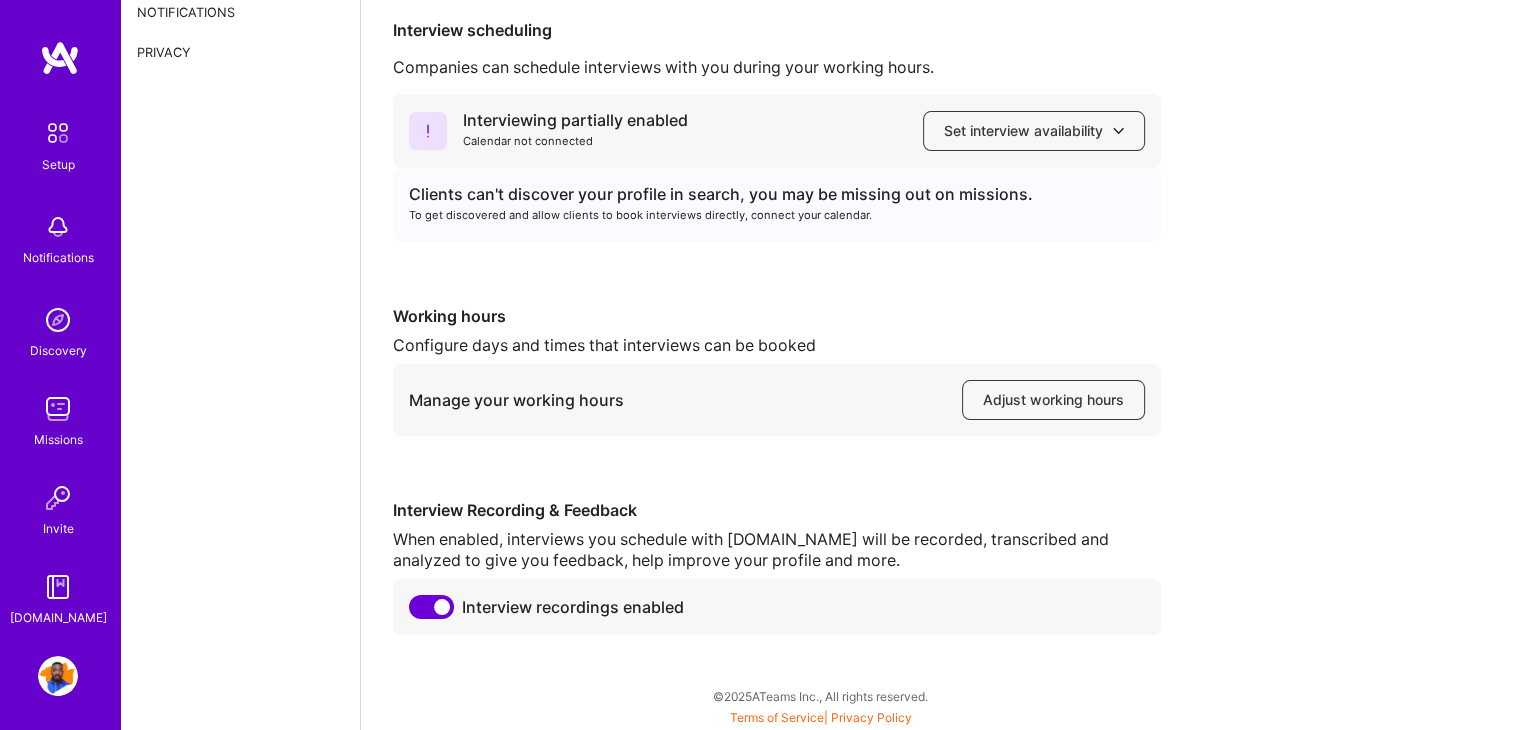 scroll, scrollTop: 0, scrollLeft: 0, axis: both 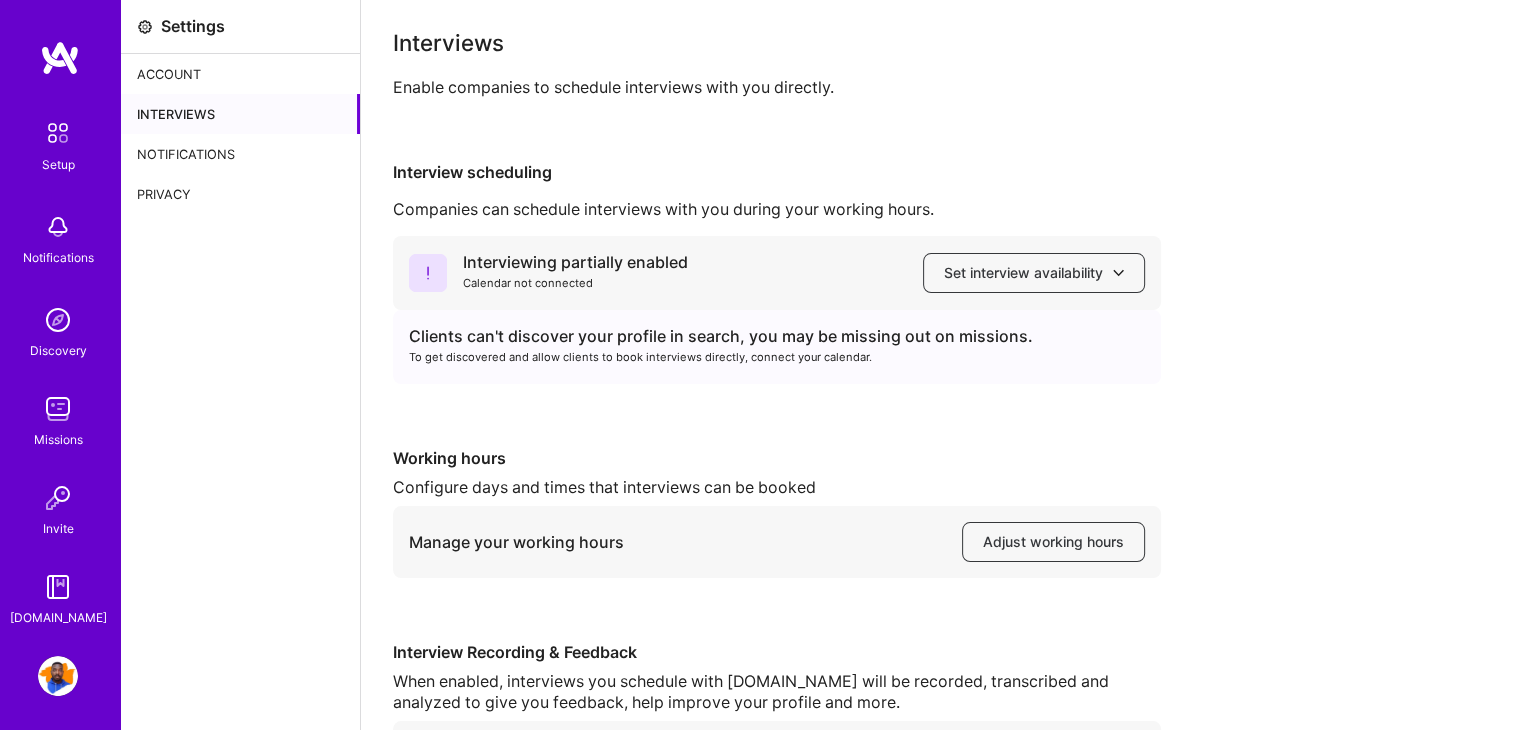 click on "Account" at bounding box center (240, 74) 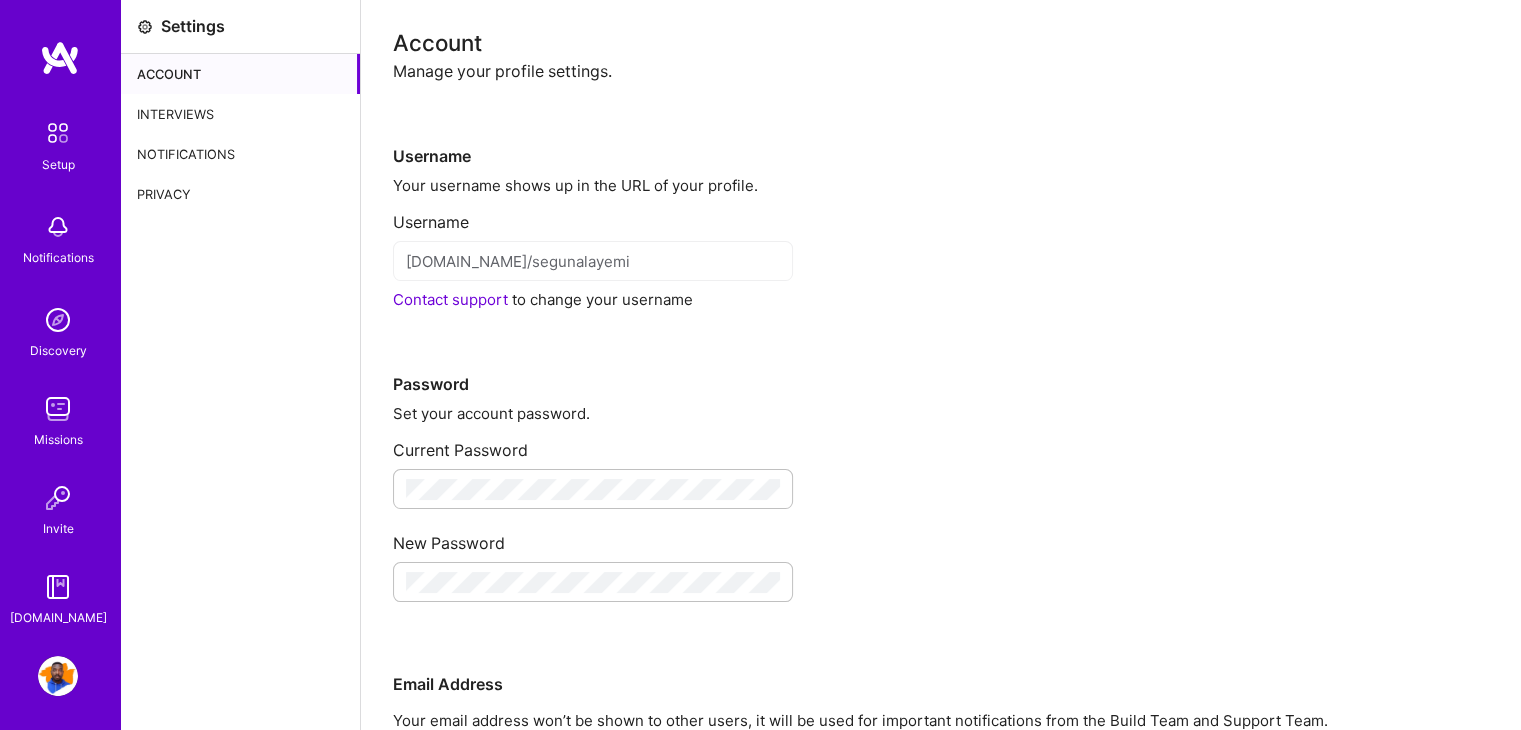 click at bounding box center [58, 676] 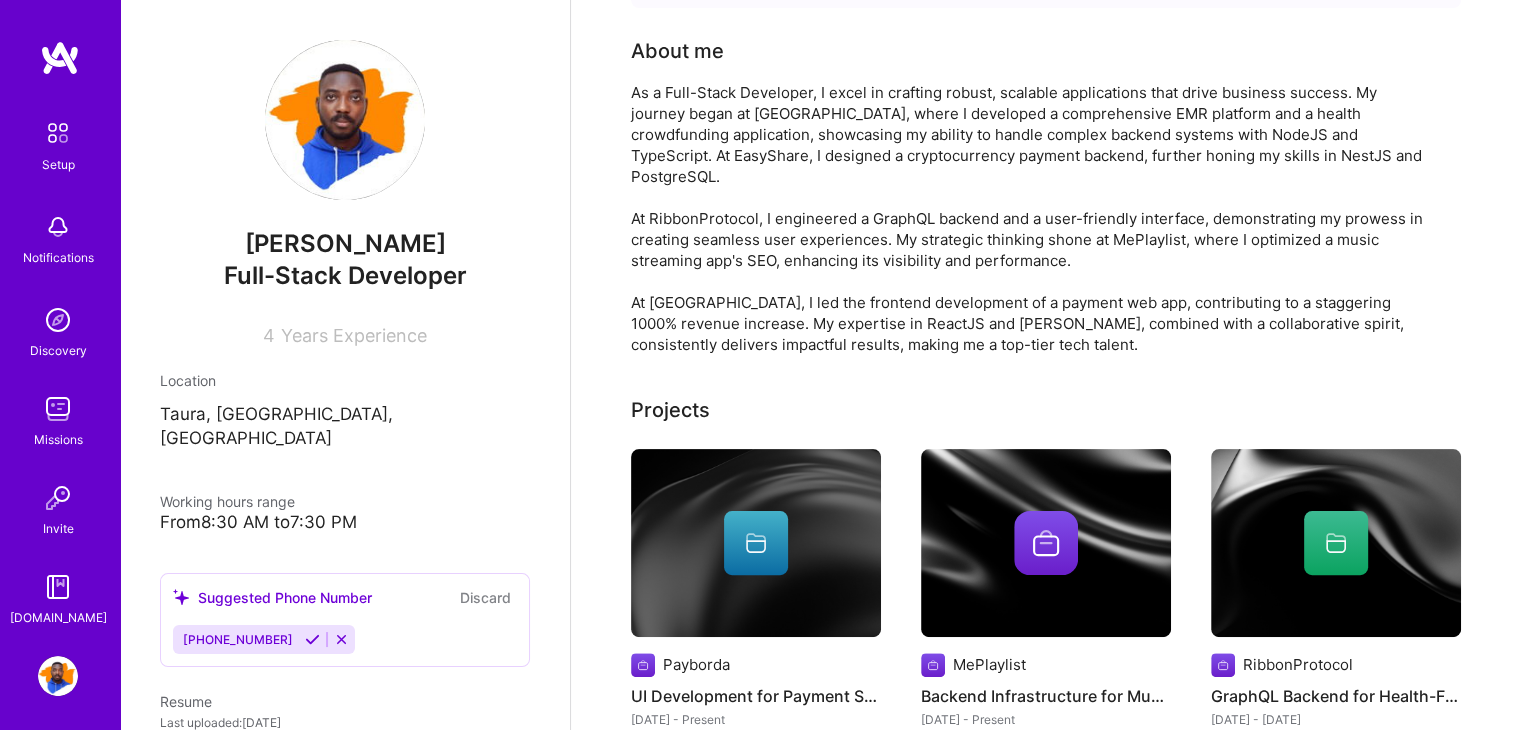 scroll, scrollTop: 0, scrollLeft: 0, axis: both 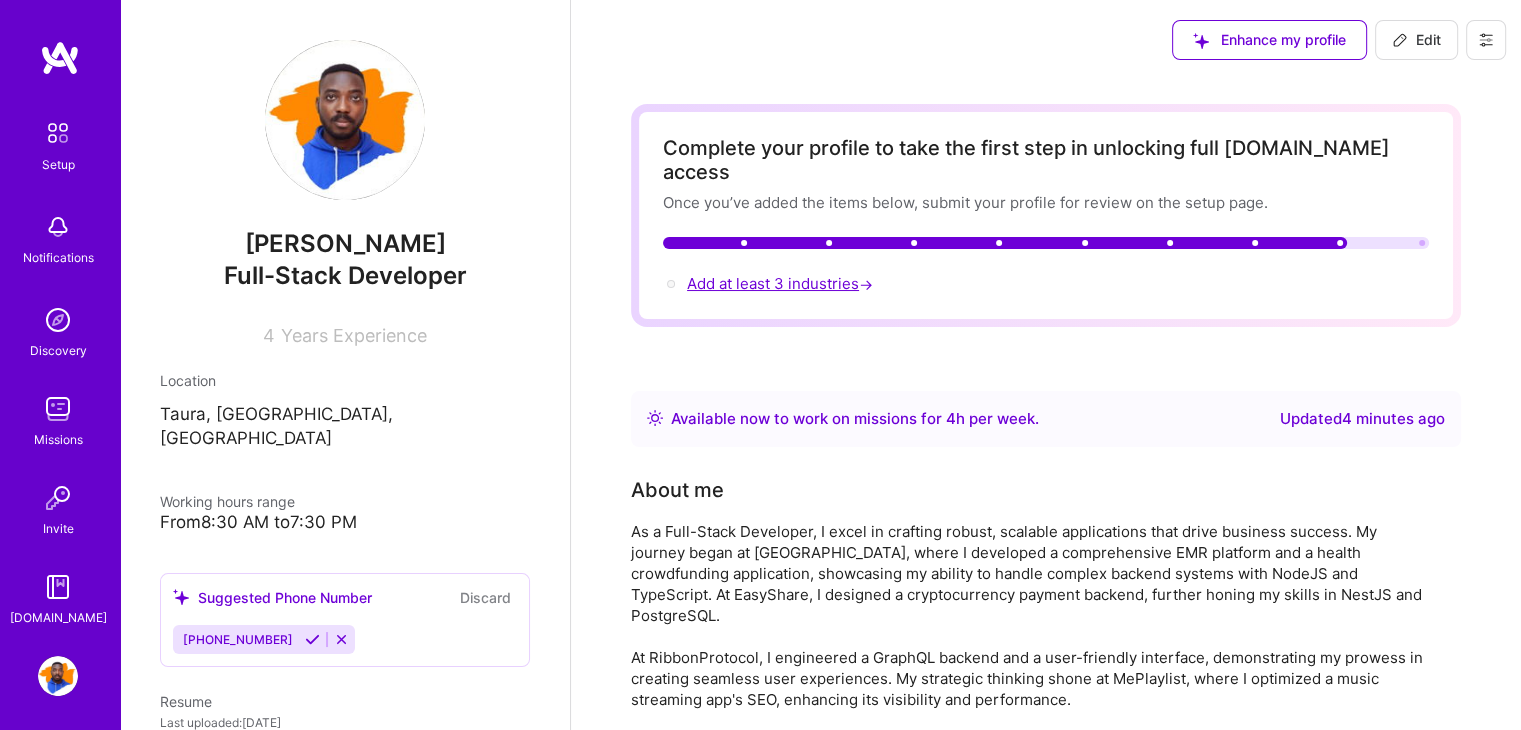click on "Add at least 3 industries  →" at bounding box center (782, 283) 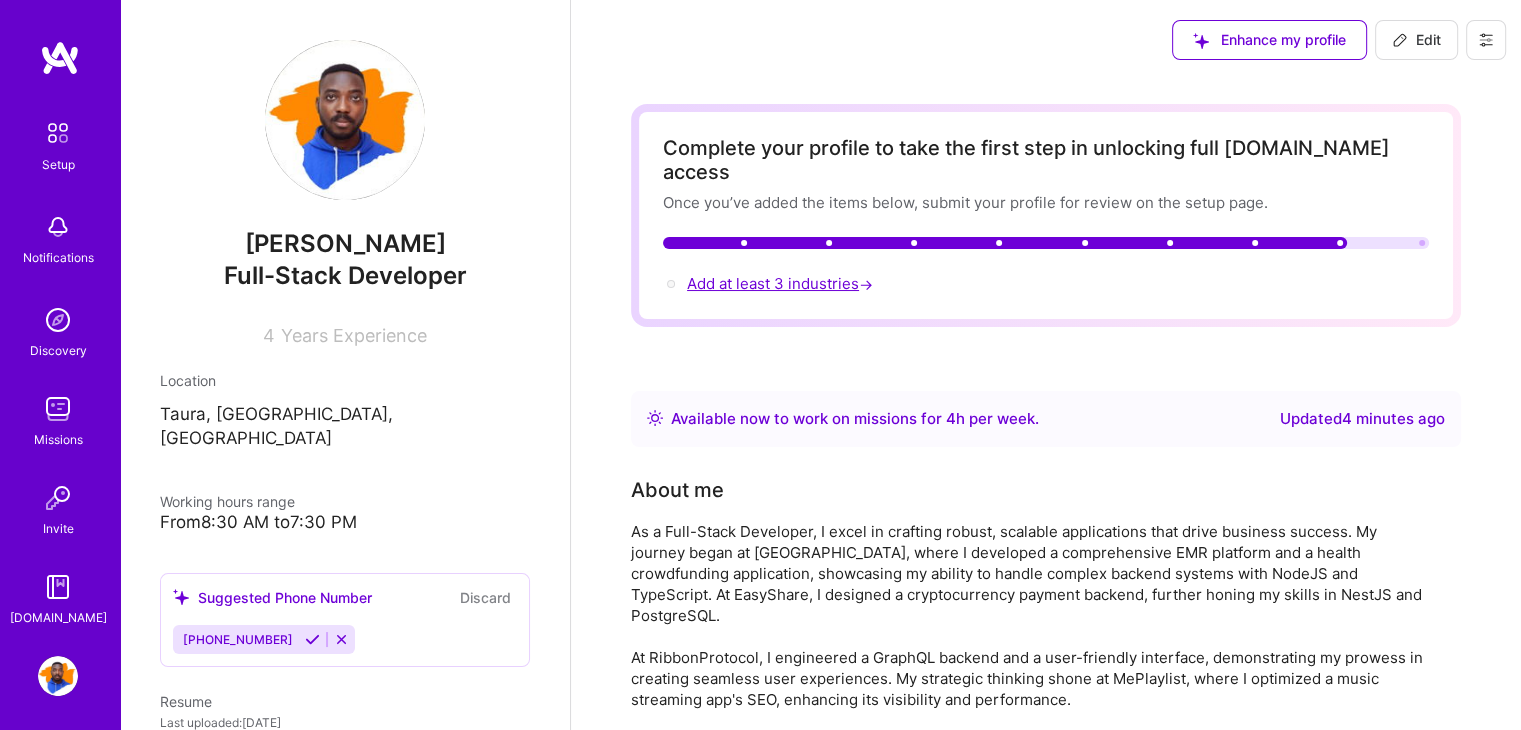 select on "US" 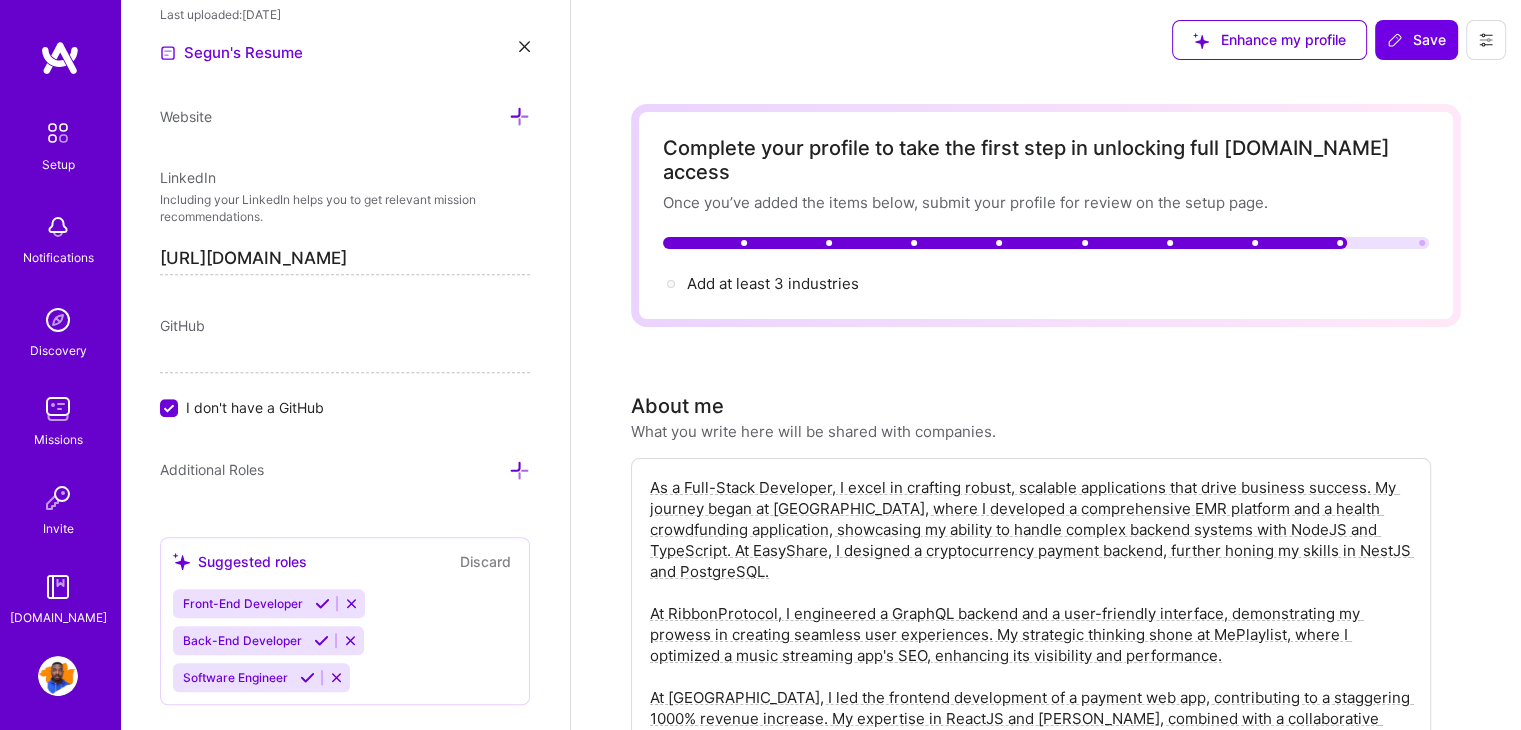 scroll, scrollTop: 969, scrollLeft: 0, axis: vertical 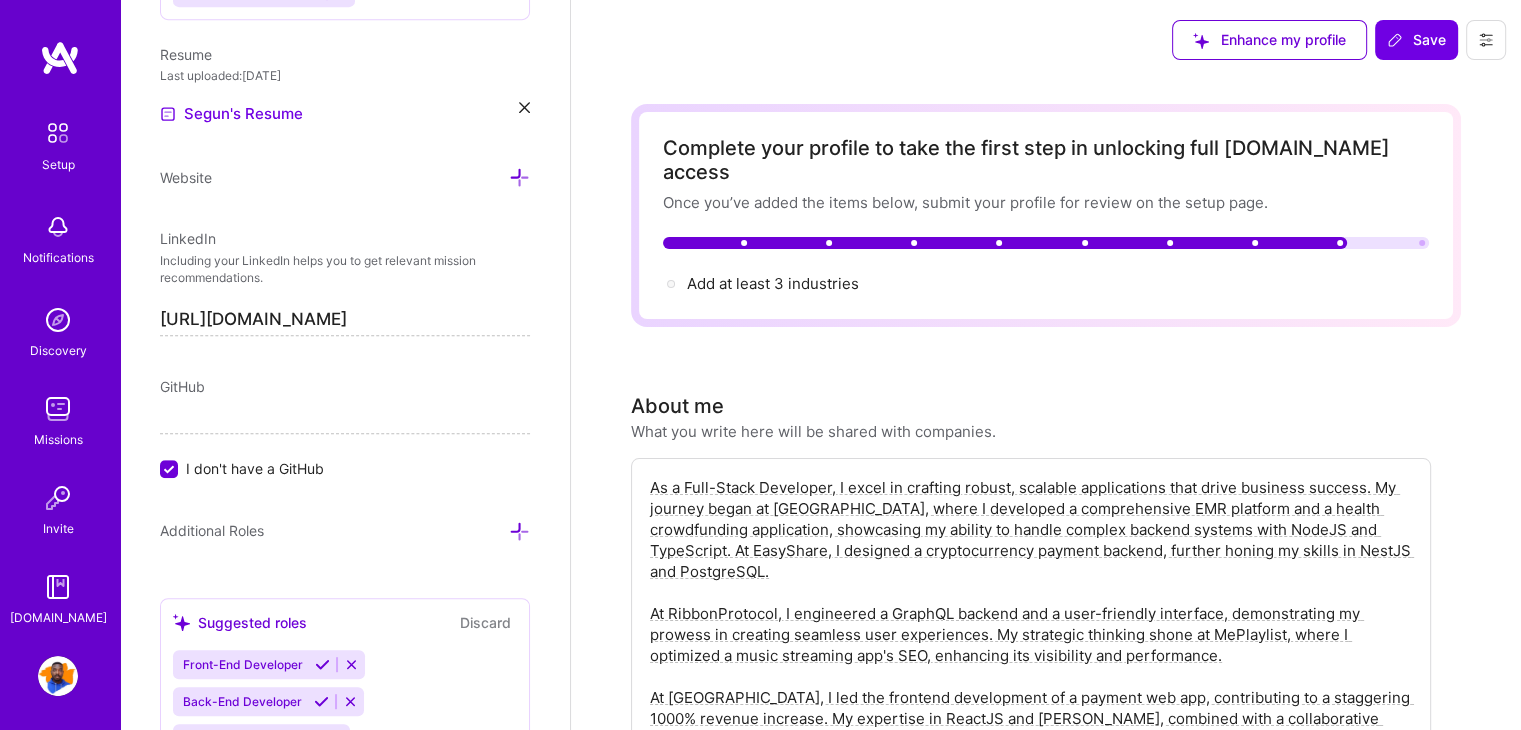 click on "GitHub I don't have a GitHub" at bounding box center [345, 427] 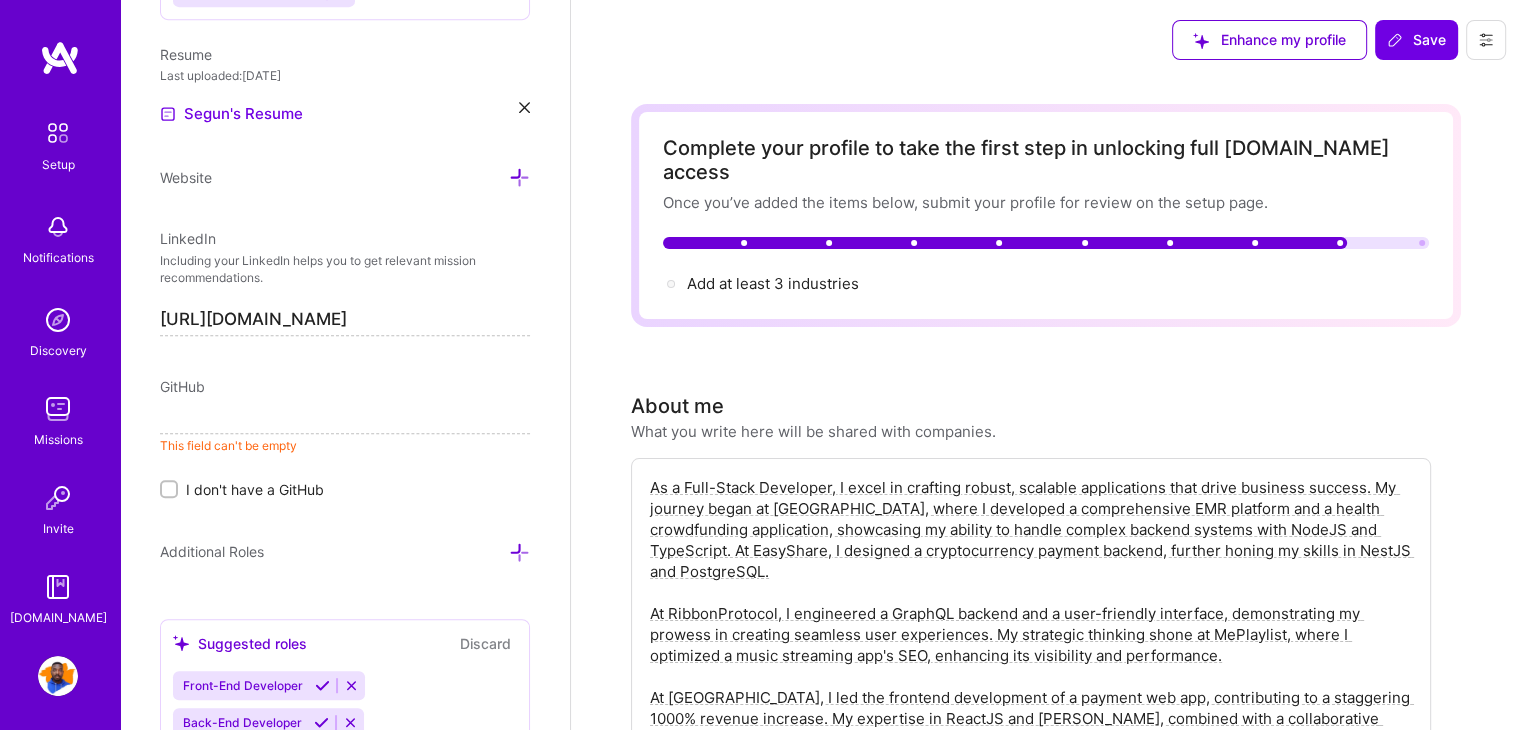 paste on "[URL][DOMAIN_NAME]" 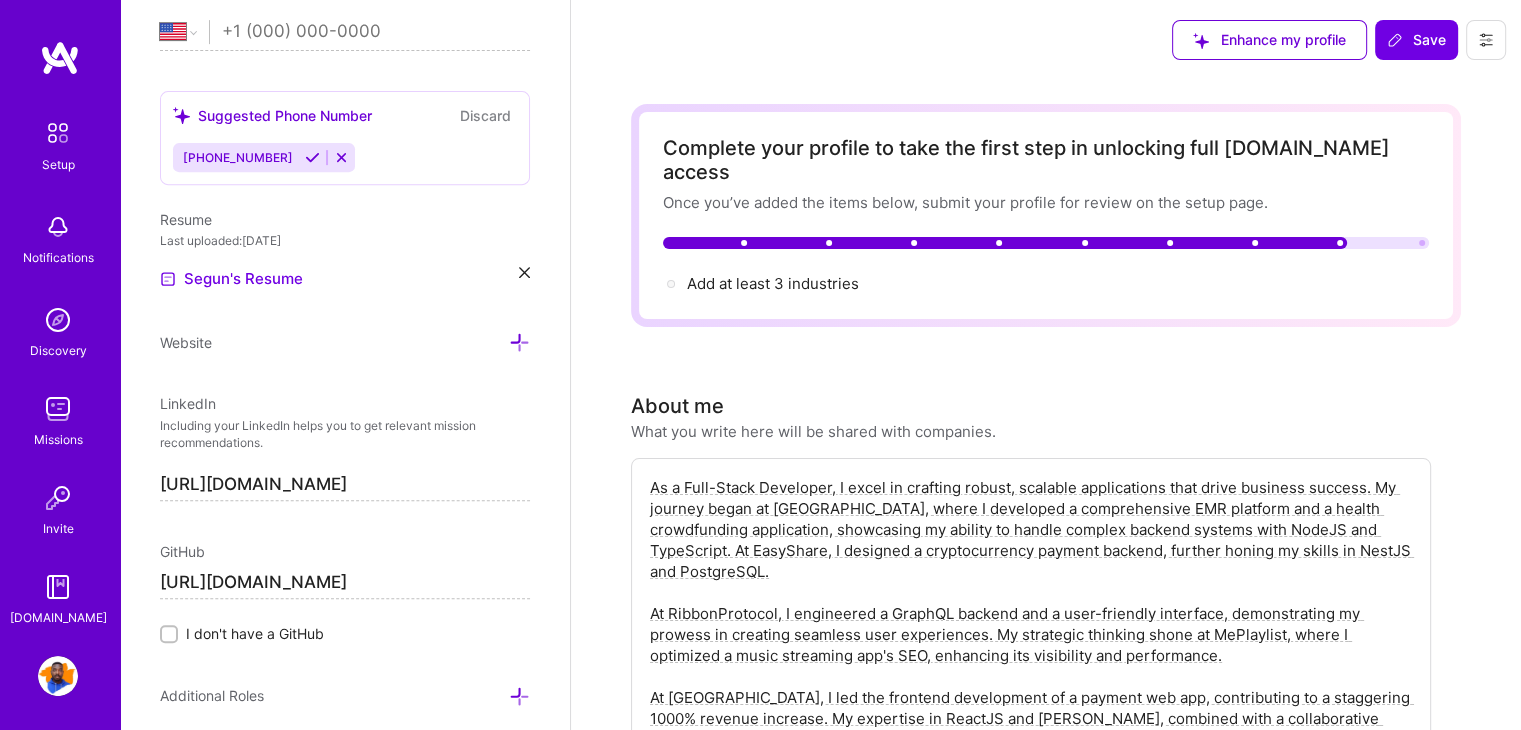 scroll, scrollTop: 782, scrollLeft: 0, axis: vertical 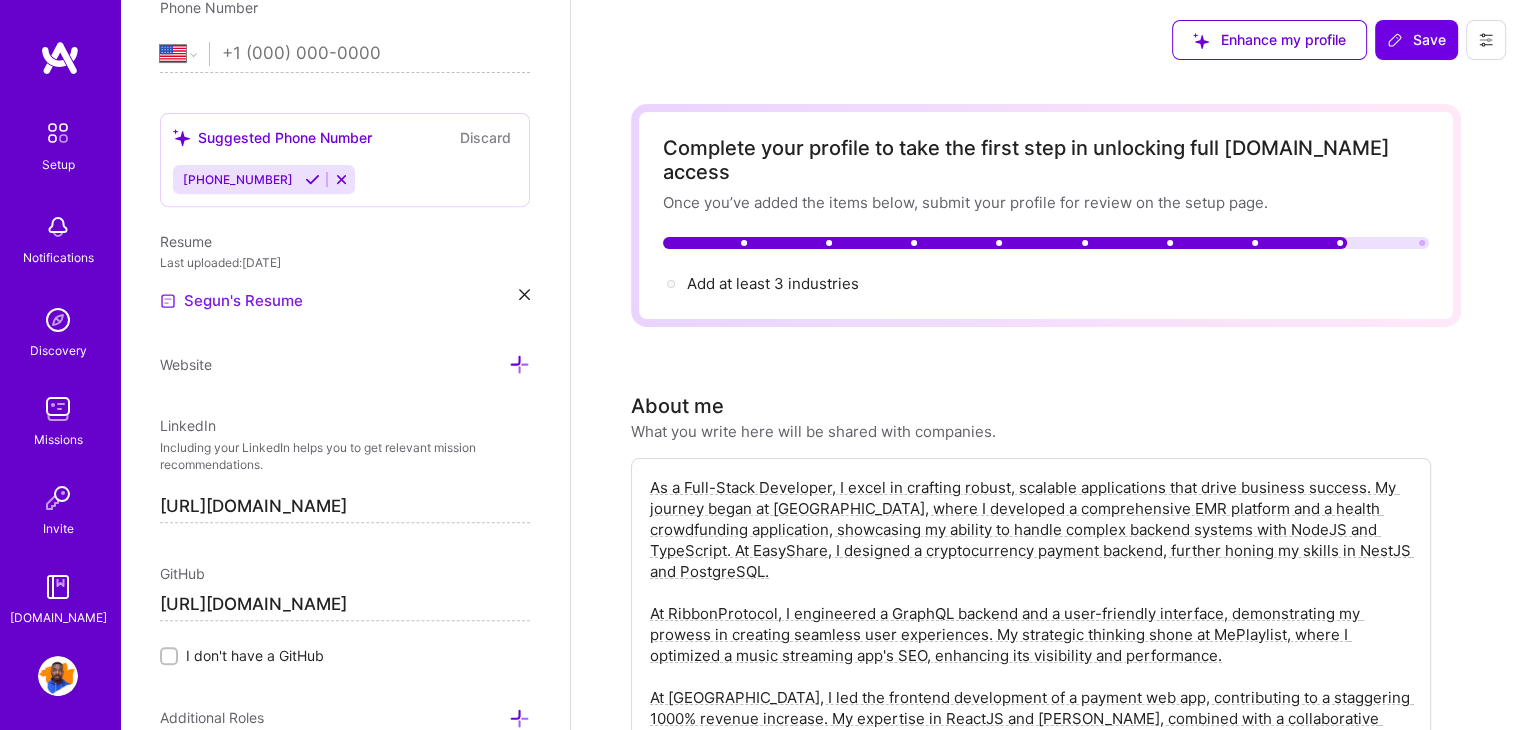 type on "[URL][DOMAIN_NAME]" 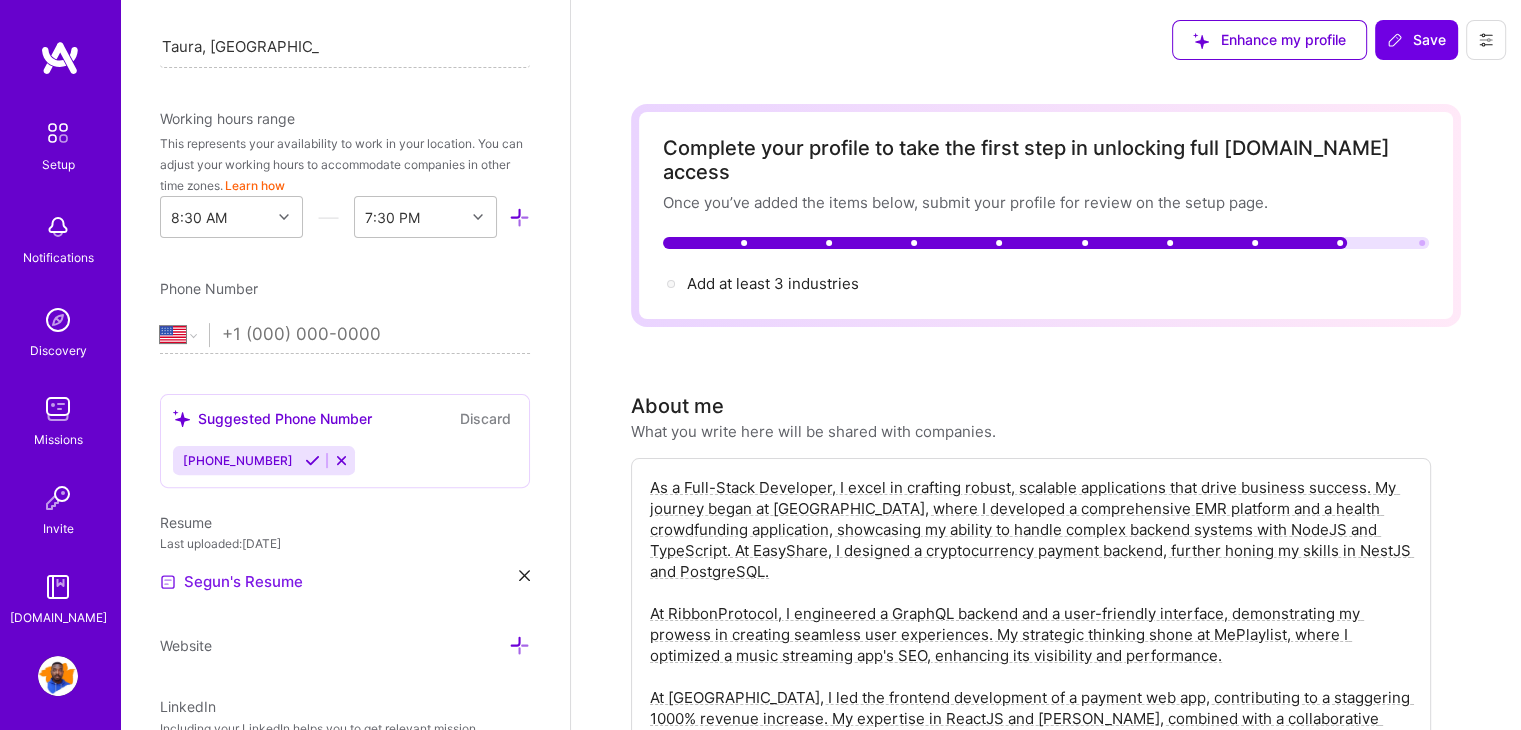 scroll, scrollTop: 500, scrollLeft: 0, axis: vertical 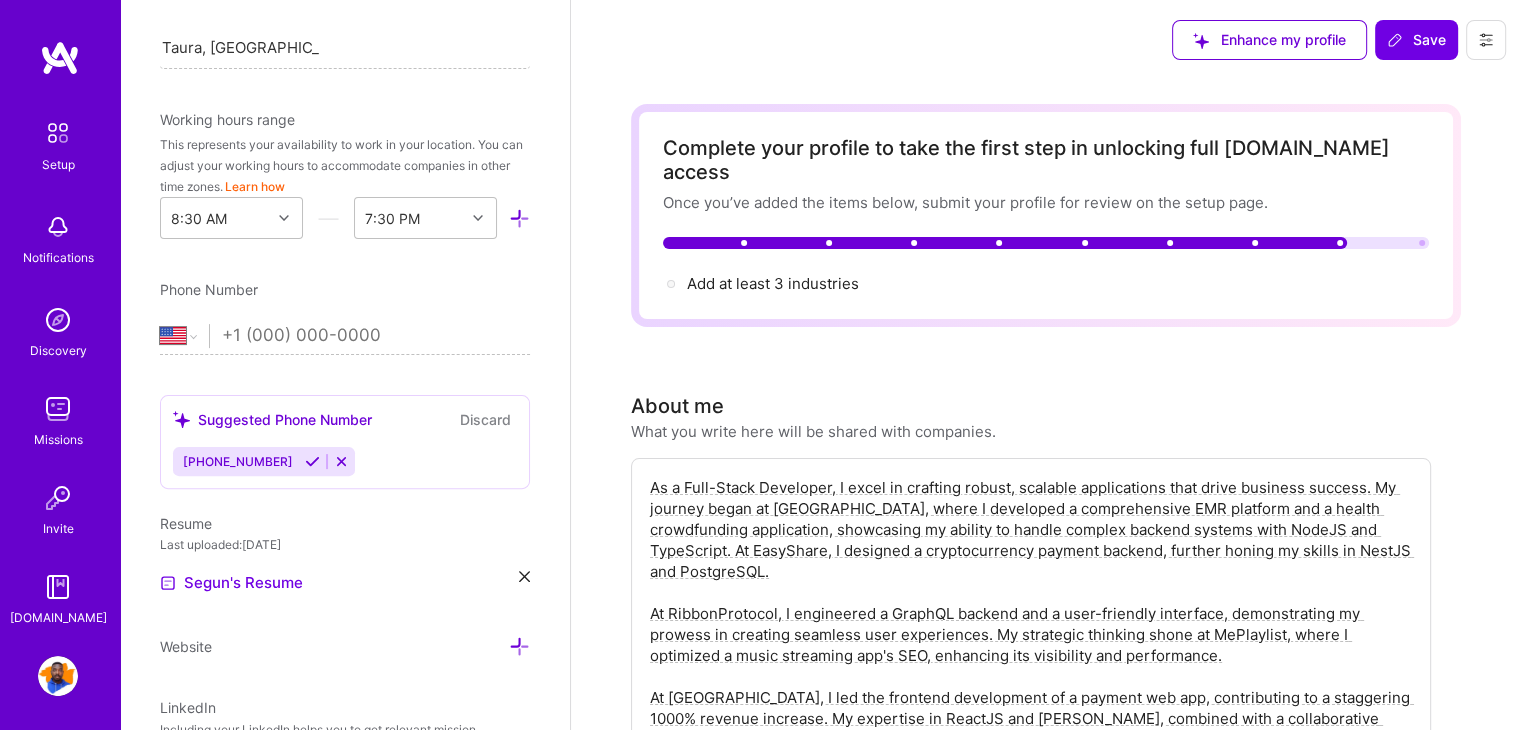 click at bounding box center (376, 336) 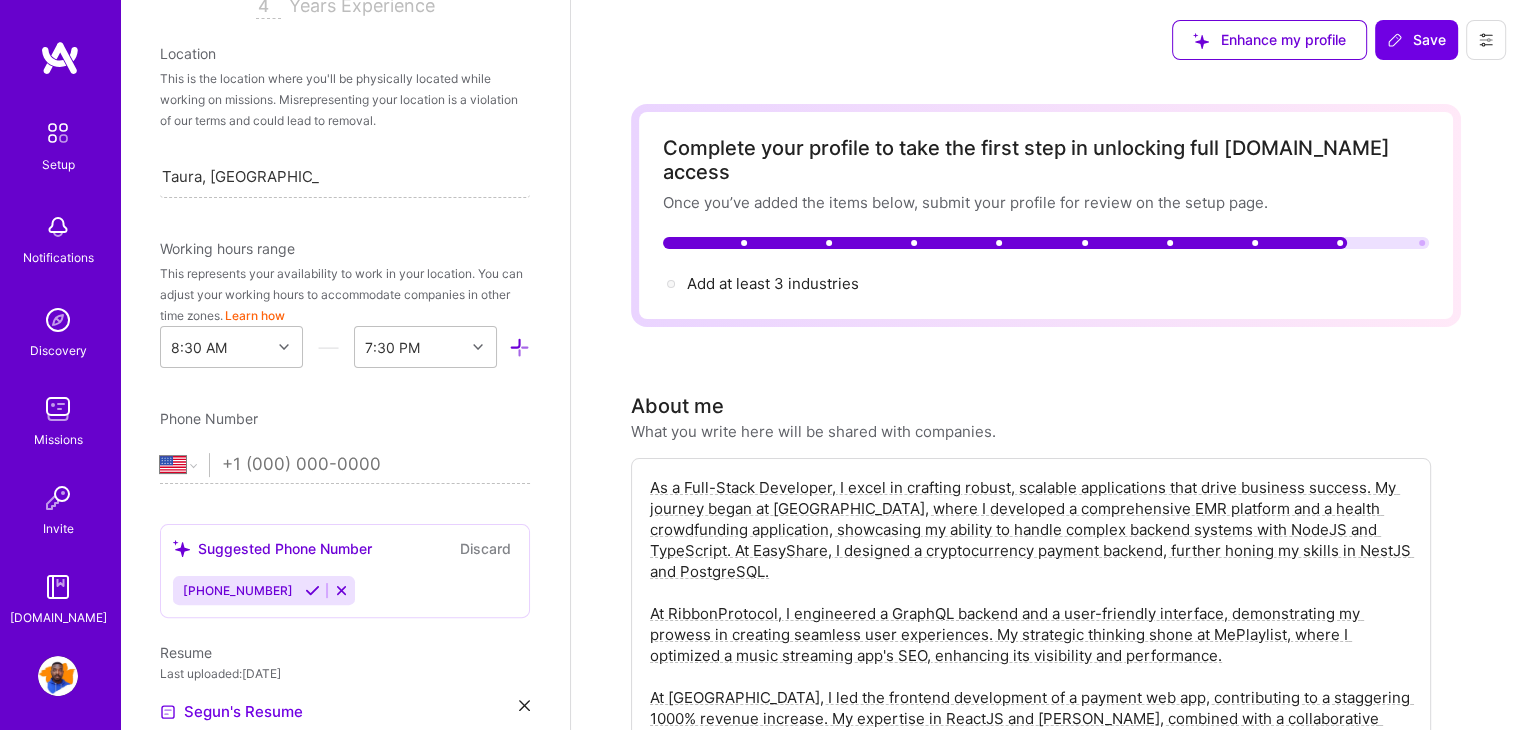 scroll, scrollTop: 356, scrollLeft: 0, axis: vertical 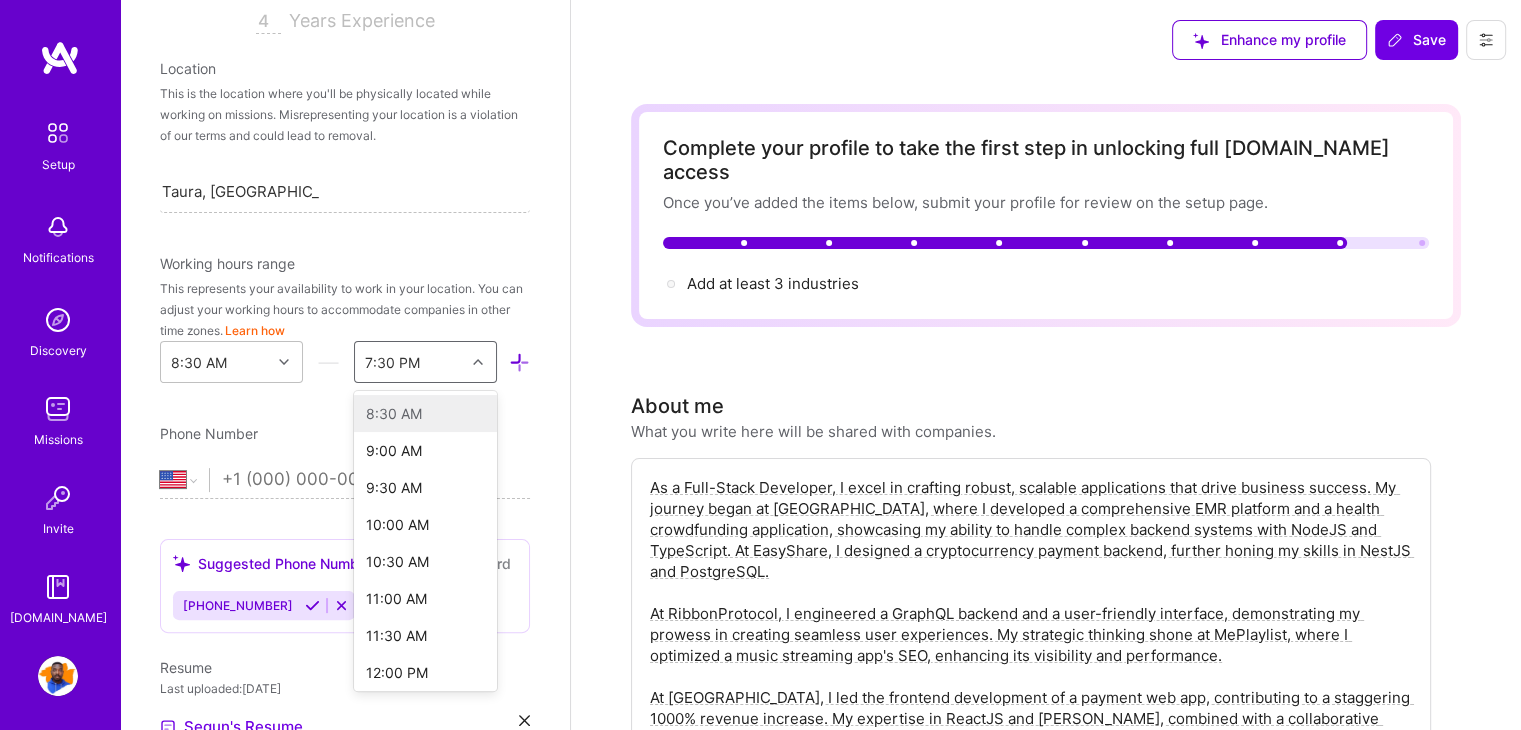 click on "7:30 PM" at bounding box center (410, 362) 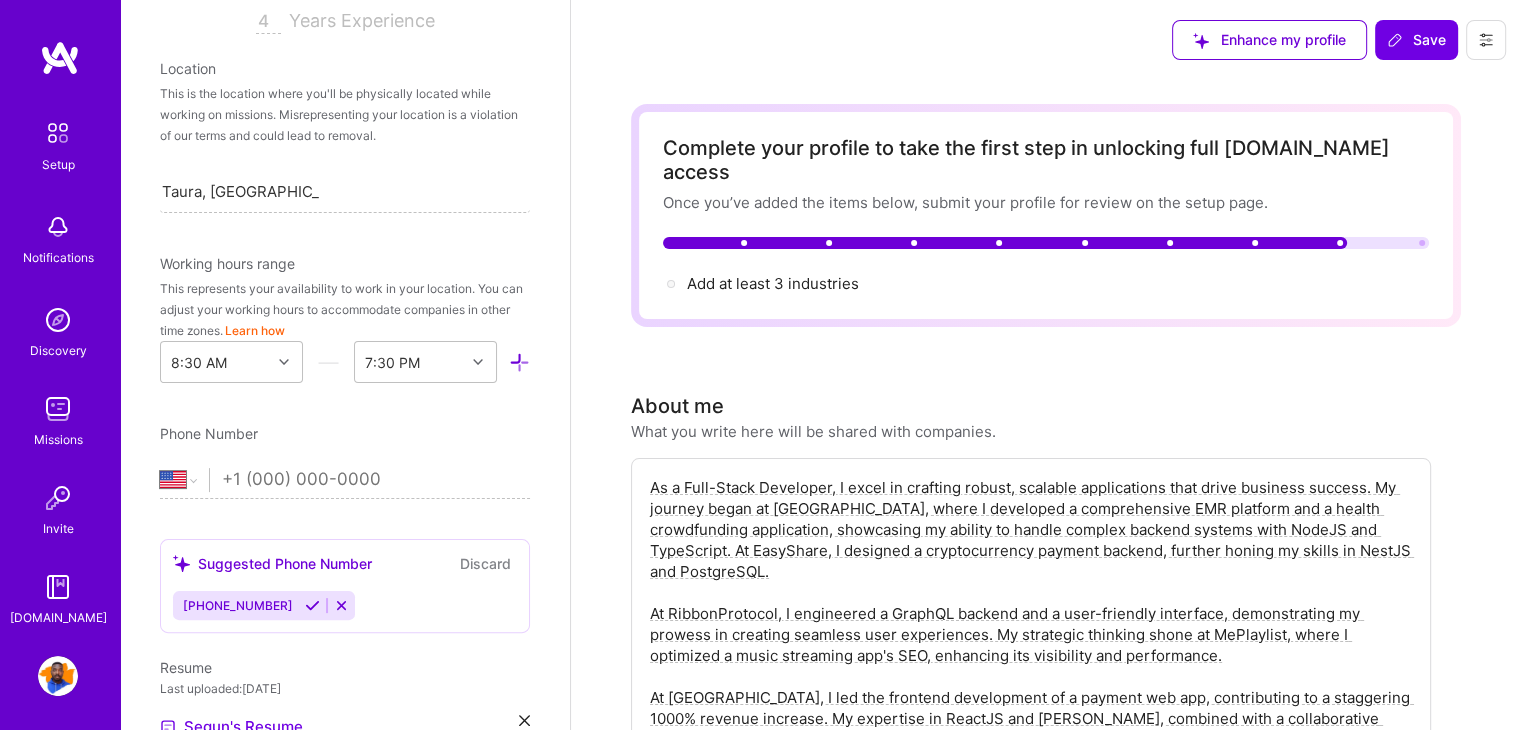 click on "Edit photo [PERSON_NAME] Full-Stack Developer 4 Years Experience Location  This is the location where you'll be physically located while working on missions. Misrepresenting your location is a violation of our terms and could lead to removal. [GEOGRAPHIC_DATA], [GEOGRAPHIC_DATA], [GEOGRAPHIC_DATA] Taura, [GEOGRAPHIC_DATA], [GEOGRAPHIC_DATA] Working hours range This represents your availability to work in your location. You can adjust your working hours to accommodate companies in other time zones. Learn how 8:30 AM 7:30 PM Phone Number [GEOGRAPHIC_DATA] [GEOGRAPHIC_DATA] [GEOGRAPHIC_DATA] [GEOGRAPHIC_DATA] [US_STATE] [GEOGRAPHIC_DATA] [GEOGRAPHIC_DATA] [GEOGRAPHIC_DATA] [GEOGRAPHIC_DATA] [GEOGRAPHIC_DATA] [GEOGRAPHIC_DATA] [GEOGRAPHIC_DATA] [DATE][GEOGRAPHIC_DATA] [GEOGRAPHIC_DATA] [GEOGRAPHIC_DATA] [GEOGRAPHIC_DATA] [GEOGRAPHIC_DATA] [GEOGRAPHIC_DATA] [GEOGRAPHIC_DATA] [GEOGRAPHIC_DATA] [GEOGRAPHIC_DATA] [GEOGRAPHIC_DATA] [GEOGRAPHIC_DATA] [GEOGRAPHIC_DATA] [GEOGRAPHIC_DATA] [GEOGRAPHIC_DATA] [GEOGRAPHIC_DATA] [GEOGRAPHIC_DATA] [GEOGRAPHIC_DATA] [GEOGRAPHIC_DATA] [GEOGRAPHIC_DATA] [GEOGRAPHIC_DATA] [GEOGRAPHIC_DATA] [GEOGRAPHIC_DATA] [GEOGRAPHIC_DATA] [GEOGRAPHIC_DATA] [GEOGRAPHIC_DATA] [GEOGRAPHIC_DATA] [GEOGRAPHIC_DATA] [GEOGRAPHIC_DATA] [GEOGRAPHIC_DATA] [GEOGRAPHIC_DATA] [GEOGRAPHIC_DATA] [GEOGRAPHIC_DATA] [GEOGRAPHIC_DATA] [GEOGRAPHIC_DATA] [GEOGRAPHIC_DATA] [GEOGRAPHIC_DATA]" at bounding box center [345, 365] 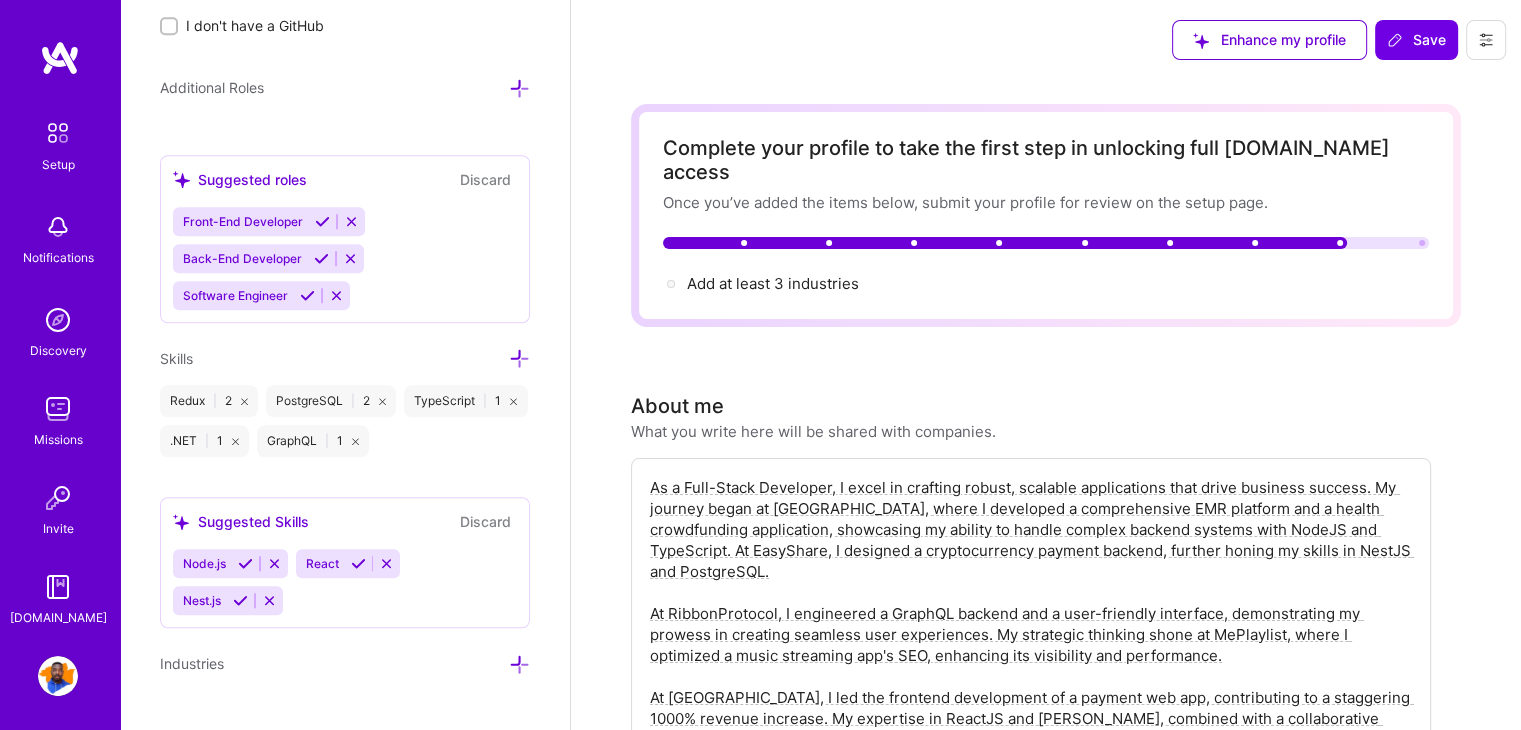 scroll, scrollTop: 1639, scrollLeft: 0, axis: vertical 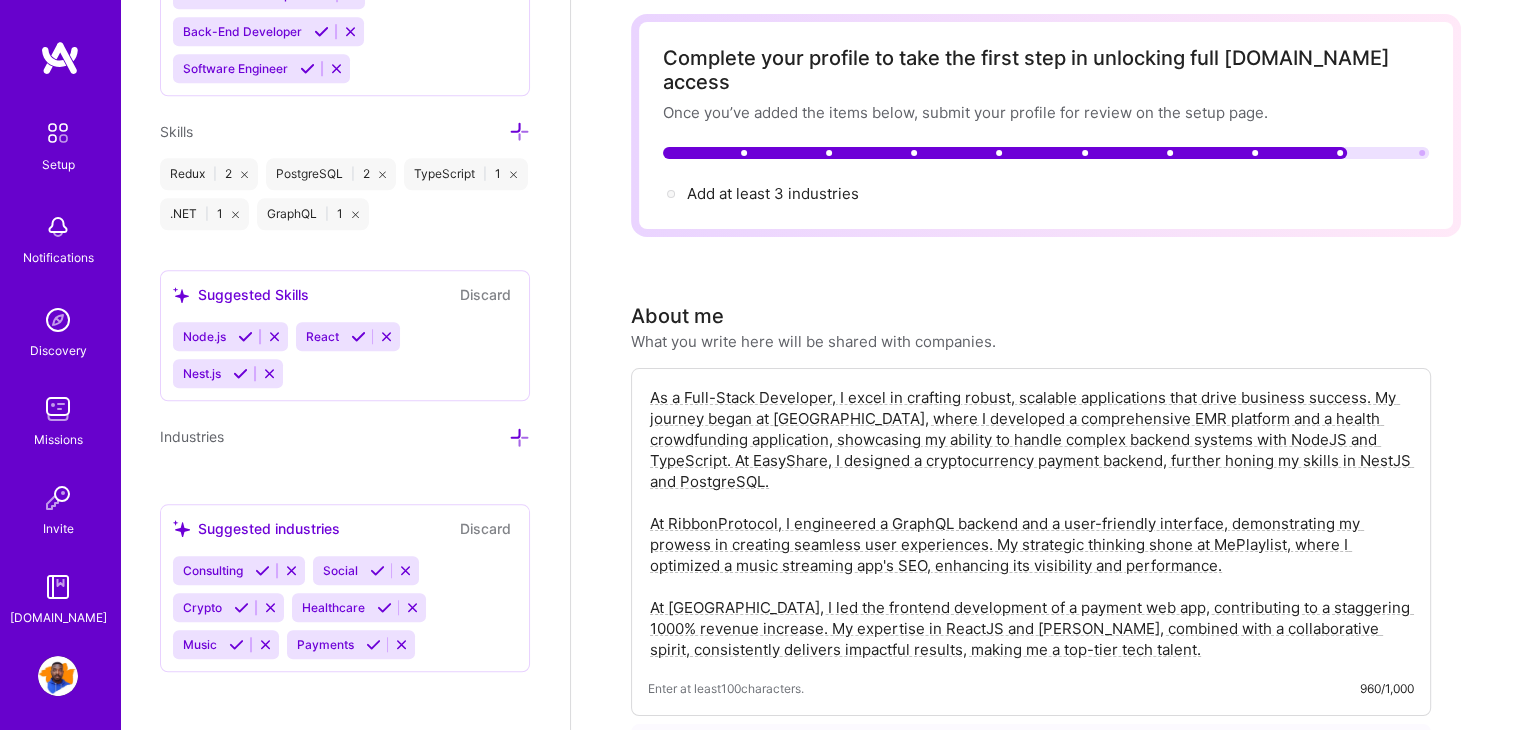 click on "Node.js React Nest.js" at bounding box center [345, 355] 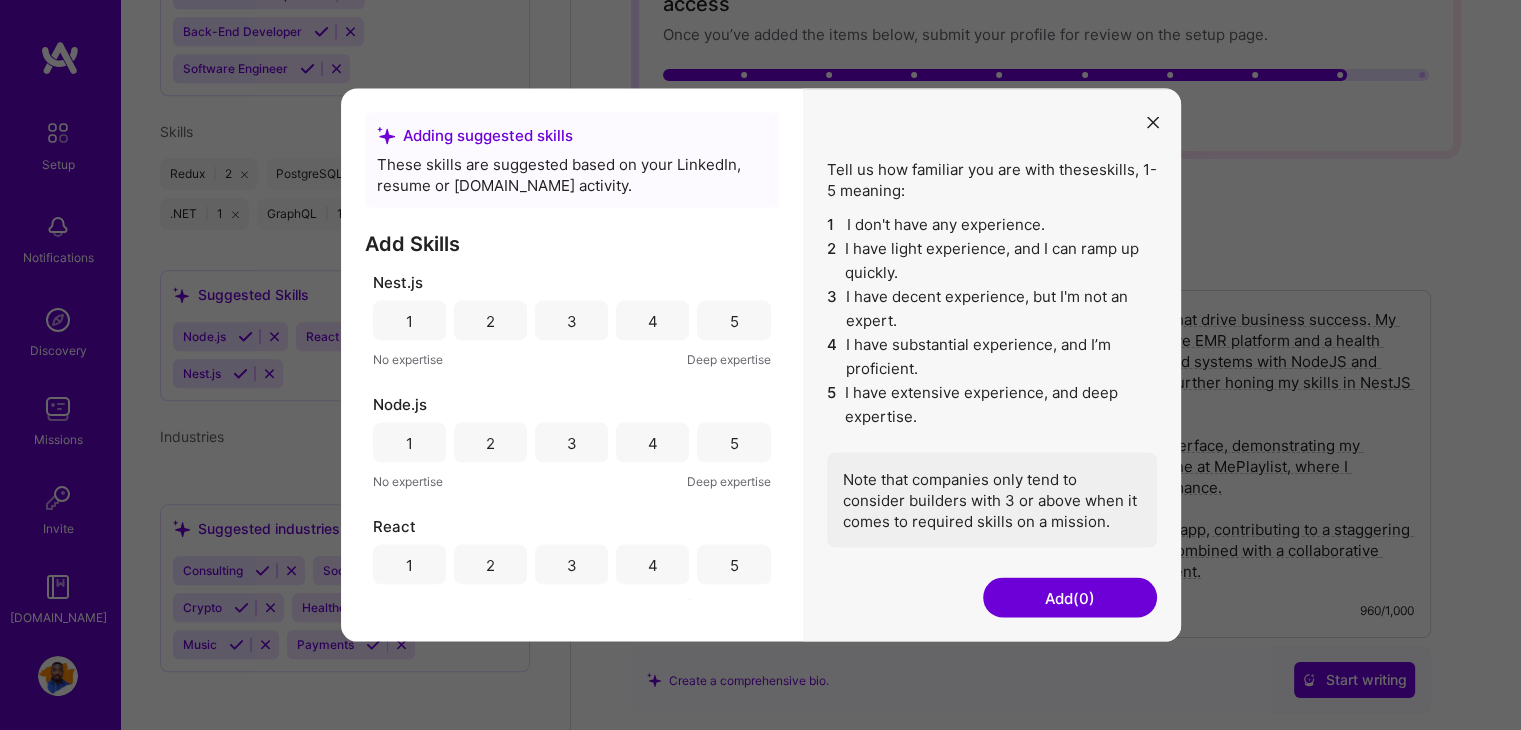 scroll, scrollTop: 142, scrollLeft: 0, axis: vertical 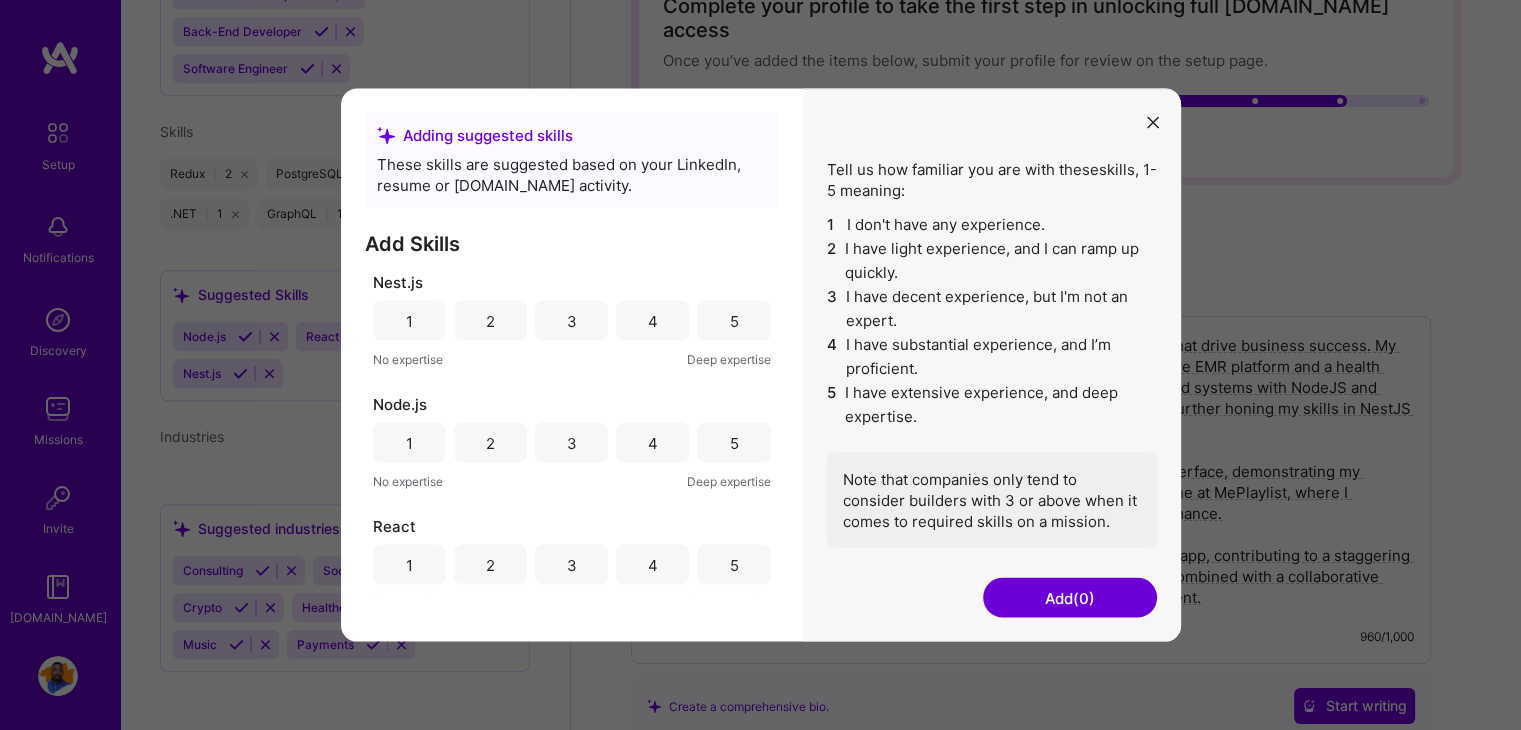 click on "2" at bounding box center [490, 321] 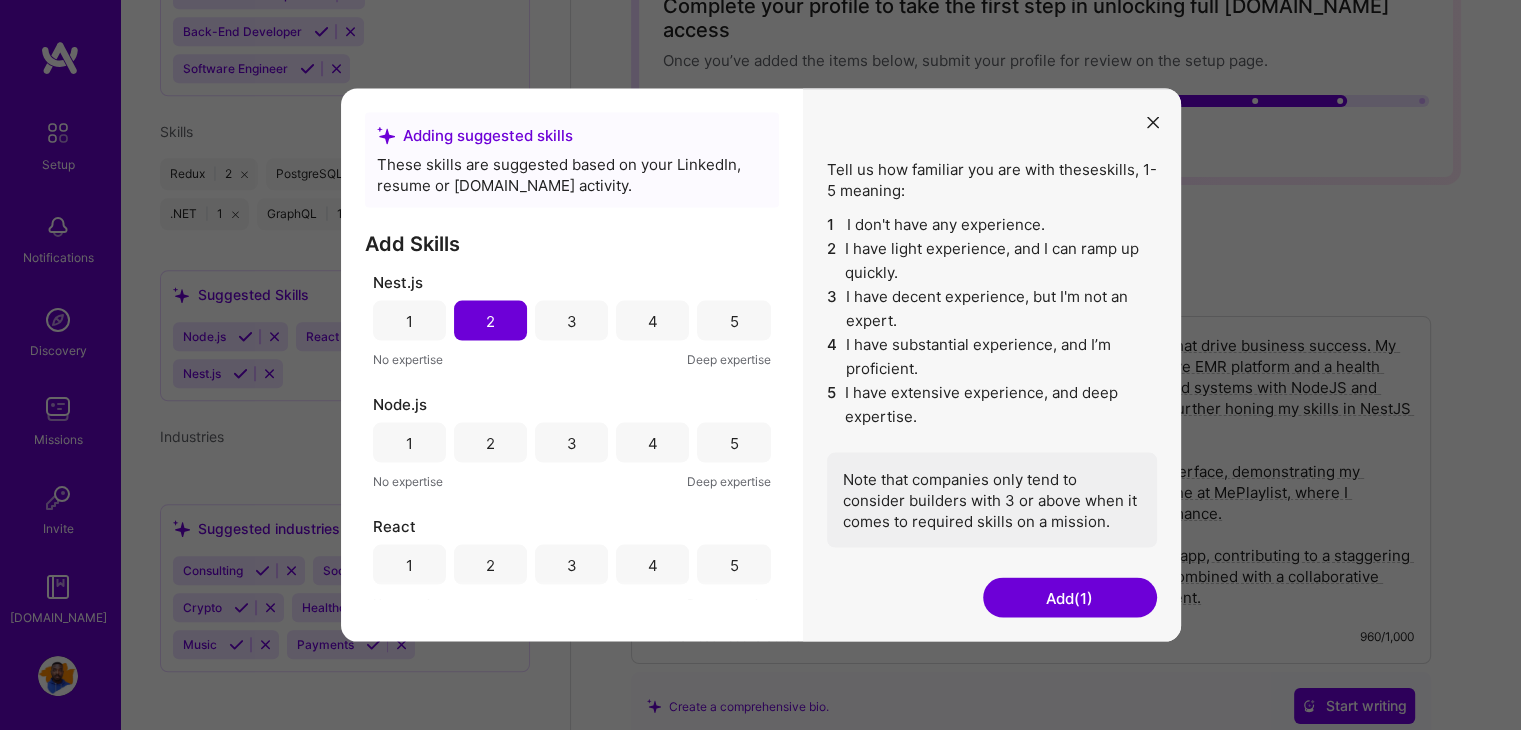 click on "5" at bounding box center (733, 320) 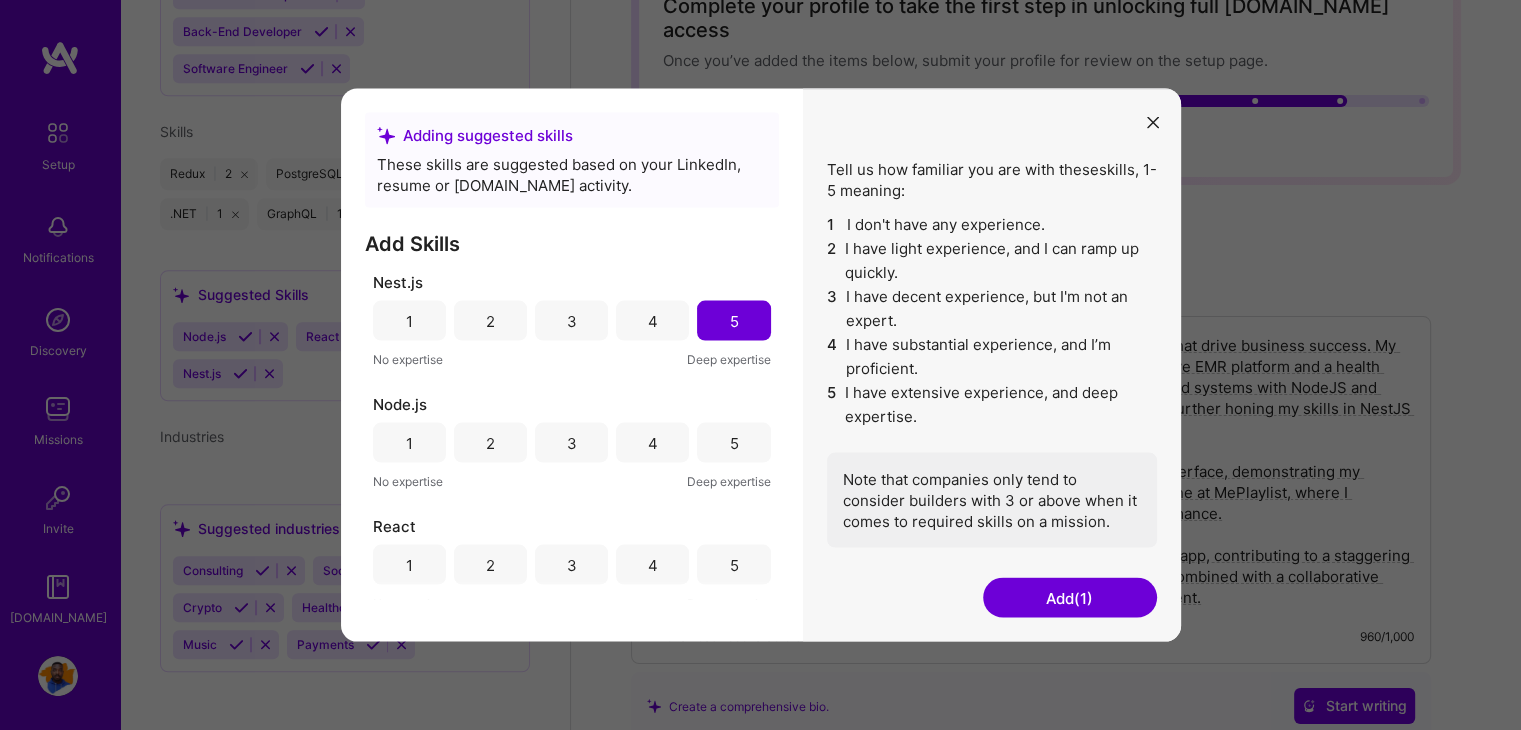 click on "5" at bounding box center [733, 320] 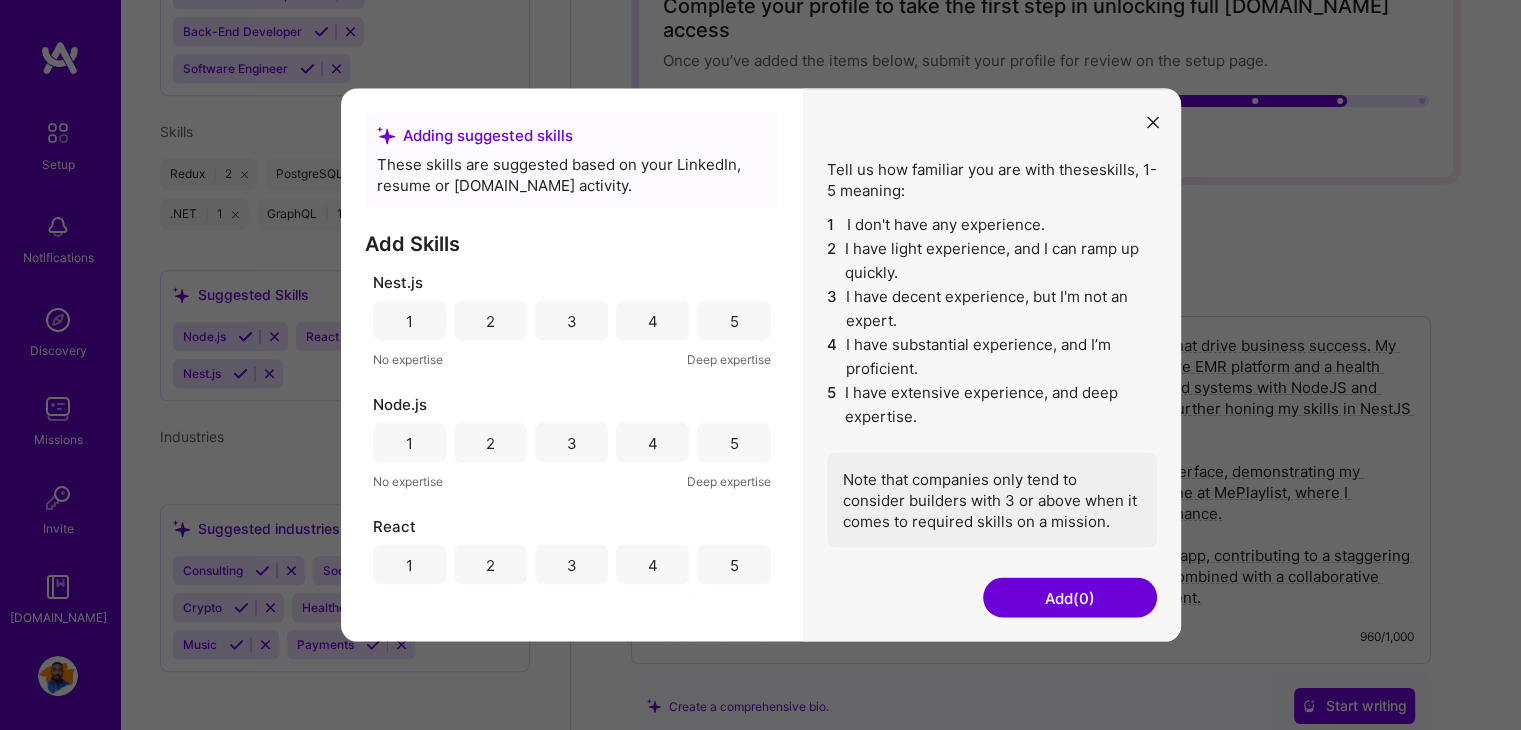 click on "5" at bounding box center (733, 321) 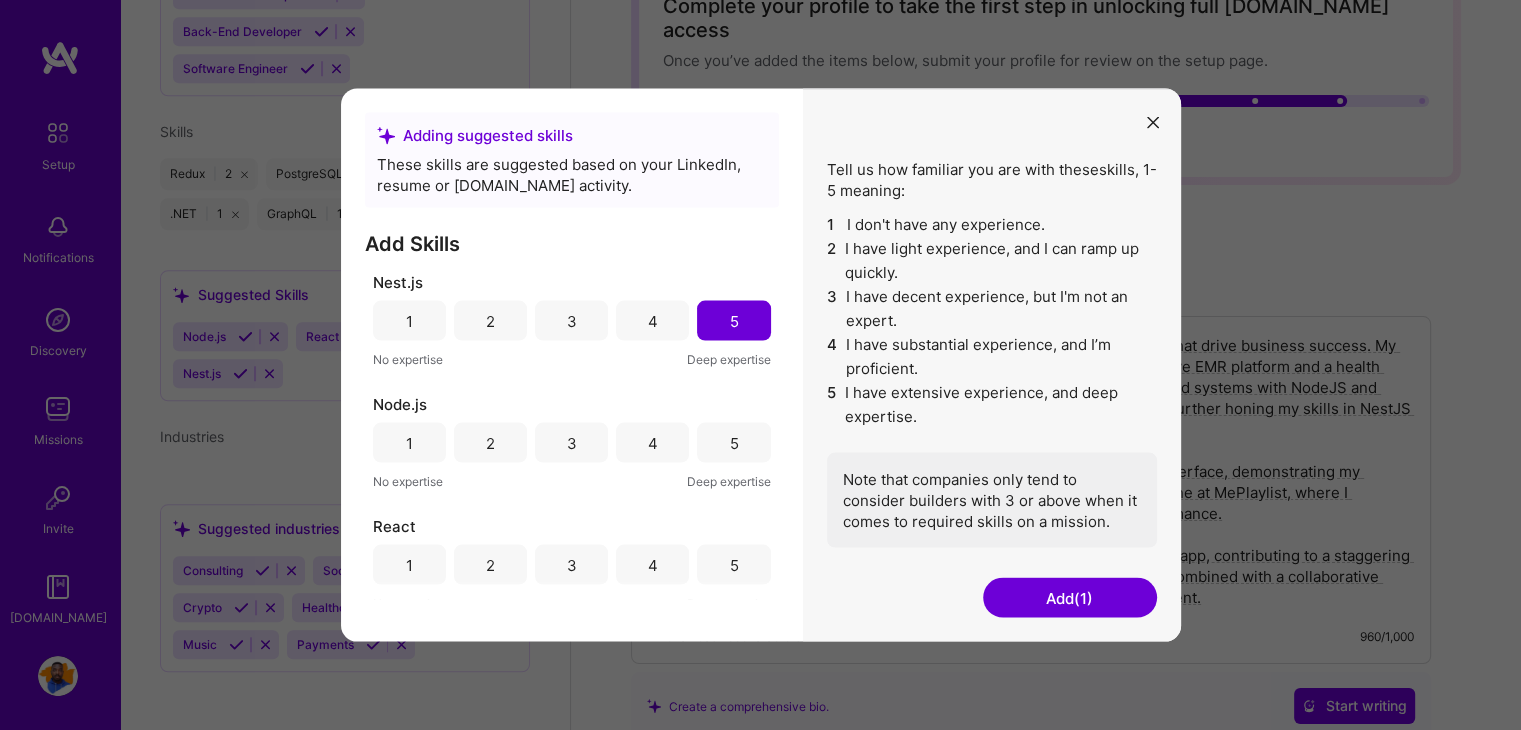 click on "4" at bounding box center [652, 443] 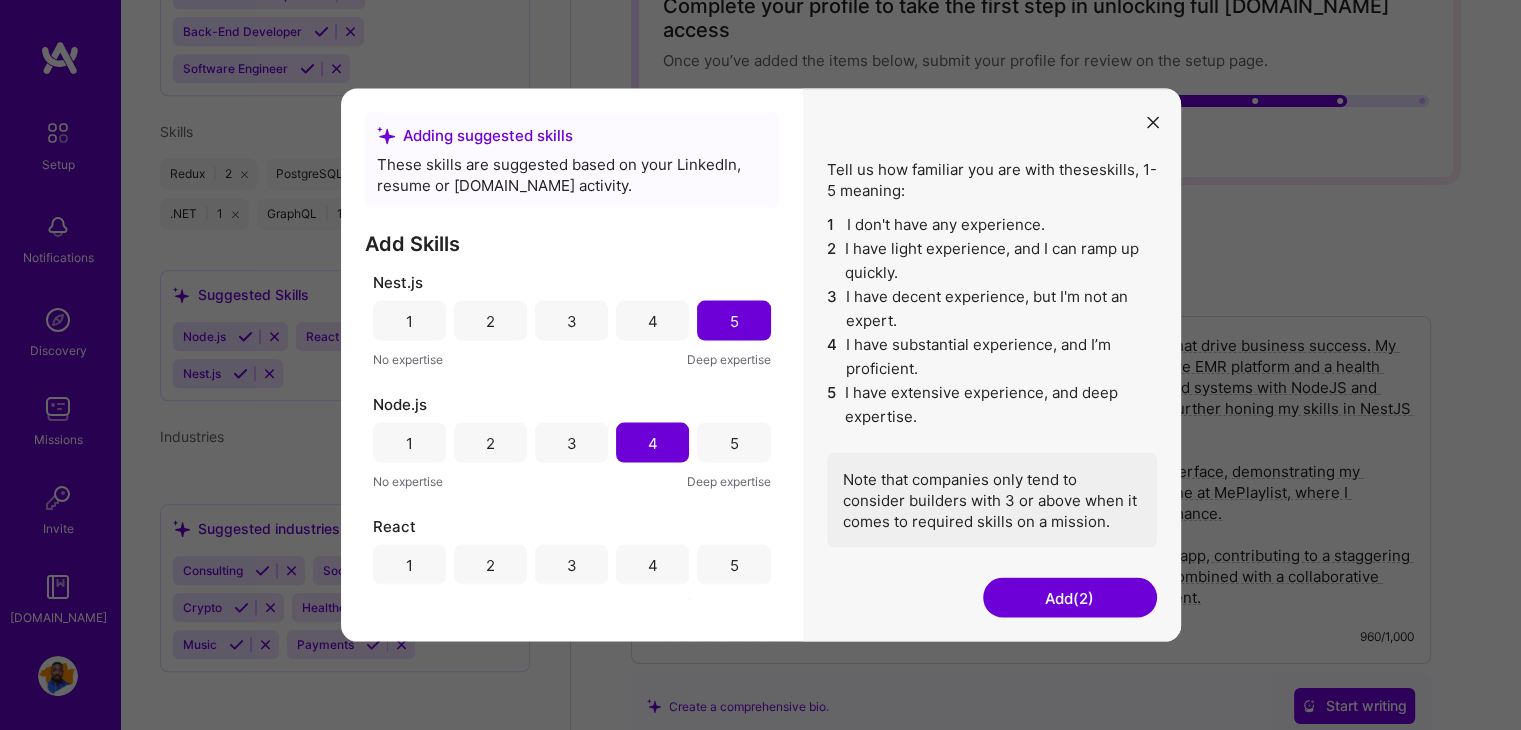 click on "4" at bounding box center (653, 564) 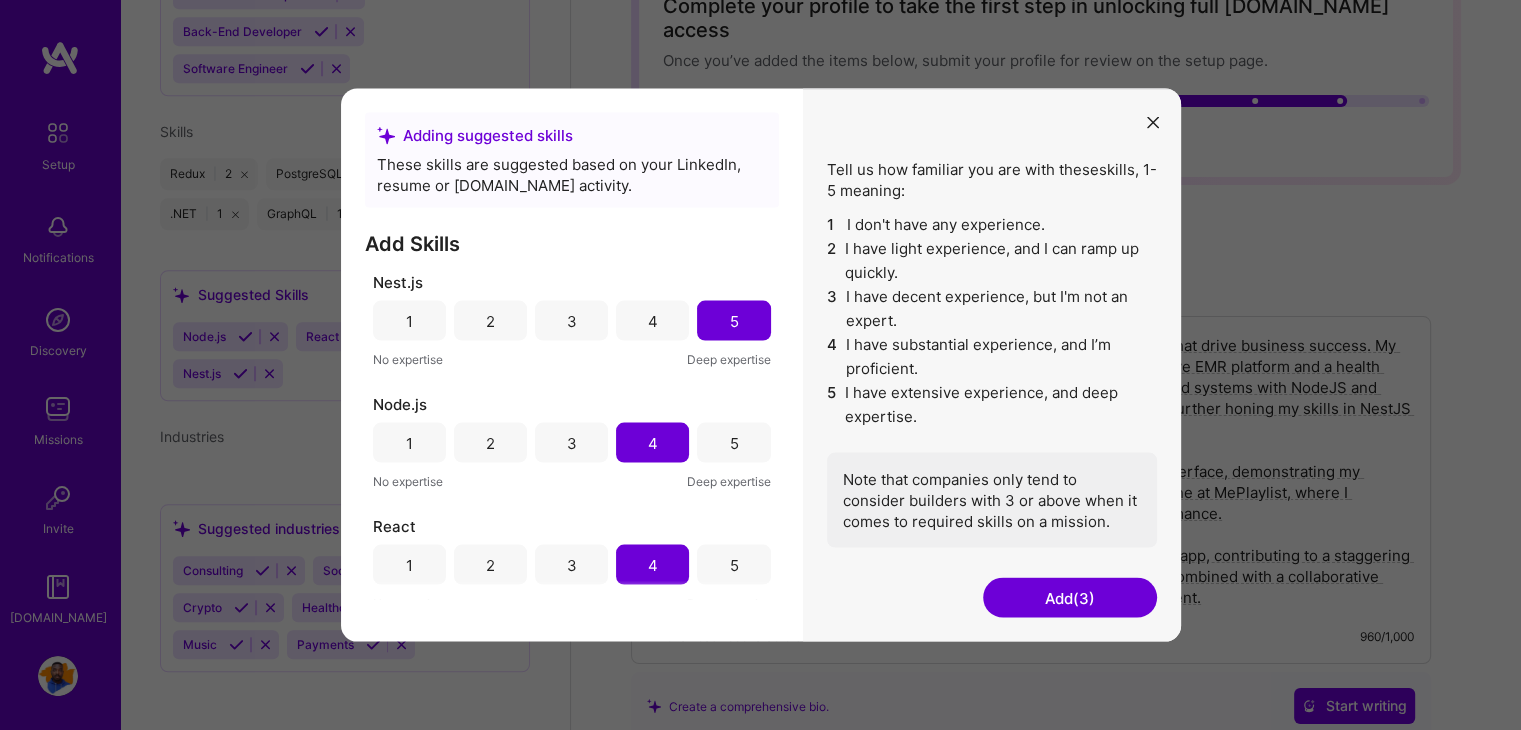 click on "Add  (3)" at bounding box center [1070, 598] 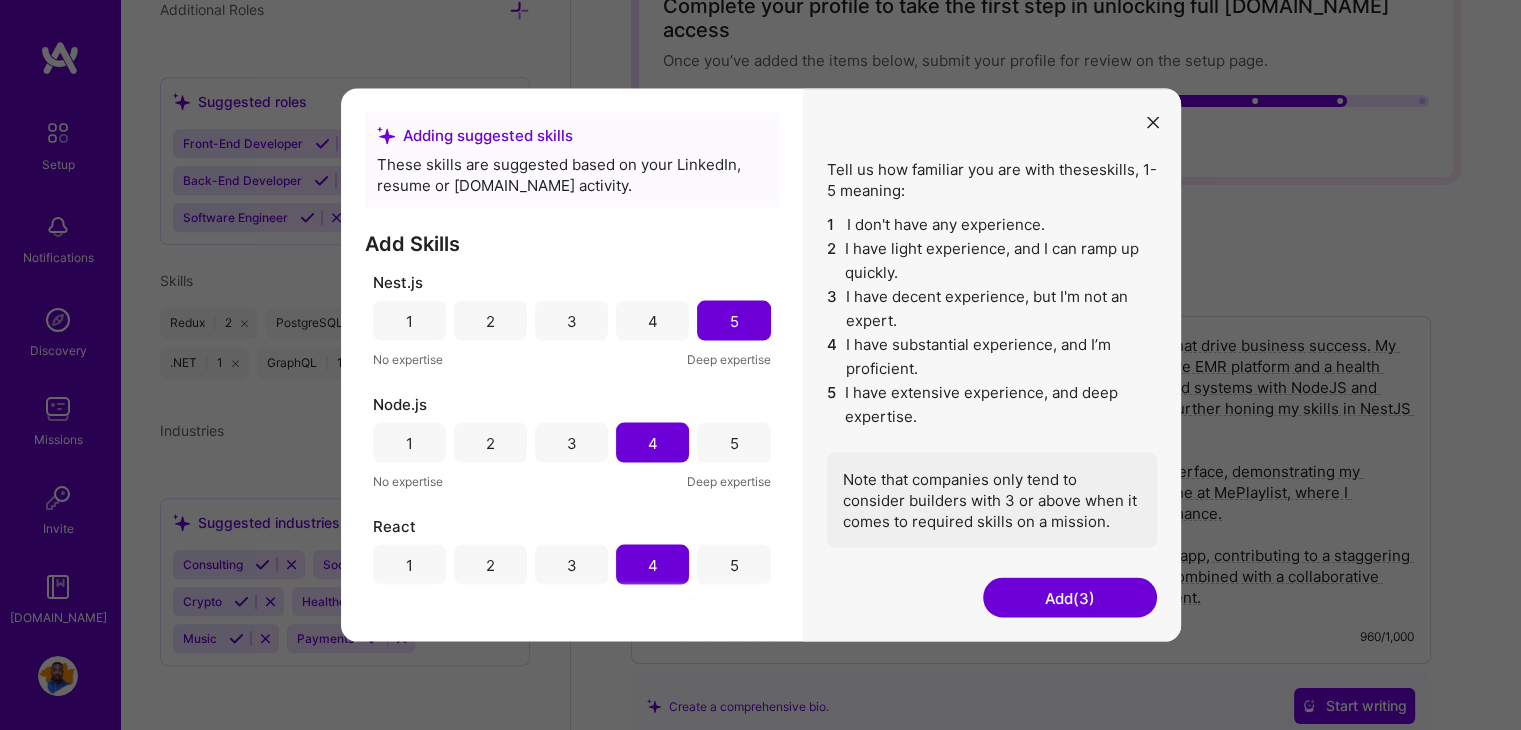 scroll, scrollTop: 1484, scrollLeft: 0, axis: vertical 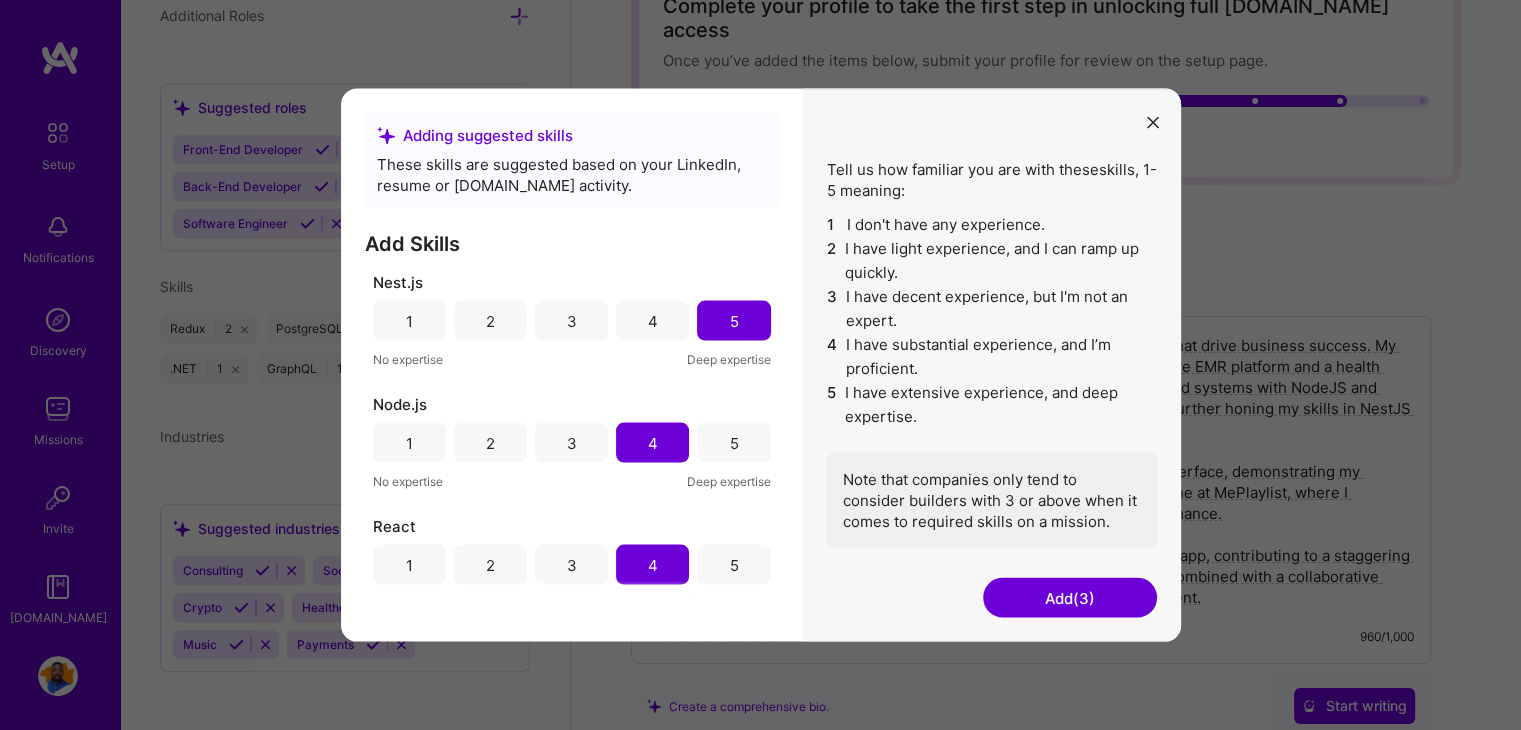 click on "Add  (3)" at bounding box center (1070, 598) 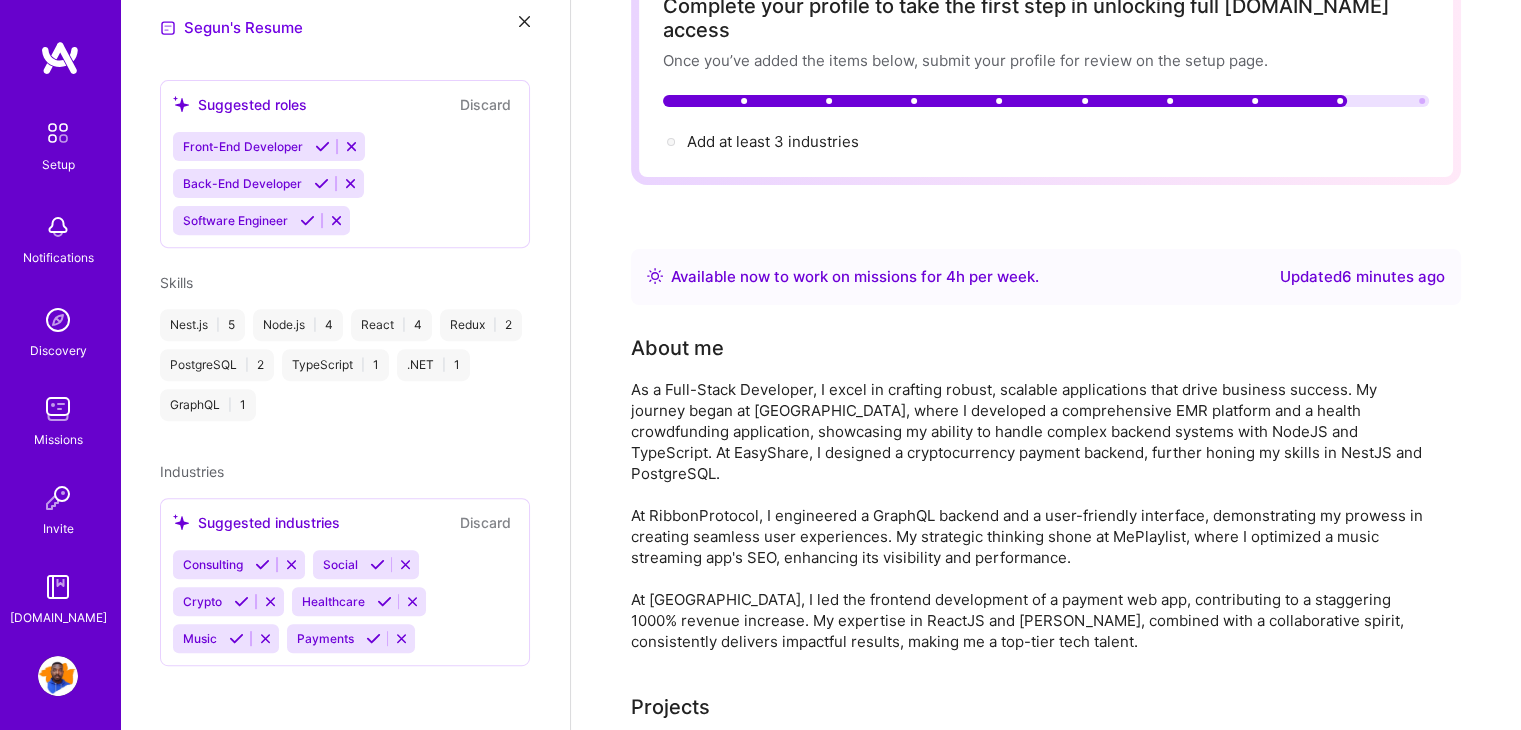 scroll, scrollTop: 708, scrollLeft: 0, axis: vertical 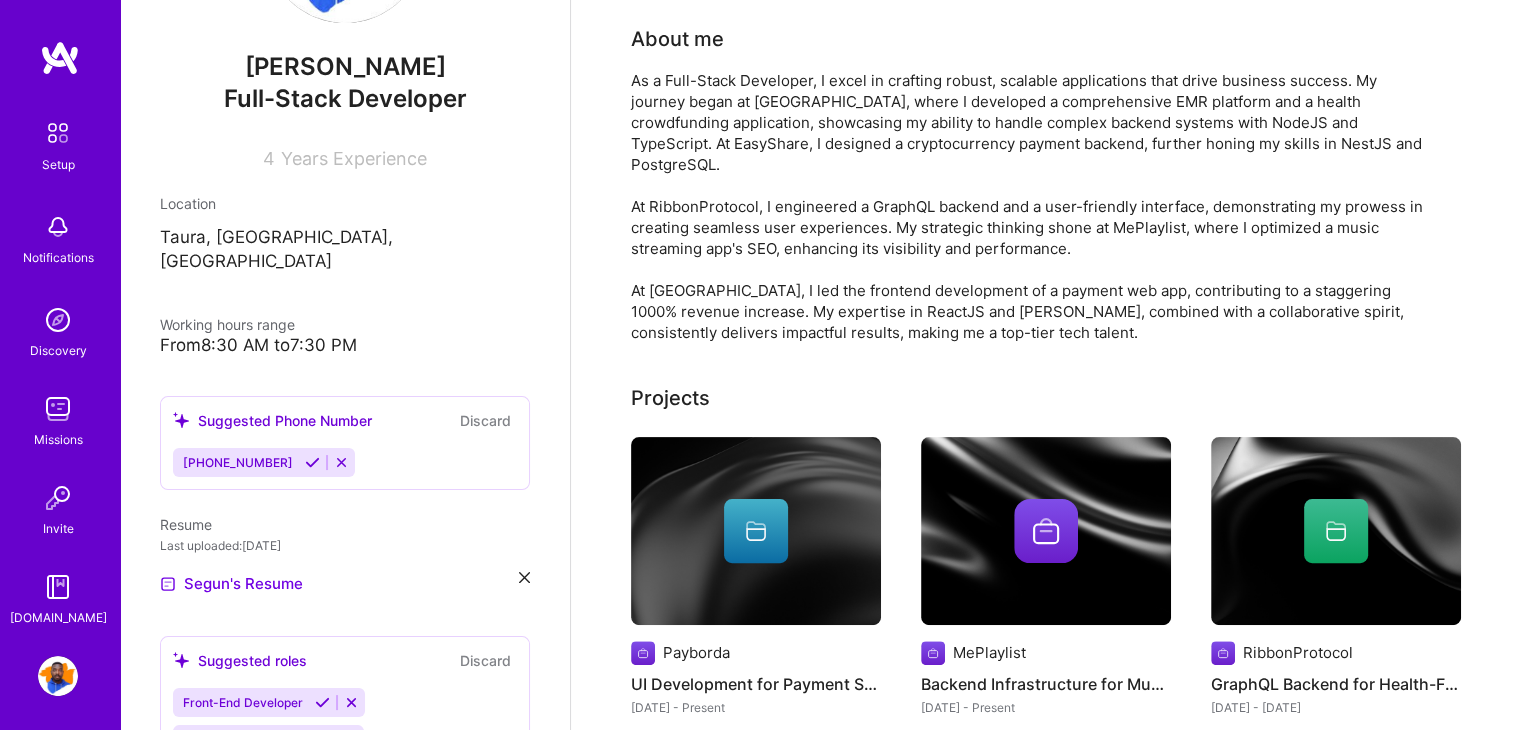 click at bounding box center (312, 462) 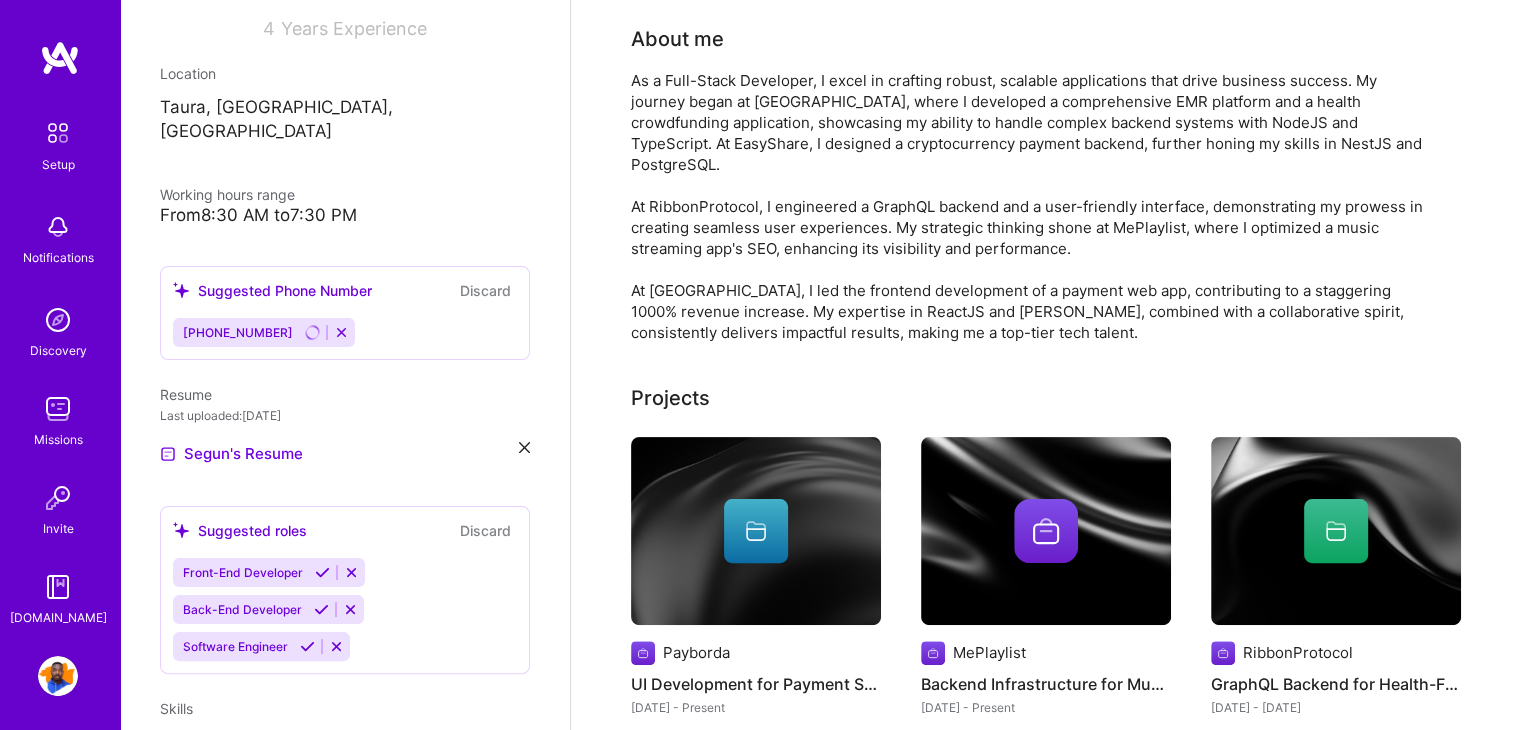 scroll, scrollTop: 308, scrollLeft: 0, axis: vertical 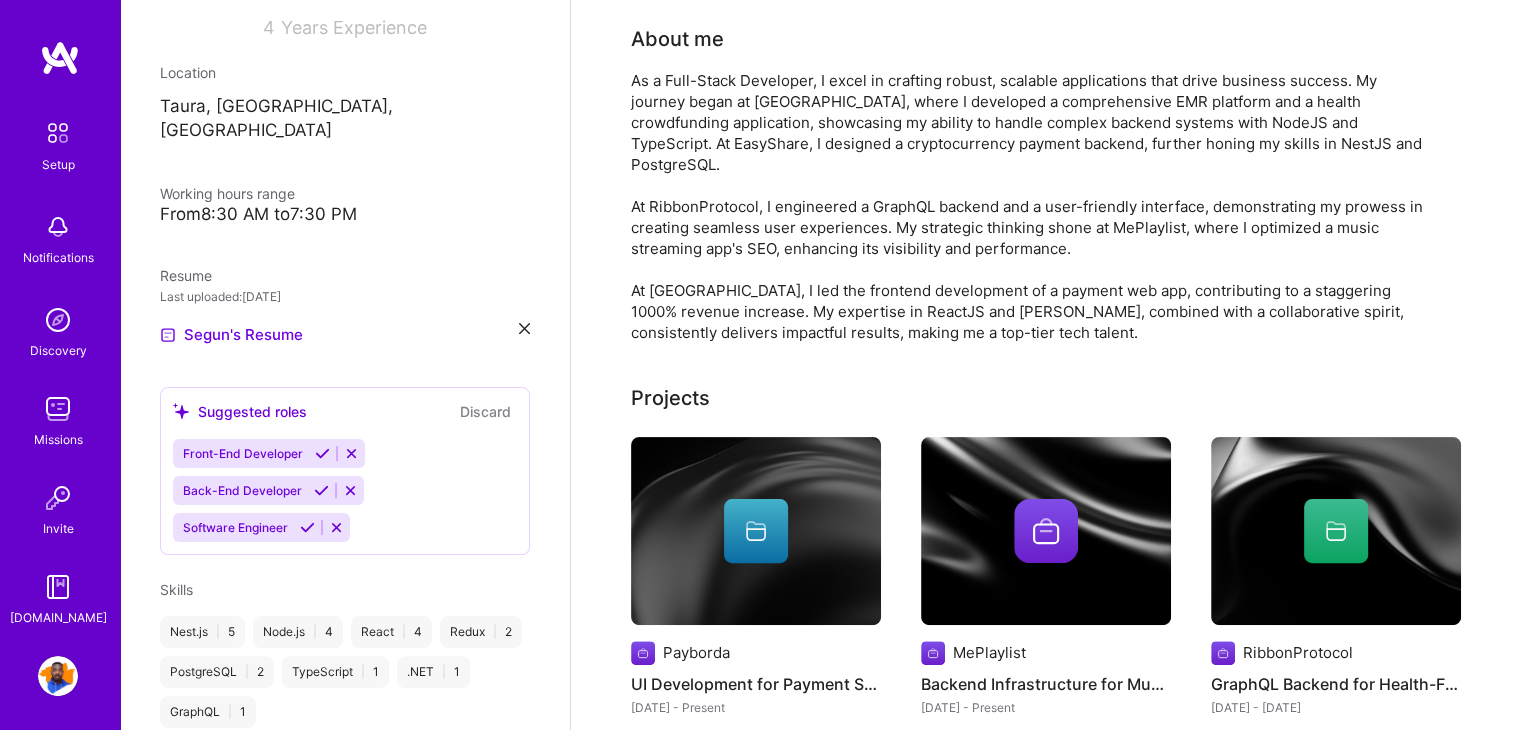 click at bounding box center (322, 453) 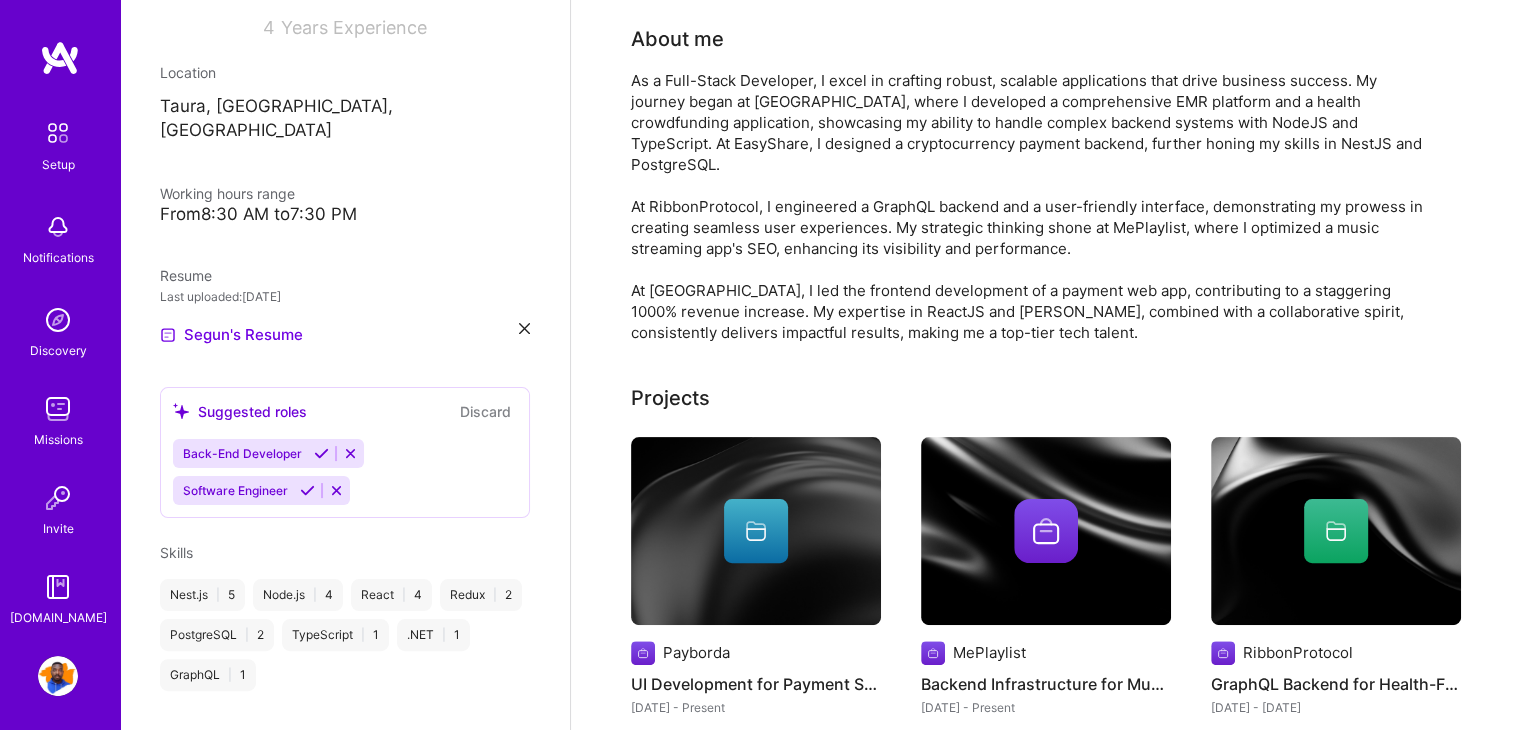 click at bounding box center [307, 490] 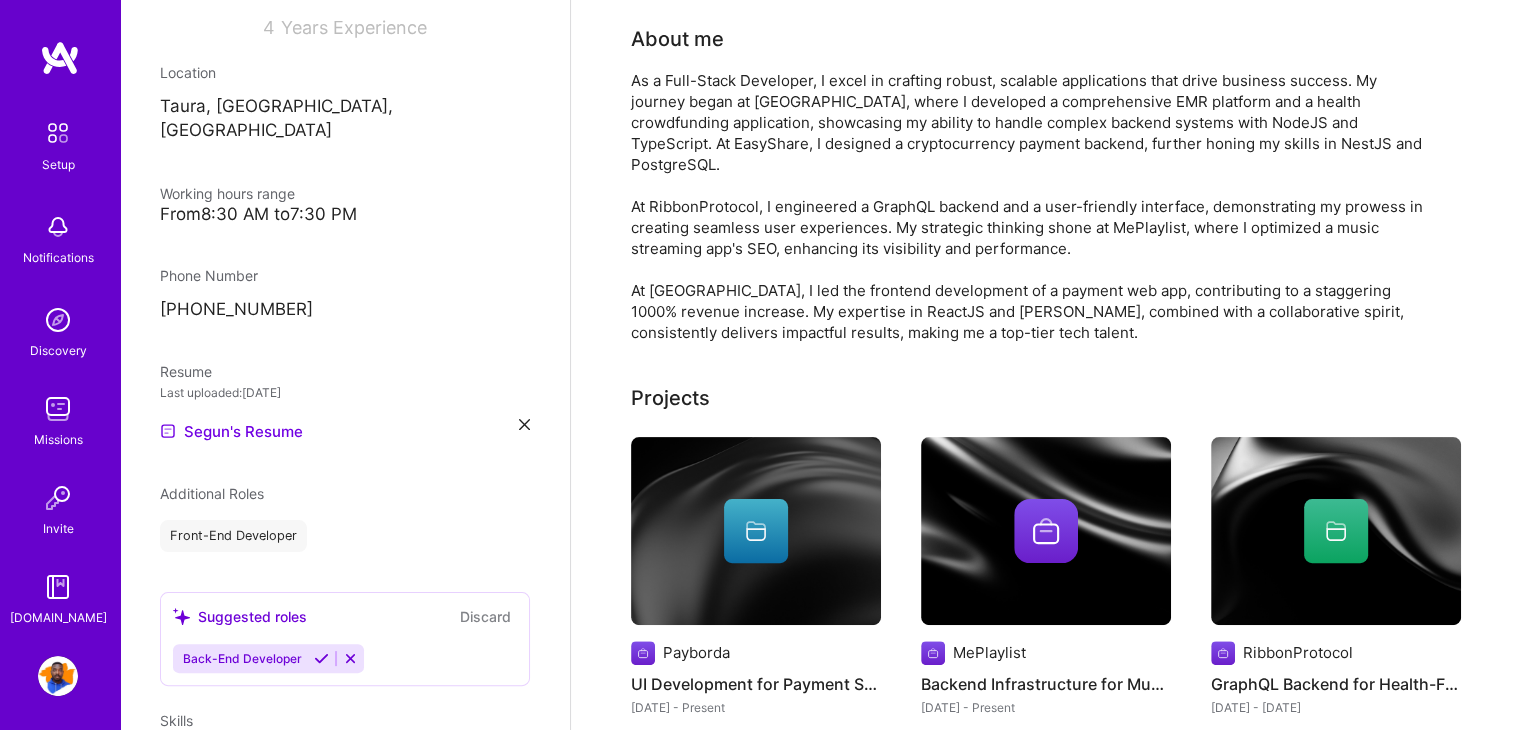 click at bounding box center [321, 658] 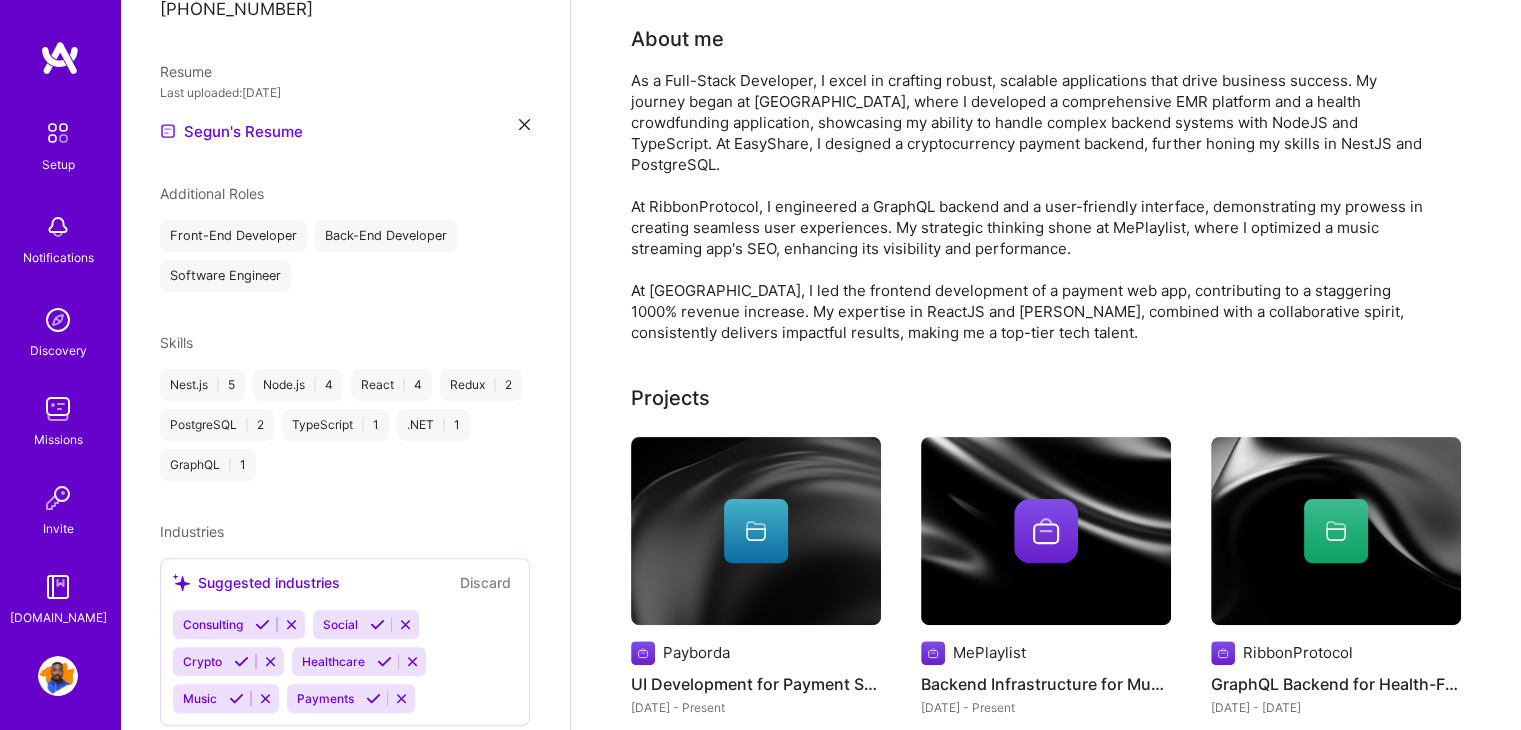 scroll, scrollTop: 645, scrollLeft: 0, axis: vertical 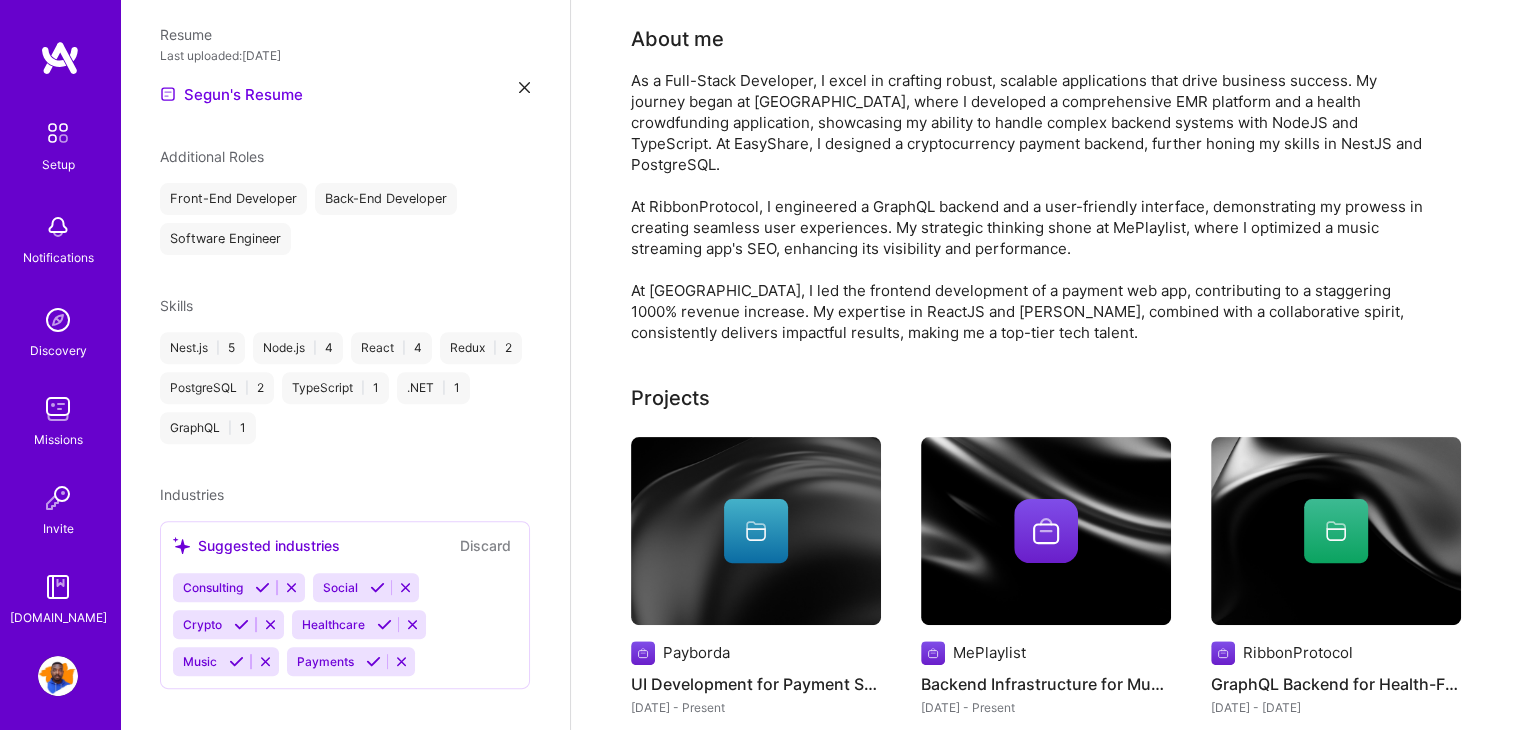 click at bounding box center (262, 587) 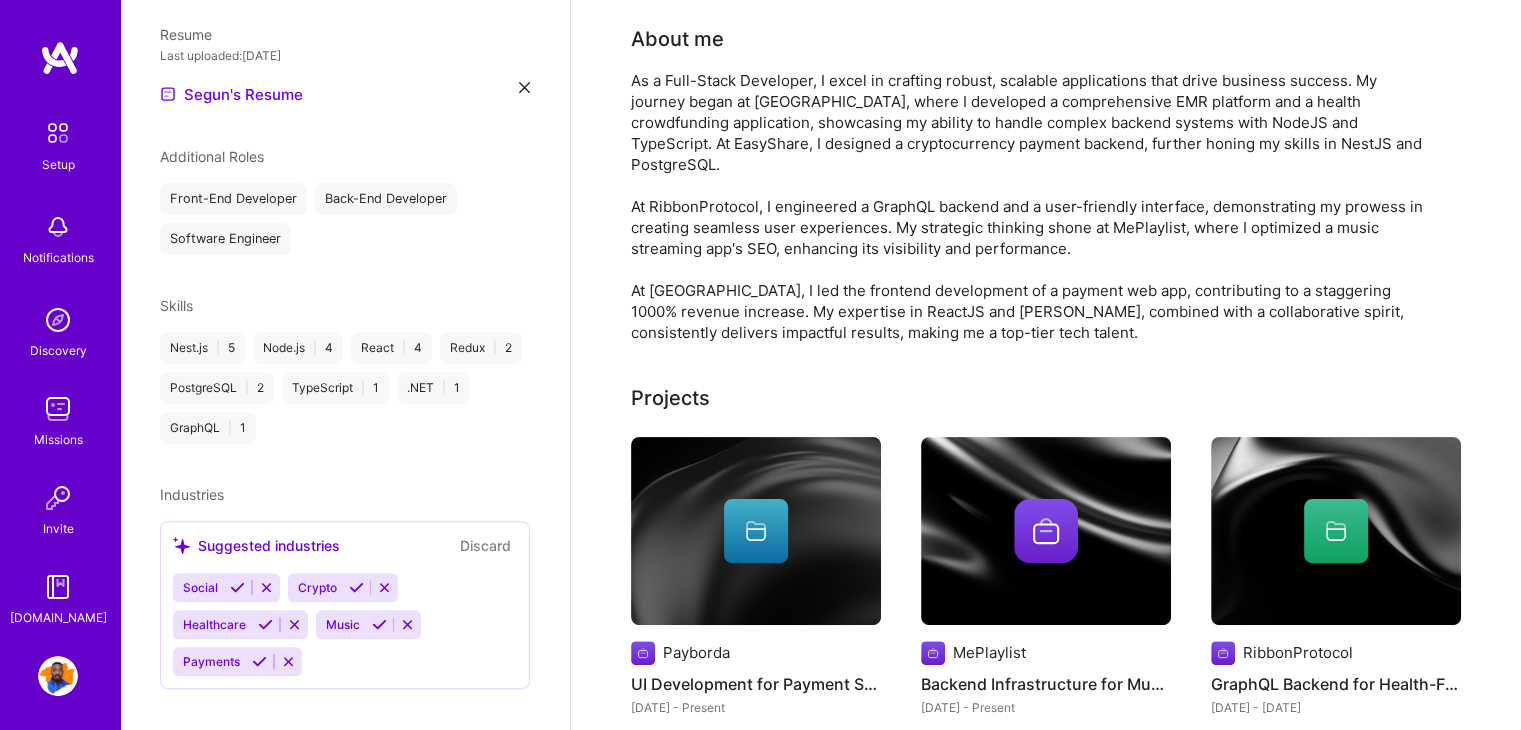 click at bounding box center (356, 587) 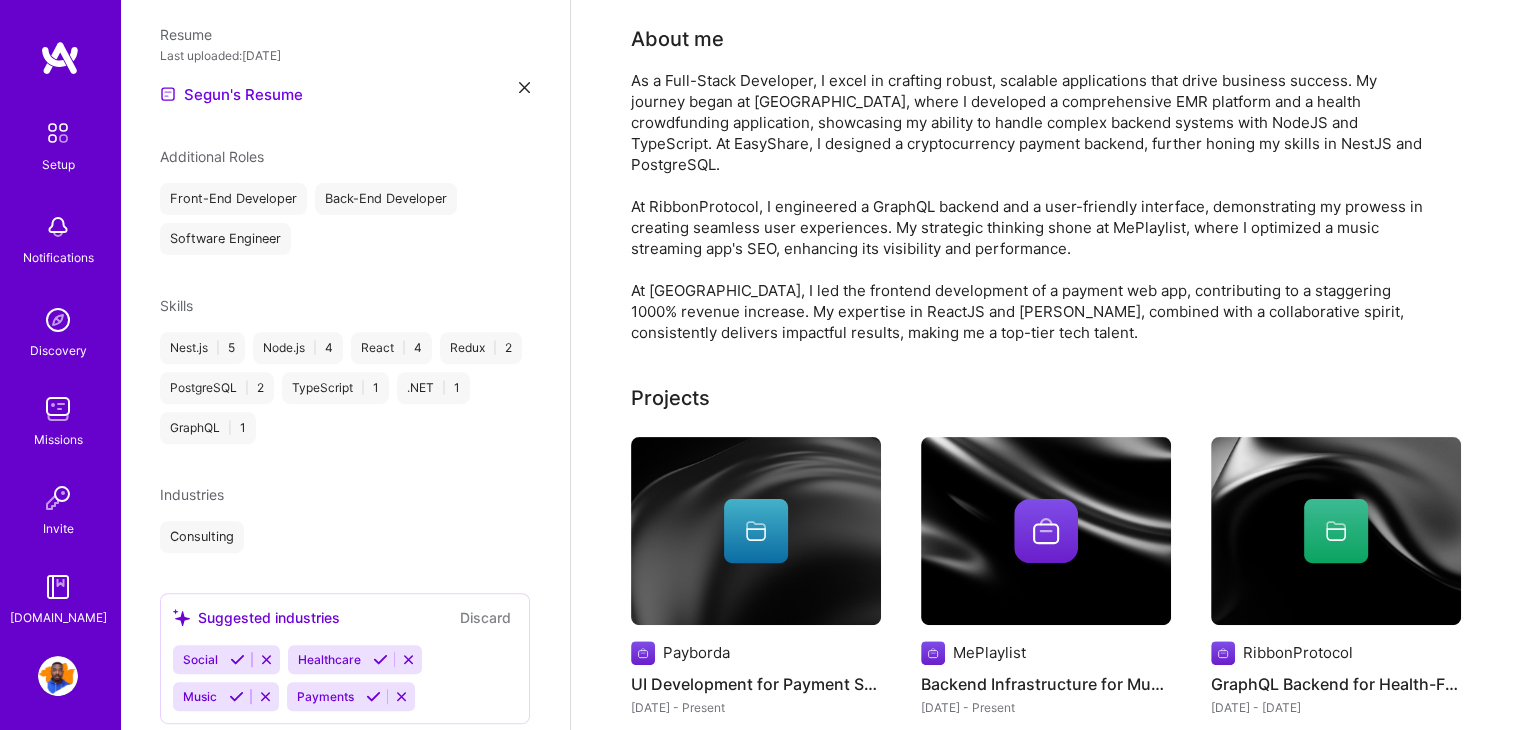 click at bounding box center [237, 659] 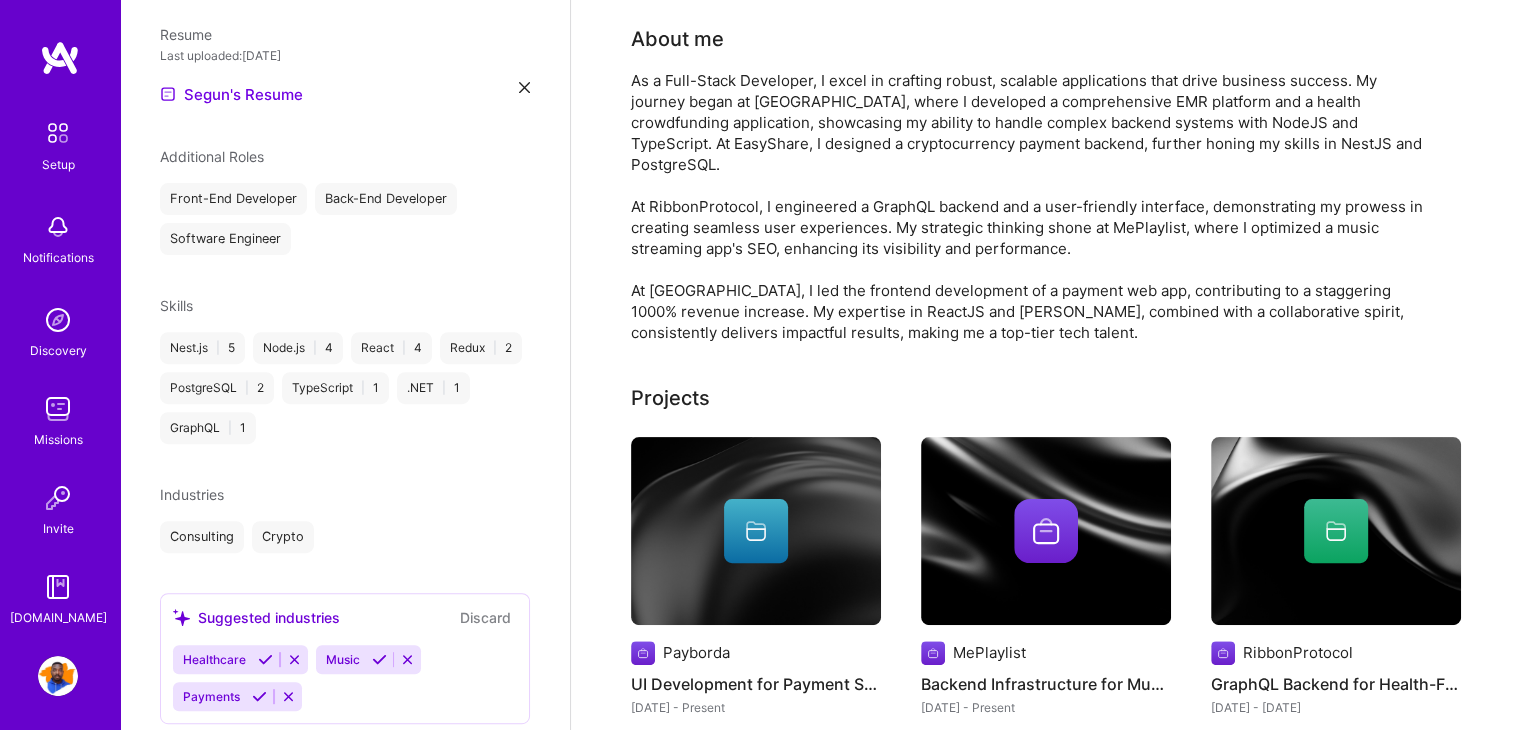 click at bounding box center [259, 696] 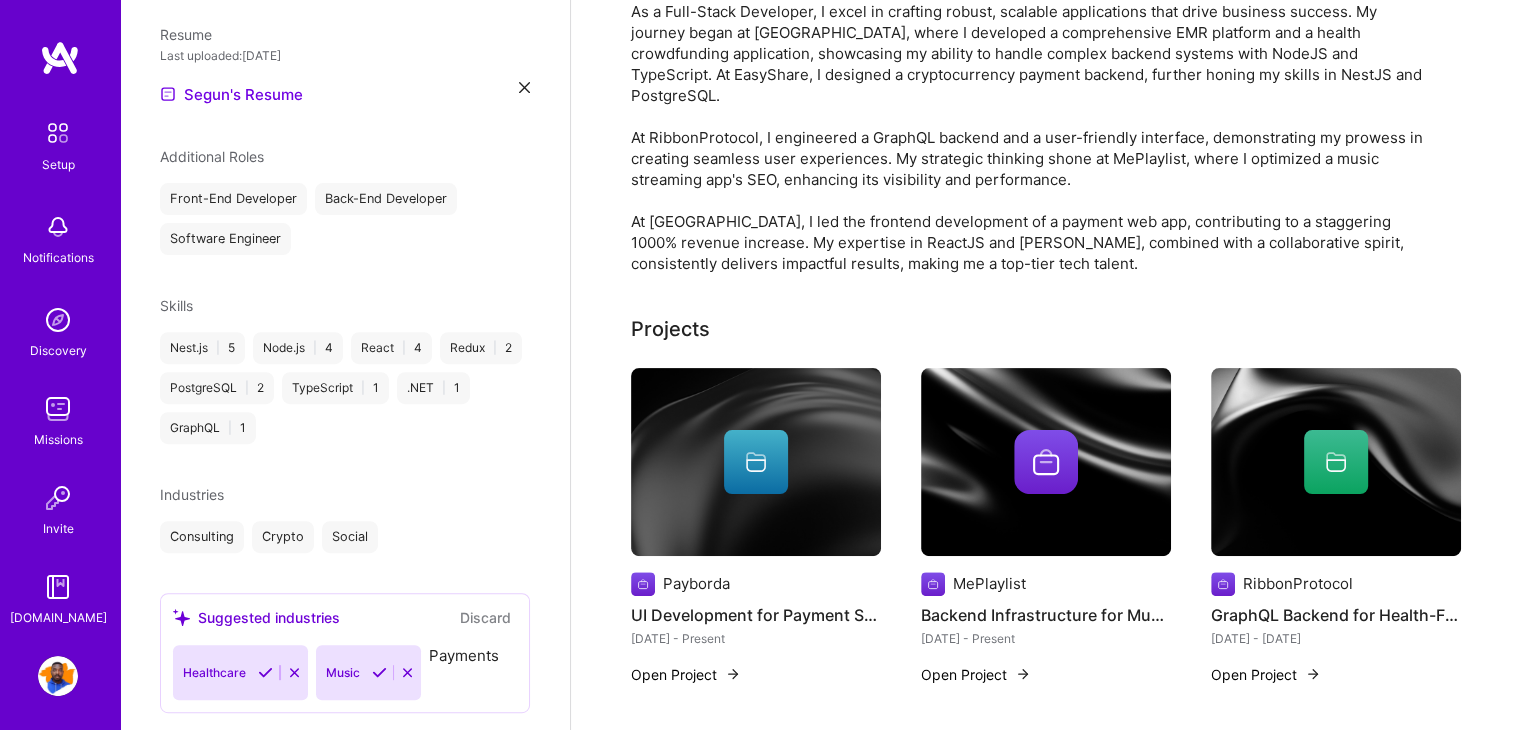 scroll, scrollTop: 643, scrollLeft: 0, axis: vertical 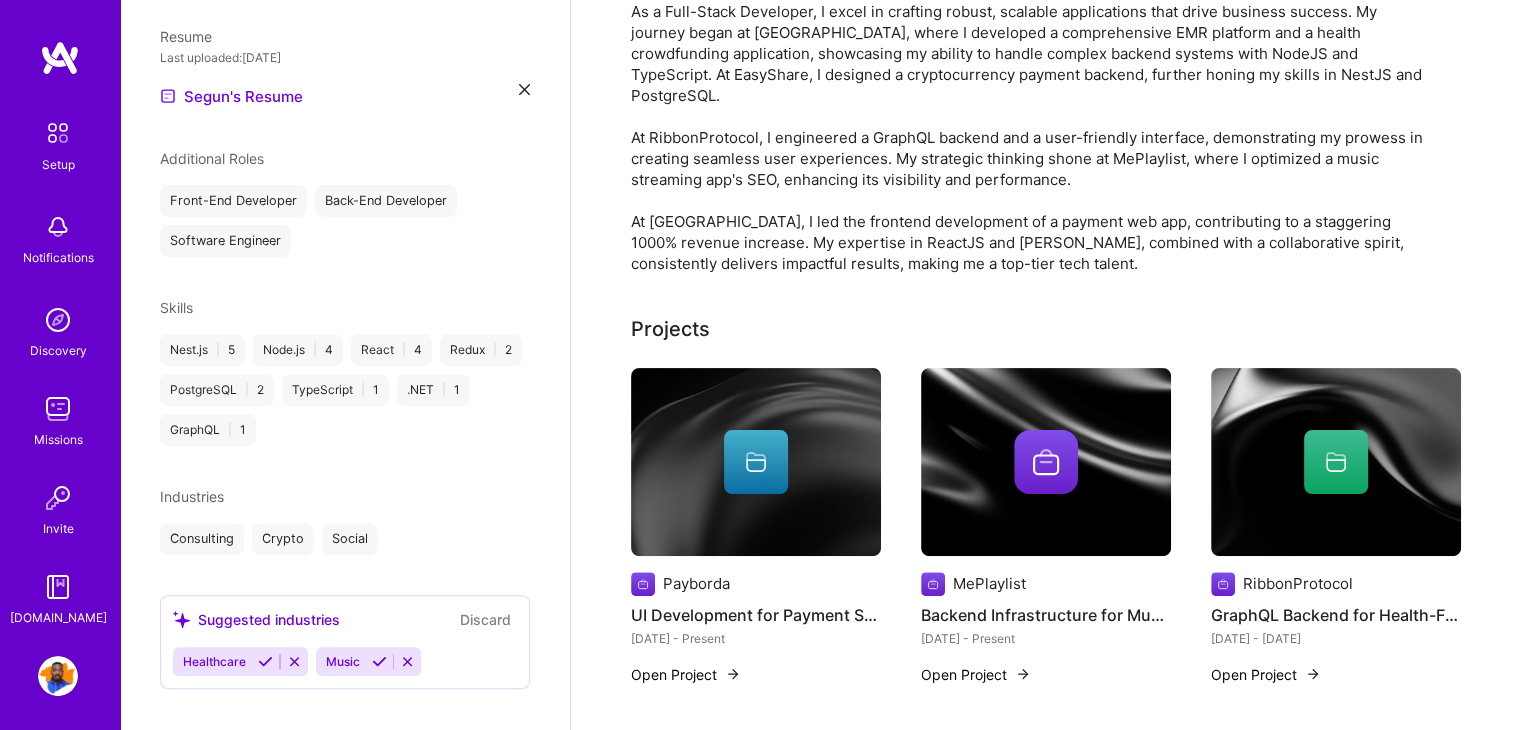 click at bounding box center (265, 661) 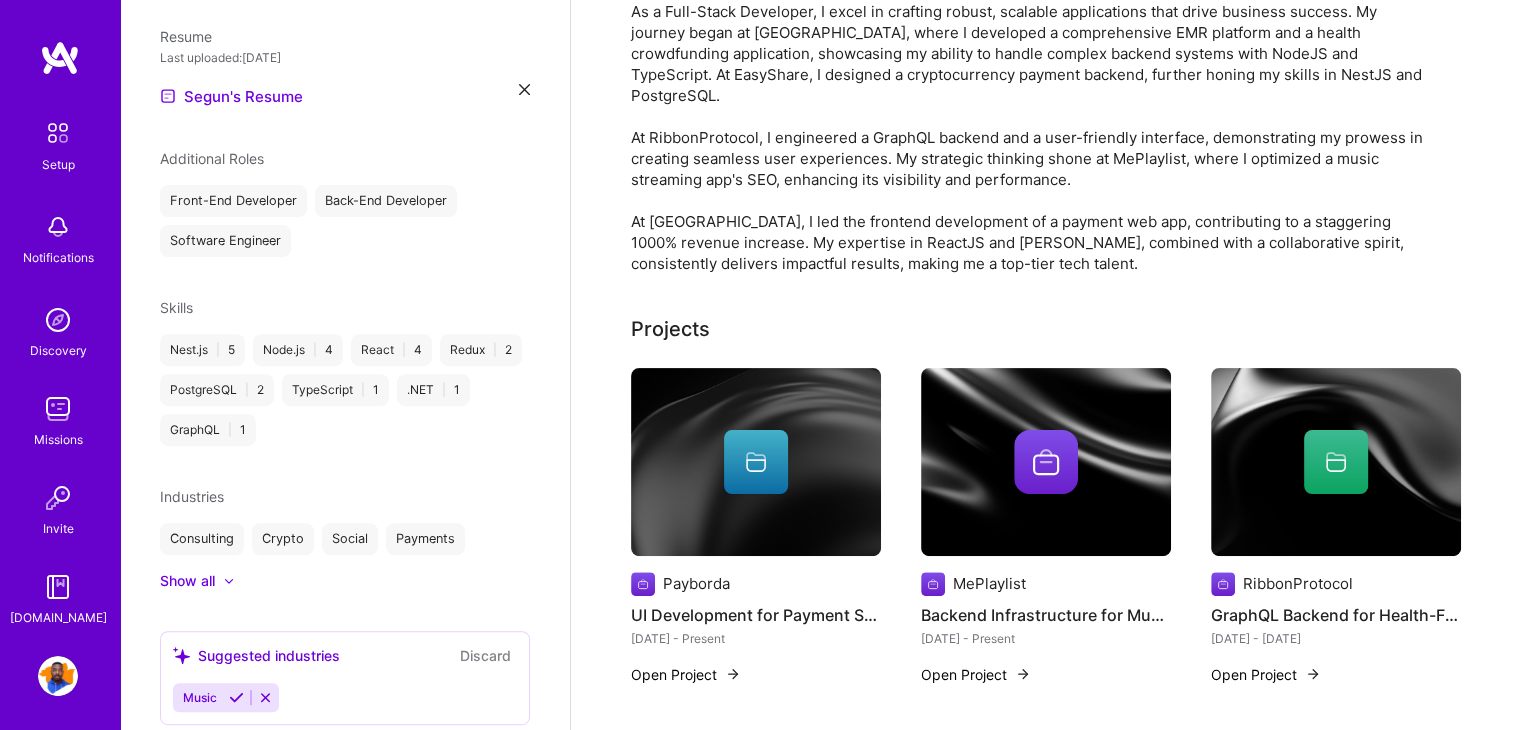 click at bounding box center [236, 697] 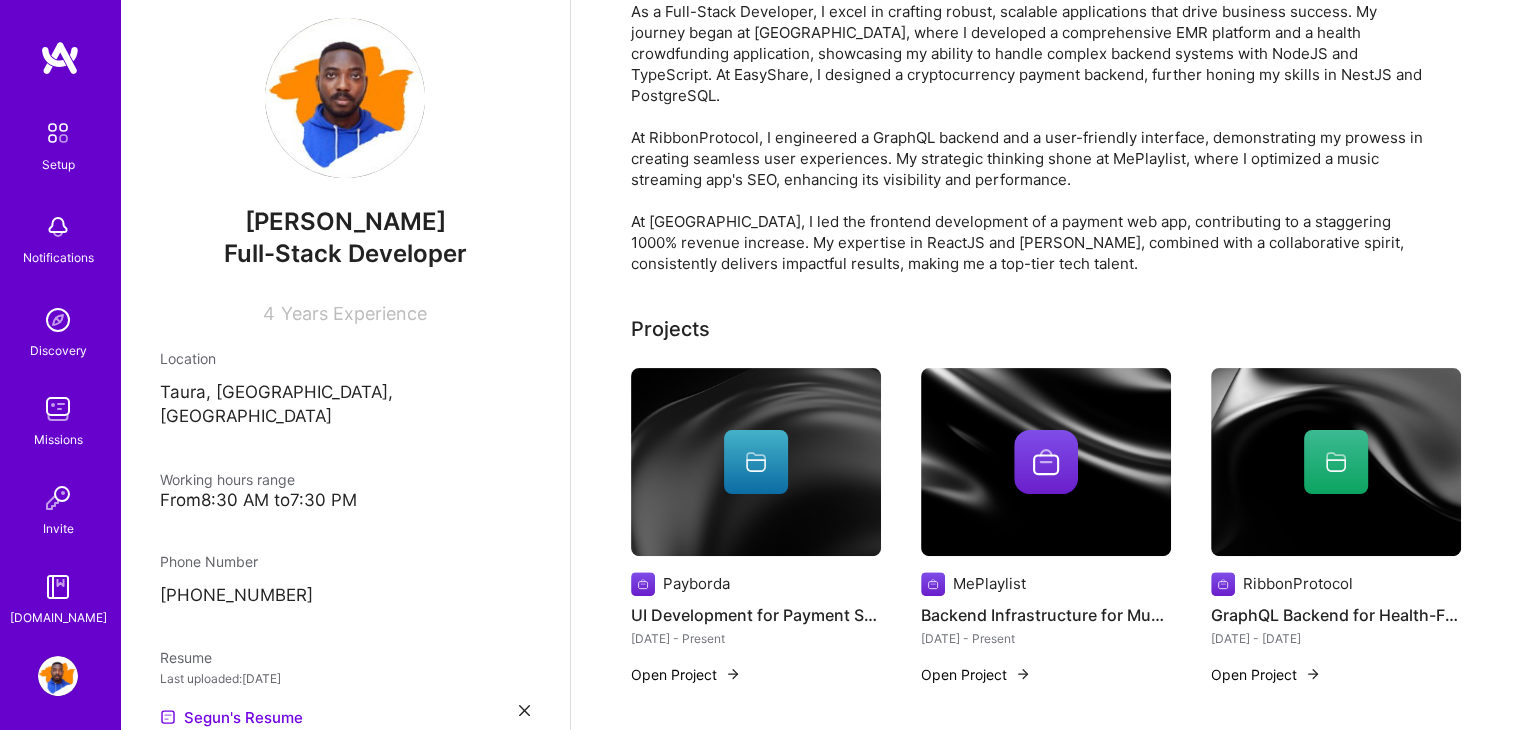 scroll, scrollTop: 0, scrollLeft: 0, axis: both 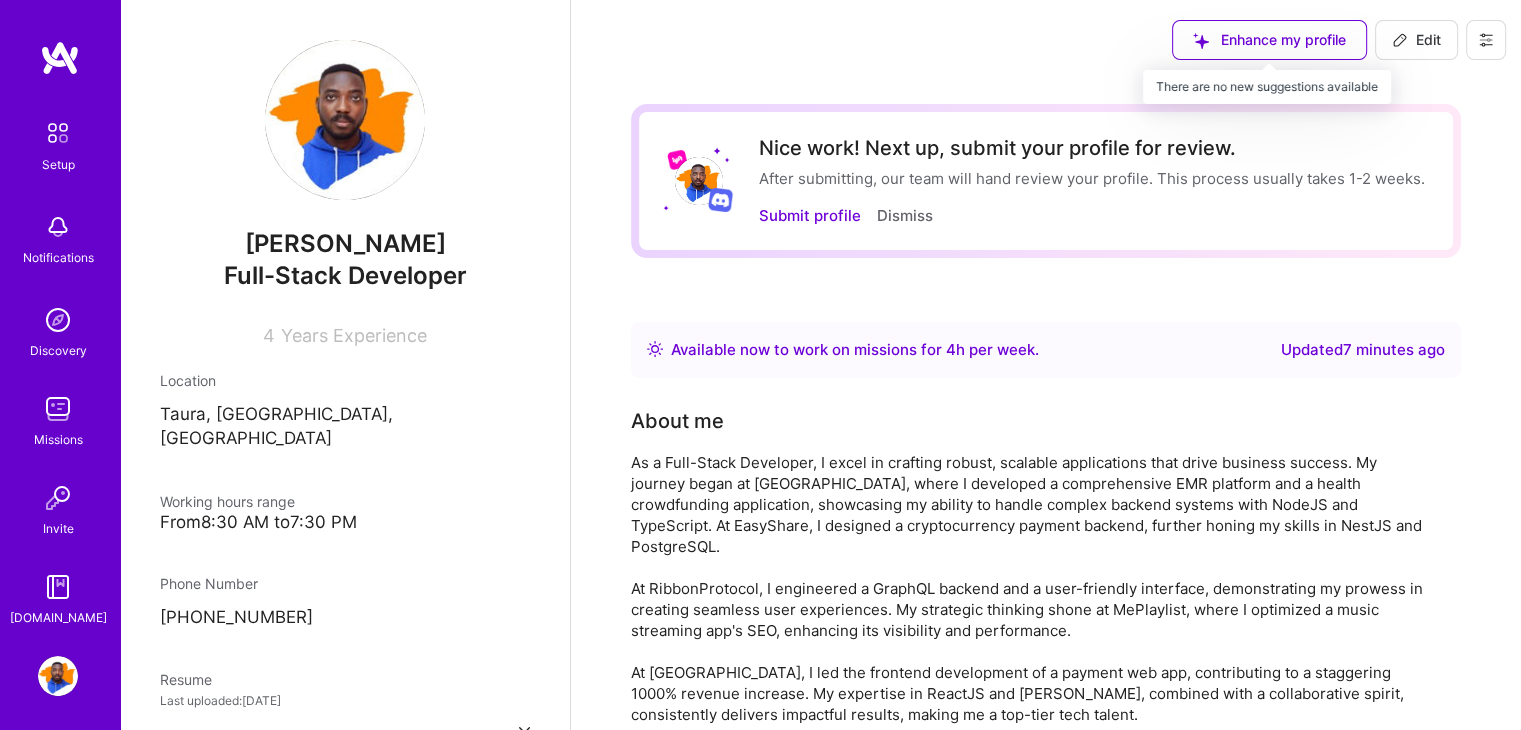 click on "Enhance my profile" at bounding box center [1269, 40] 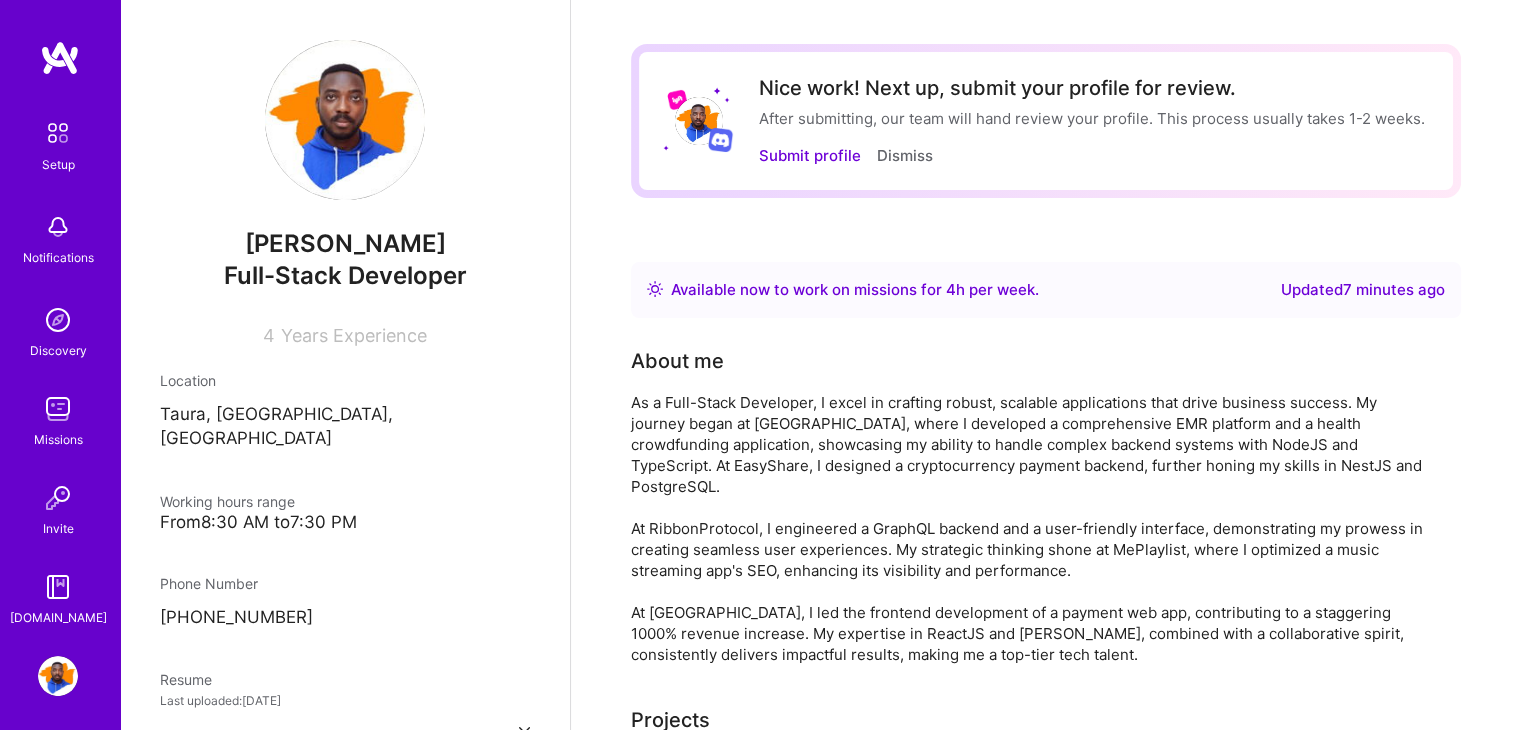 scroll, scrollTop: 63, scrollLeft: 0, axis: vertical 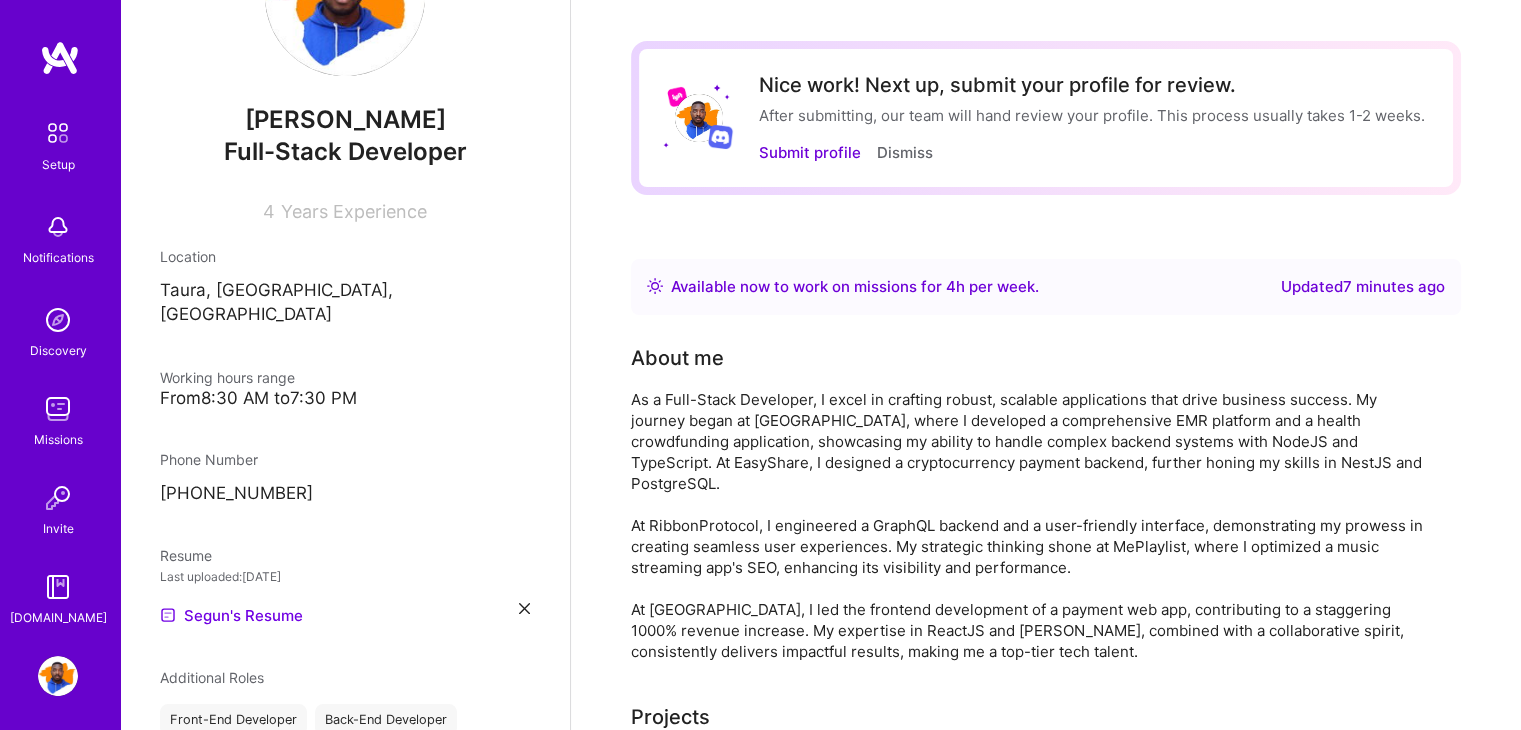 click on "Taura, [GEOGRAPHIC_DATA], [GEOGRAPHIC_DATA]" at bounding box center [345, 303] 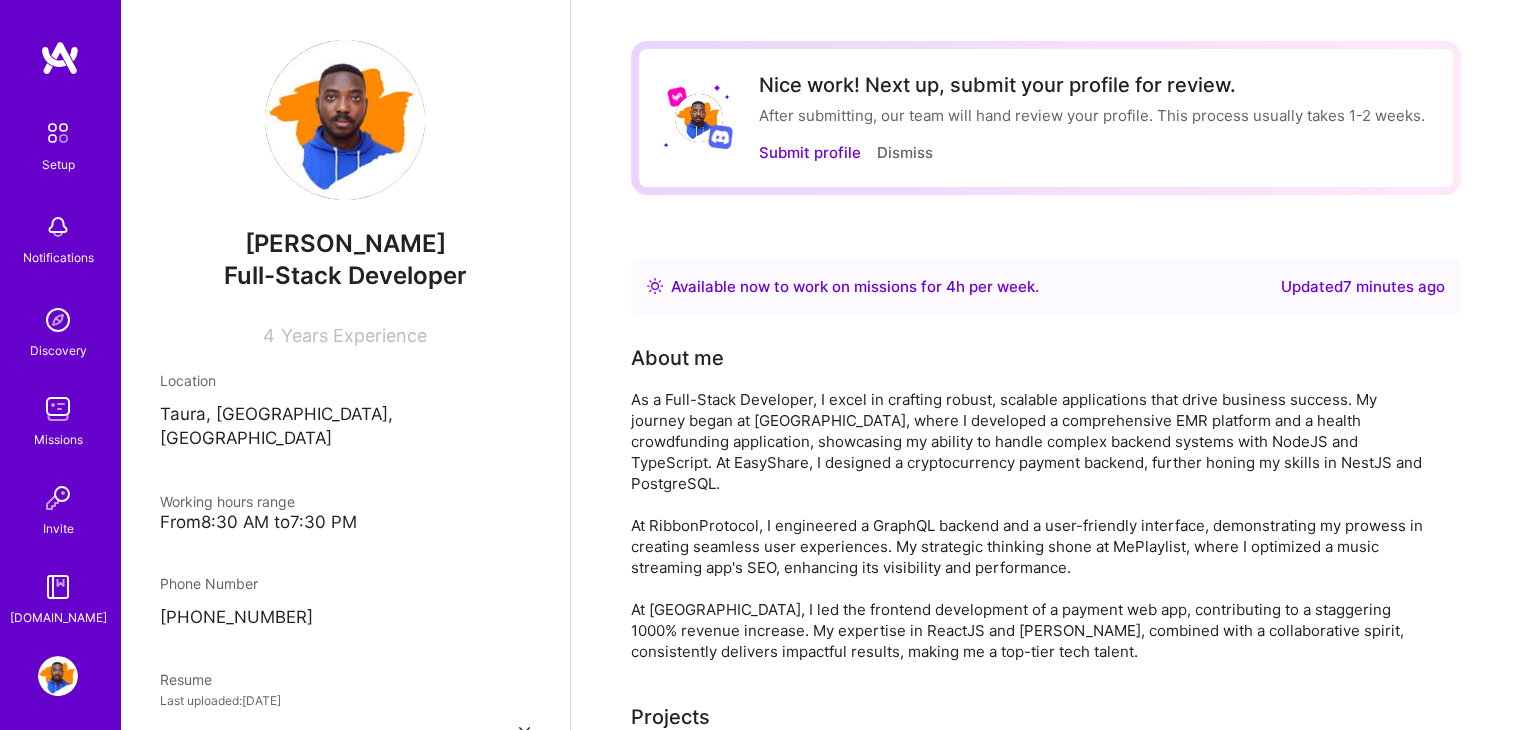 click at bounding box center [58, 133] 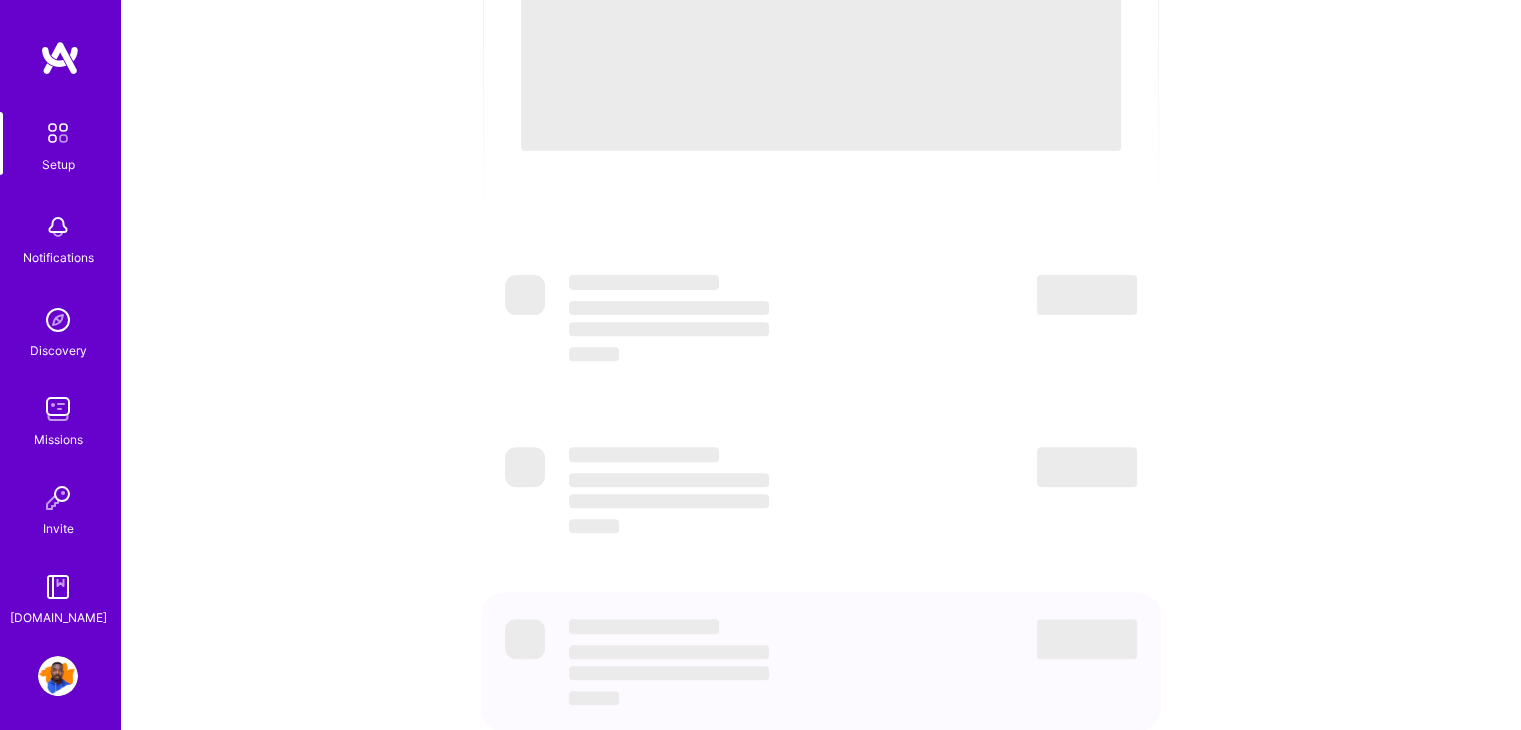 scroll, scrollTop: 705, scrollLeft: 0, axis: vertical 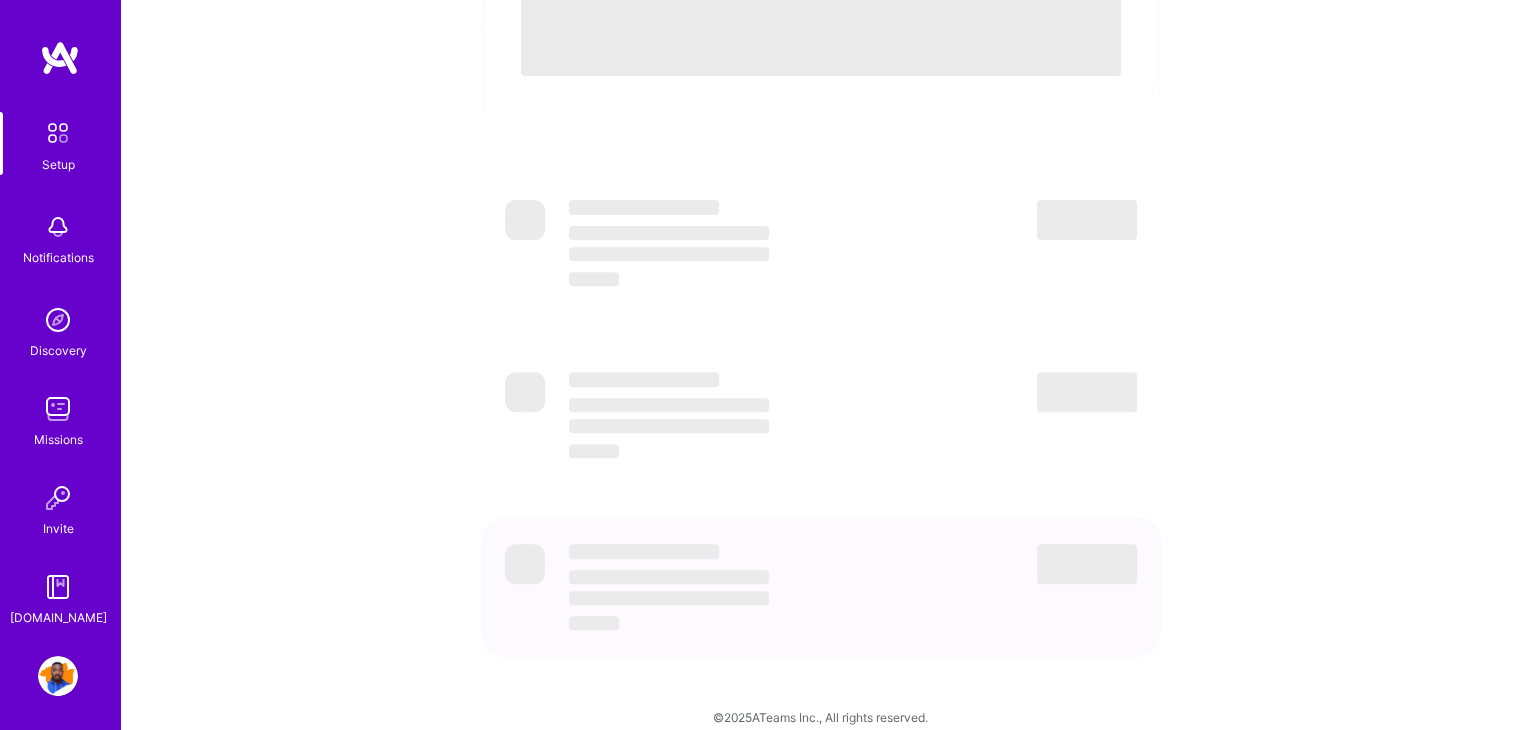 click at bounding box center (58, 227) 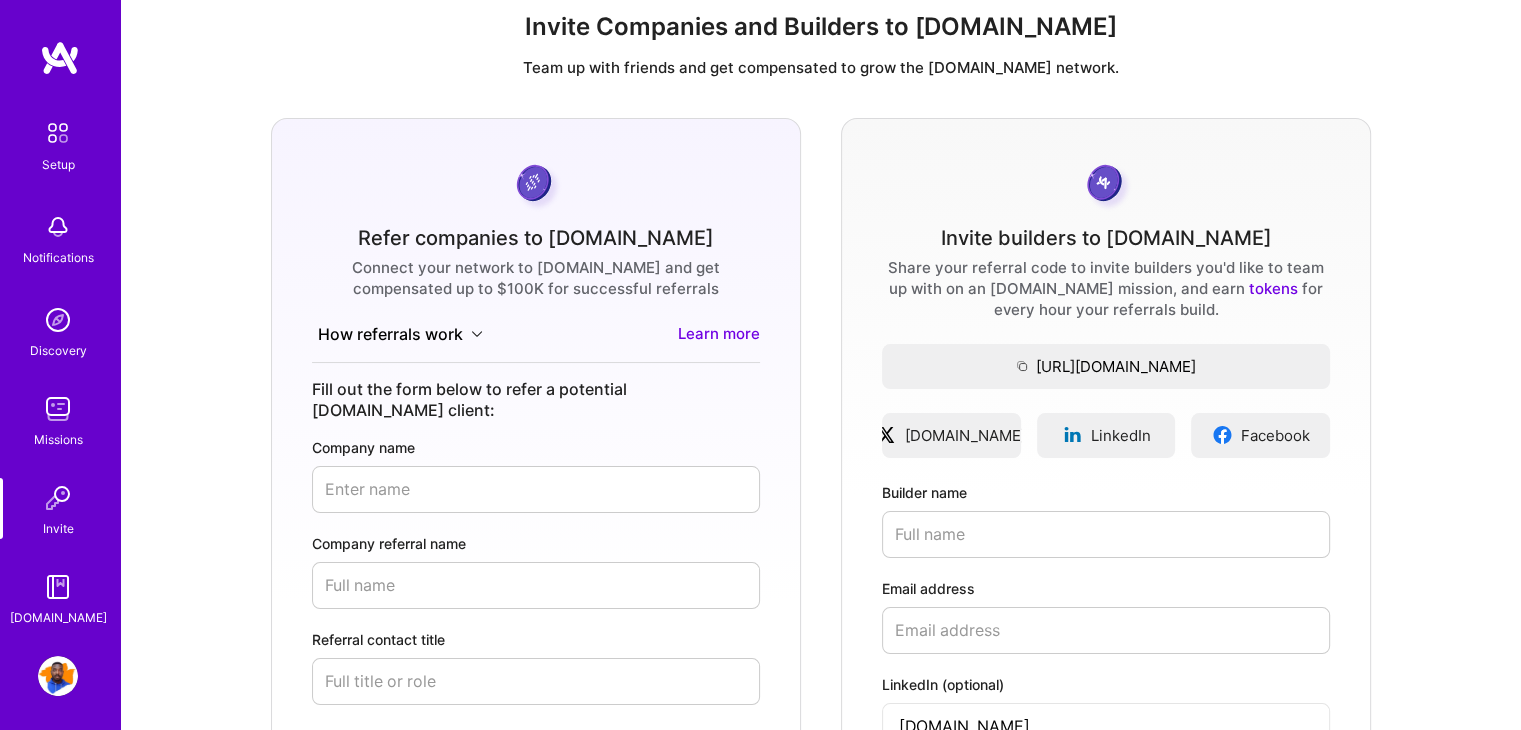scroll, scrollTop: 0, scrollLeft: 0, axis: both 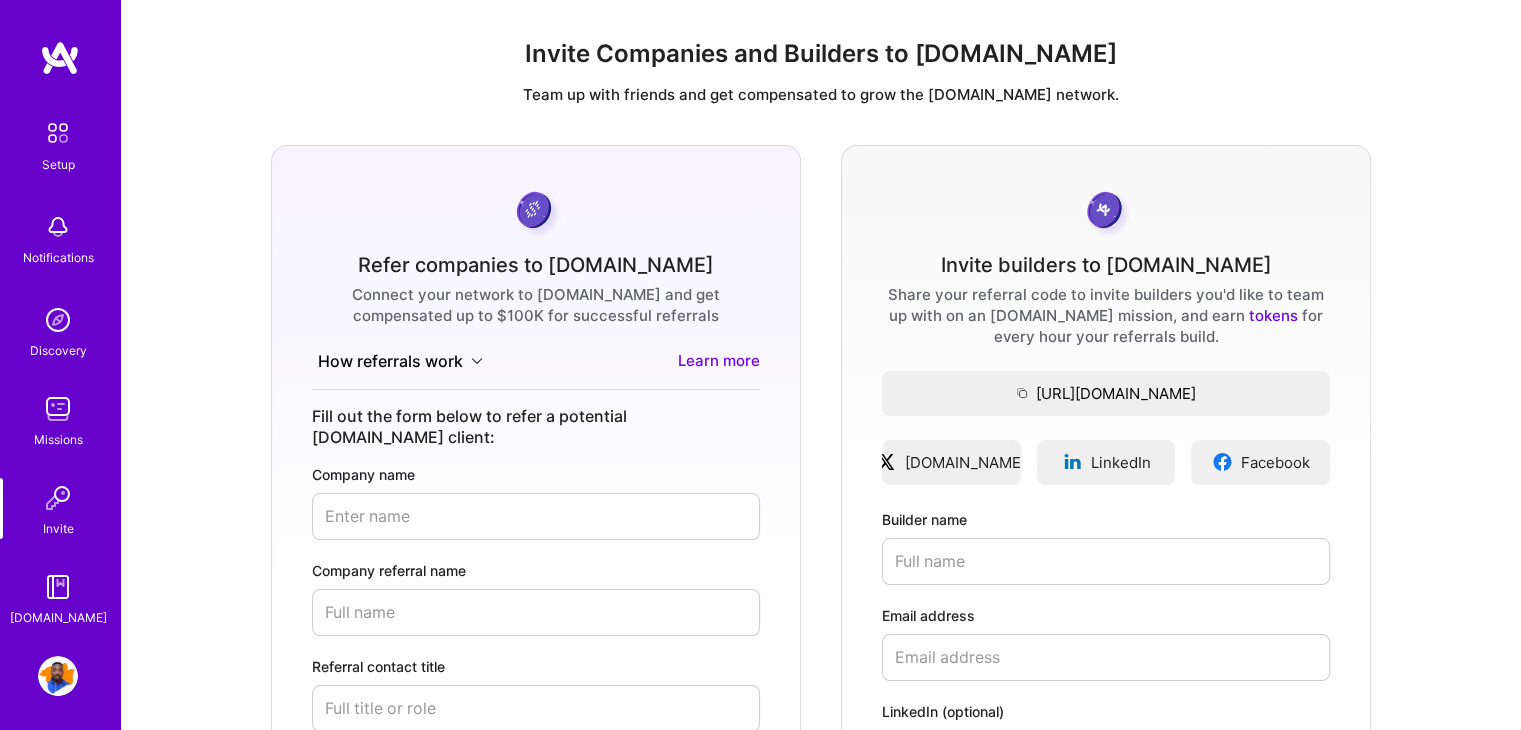 click at bounding box center [58, 676] 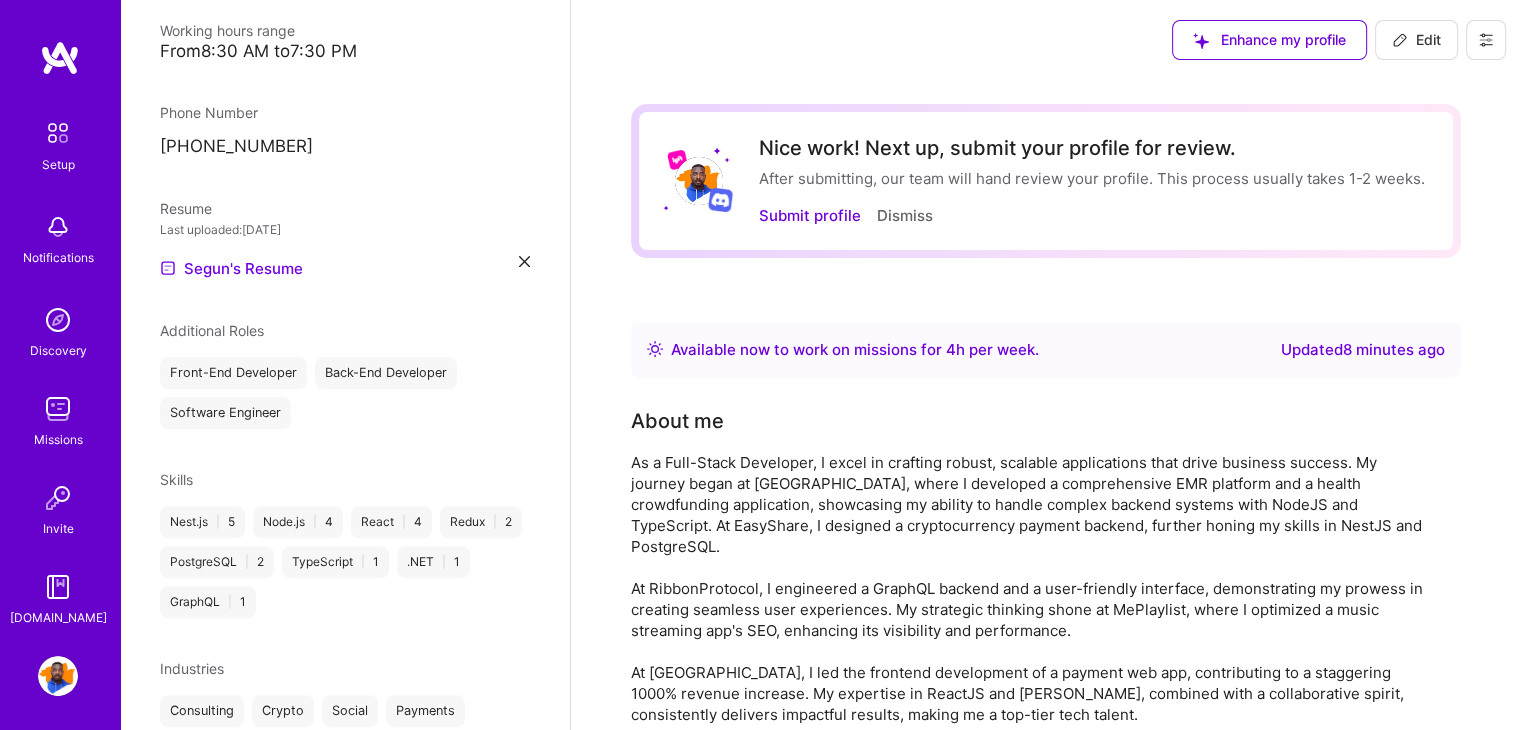scroll, scrollTop: 561, scrollLeft: 0, axis: vertical 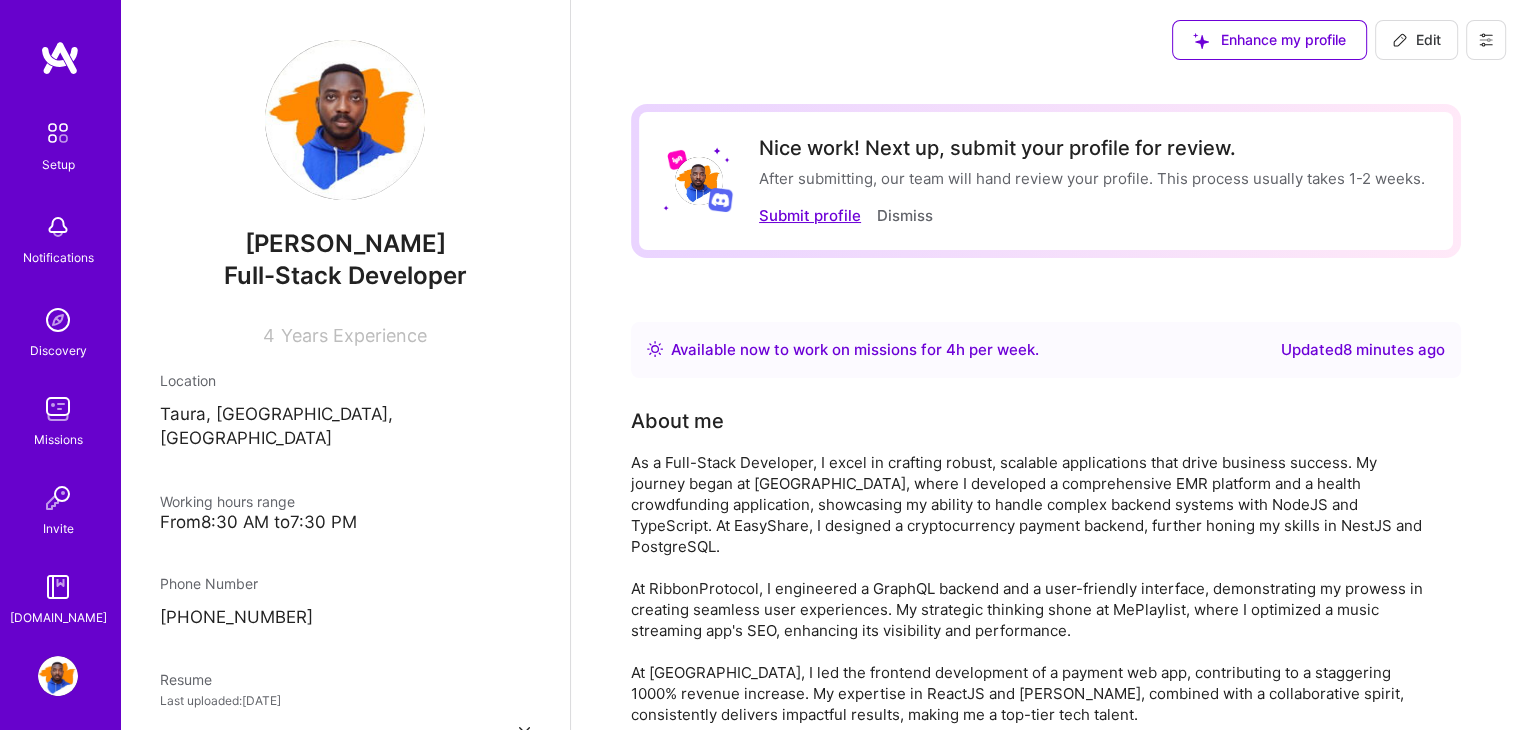 click on "Submit profile" at bounding box center [810, 215] 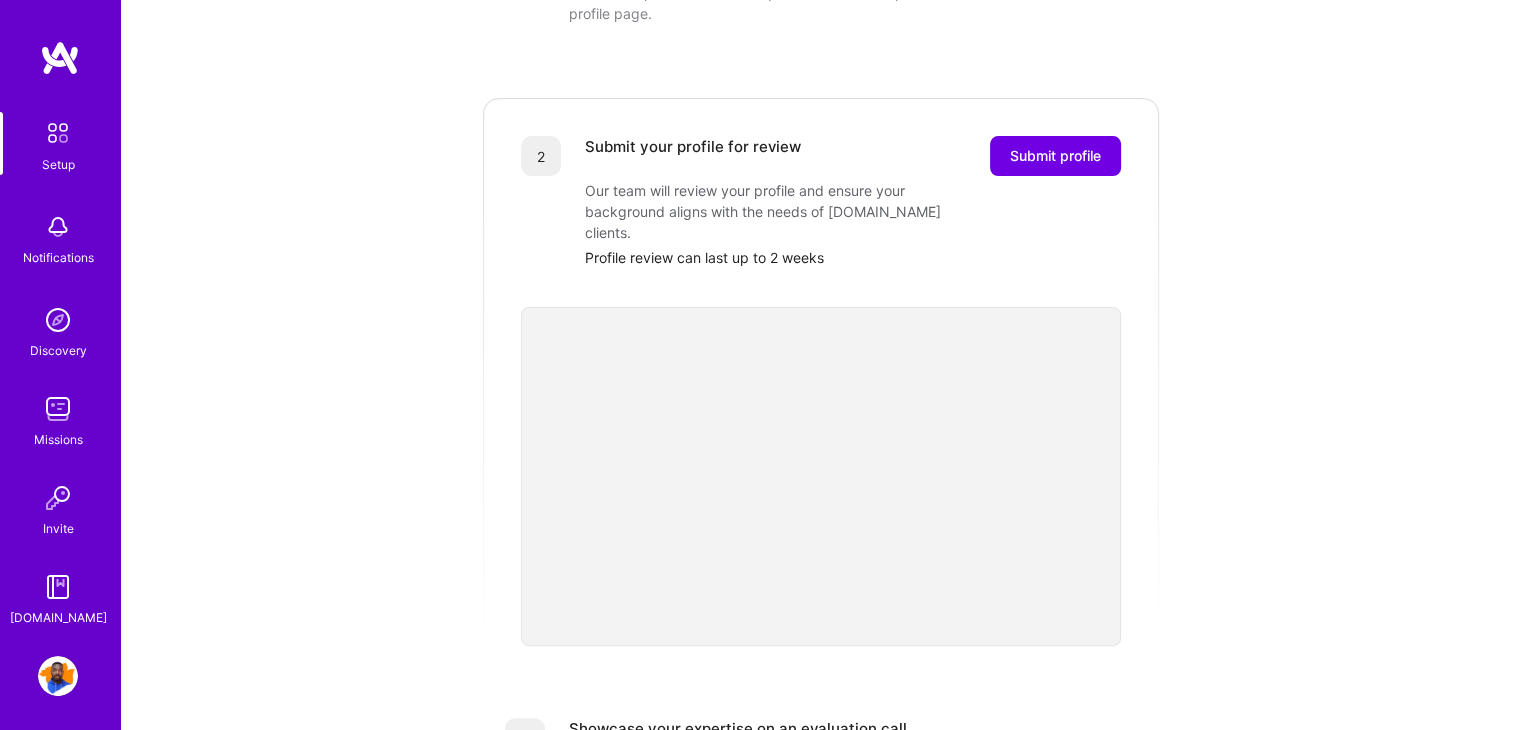 scroll, scrollTop: 351, scrollLeft: 0, axis: vertical 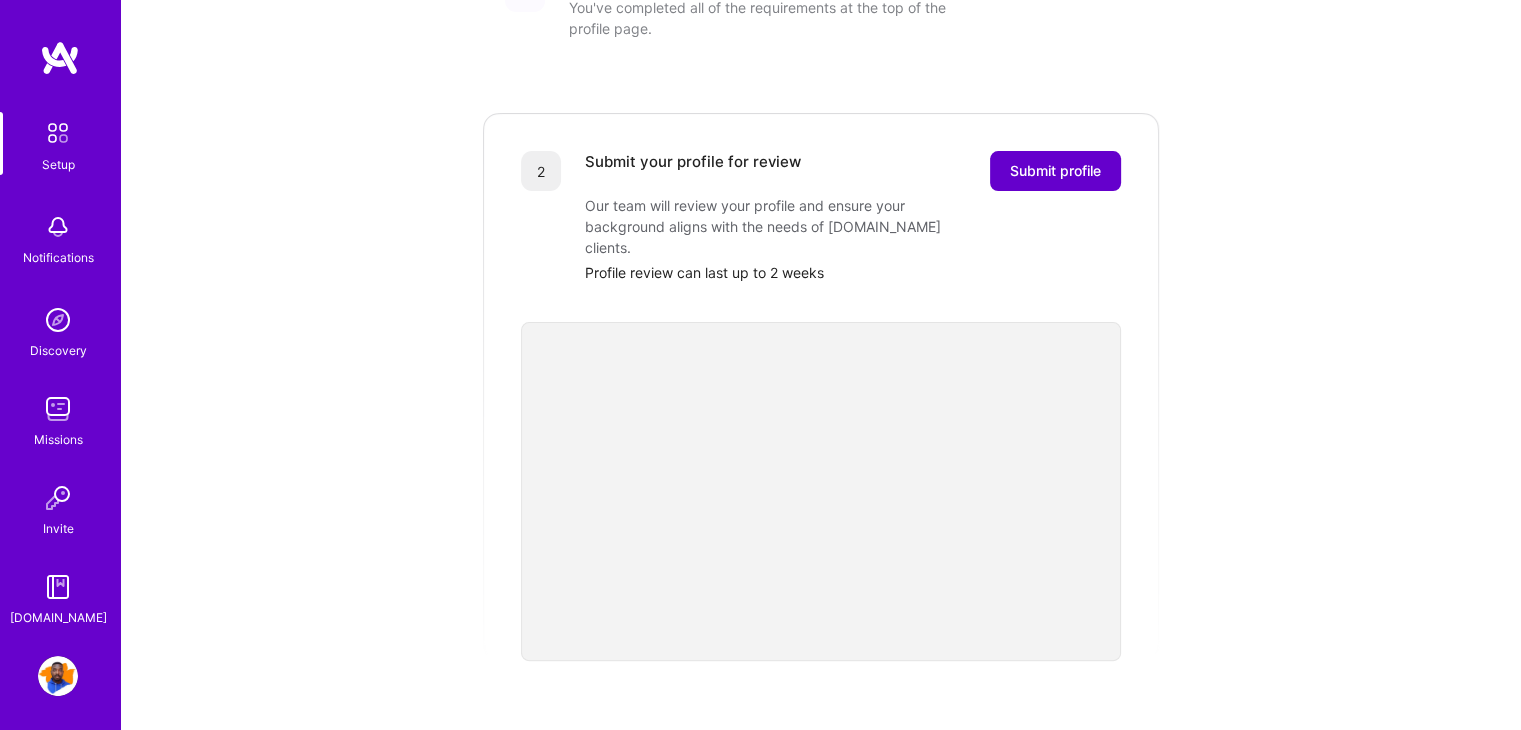 click on "Submit profile" at bounding box center (1055, 171) 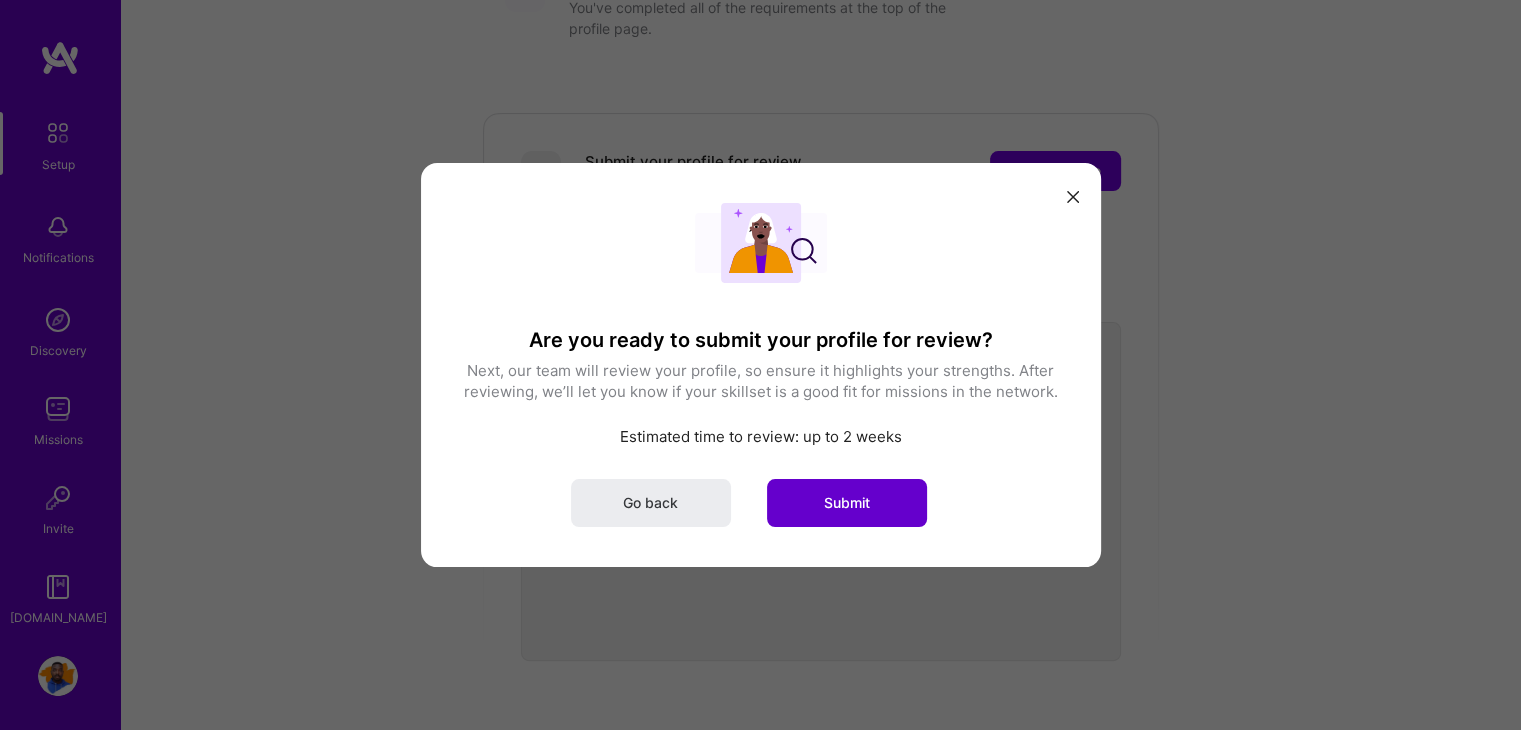 click on "Submit" at bounding box center (847, 503) 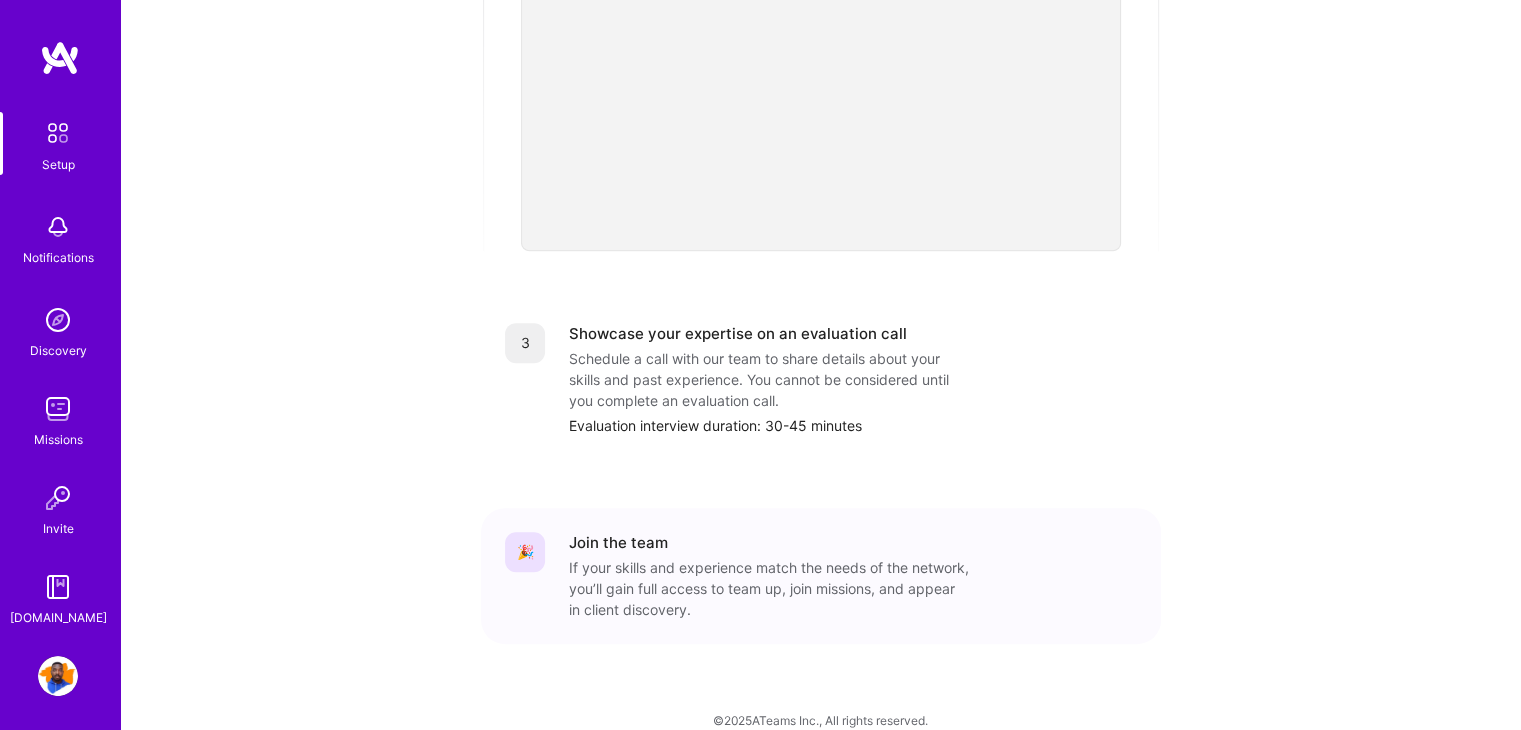 scroll, scrollTop: 724, scrollLeft: 0, axis: vertical 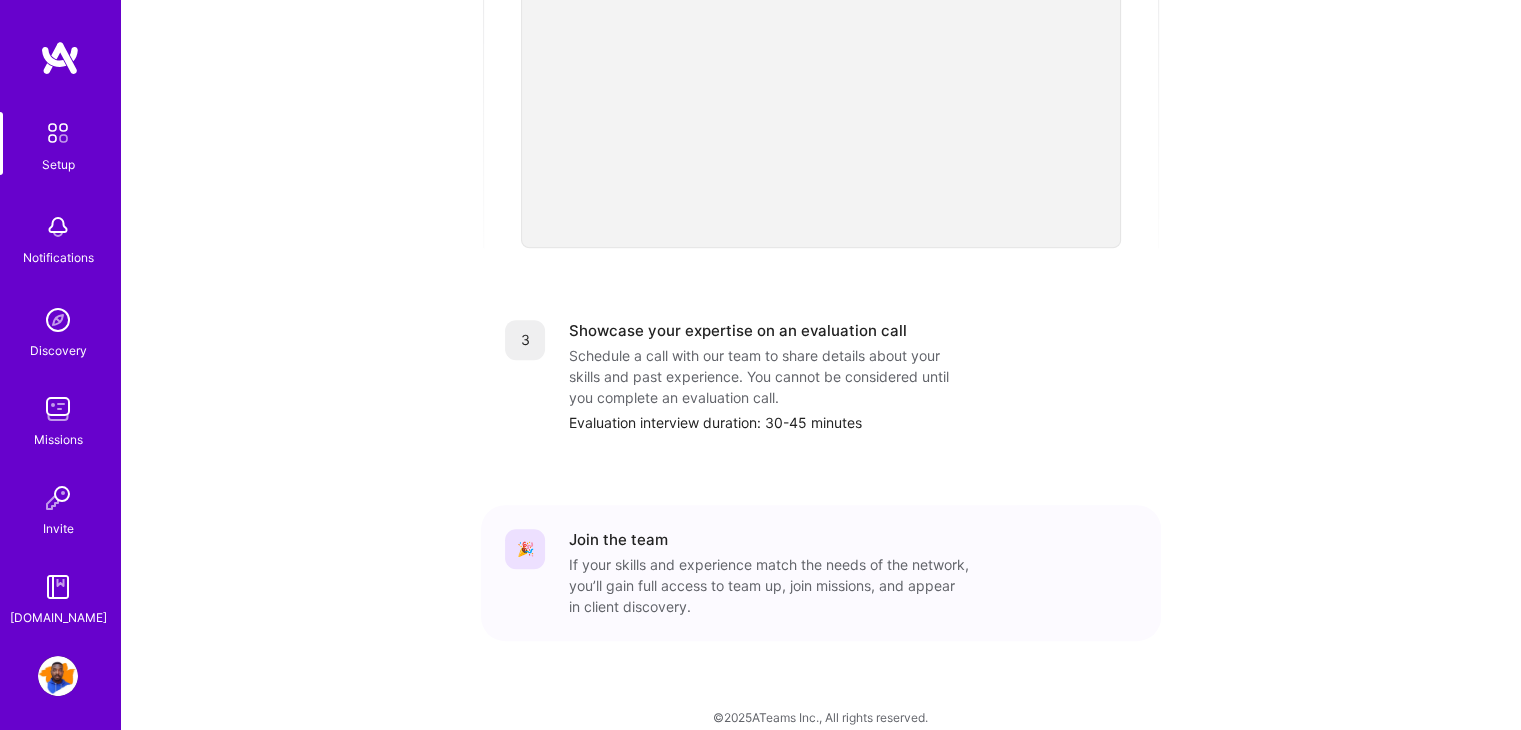 click on "If your skills and experience match the needs of the network, you’ll gain full access to team up, join missions, and appear in client discovery." at bounding box center [769, 585] 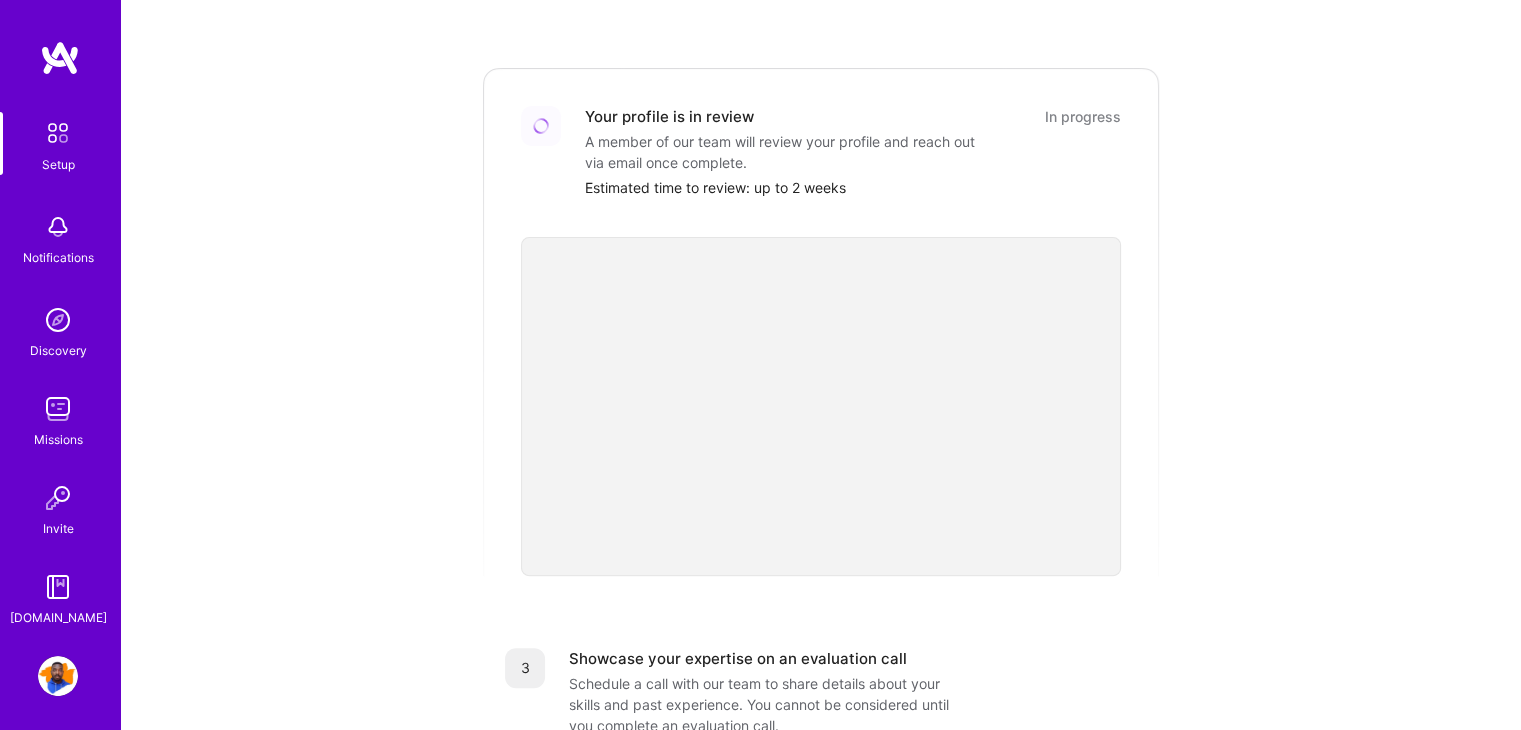 scroll, scrollTop: 0, scrollLeft: 0, axis: both 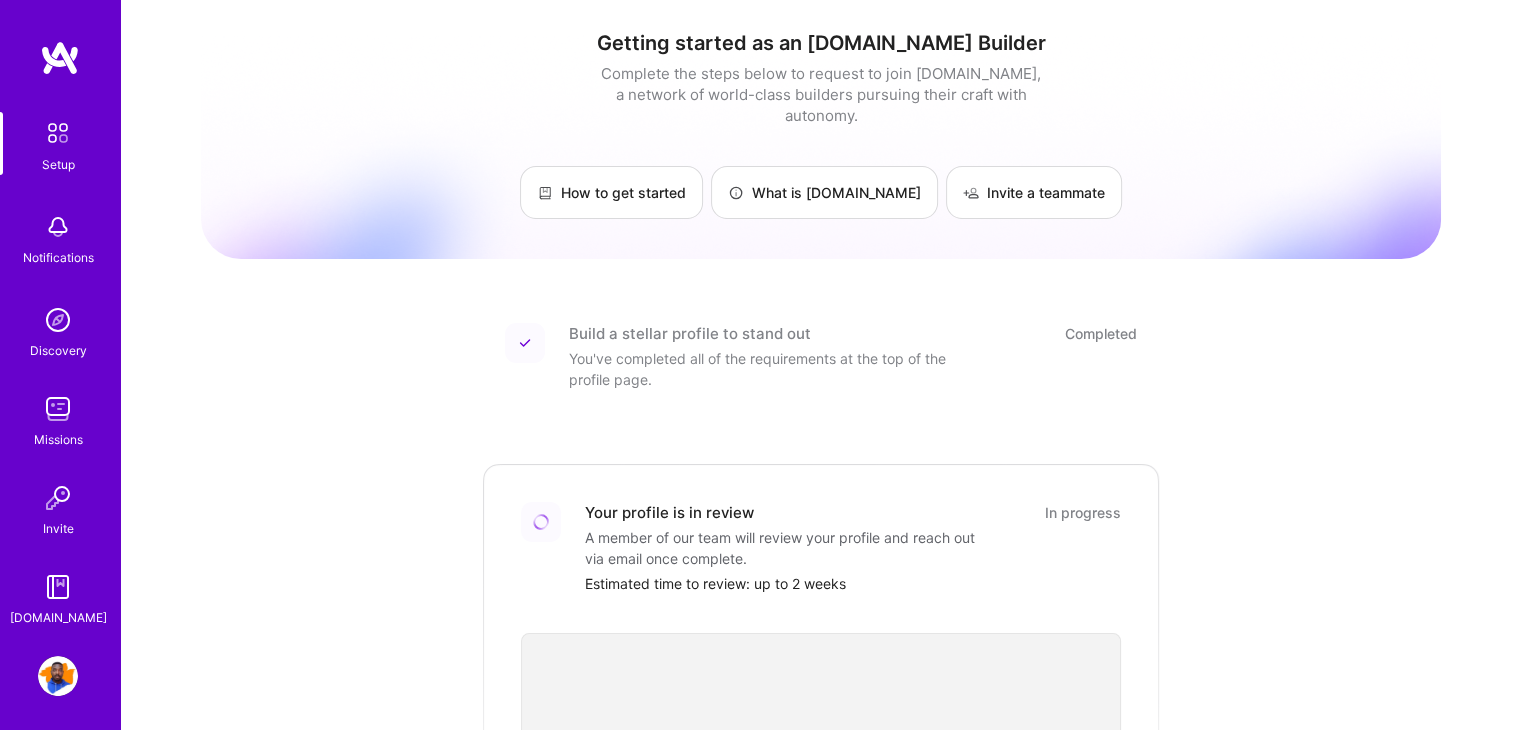 click at bounding box center [58, 320] 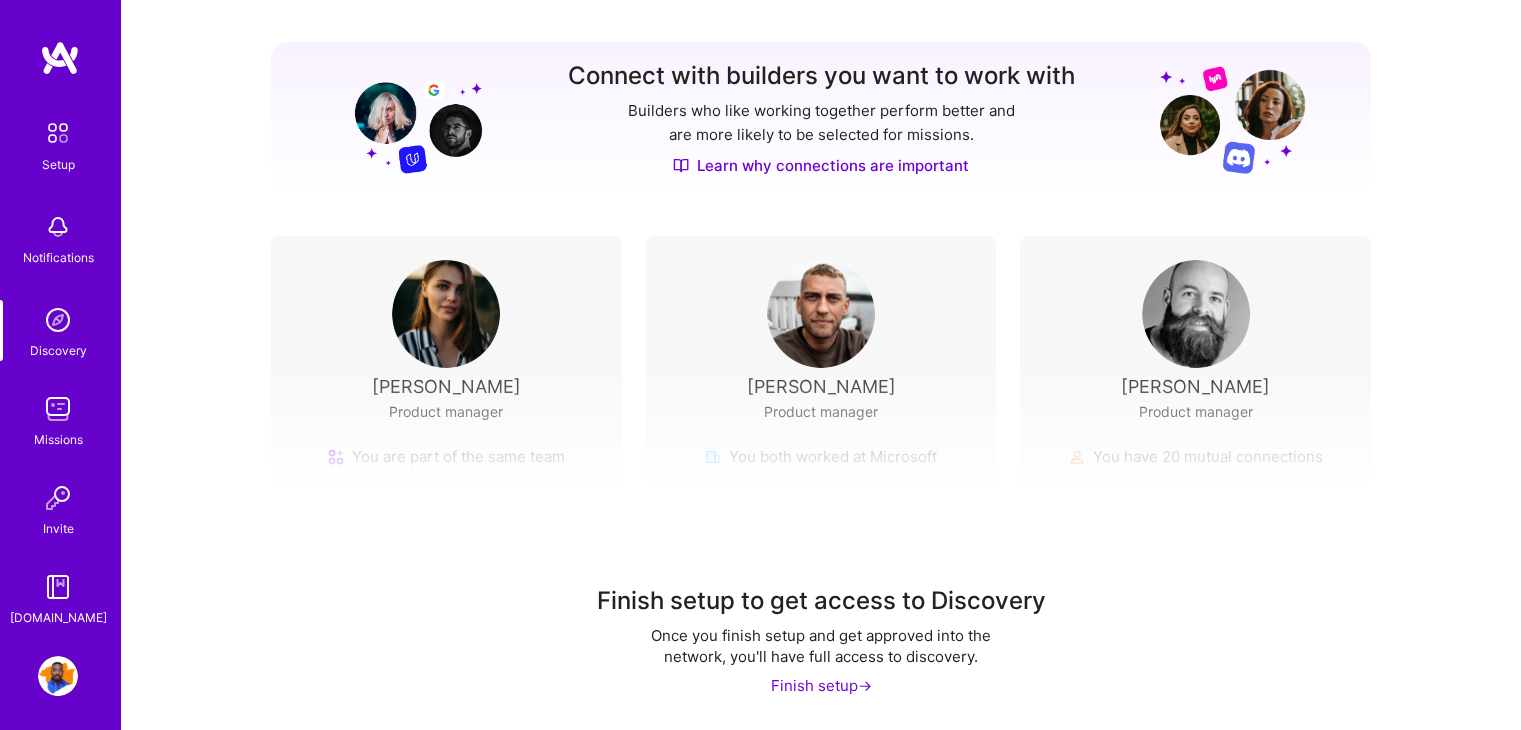 scroll, scrollTop: 0, scrollLeft: 0, axis: both 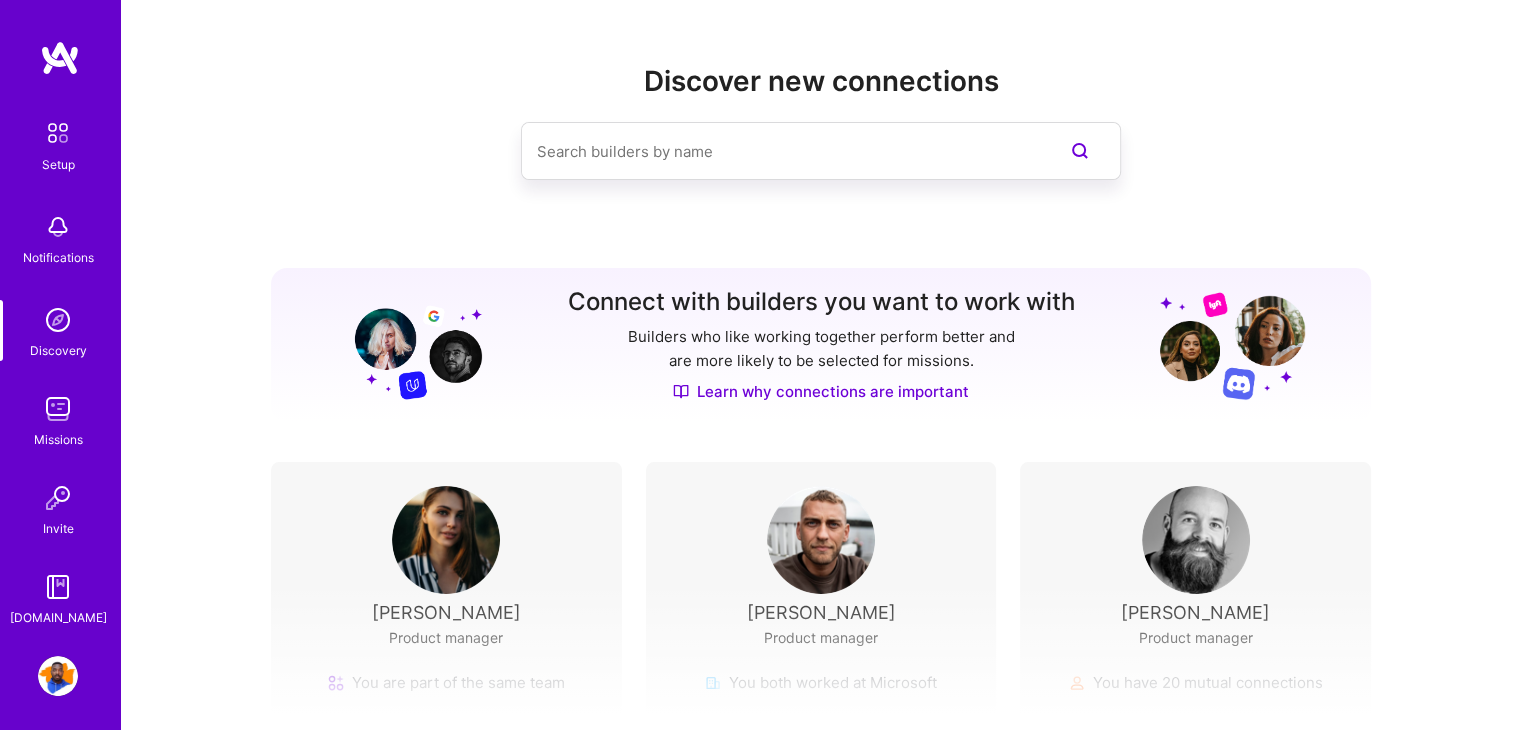 click at bounding box center [58, 133] 